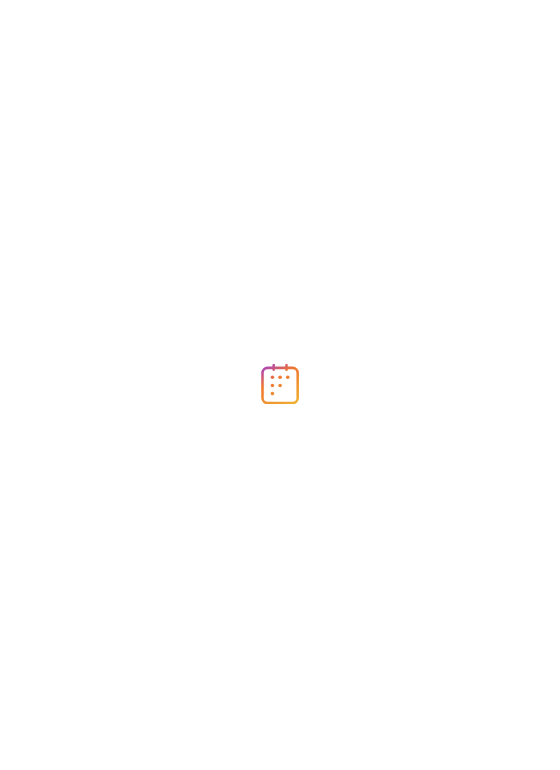 scroll, scrollTop: 0, scrollLeft: 0, axis: both 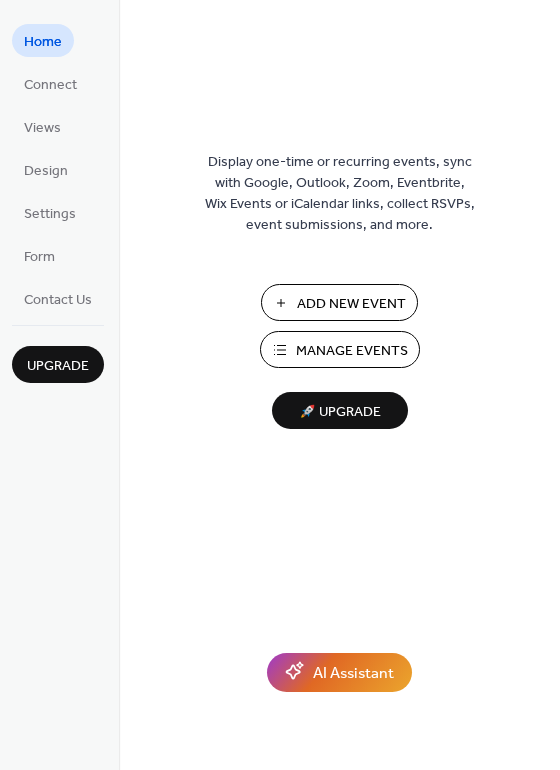 click on "Manage Events" at bounding box center [340, 349] 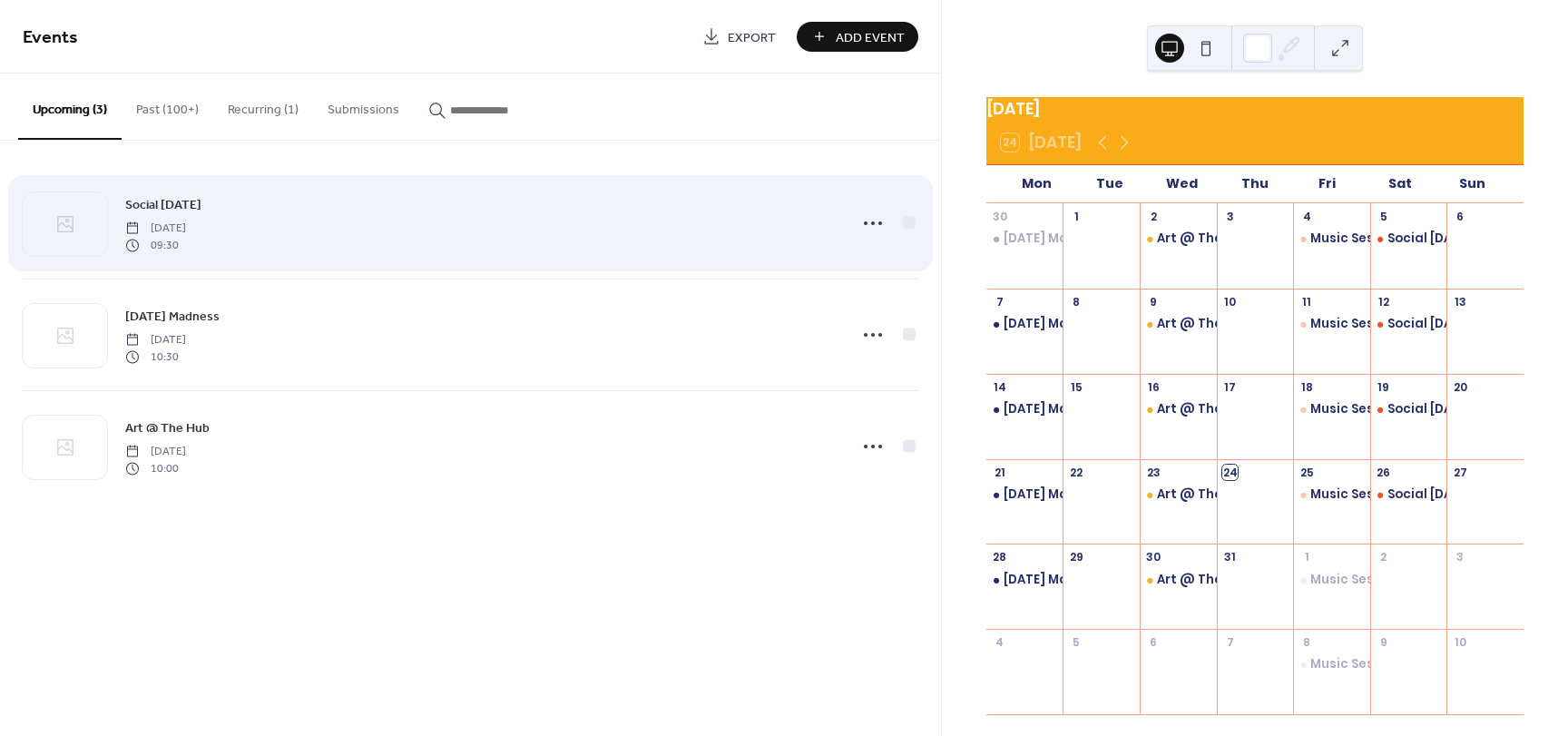 scroll, scrollTop: 0, scrollLeft: 0, axis: both 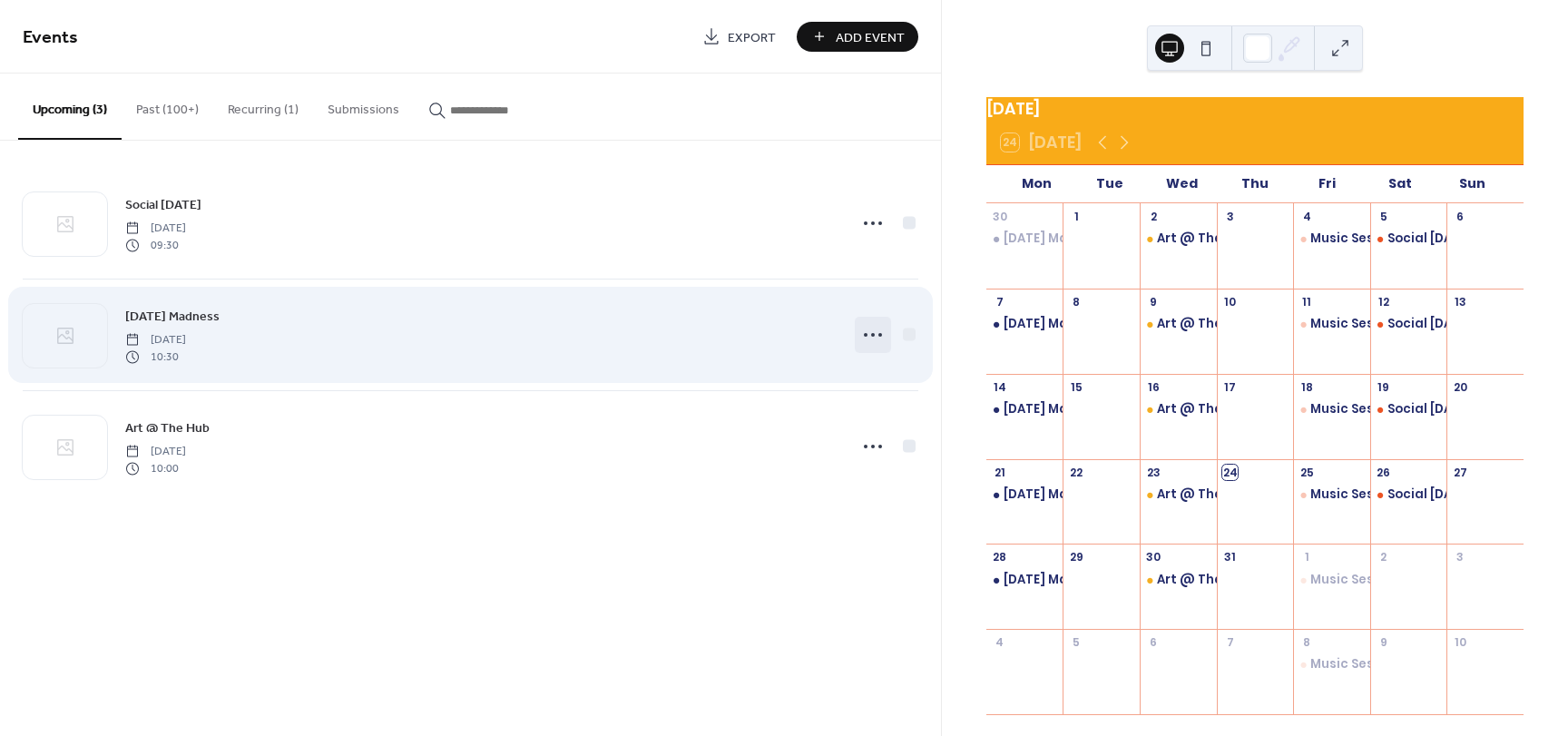 click 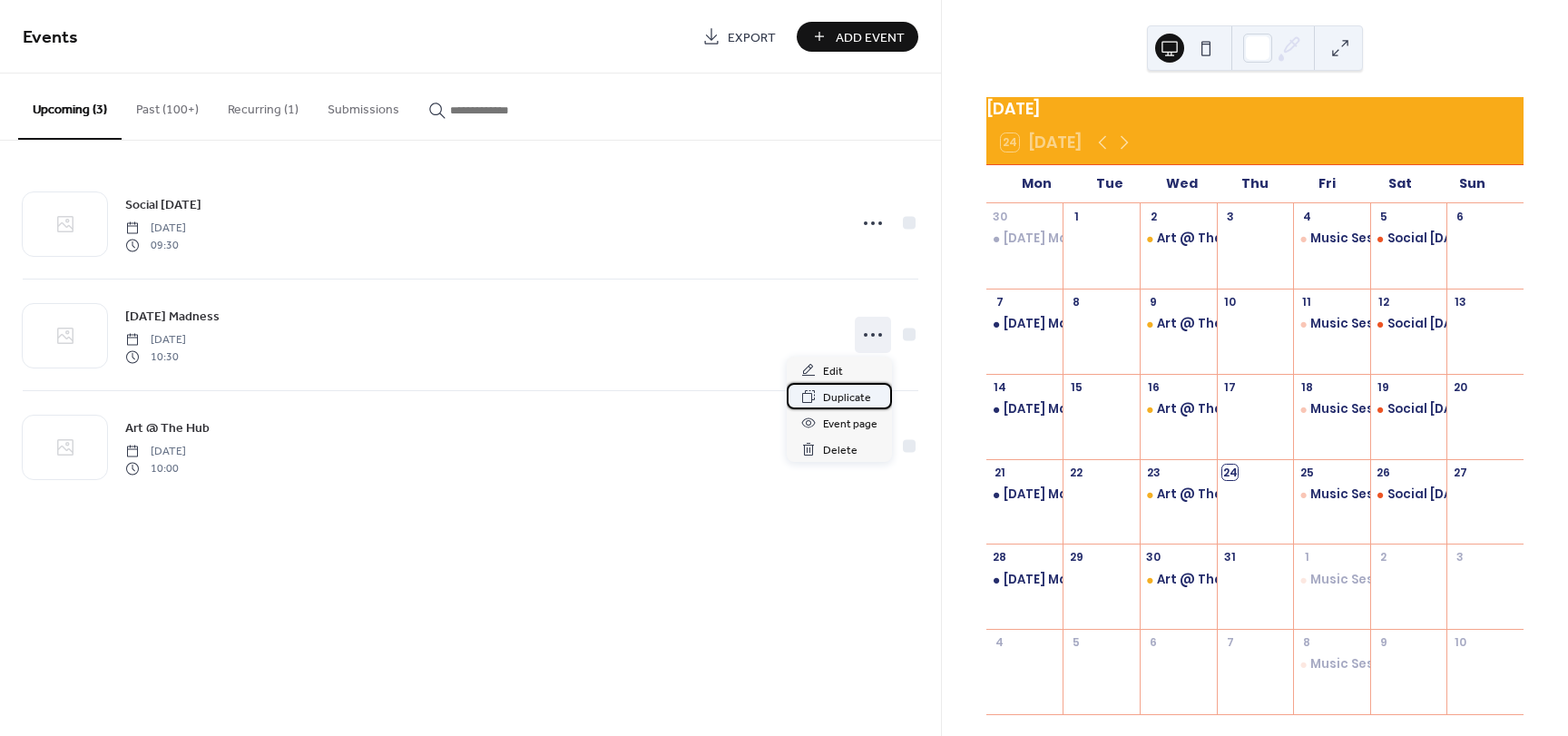 click on "Duplicate" at bounding box center [847, 397] 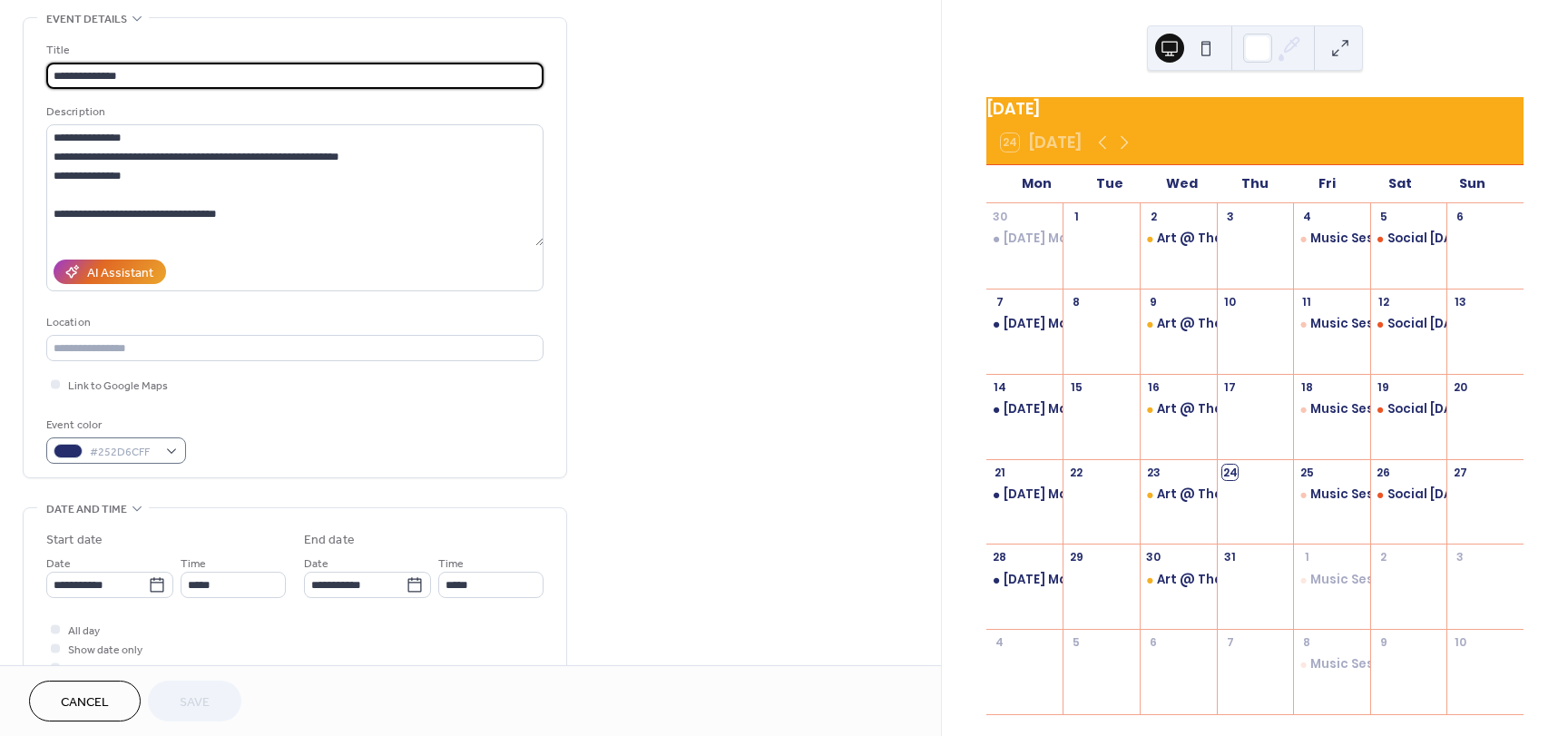 scroll, scrollTop: 91, scrollLeft: 0, axis: vertical 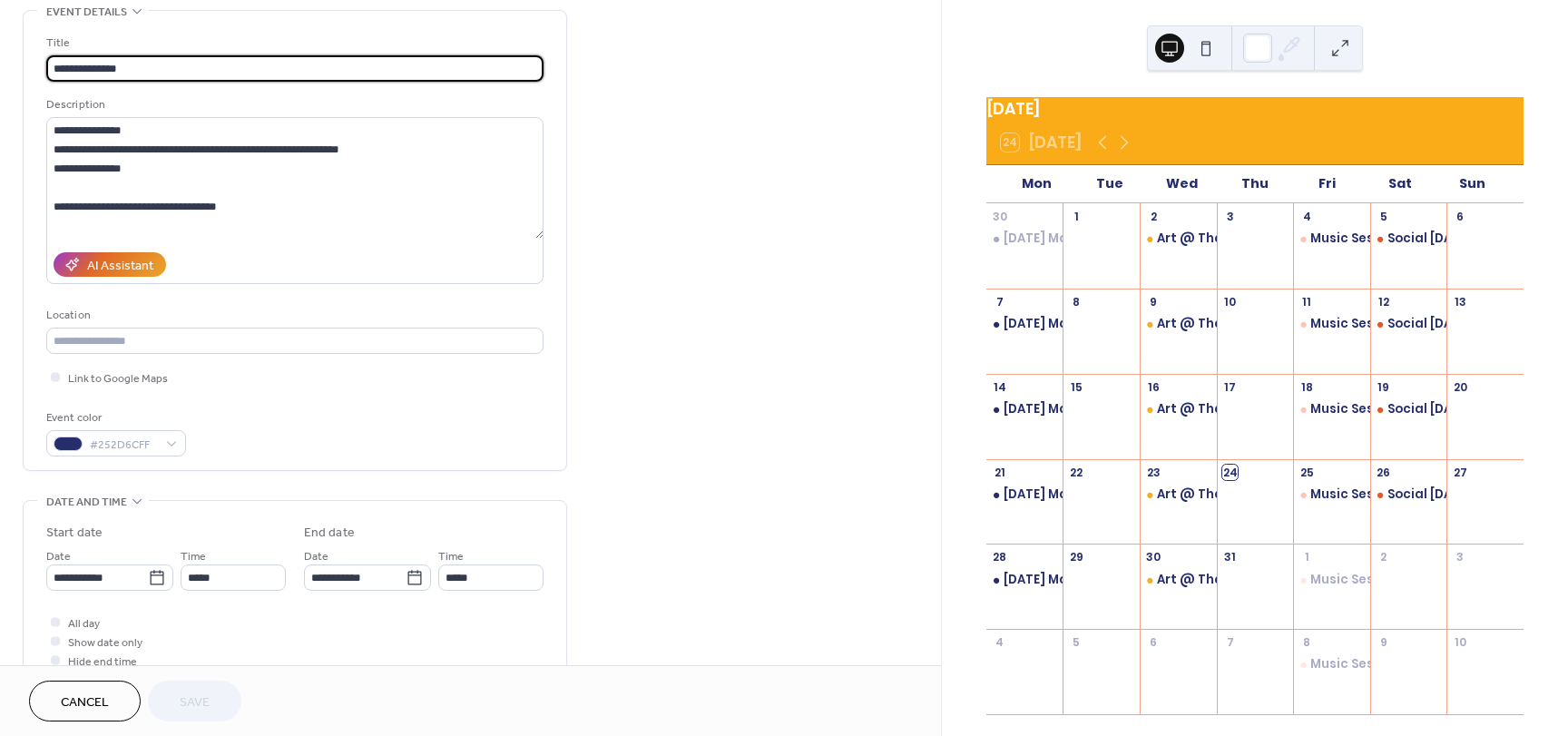click on "**********" at bounding box center (295, 596) 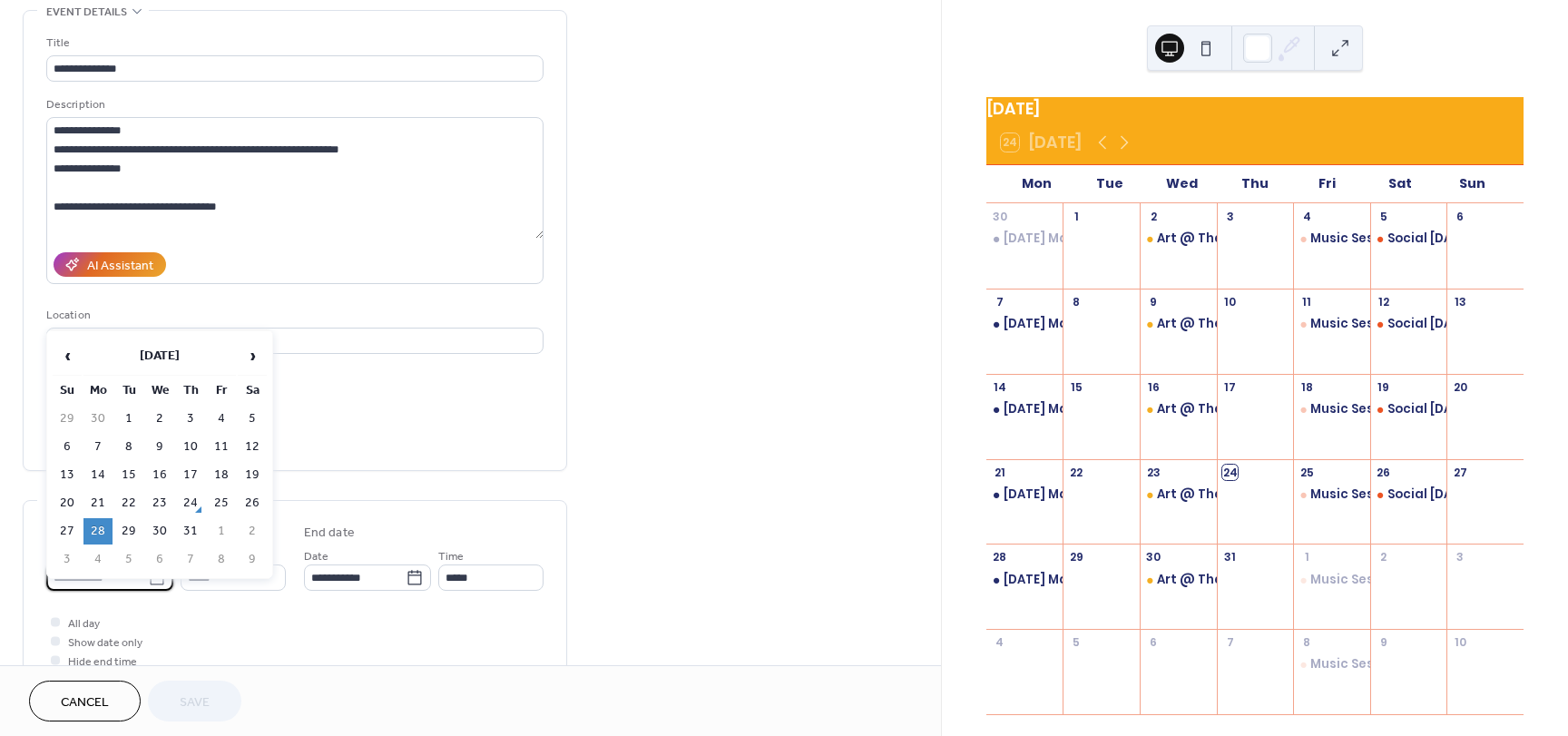 click on "**********" at bounding box center [97, 577] 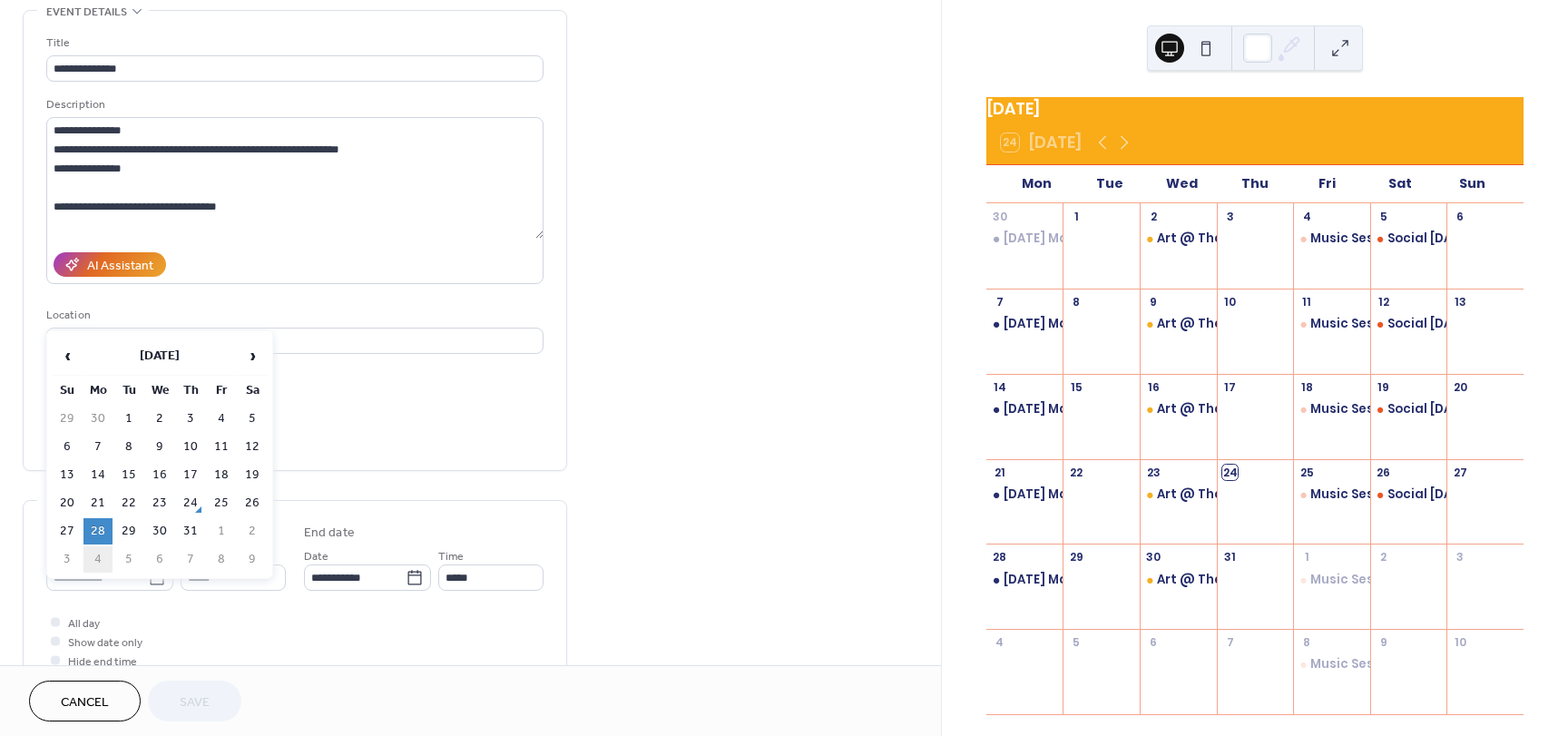 click on "4" at bounding box center [98, 559] 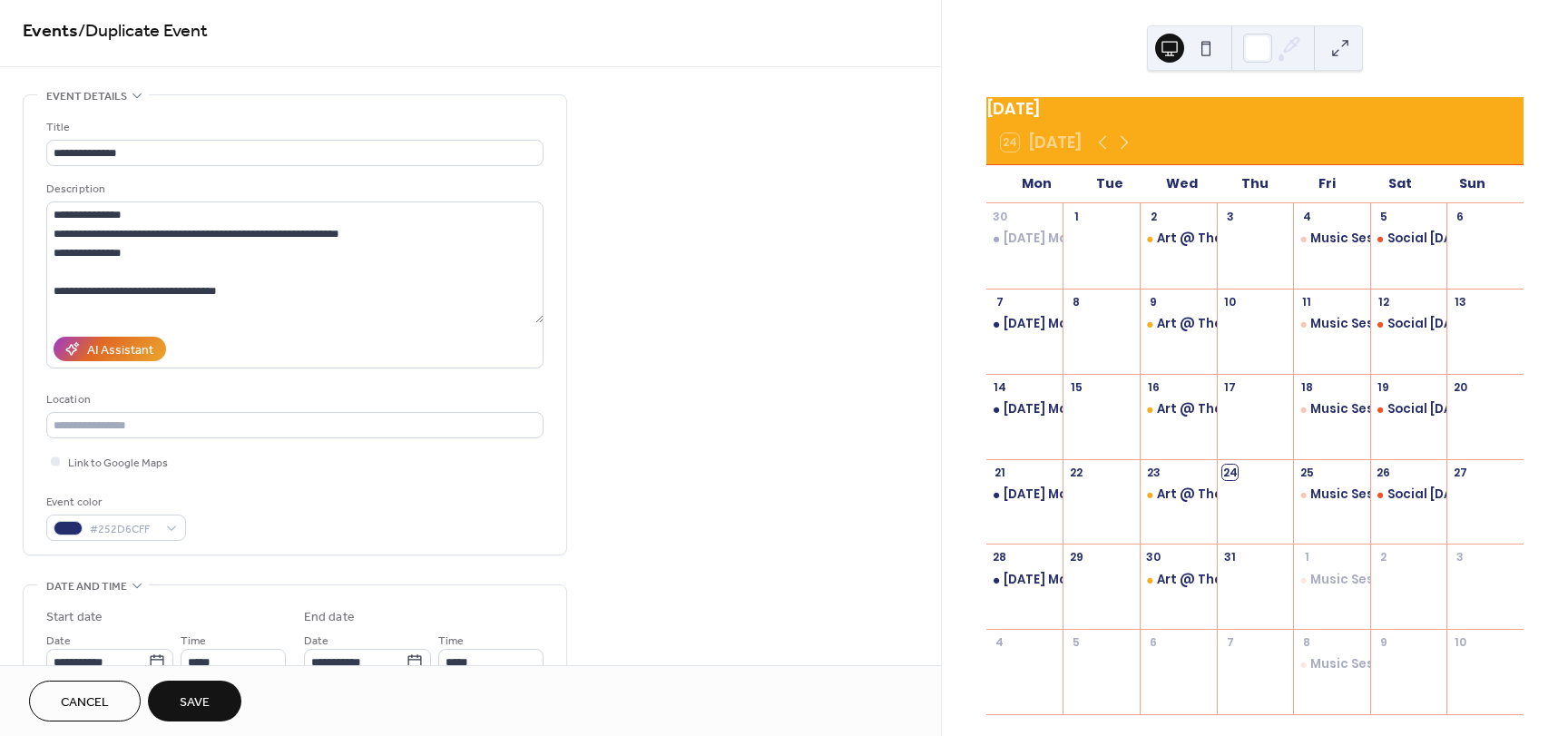 scroll, scrollTop: 0, scrollLeft: 0, axis: both 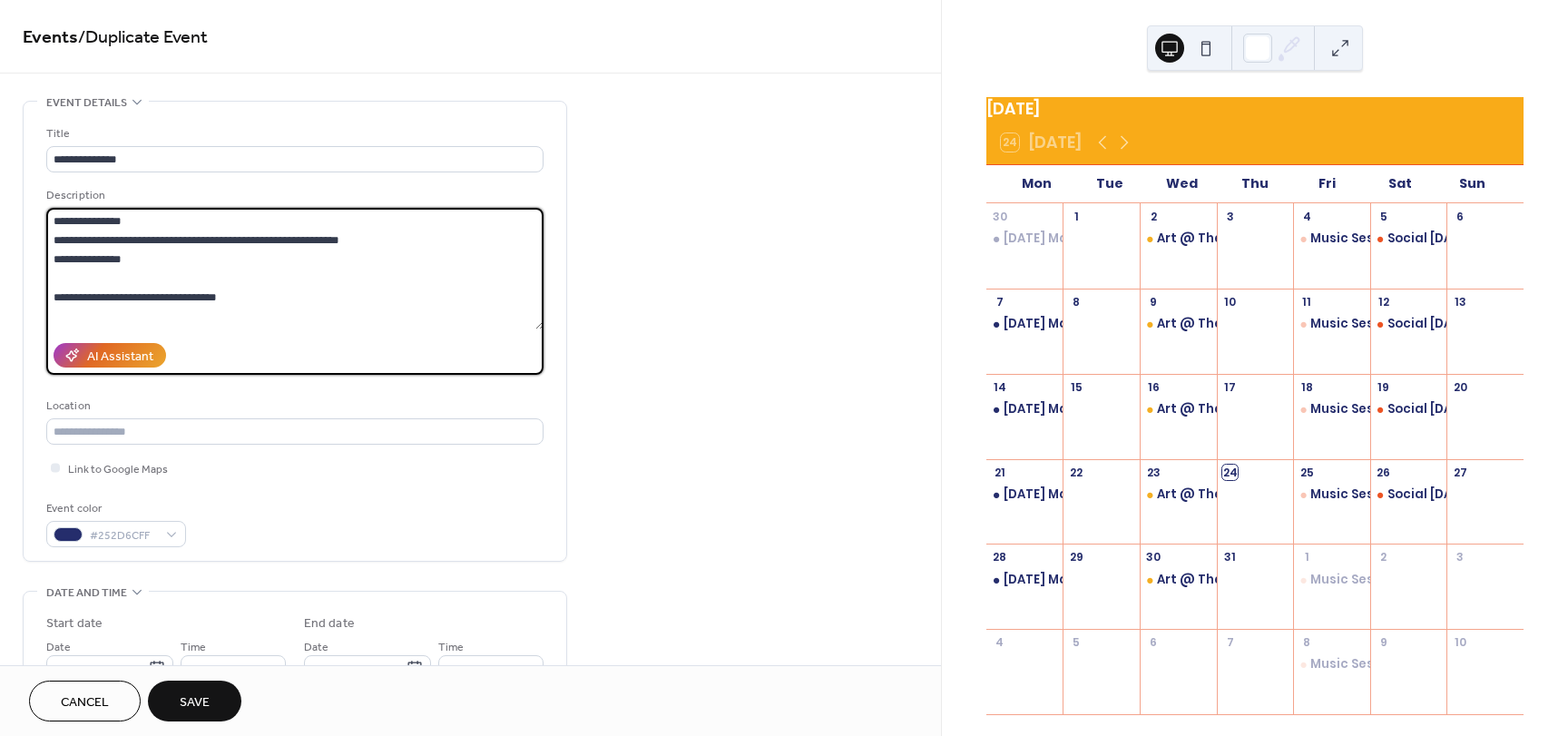 drag, startPoint x: 148, startPoint y: 258, endPoint x: 19, endPoint y: 202, distance: 140.63072 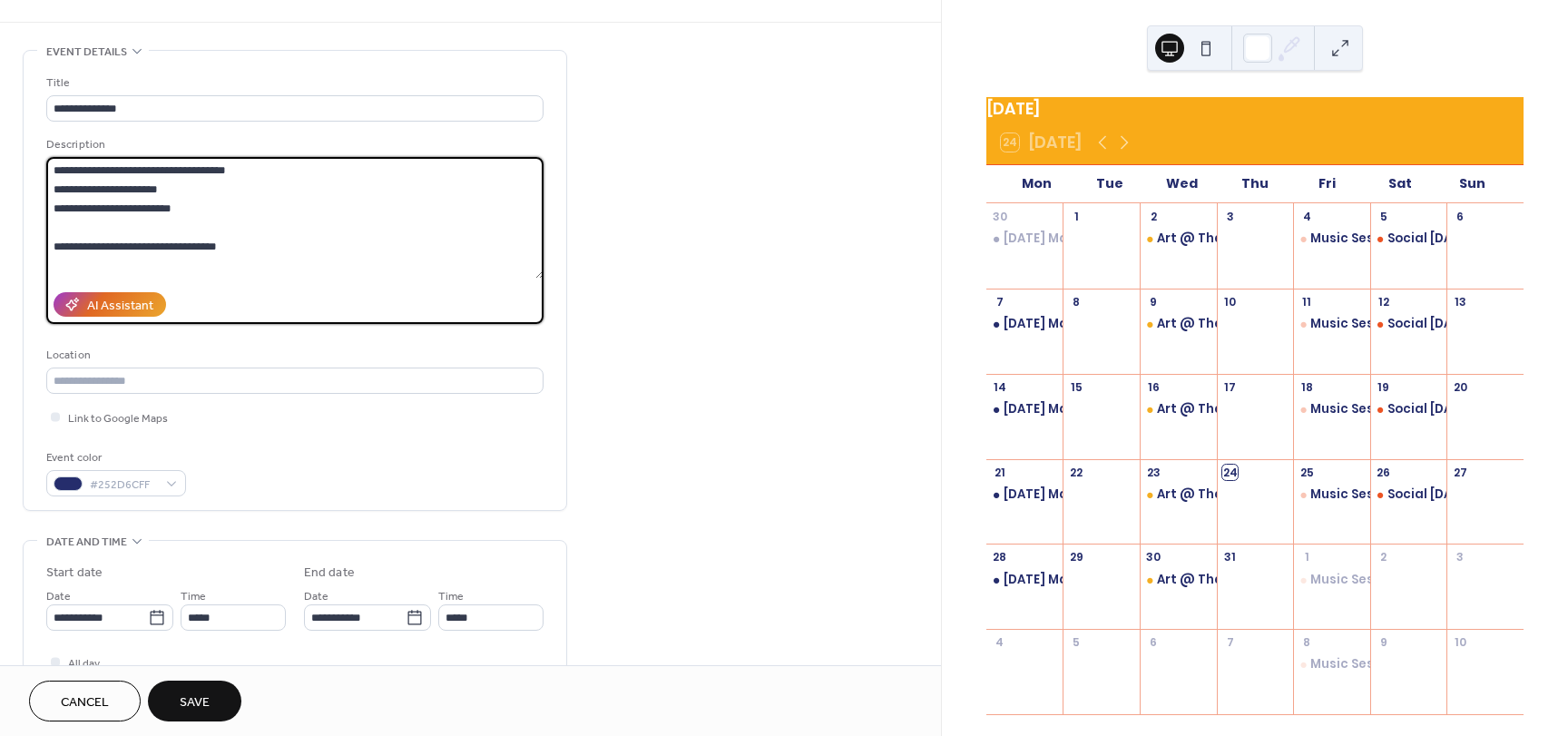 scroll, scrollTop: 91, scrollLeft: 0, axis: vertical 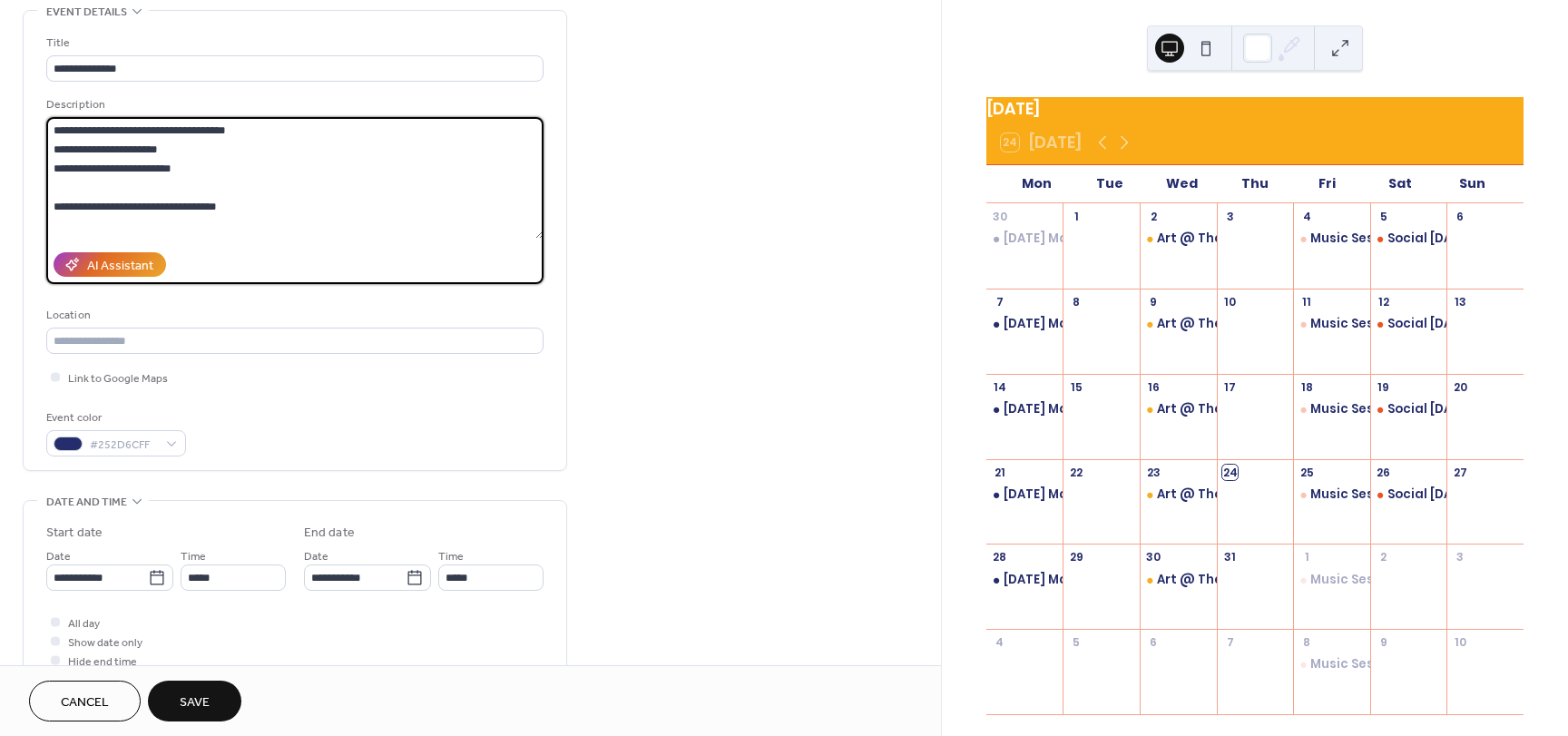 type on "**********" 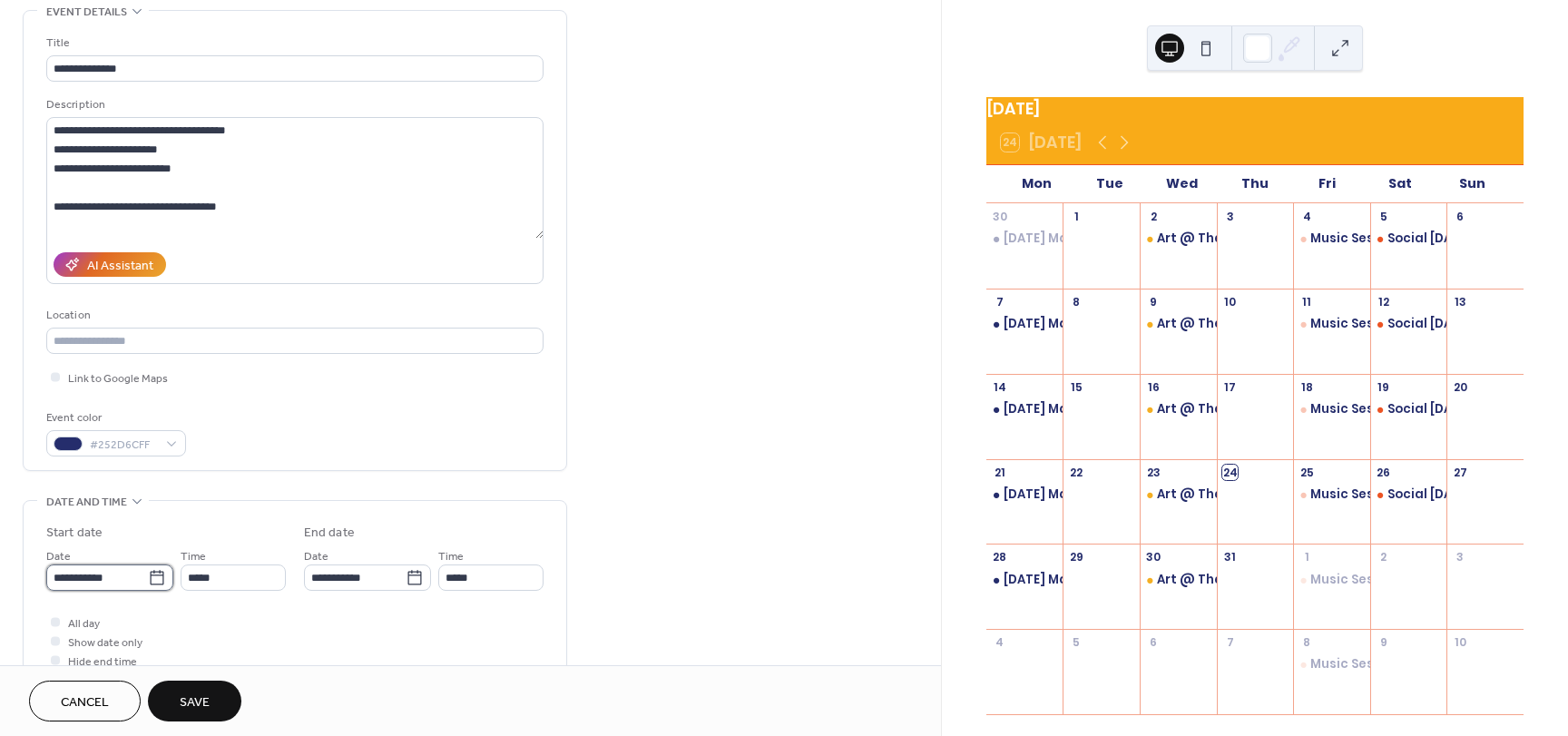 click on "**********" at bounding box center (97, 577) 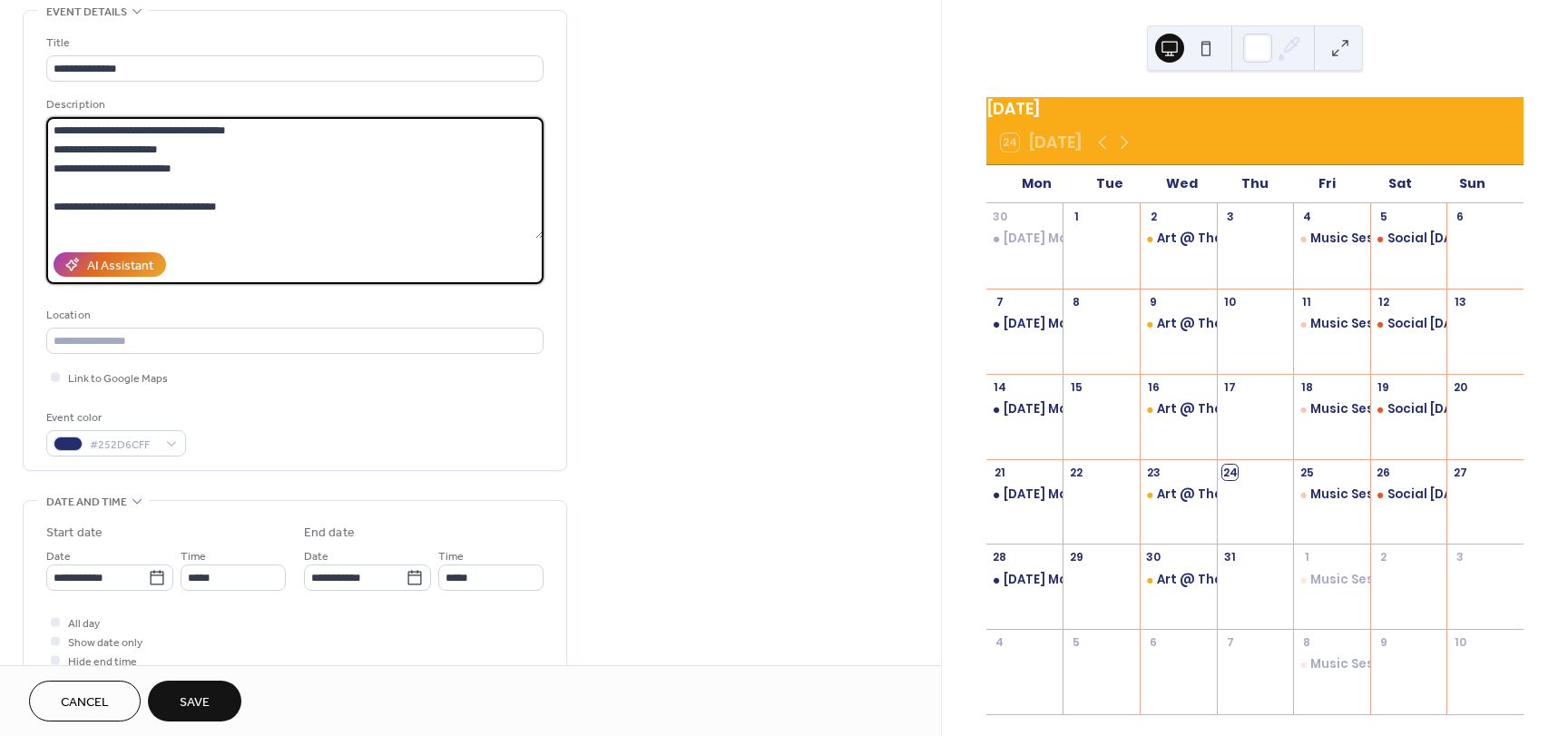 click on "**********" at bounding box center [295, 178] 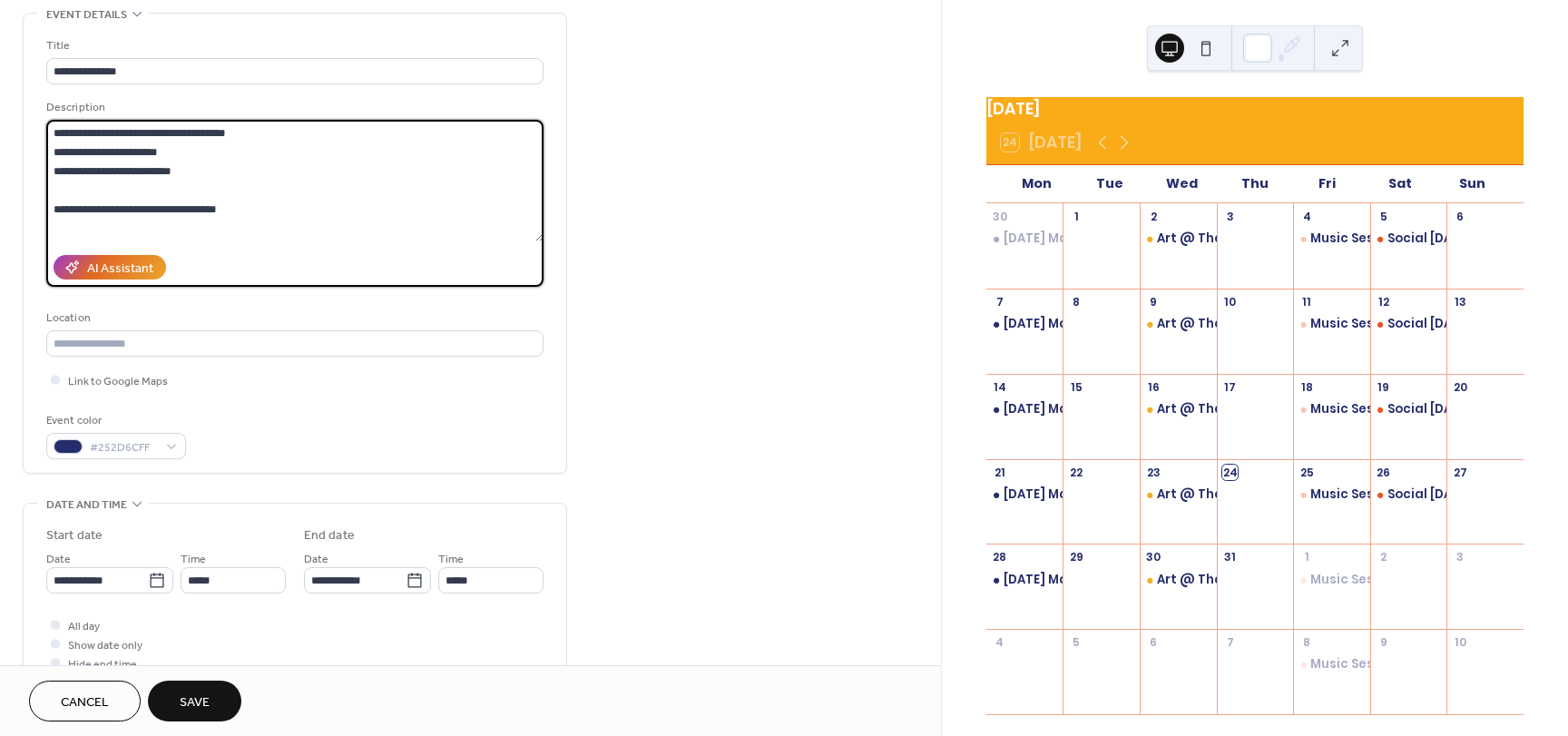 scroll, scrollTop: 91, scrollLeft: 0, axis: vertical 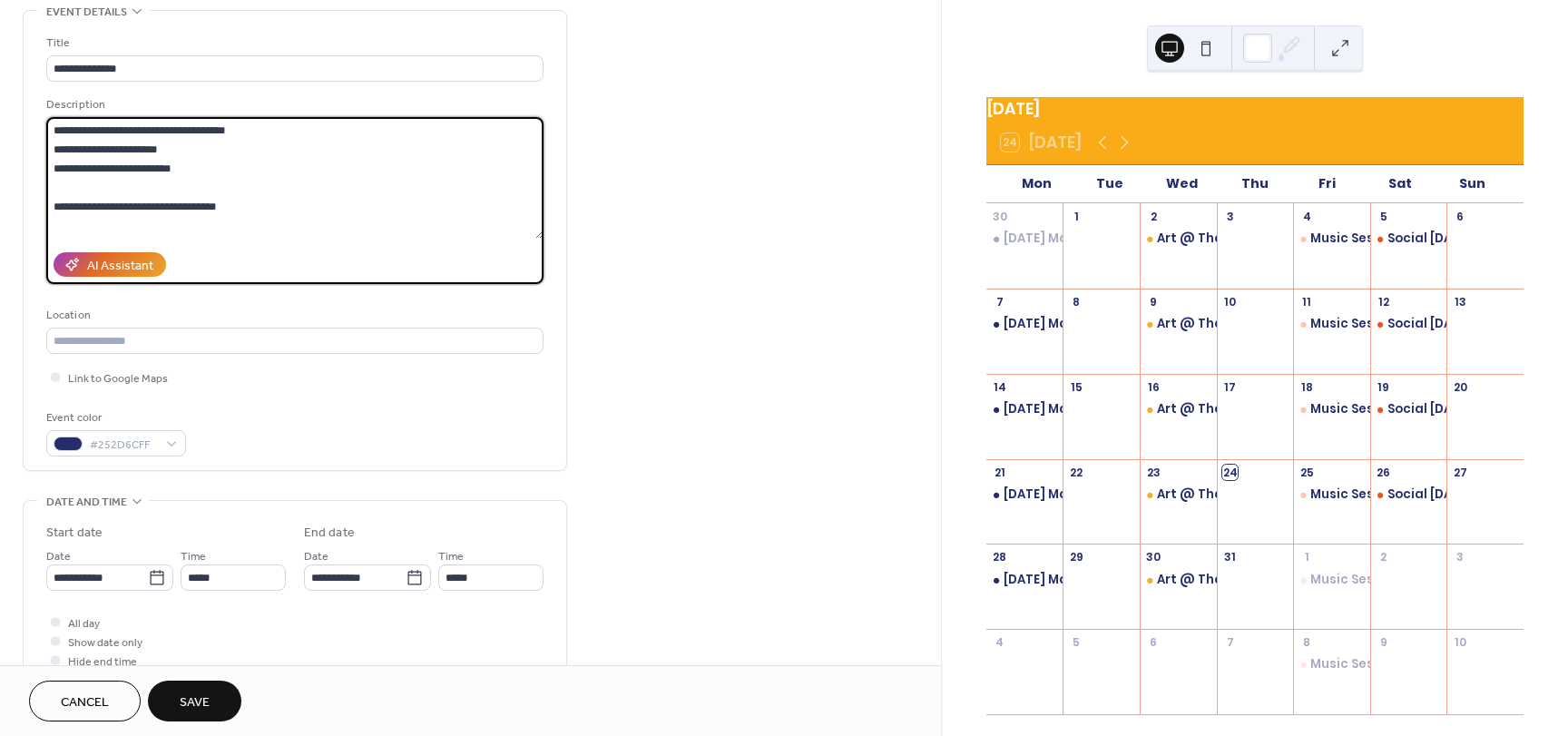 click on "**********" at bounding box center (295, 178) 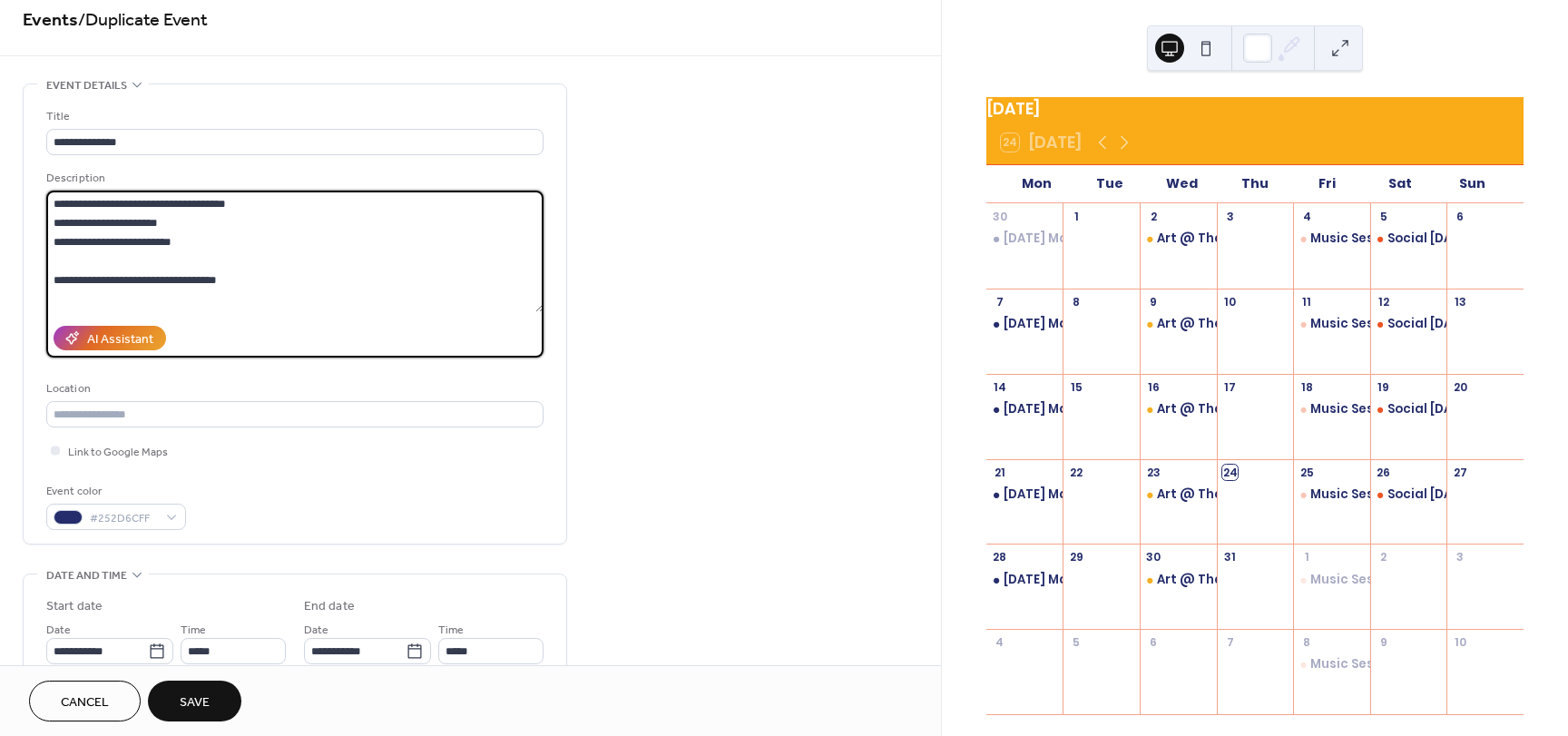 scroll, scrollTop: 0, scrollLeft: 0, axis: both 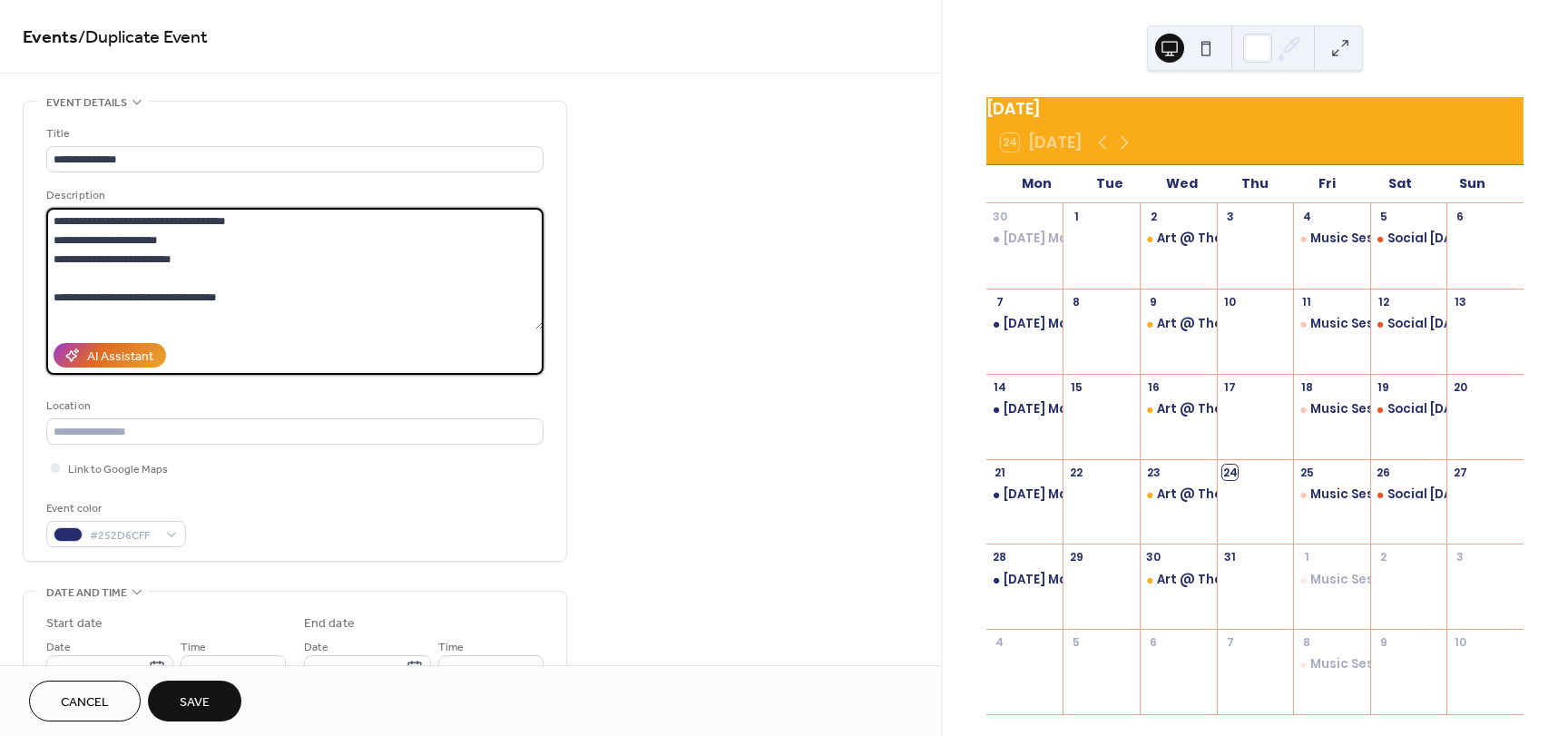 click on "**********" at bounding box center [295, 269] 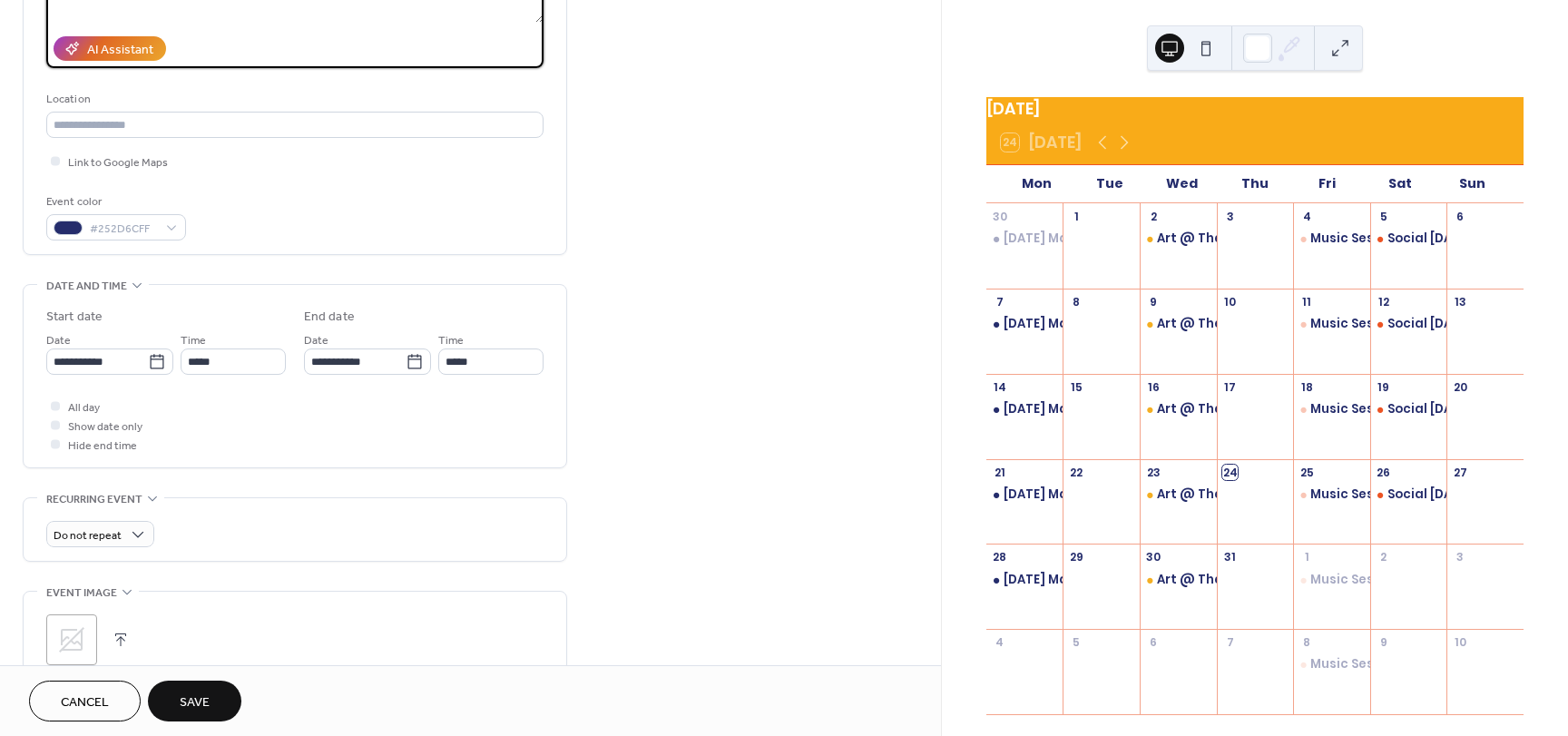 scroll, scrollTop: 454, scrollLeft: 0, axis: vertical 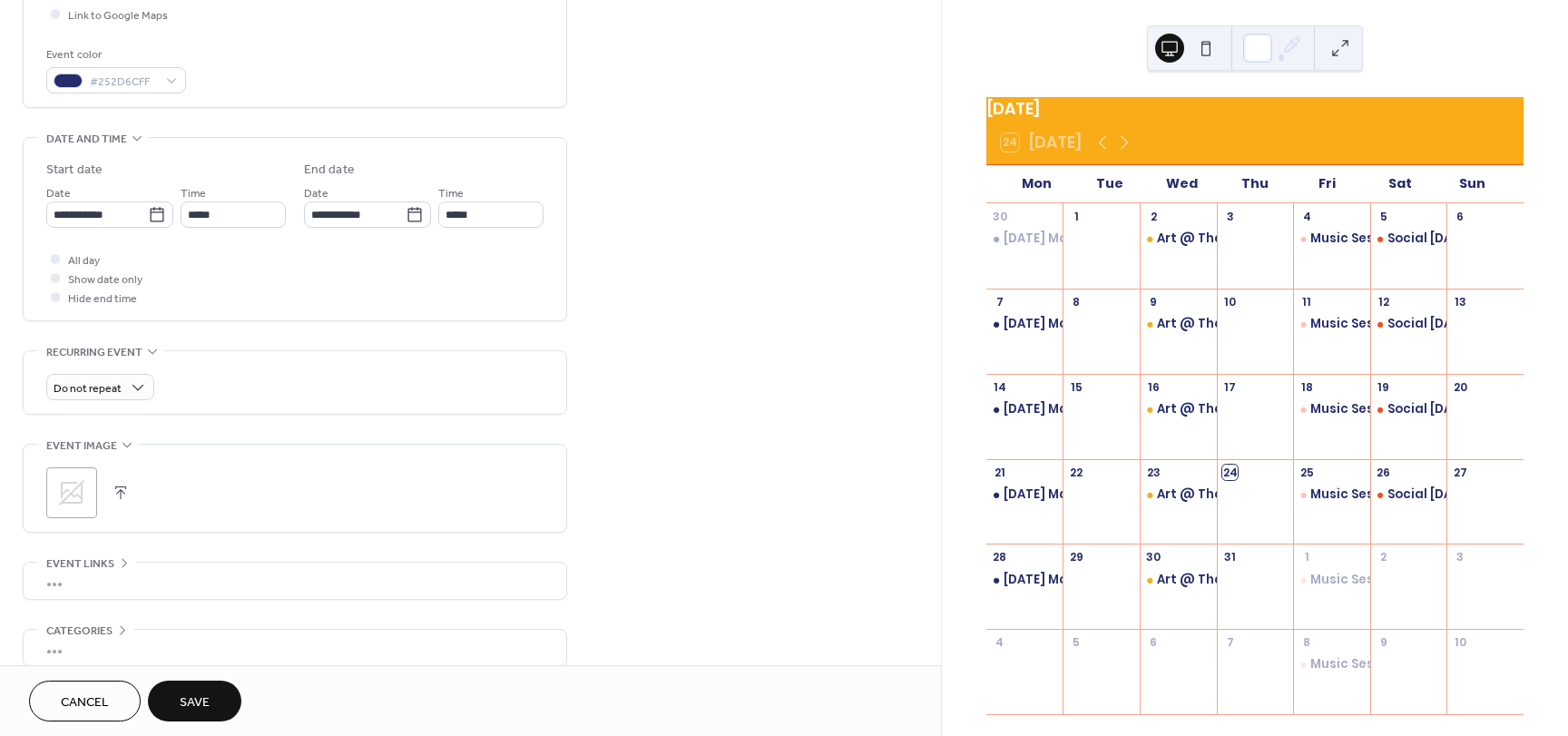 click on "Save" at bounding box center (194, 701) 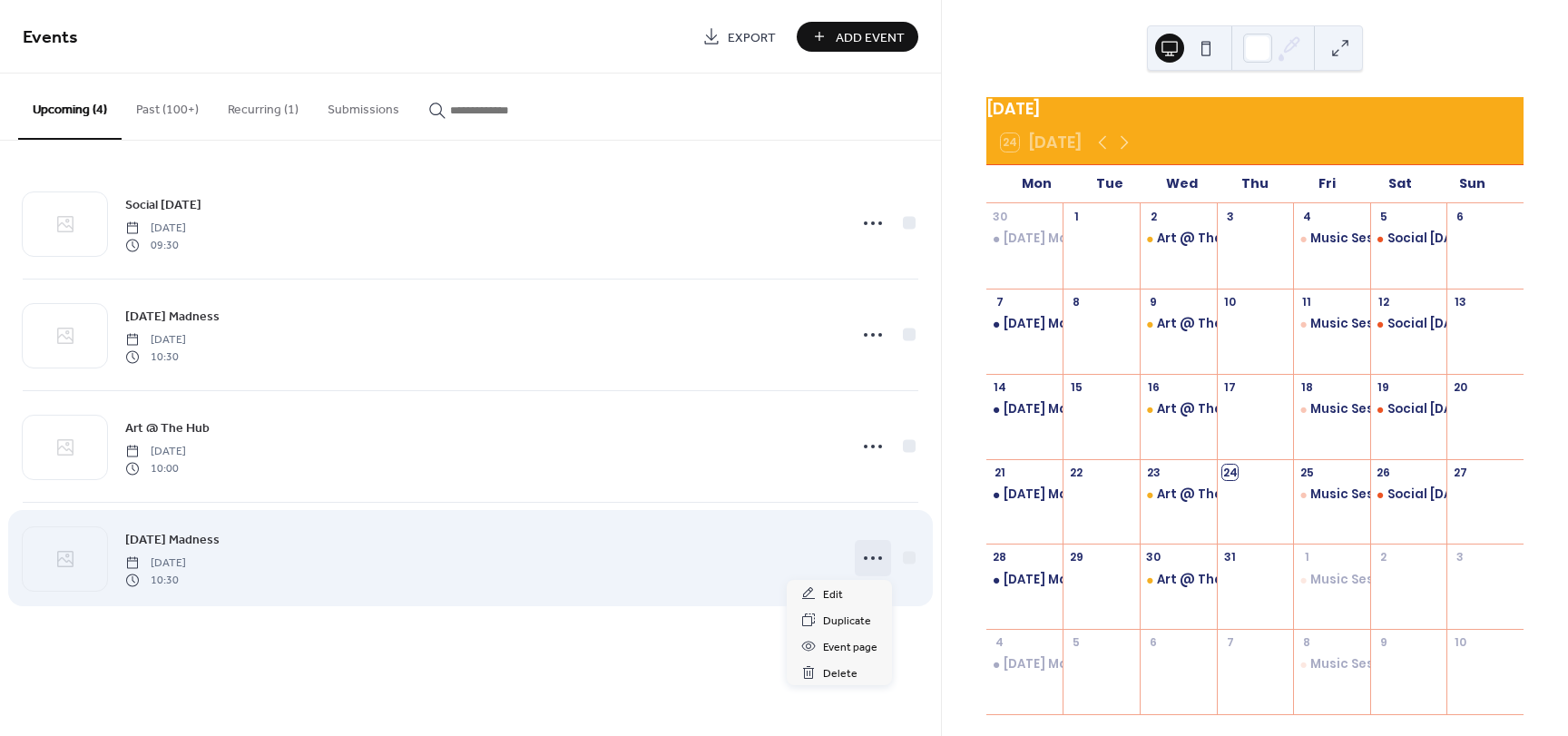 click 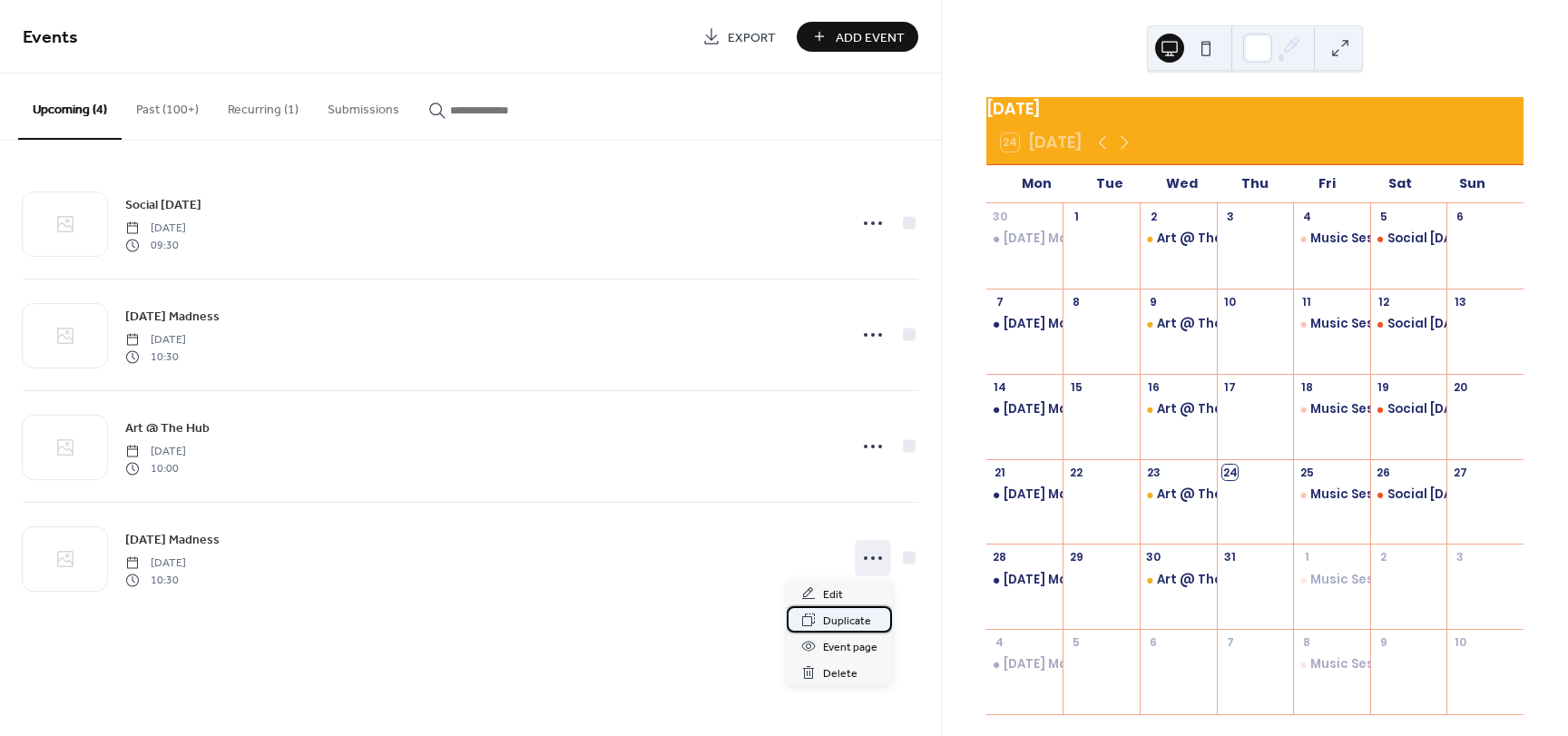 click on "Duplicate" at bounding box center (847, 621) 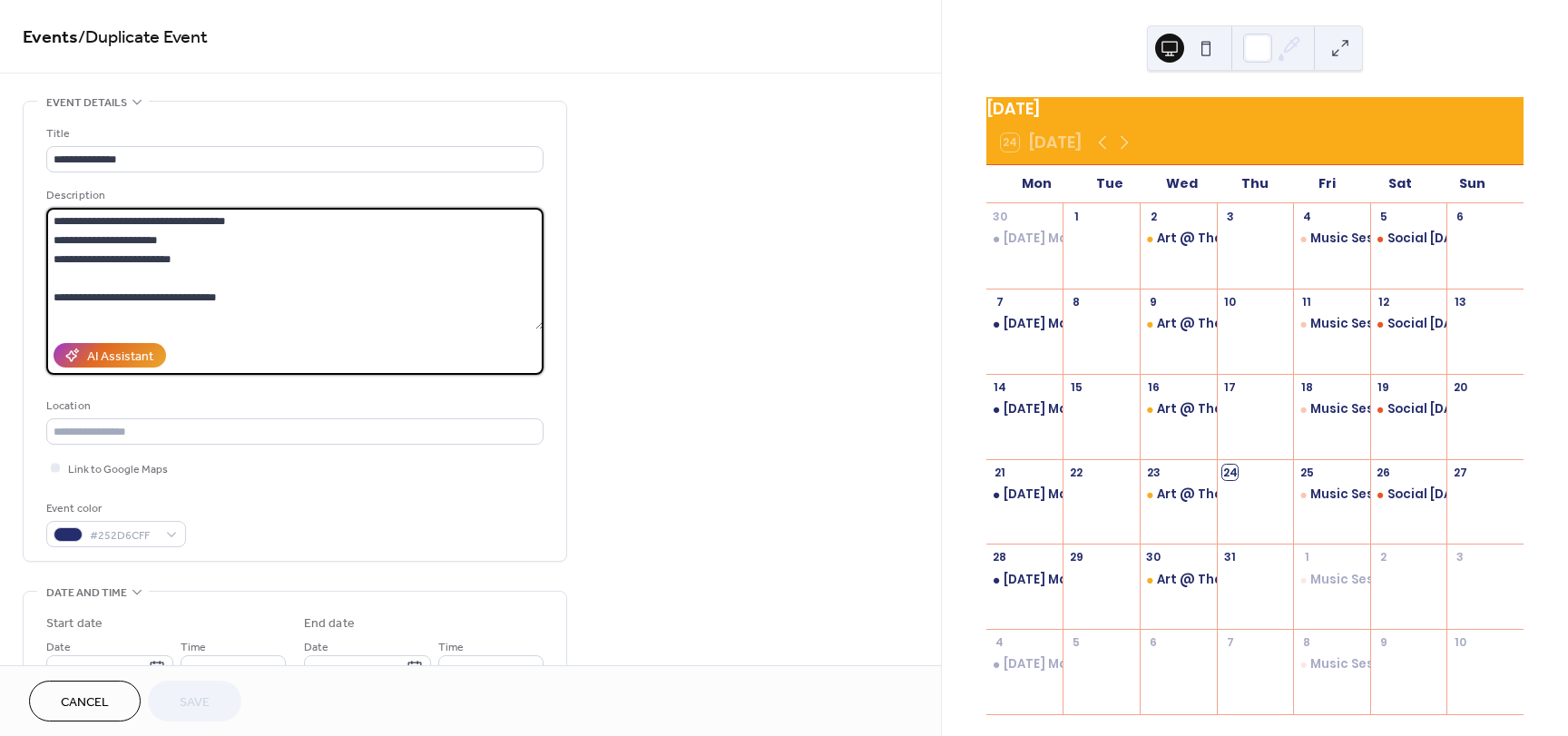 drag, startPoint x: 223, startPoint y: 268, endPoint x: 44, endPoint y: 210, distance: 188.16216 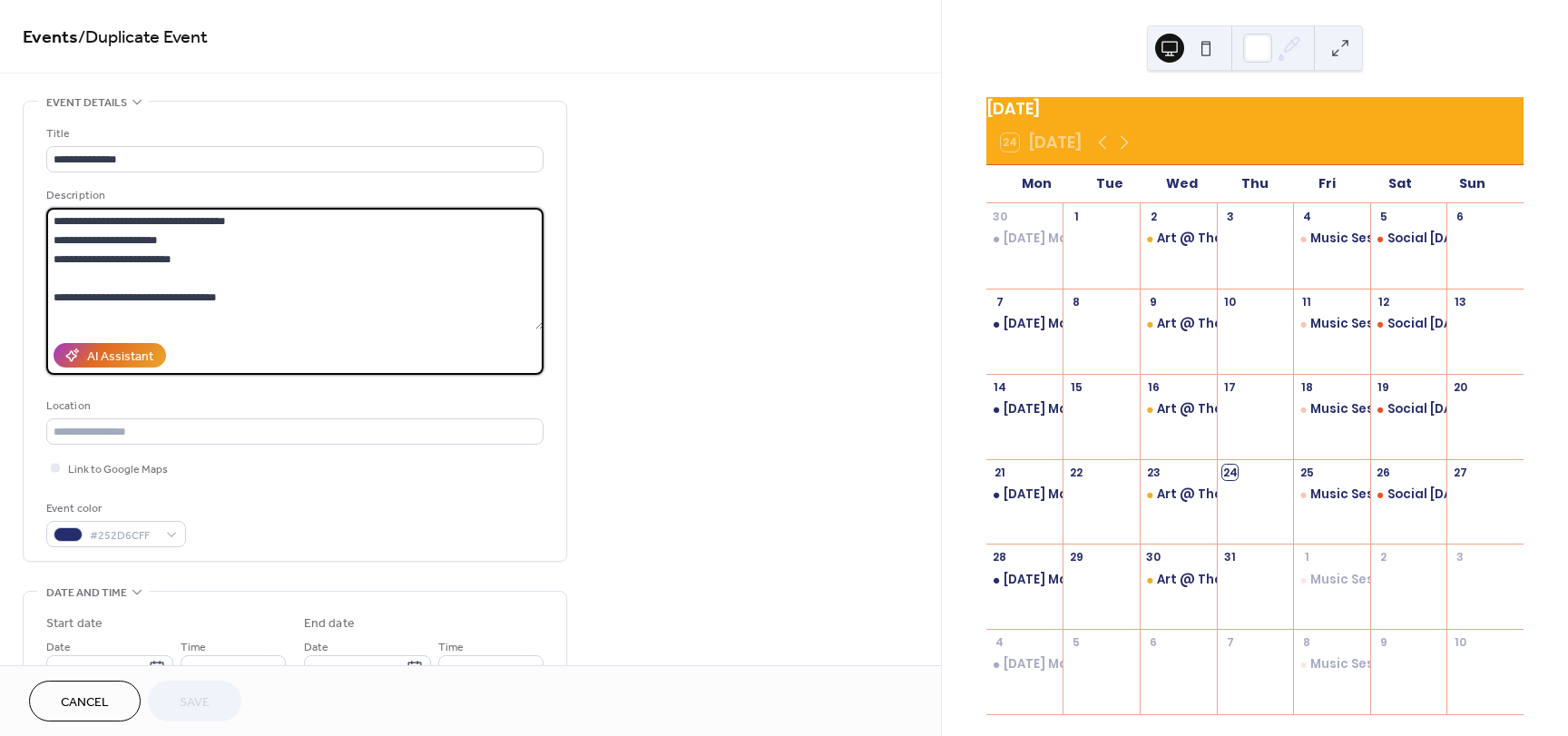 click on "**********" at bounding box center (295, 331) 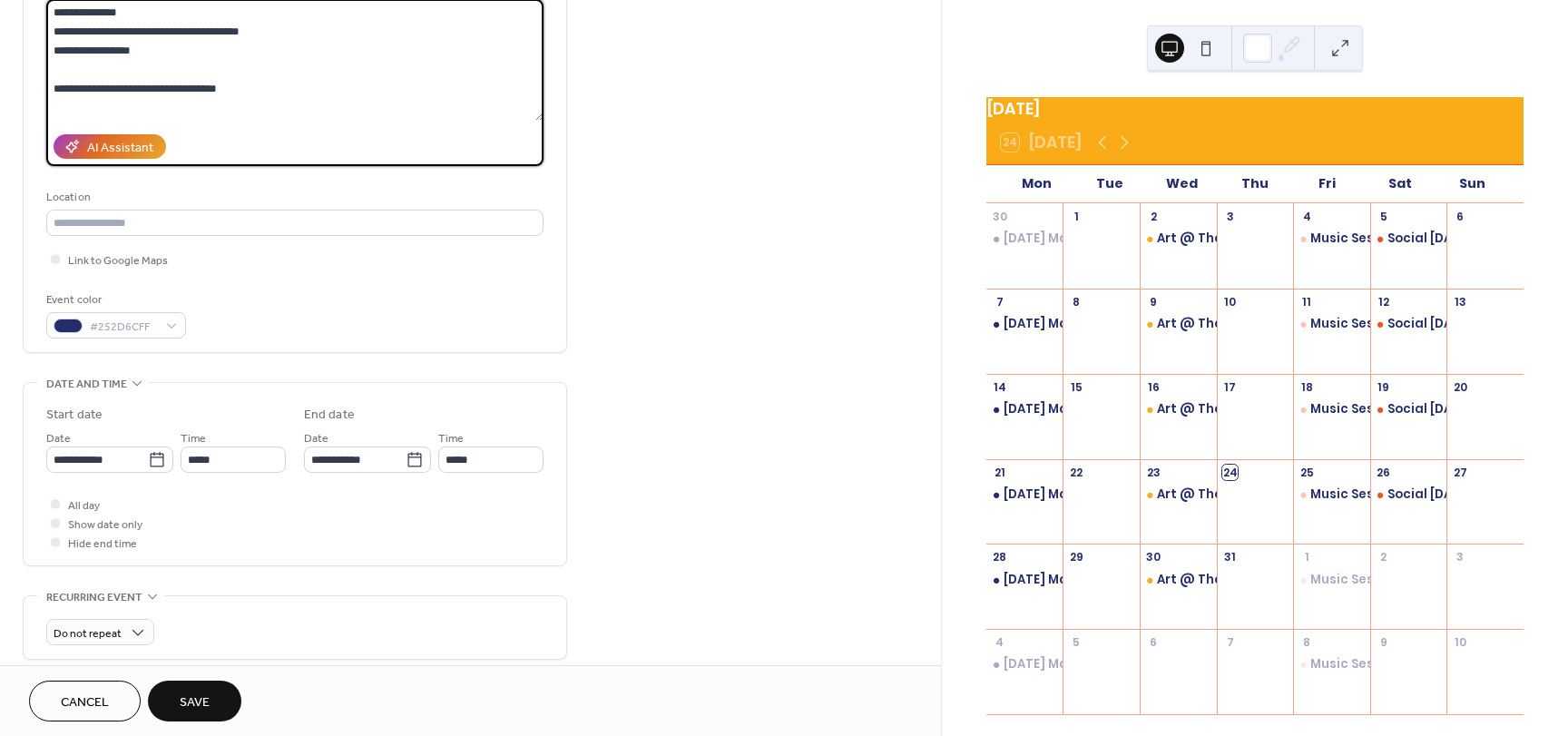 scroll, scrollTop: 272, scrollLeft: 0, axis: vertical 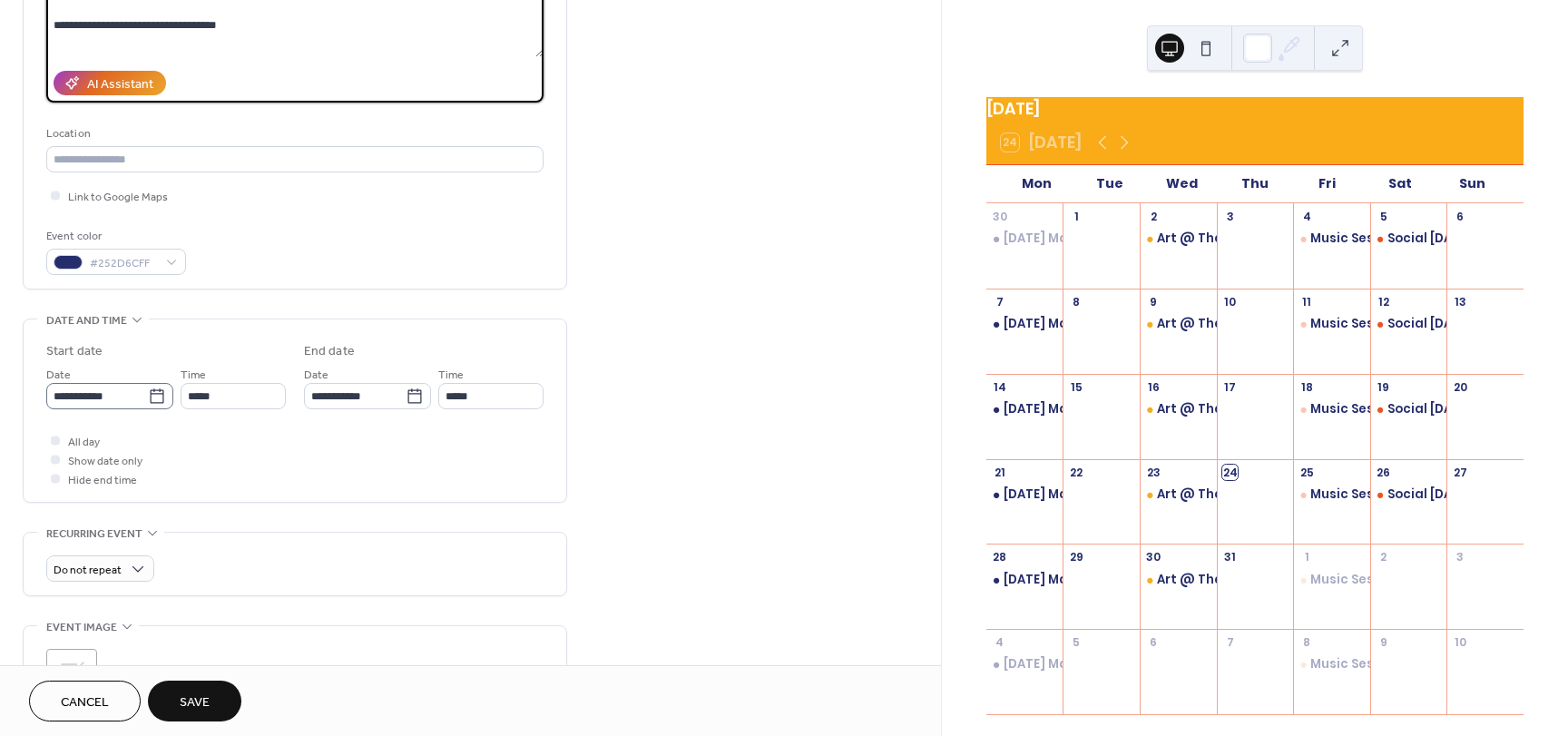 type on "**********" 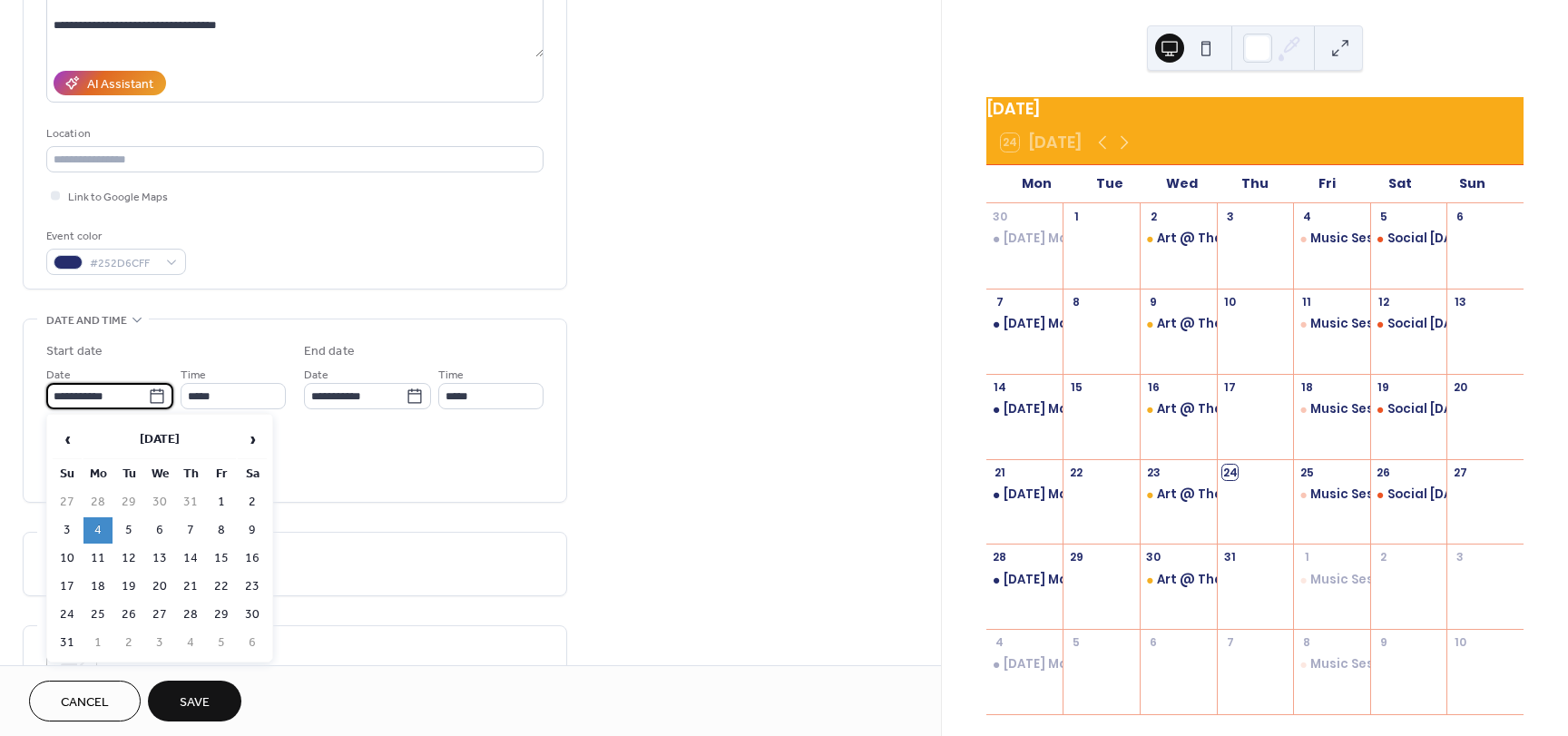click on "**********" at bounding box center (97, 396) 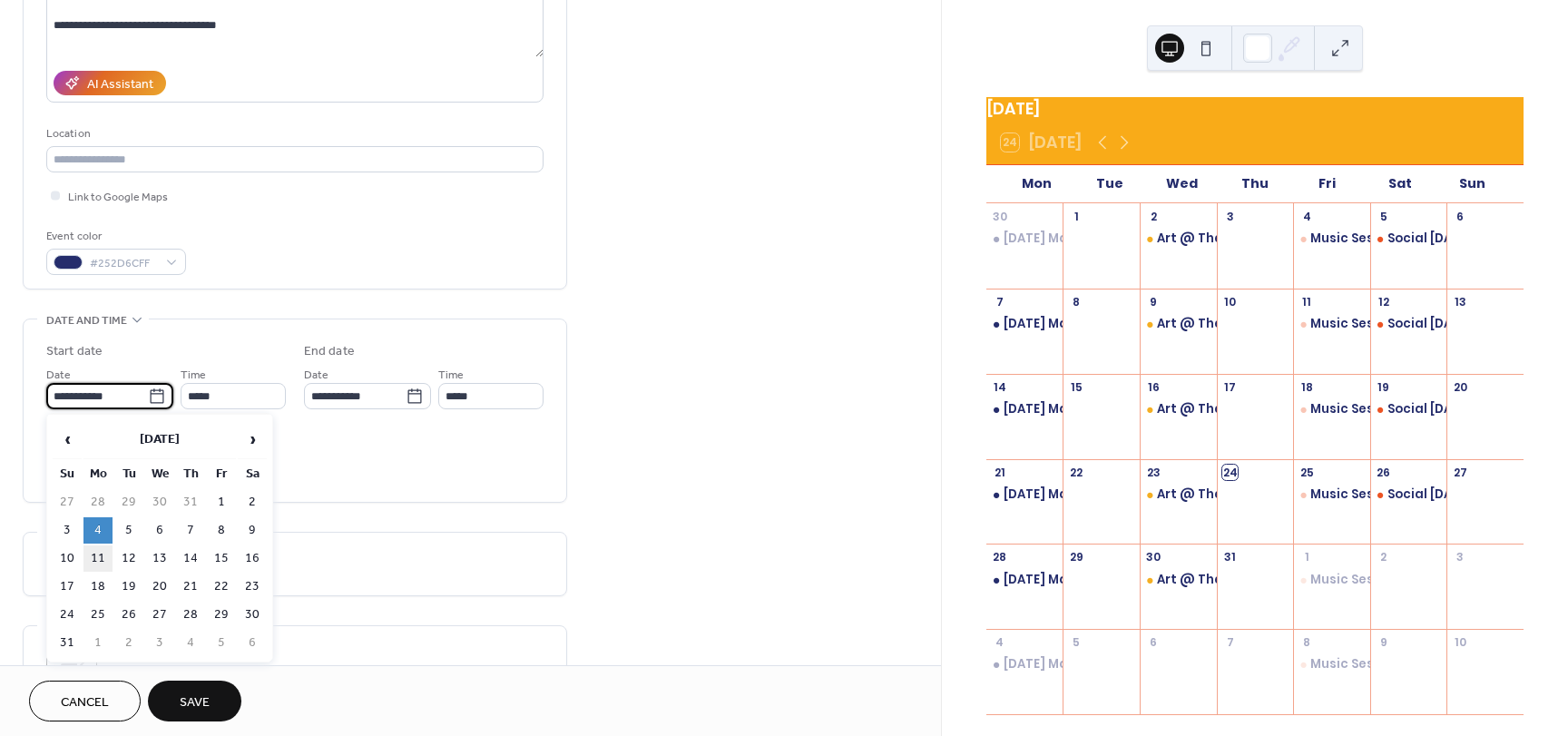 click on "11" at bounding box center [98, 558] 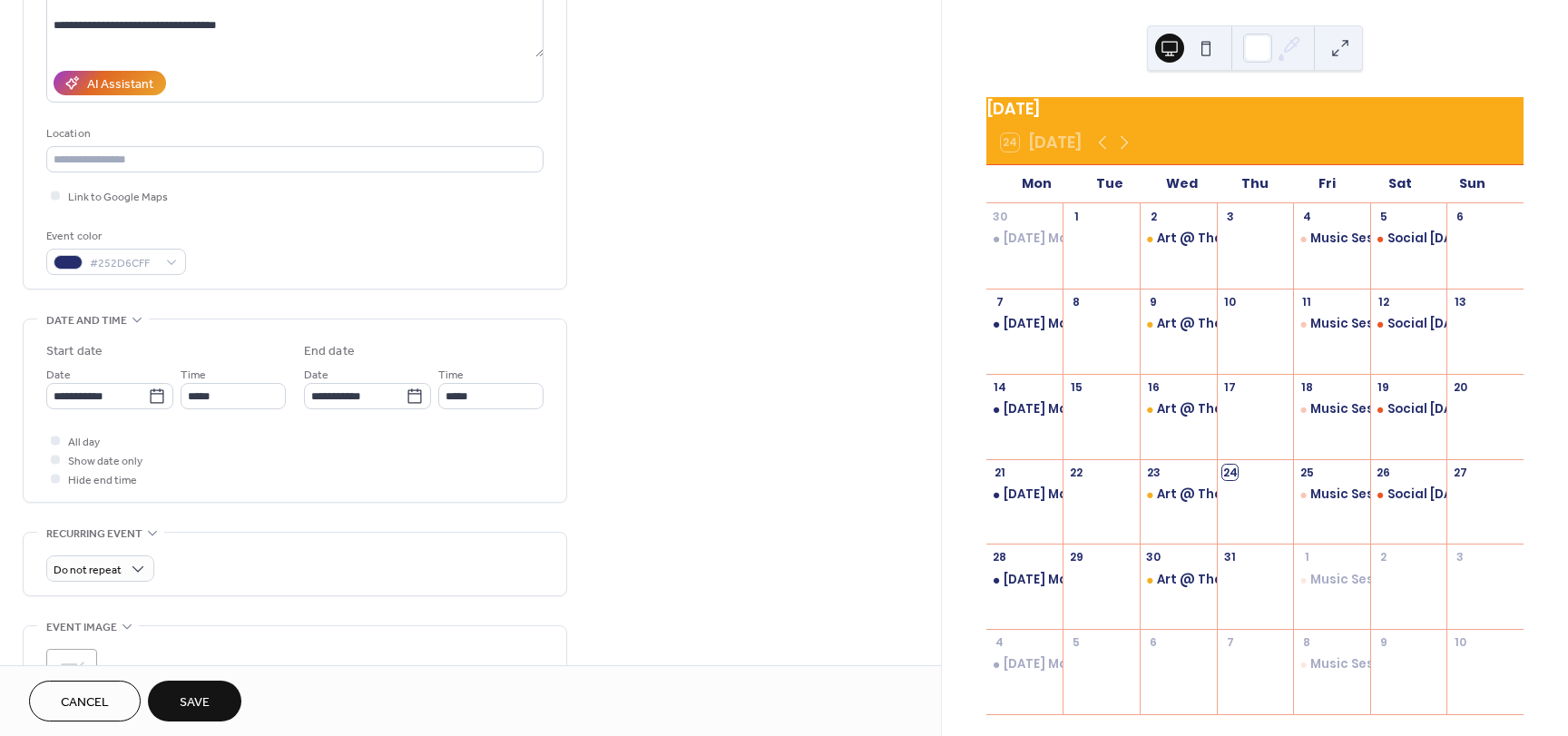 click on "Save" at bounding box center [194, 701] 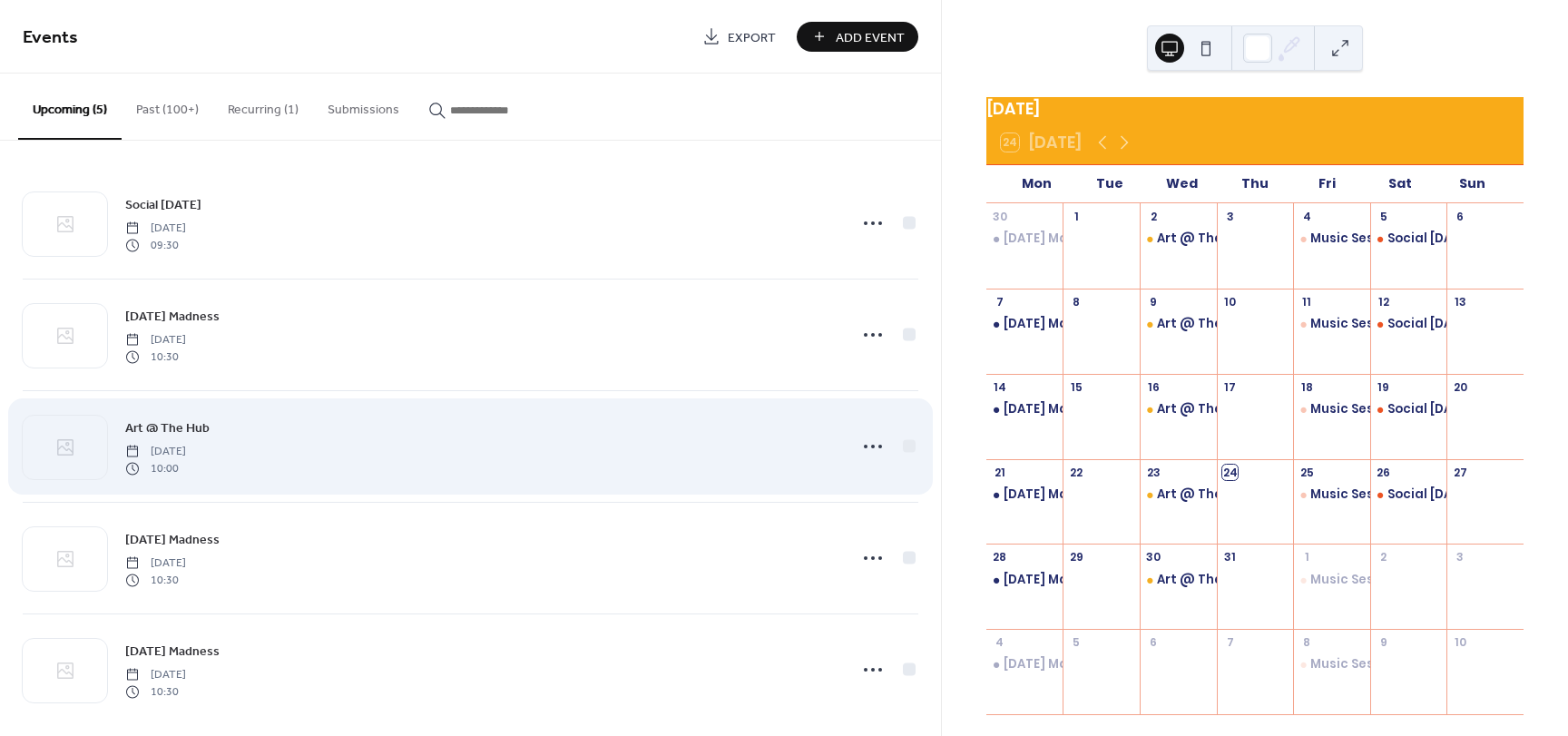 scroll, scrollTop: 16, scrollLeft: 0, axis: vertical 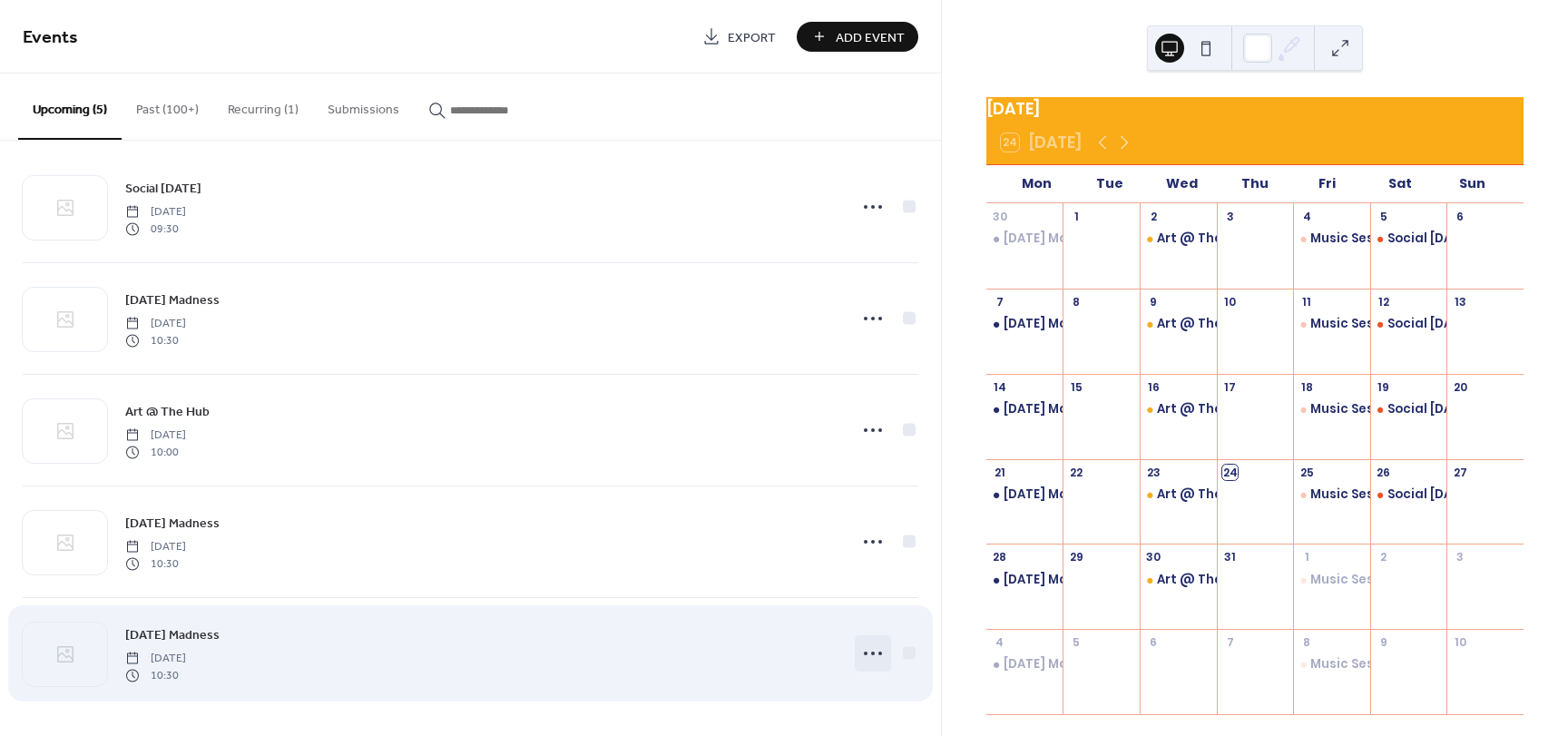 click 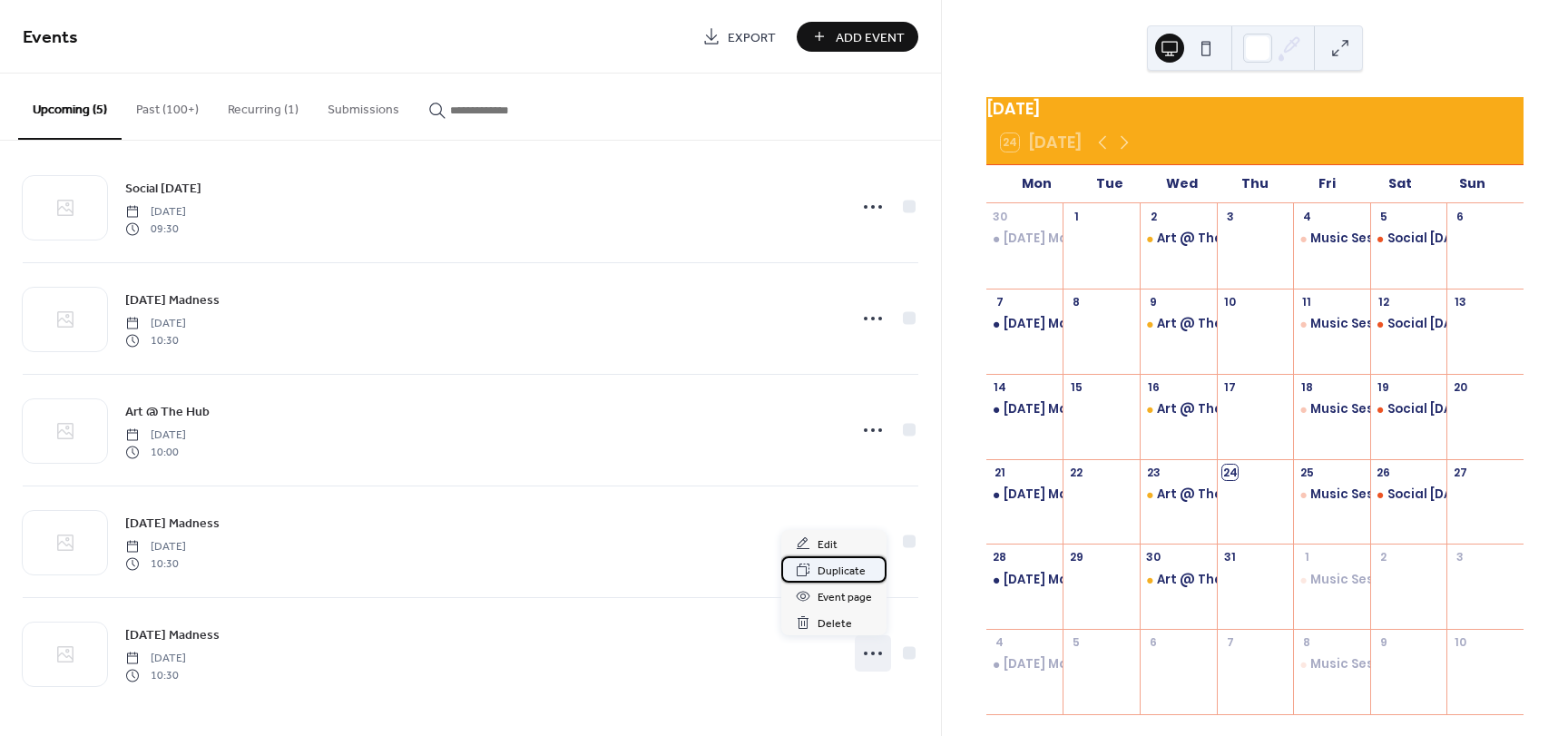 click on "Duplicate" at bounding box center [841, 571] 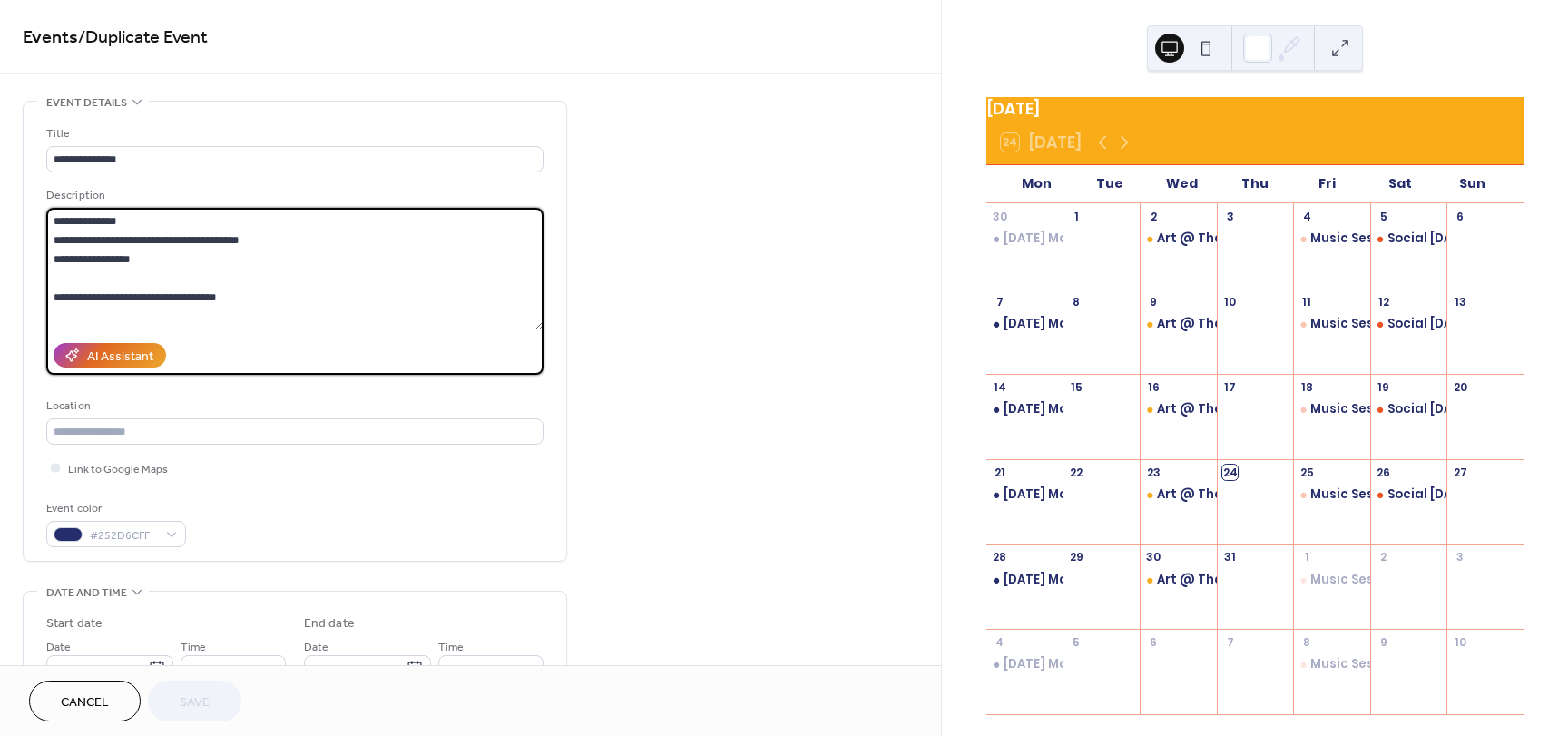 drag, startPoint x: 189, startPoint y: 259, endPoint x: 45, endPoint y: 221, distance: 148.93 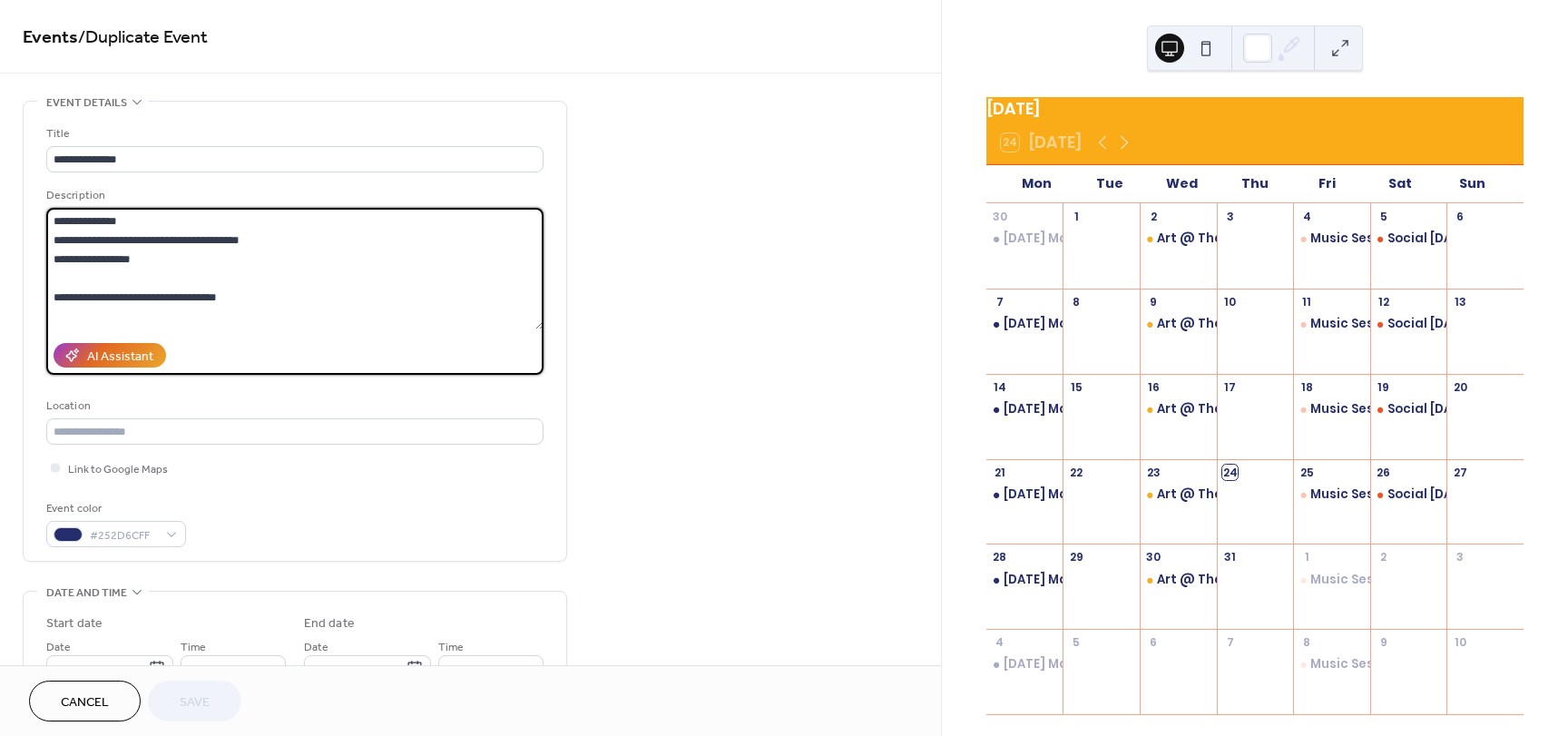 click on "**********" at bounding box center [295, 331] 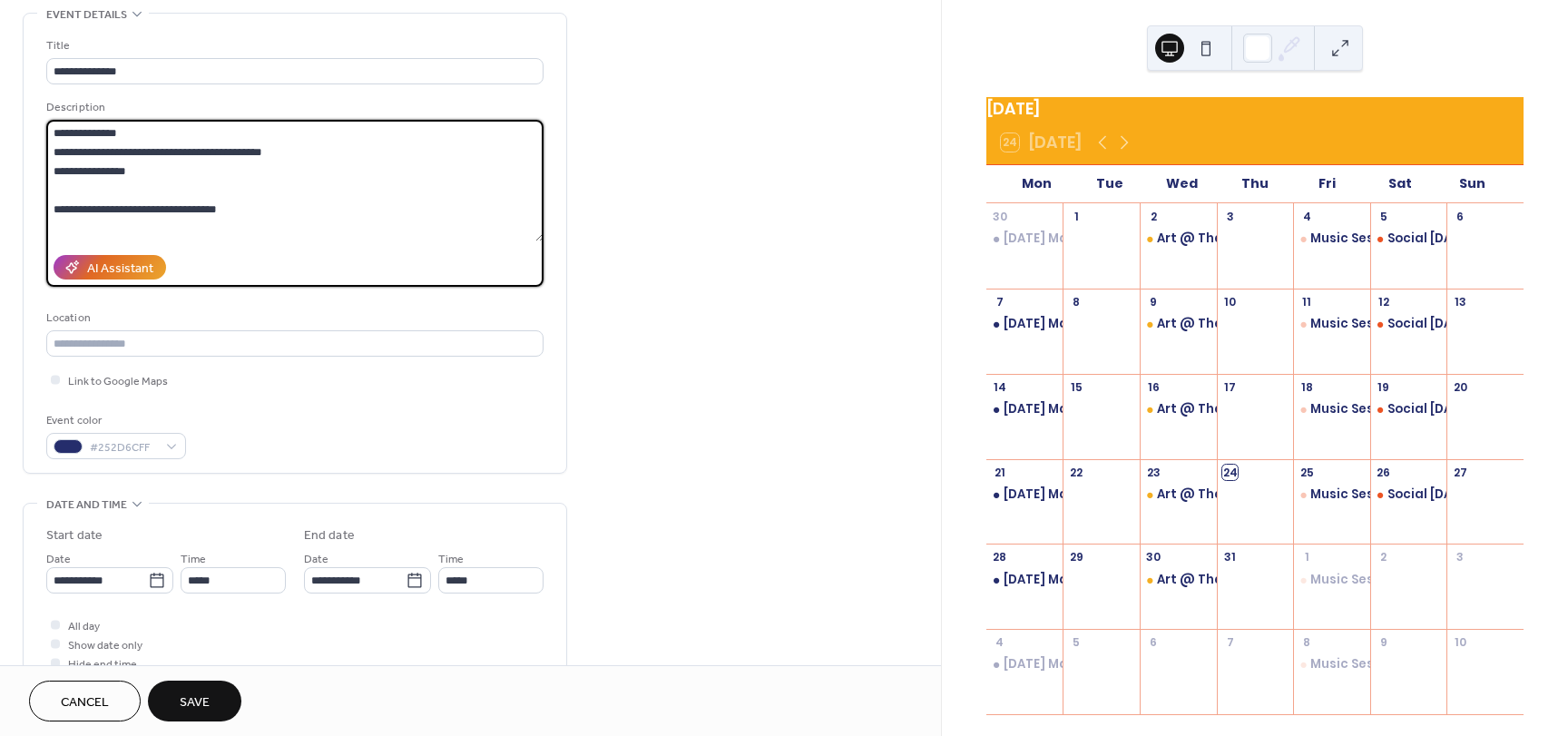 scroll, scrollTop: 272, scrollLeft: 0, axis: vertical 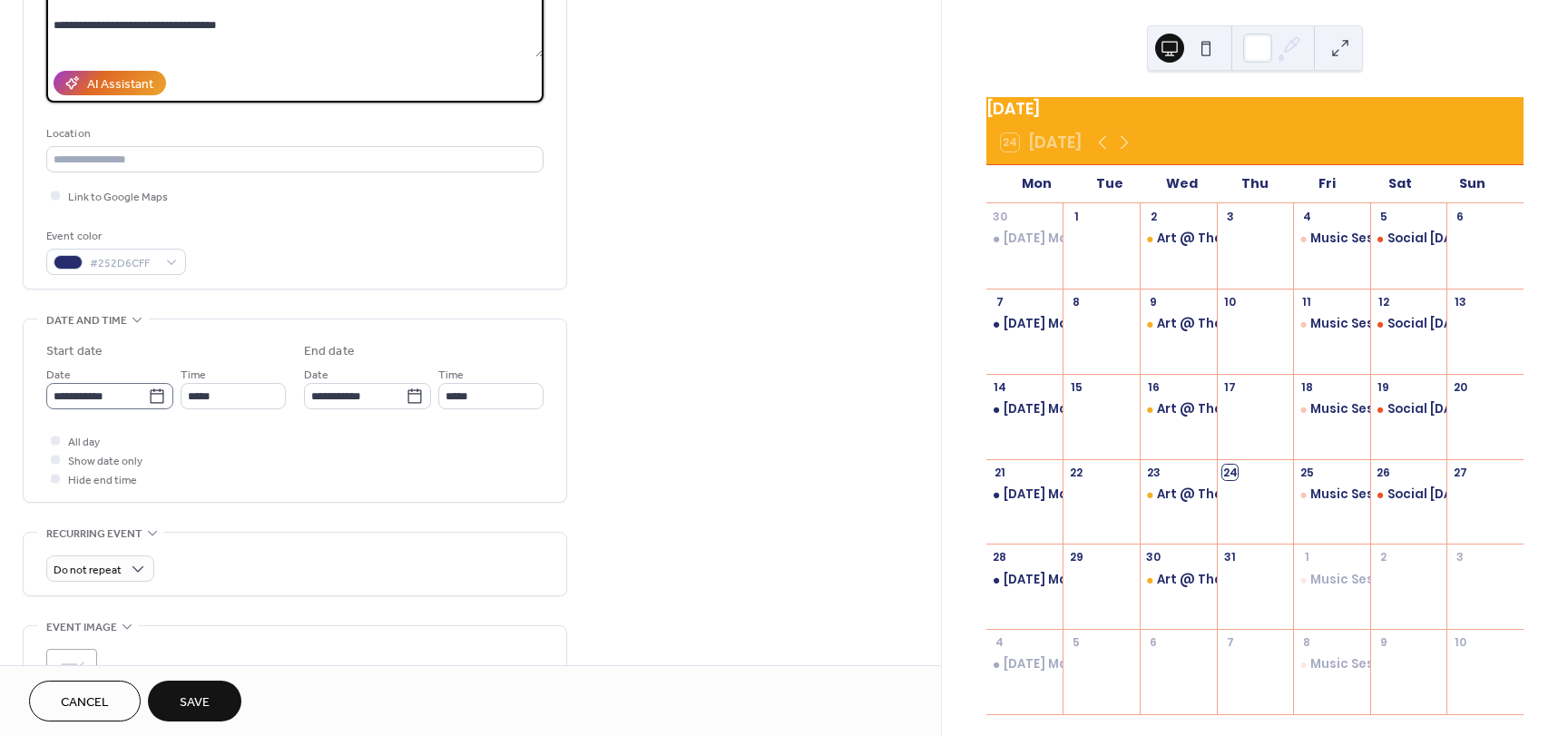 type on "**********" 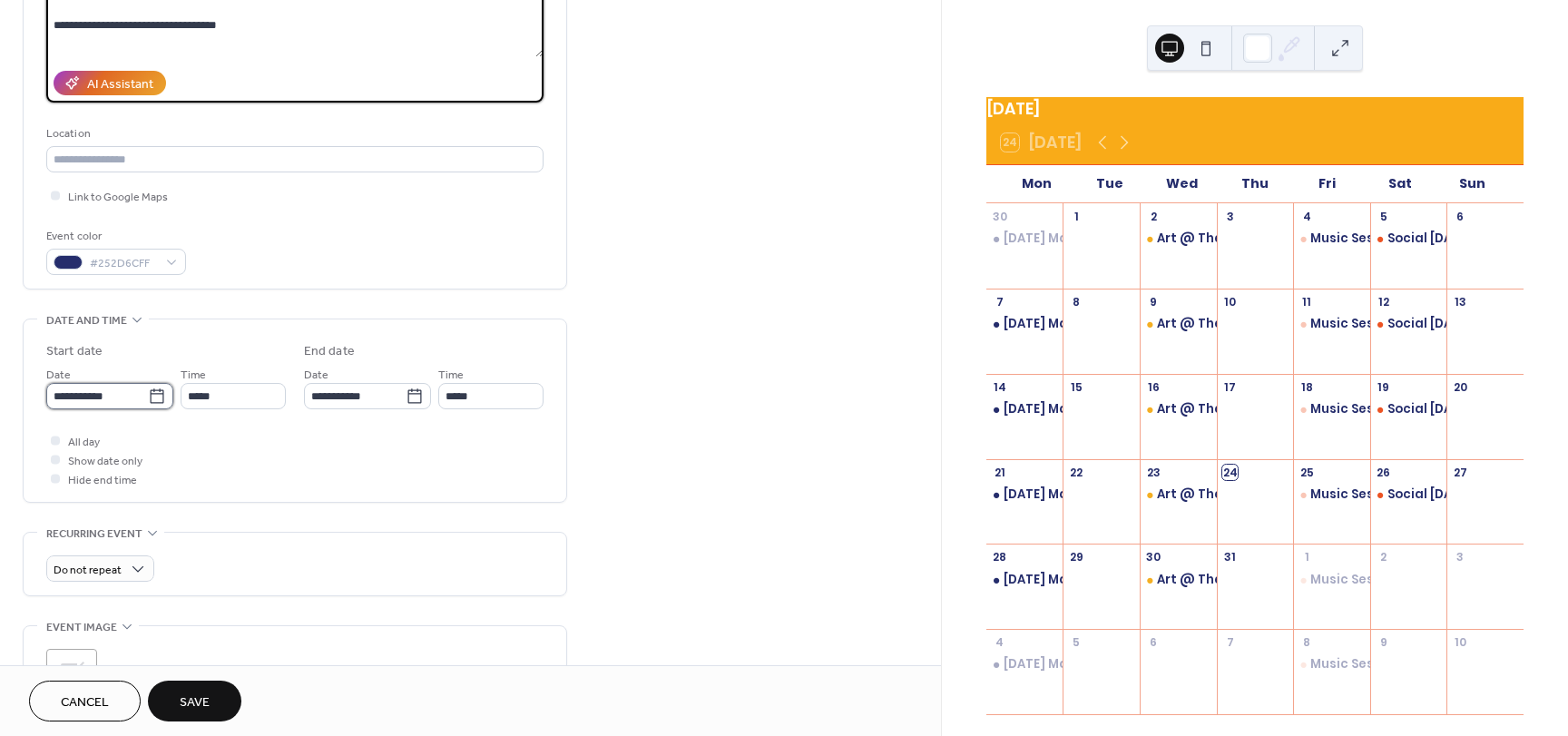 click on "**********" at bounding box center [97, 396] 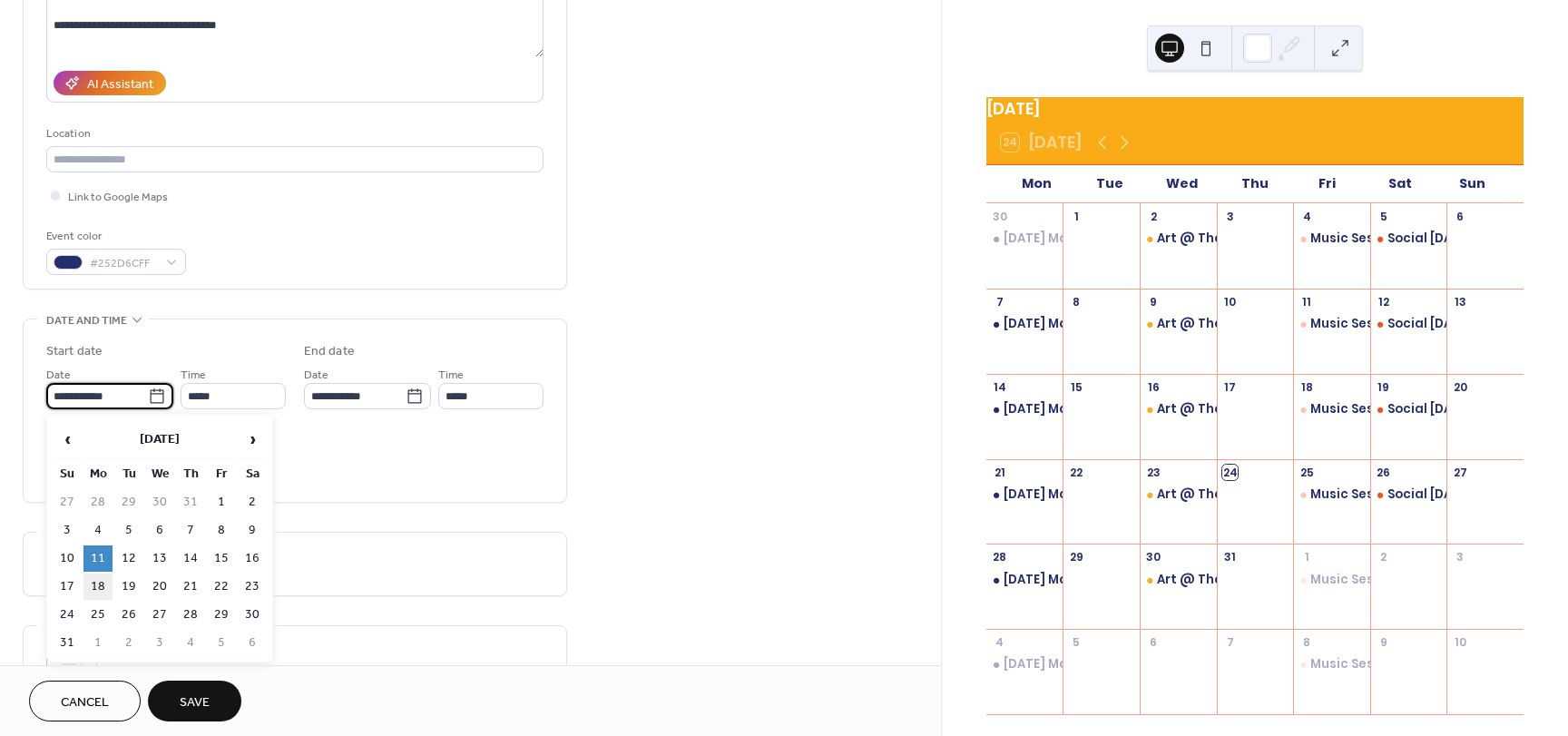 click on "18" at bounding box center (98, 586) 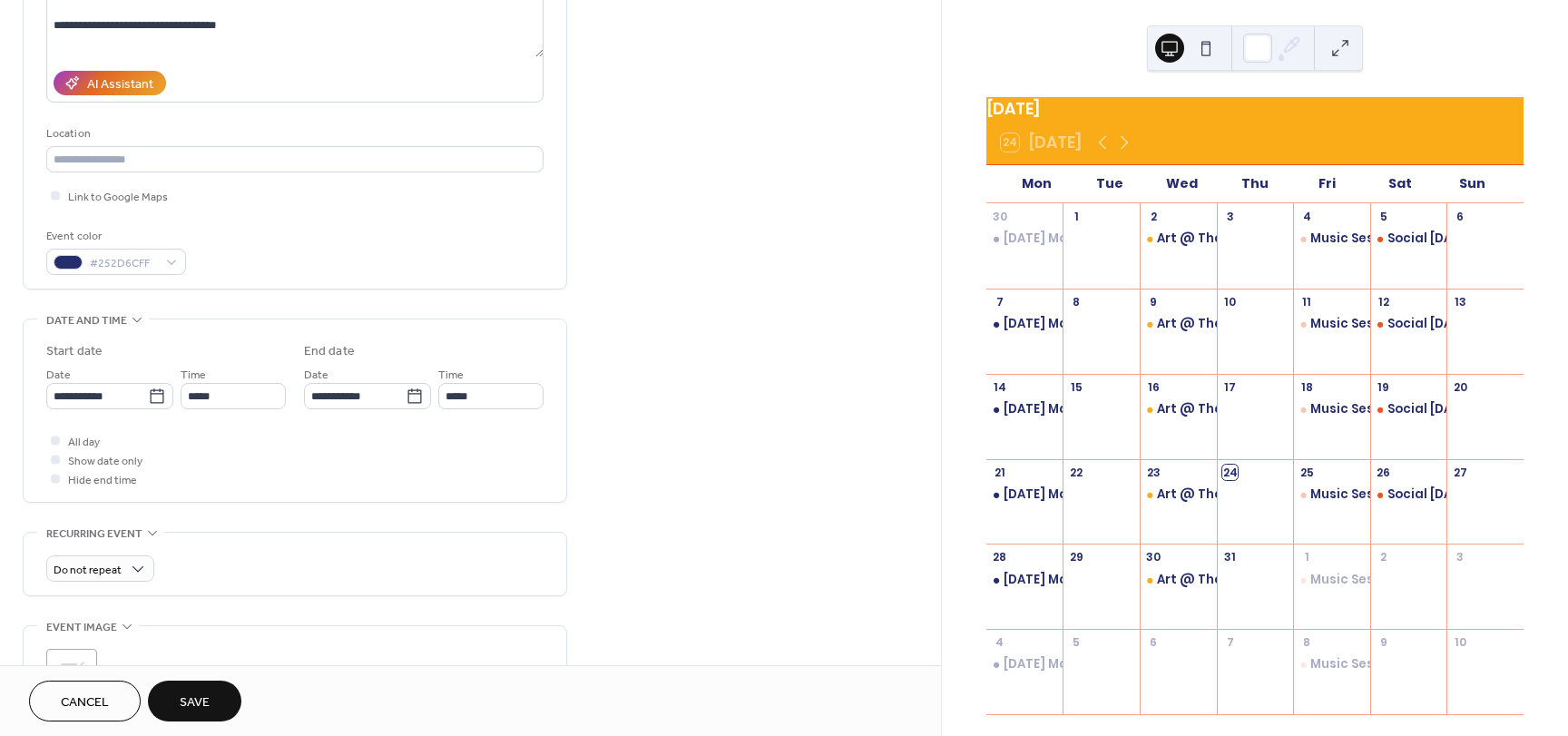 click on "Save" at bounding box center [194, 702] 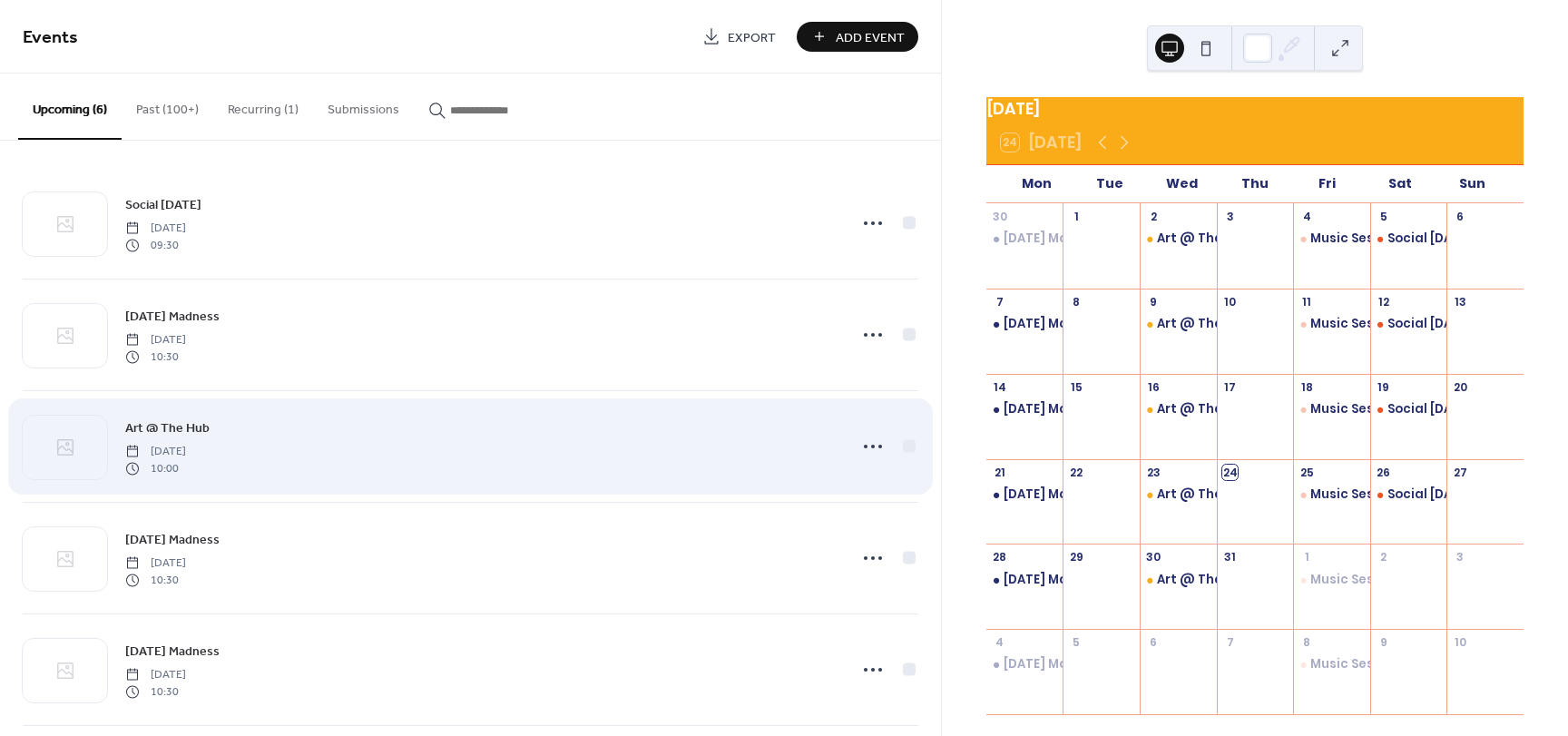 scroll, scrollTop: 128, scrollLeft: 0, axis: vertical 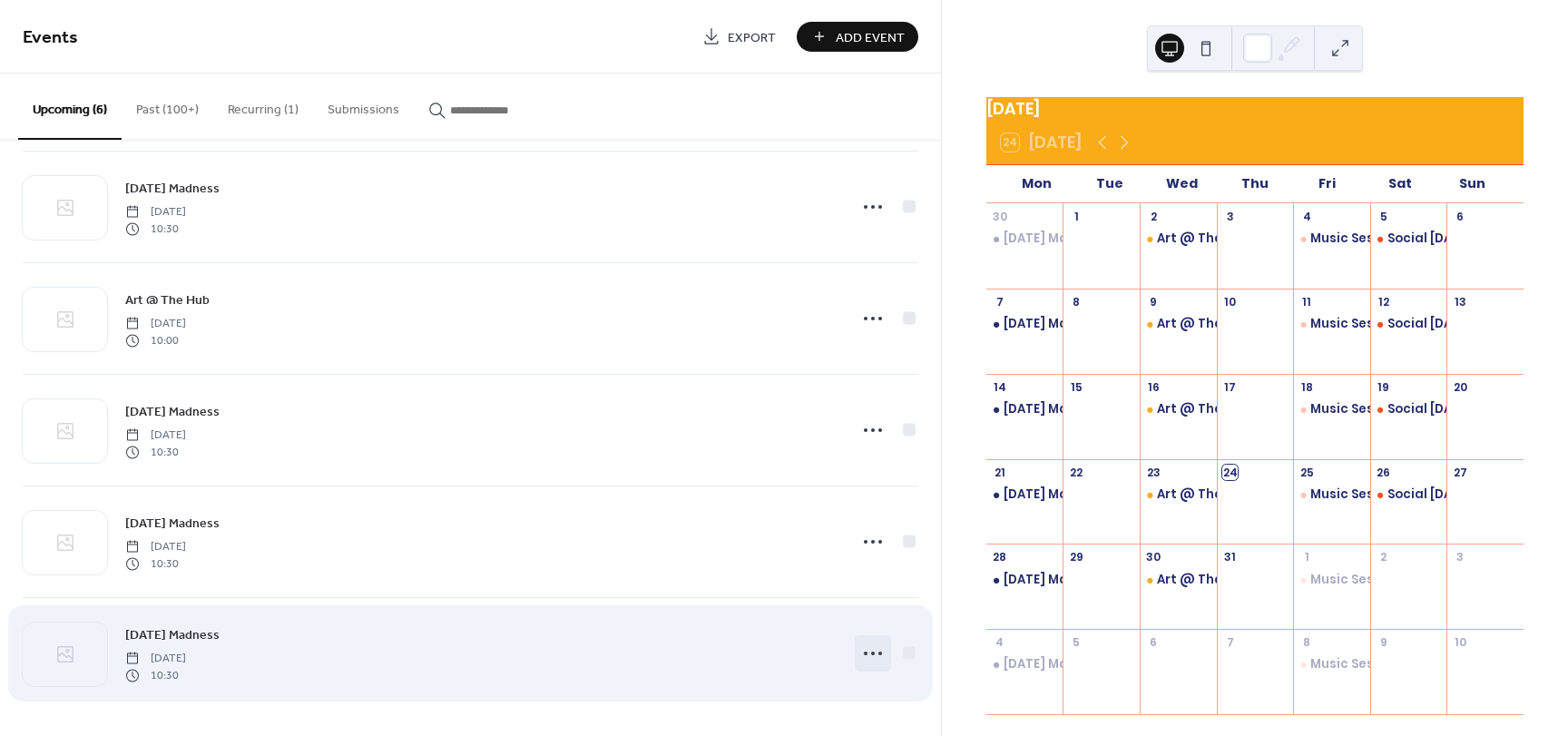 click 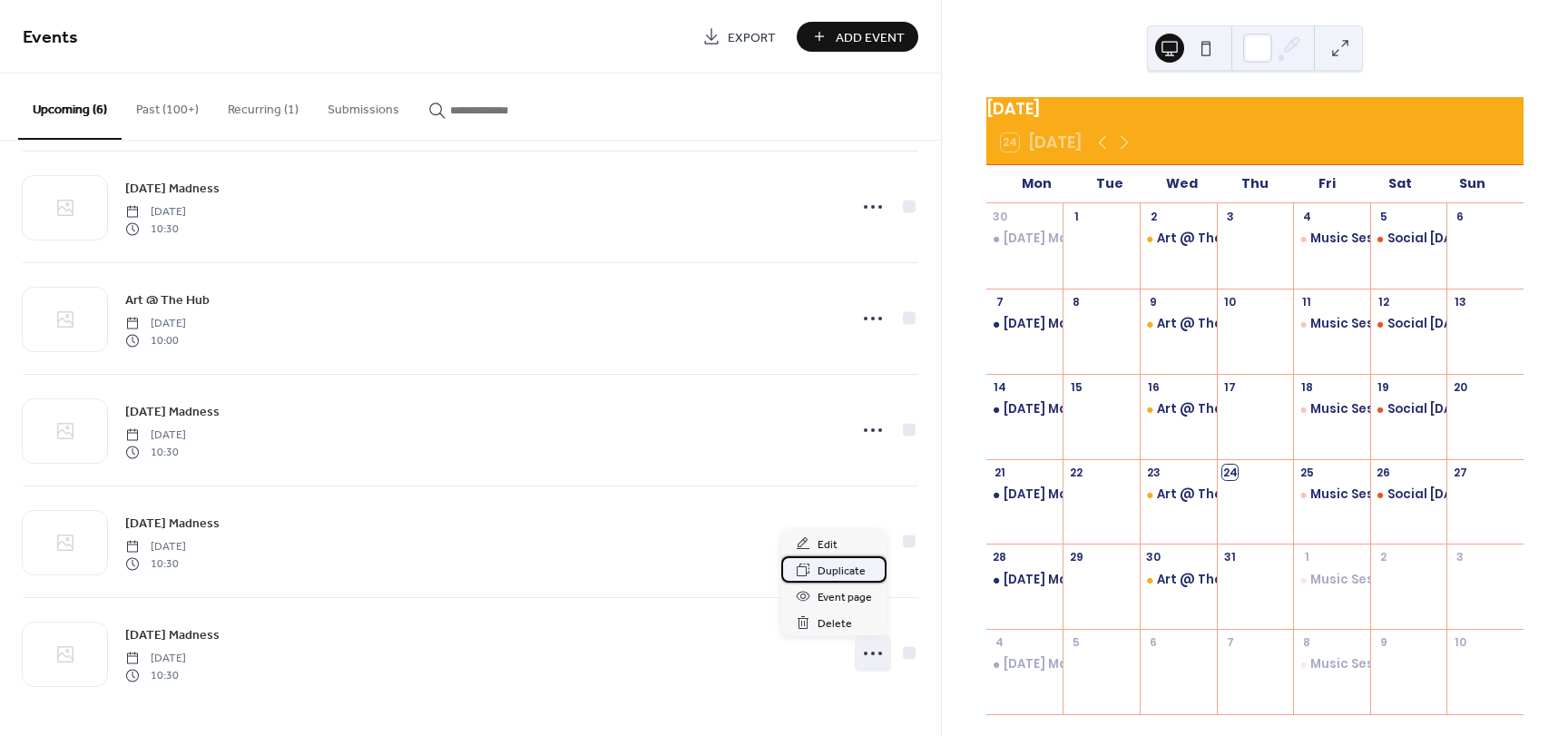 click on "Duplicate" at bounding box center (841, 571) 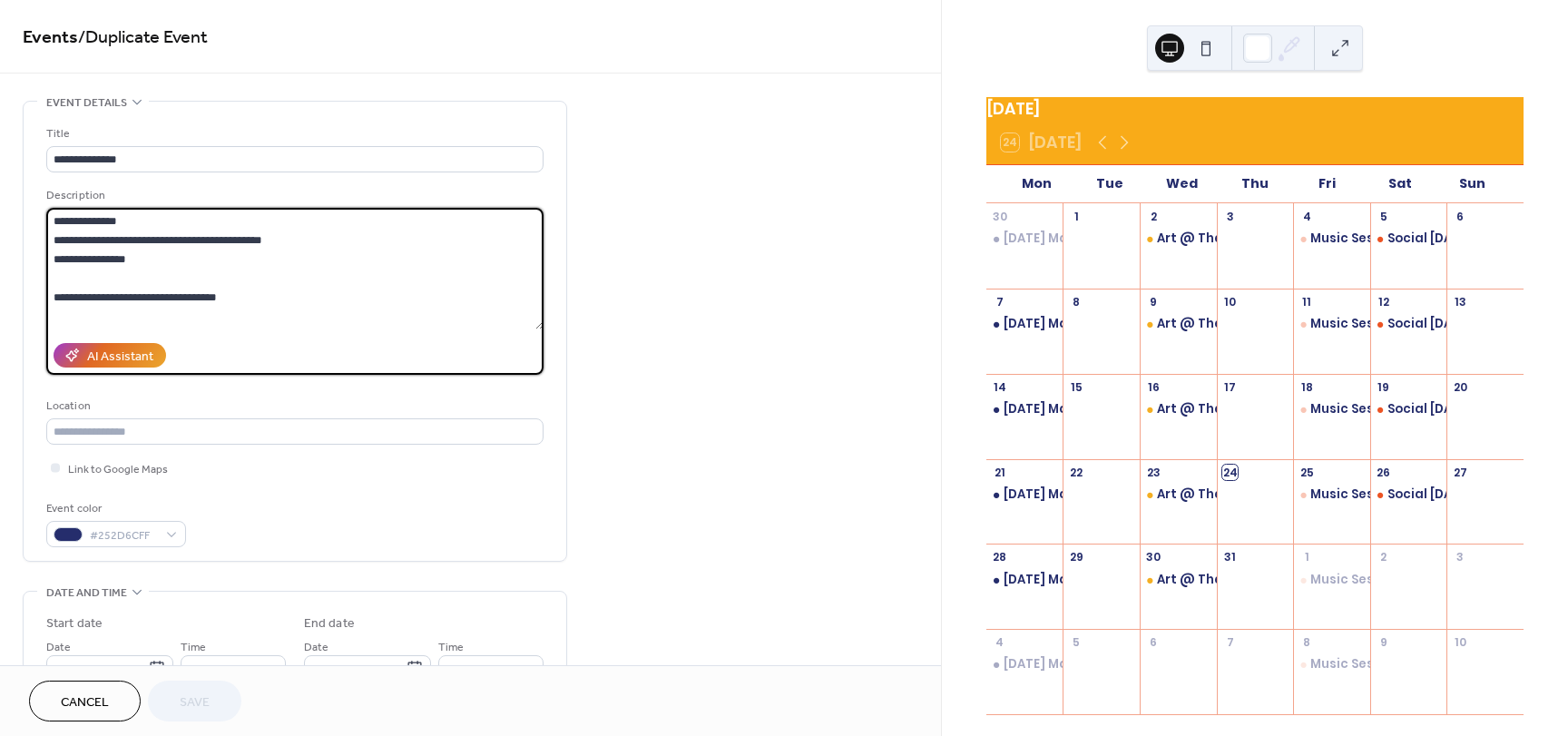 drag, startPoint x: 201, startPoint y: 221, endPoint x: -65, endPoint y: 222, distance: 266.00188 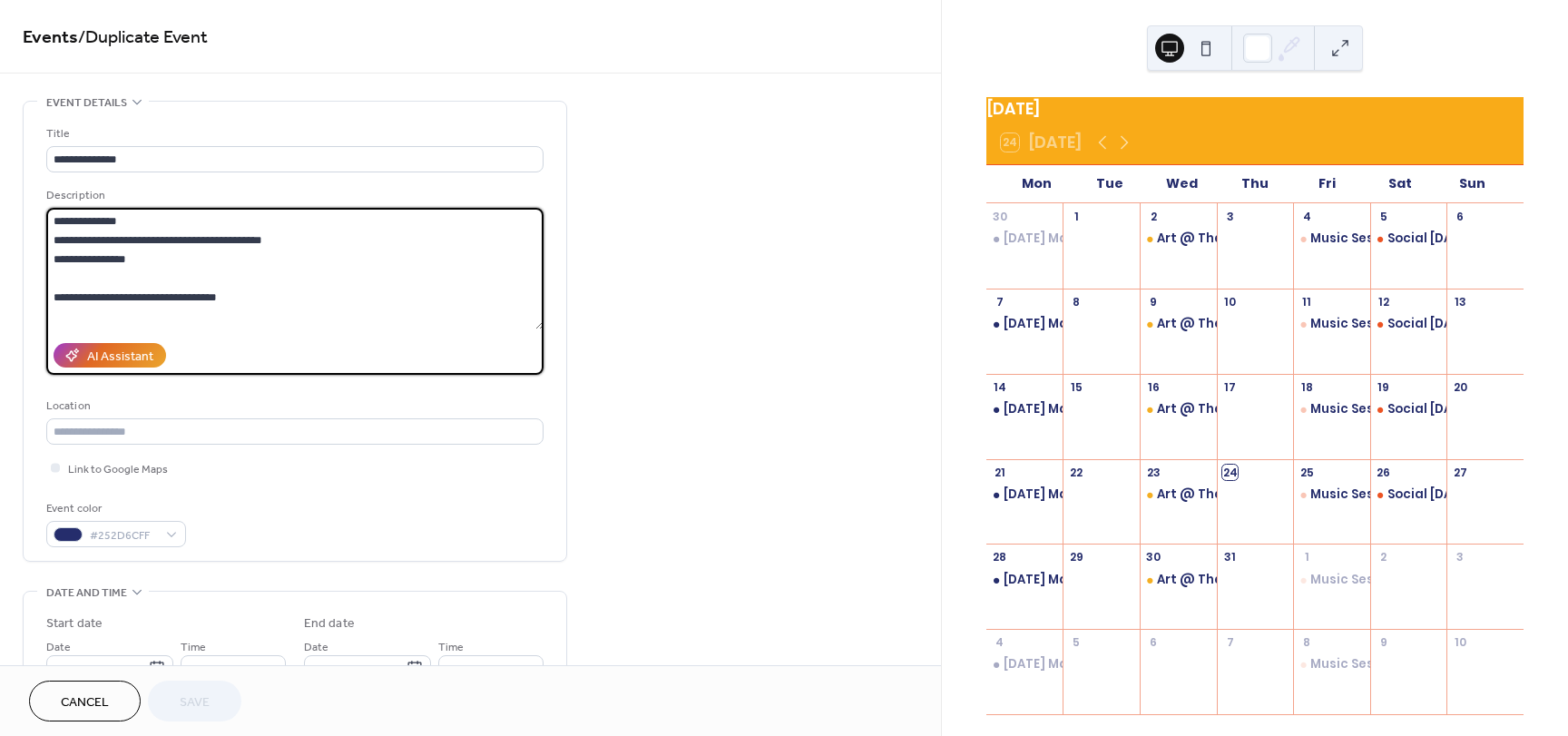 click on "**********" at bounding box center [784, 368] 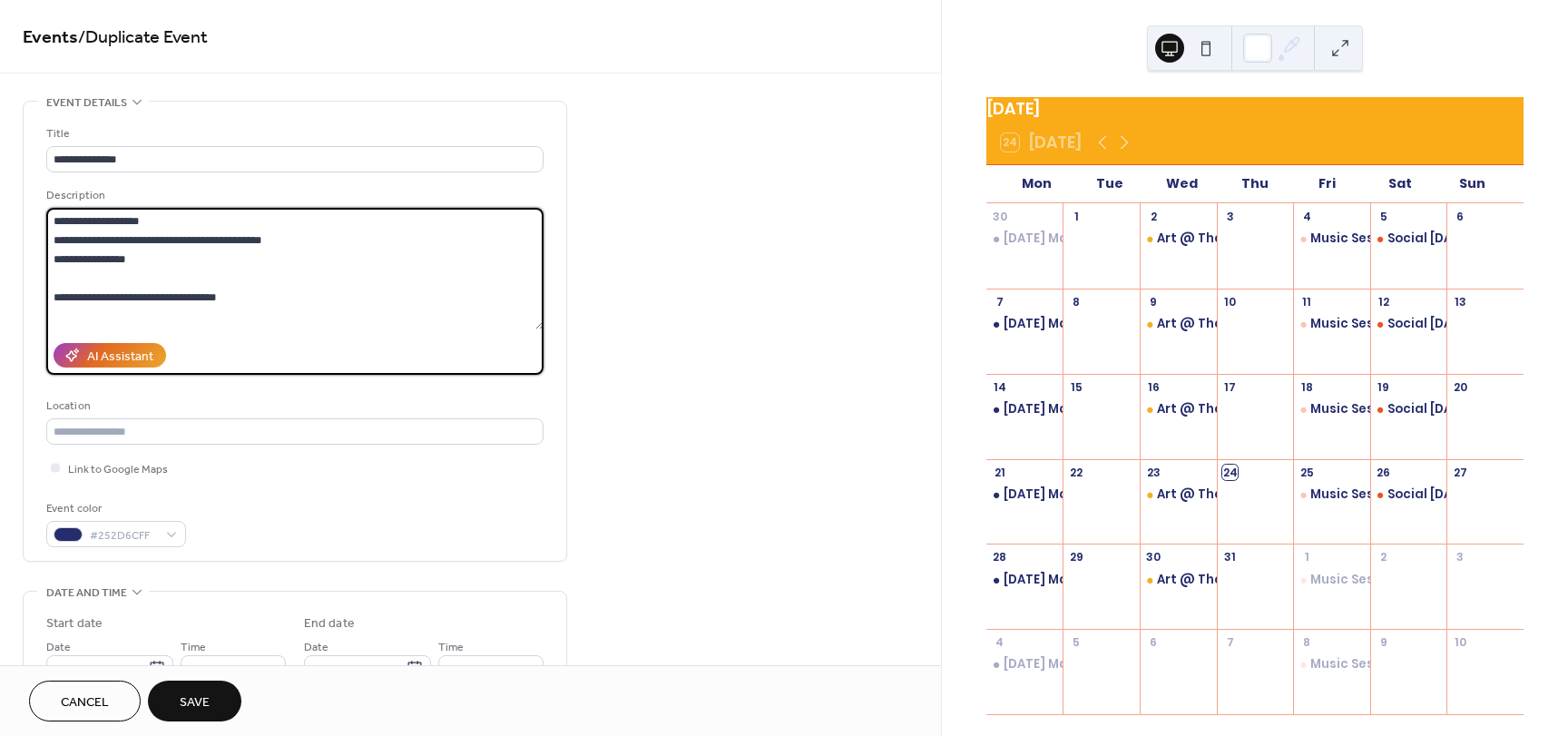 drag, startPoint x: 142, startPoint y: 263, endPoint x: 51, endPoint y: 238, distance: 94.37161 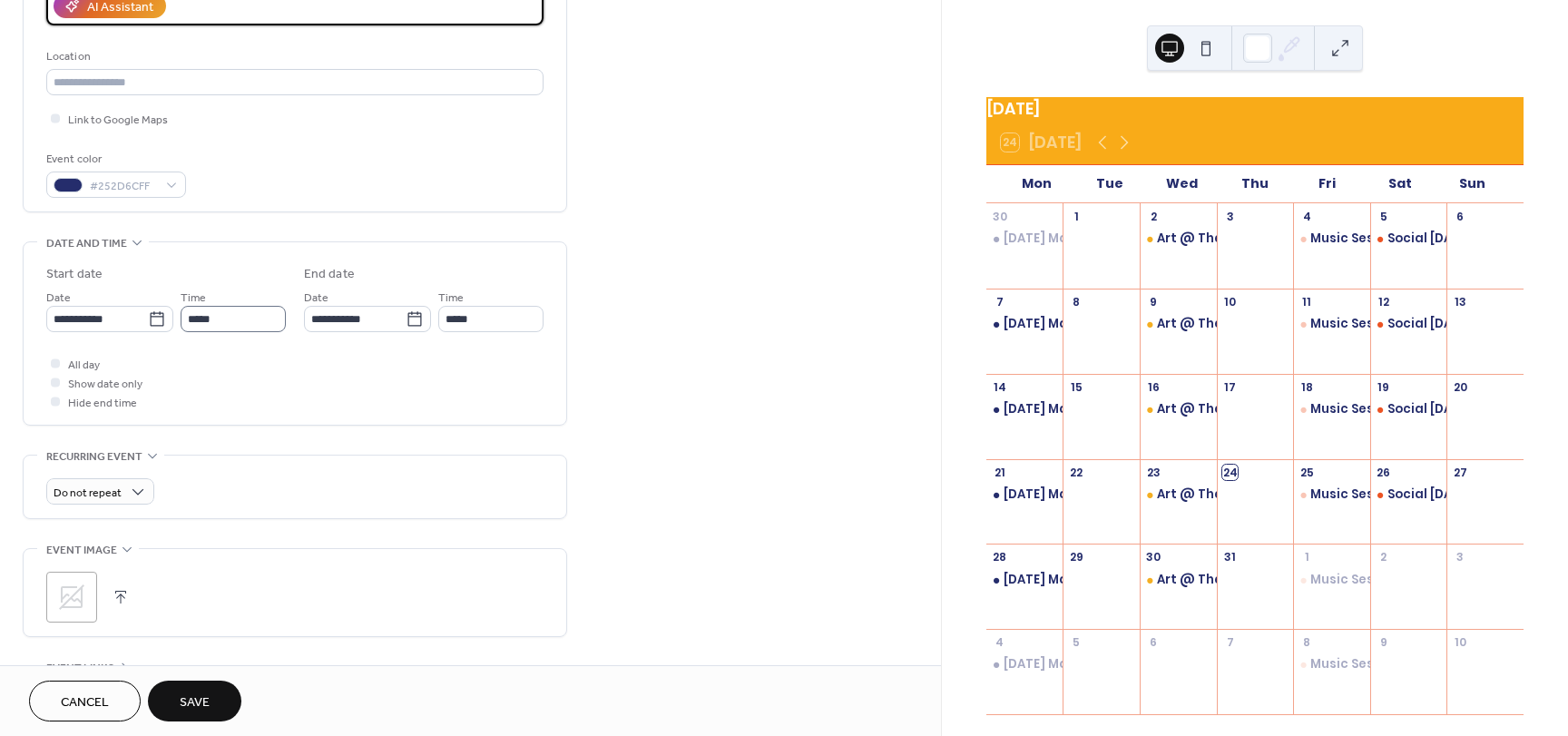 scroll, scrollTop: 363, scrollLeft: 0, axis: vertical 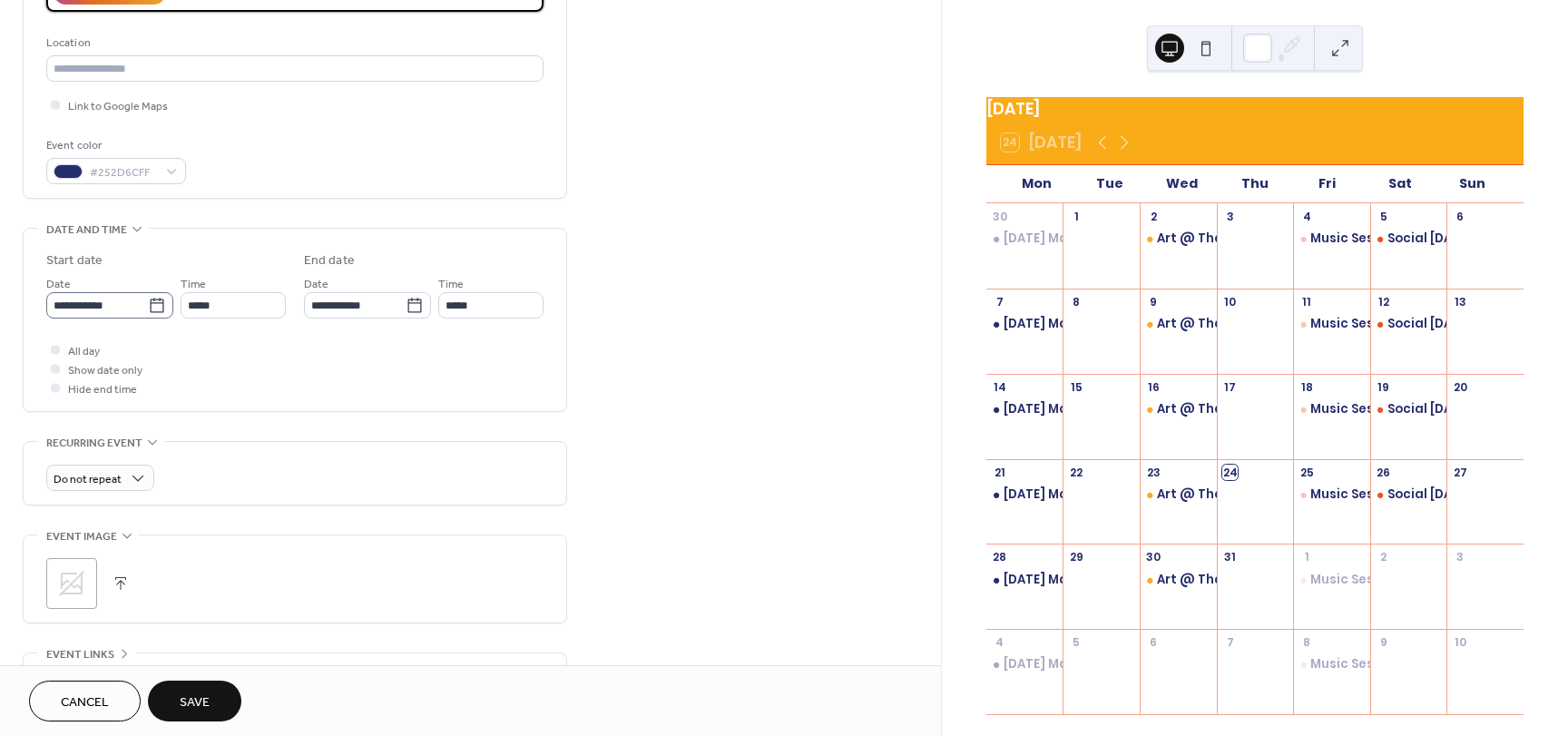 type on "**********" 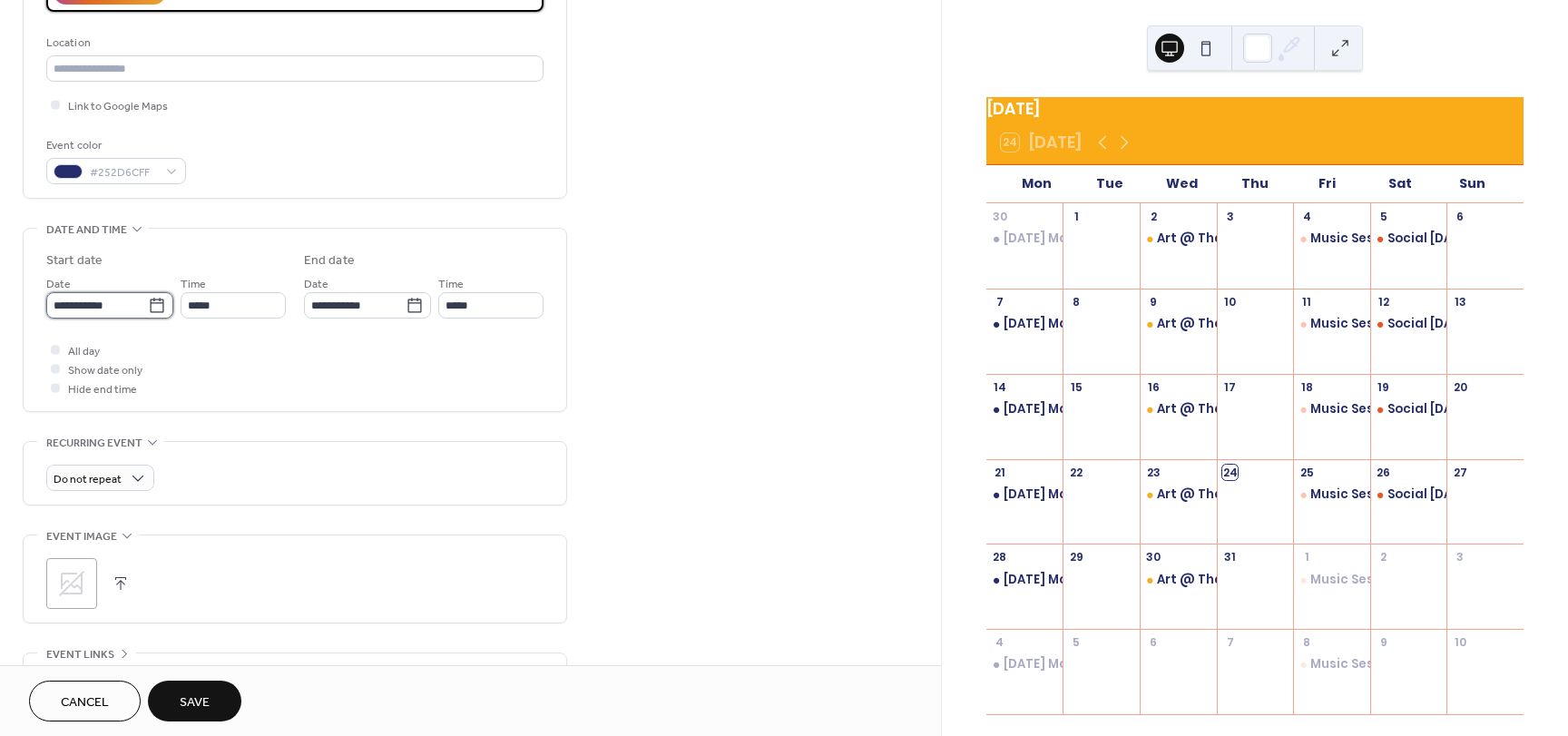 click on "**********" at bounding box center (97, 305) 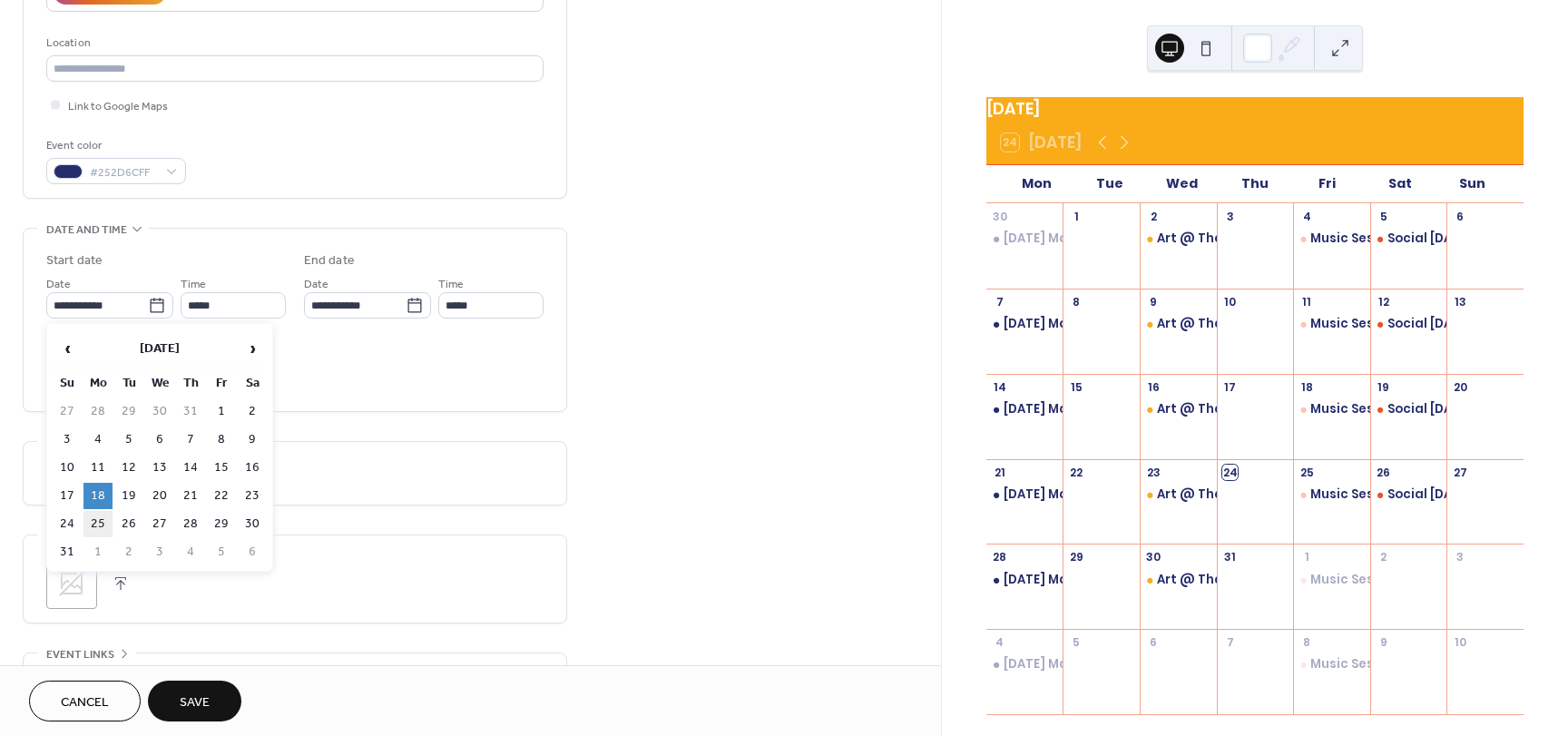click on "25" at bounding box center [98, 524] 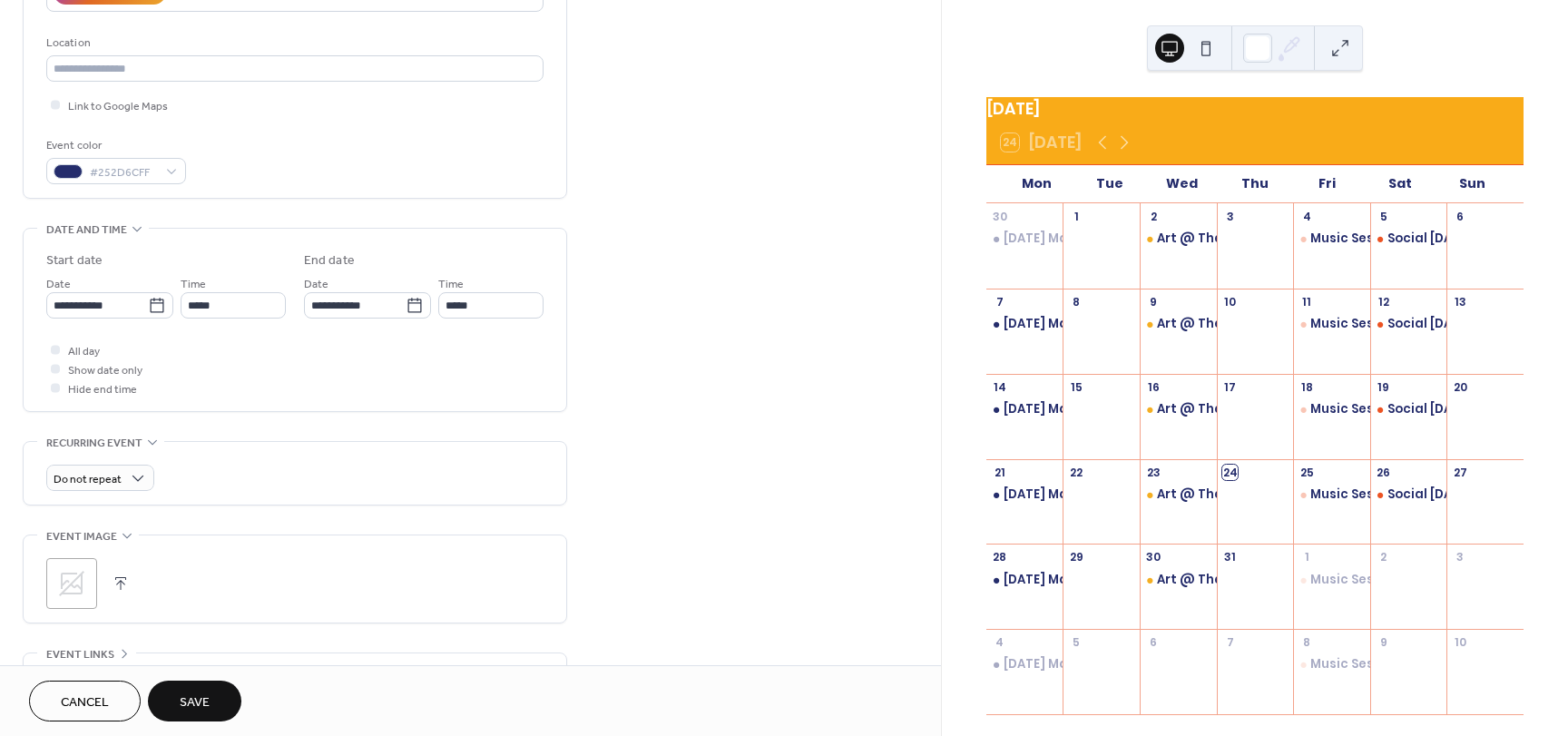 click on "Save" at bounding box center [194, 702] 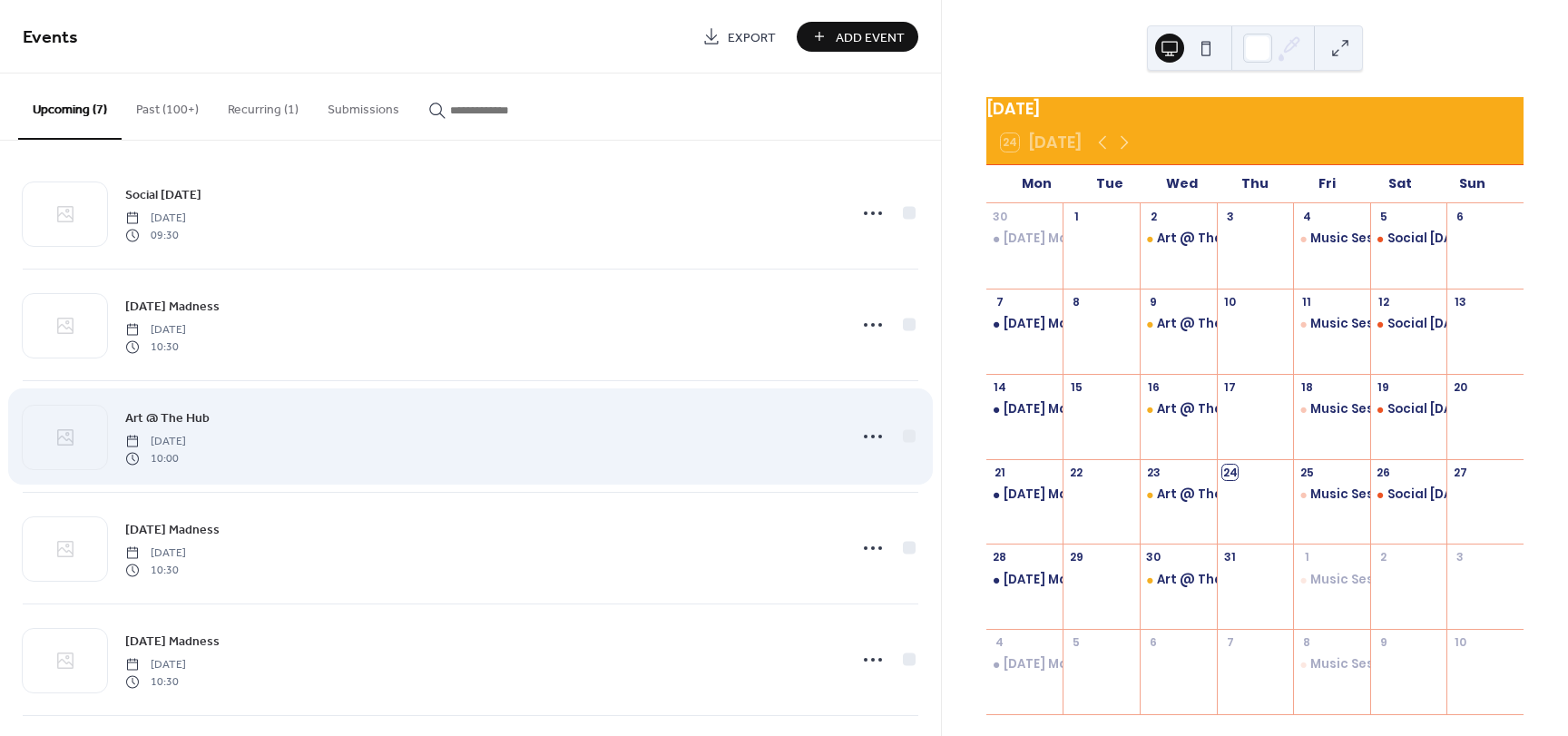 scroll, scrollTop: 0, scrollLeft: 0, axis: both 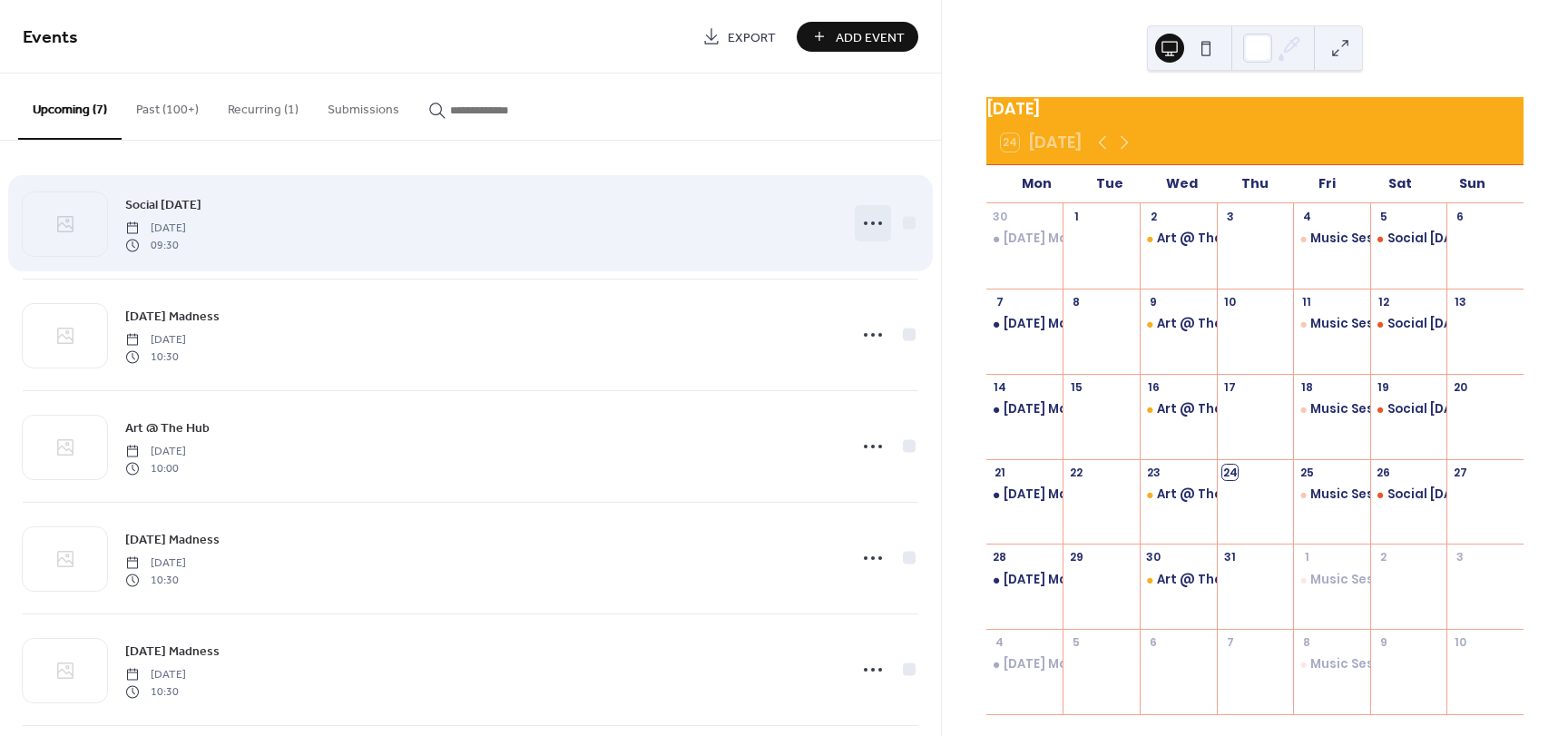 click 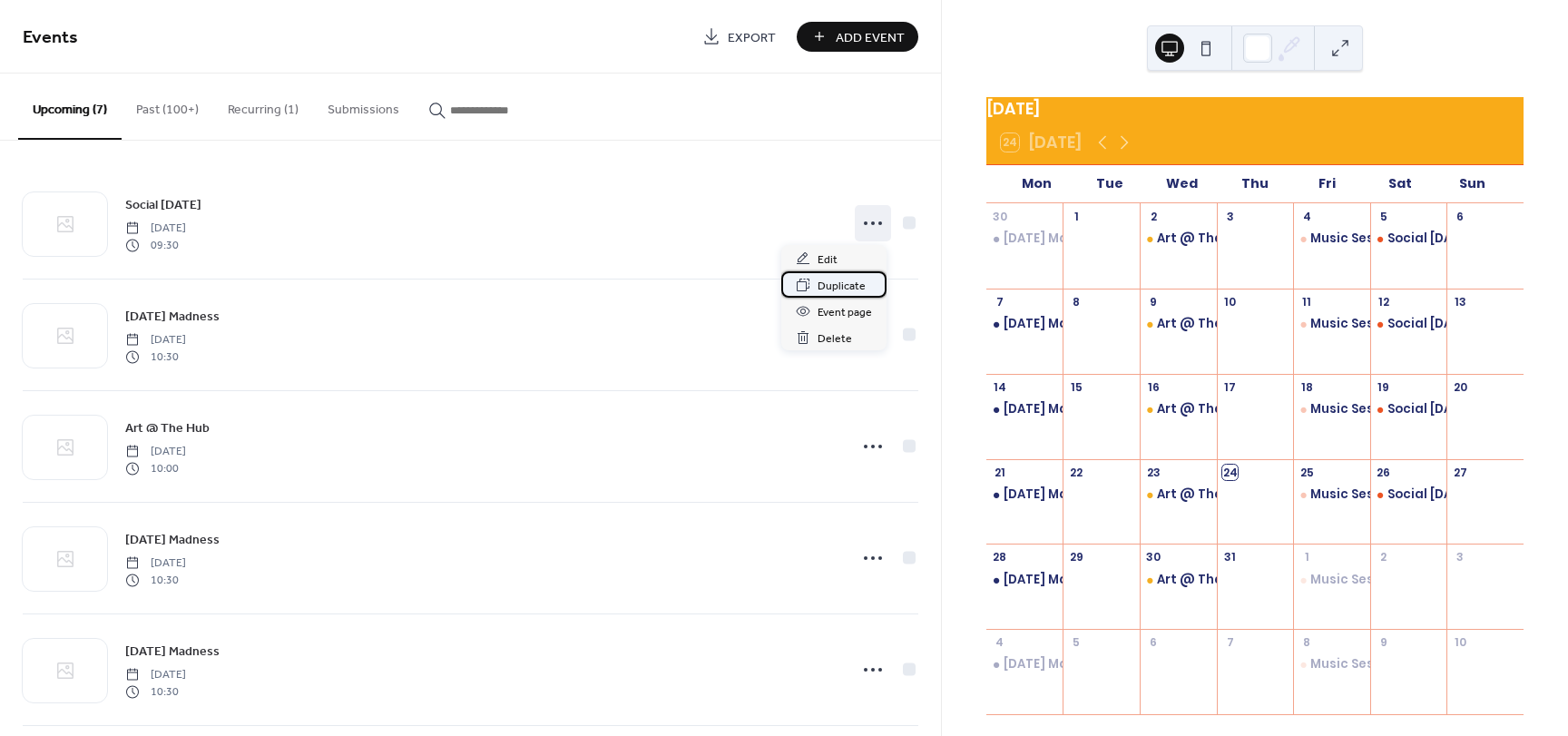 click on "Duplicate" at bounding box center (841, 286) 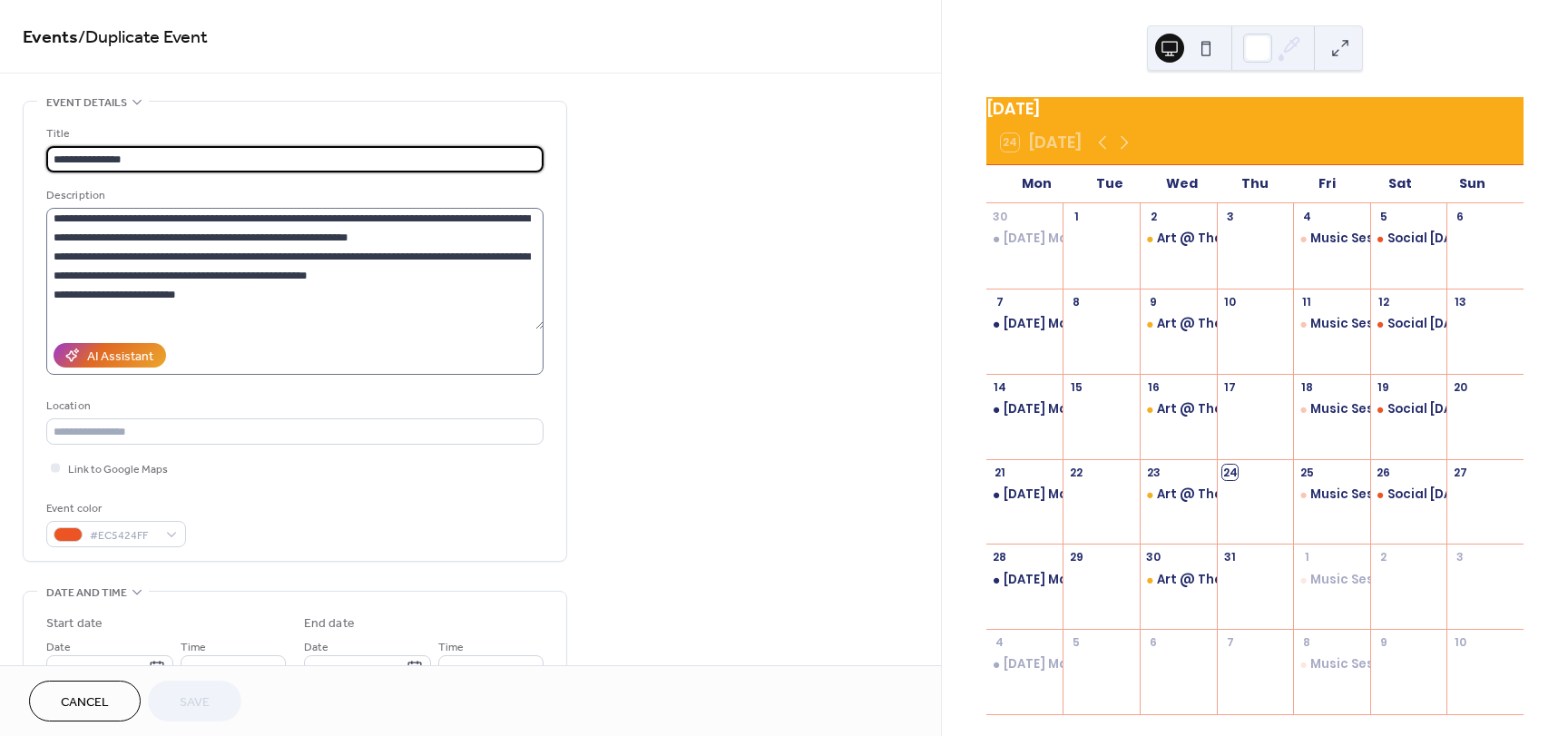 scroll, scrollTop: 114, scrollLeft: 0, axis: vertical 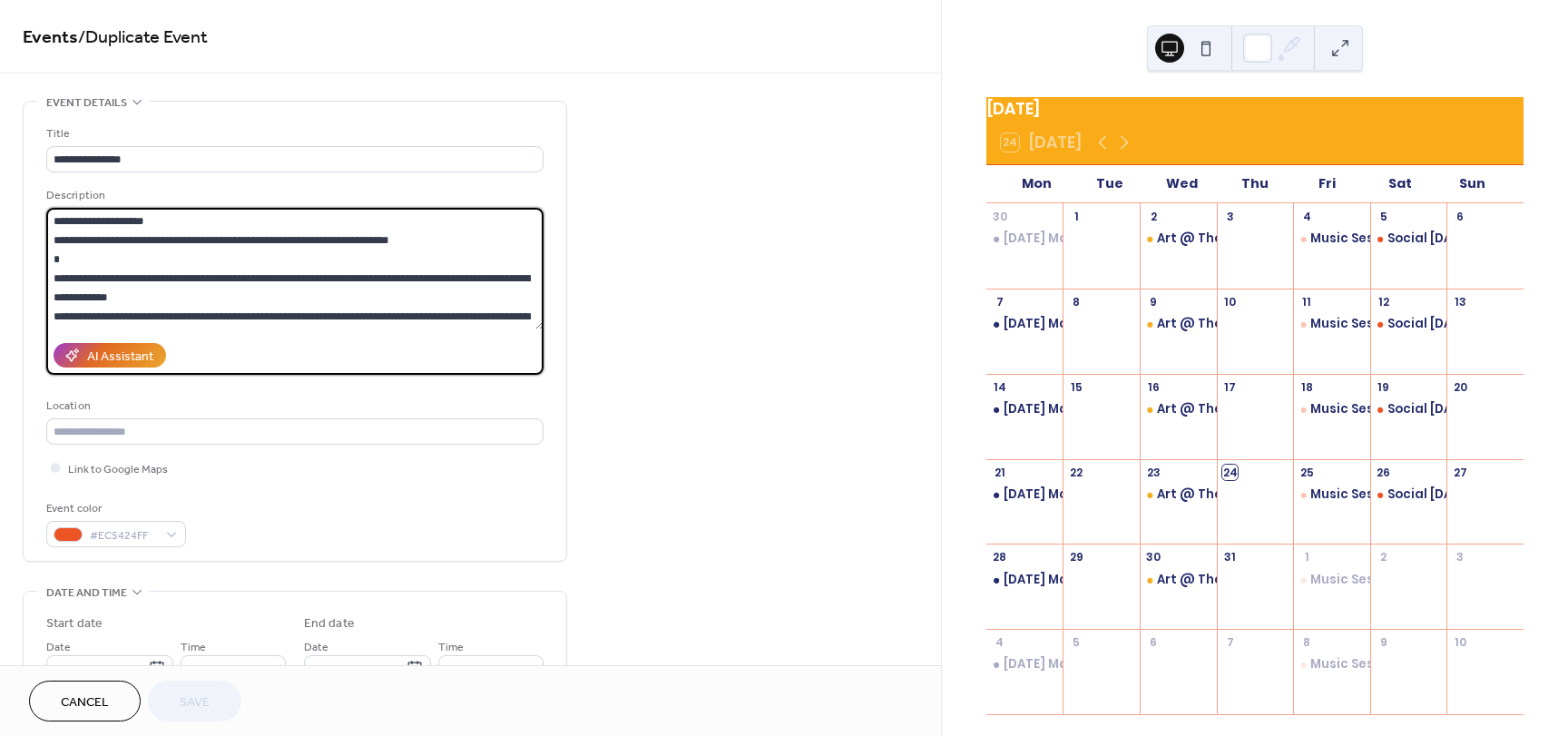 drag, startPoint x: 277, startPoint y: 272, endPoint x: 2, endPoint y: 153, distance: 299.64312 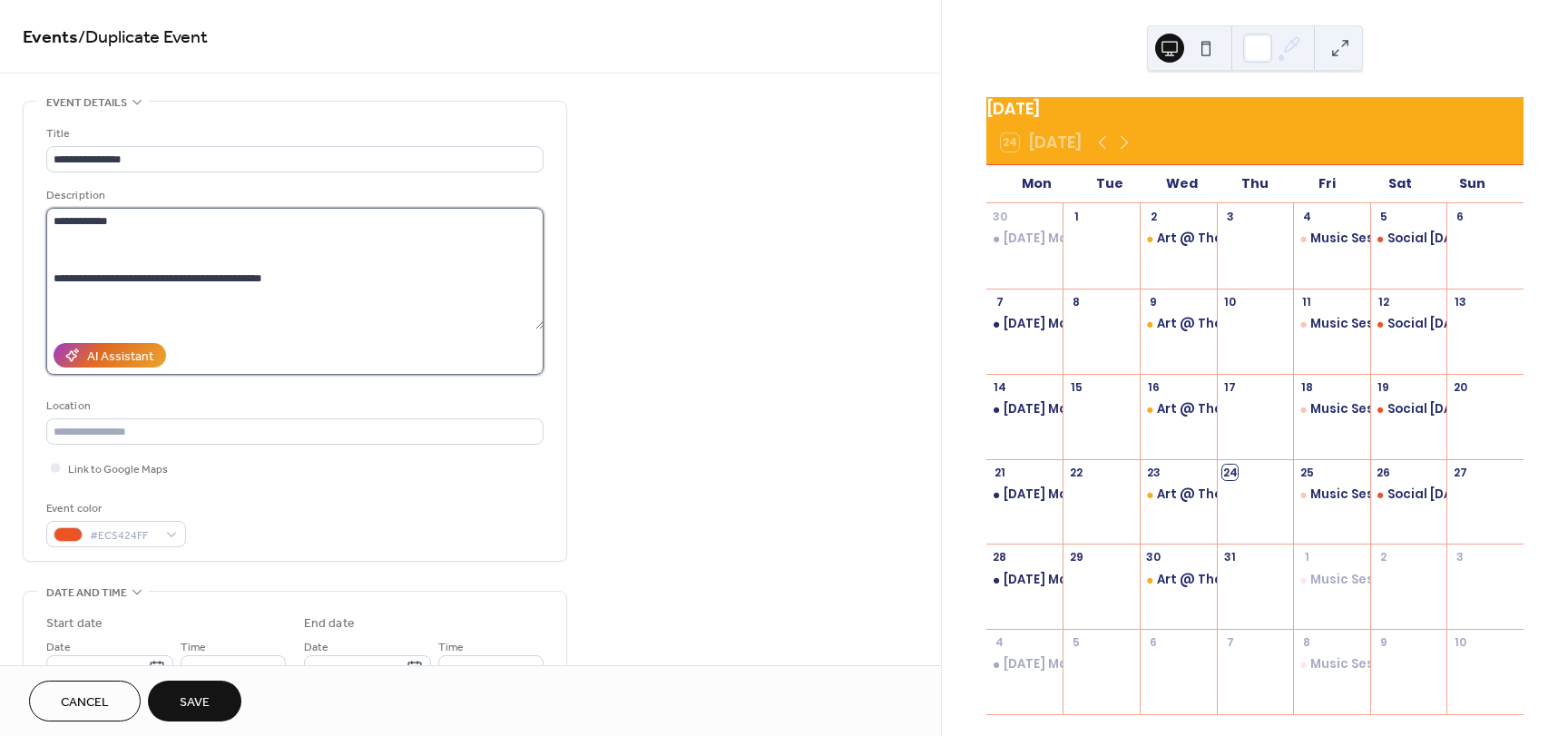 click on "**********" at bounding box center [295, 269] 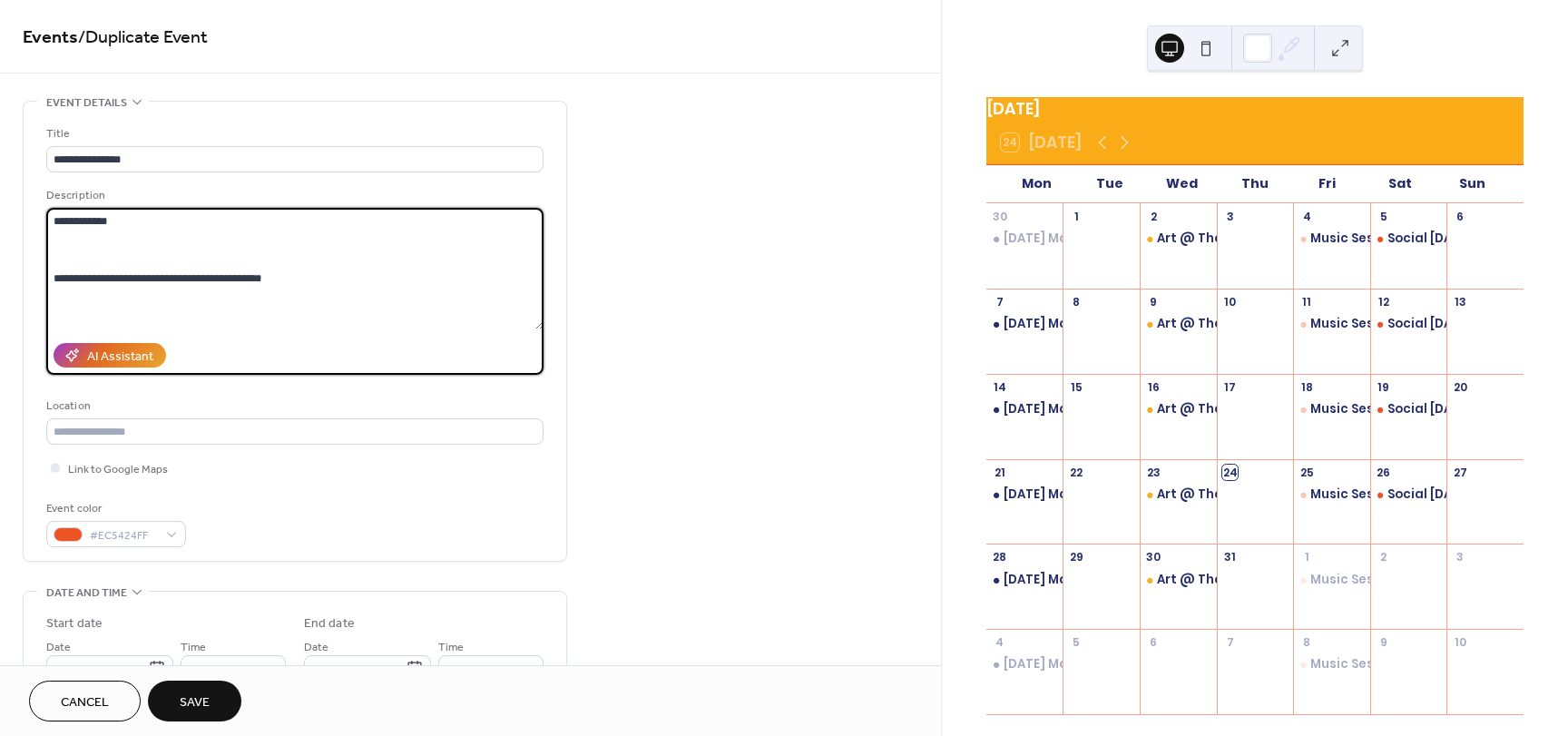 paste on "**********" 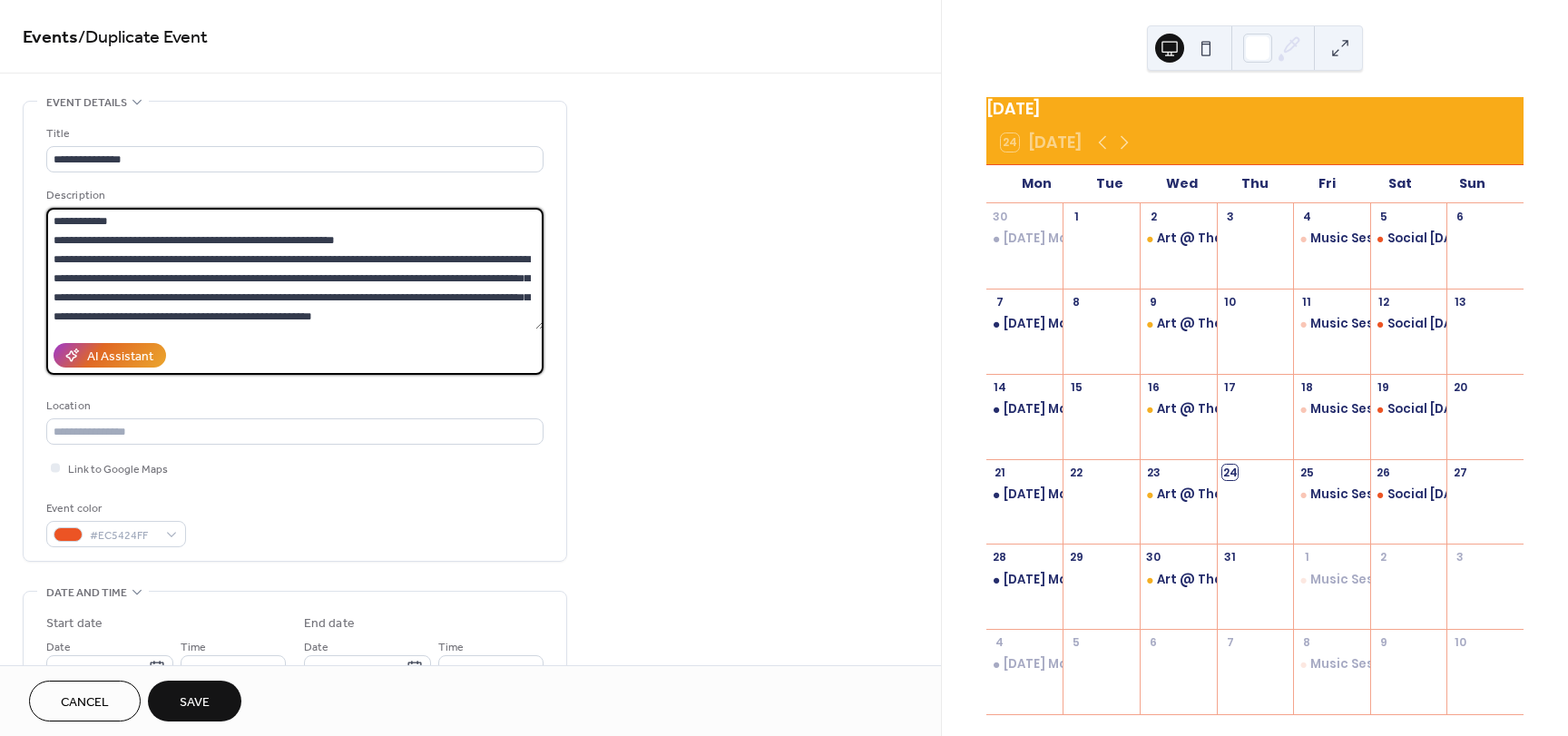click on "**********" at bounding box center (295, 269) 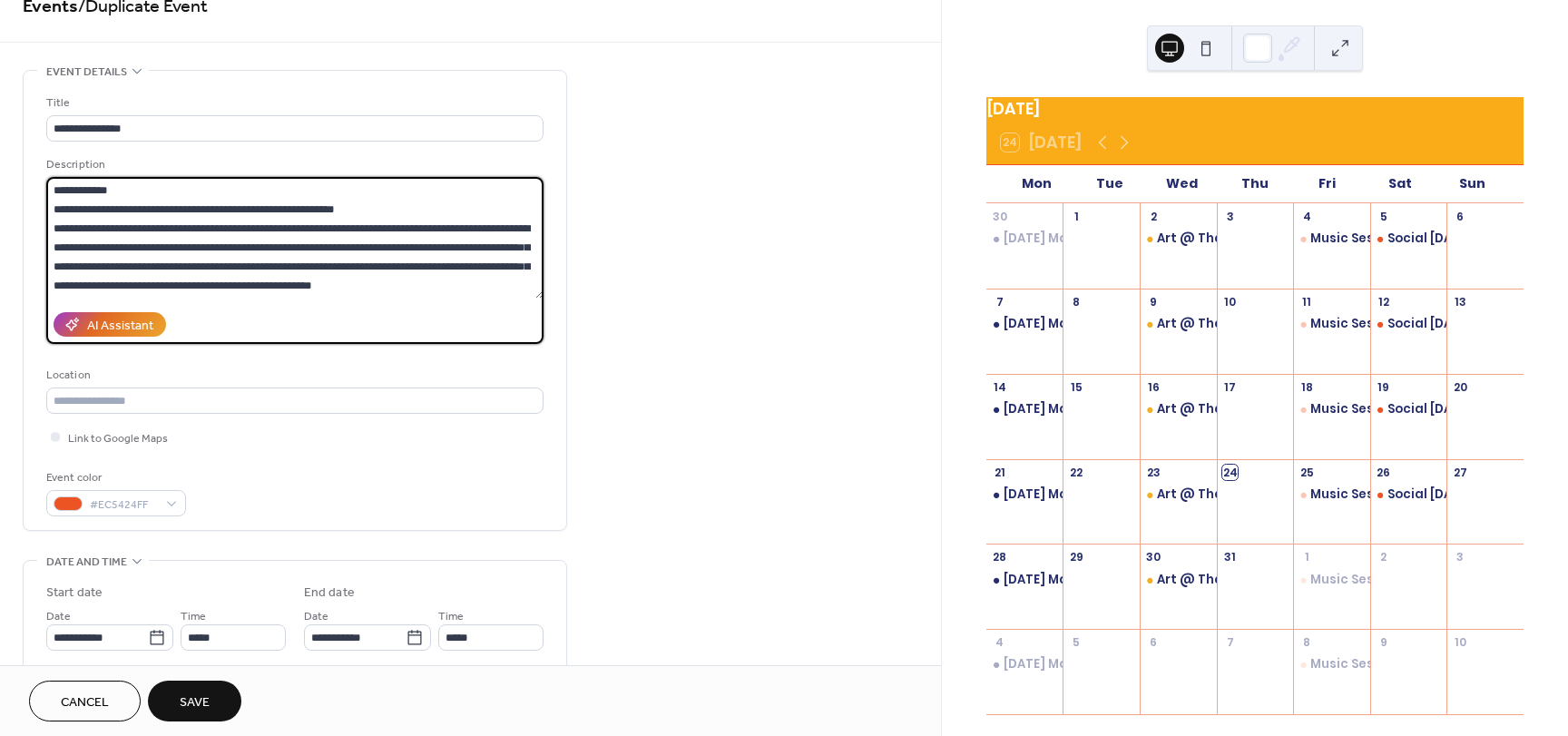 scroll, scrollTop: 0, scrollLeft: 0, axis: both 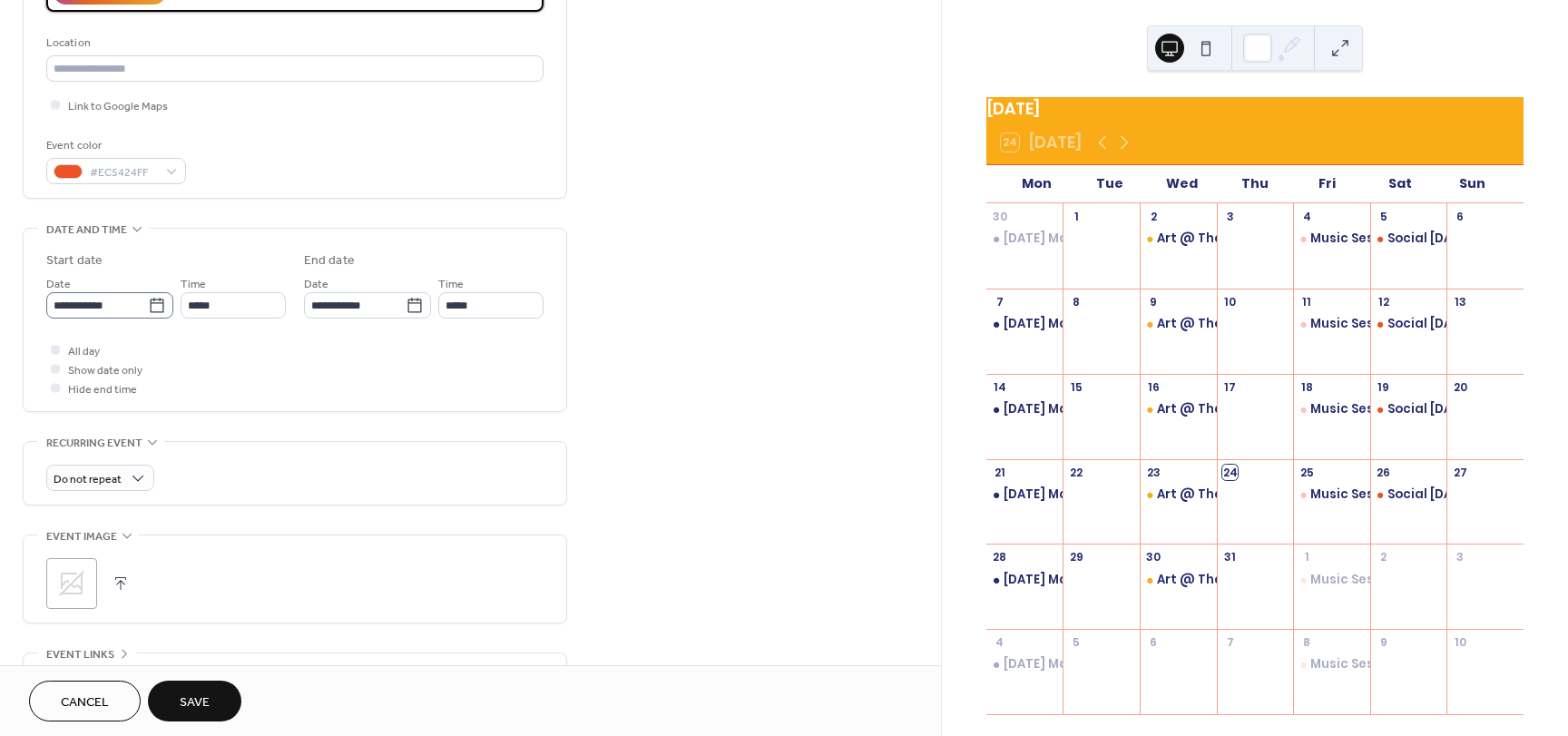 type on "**********" 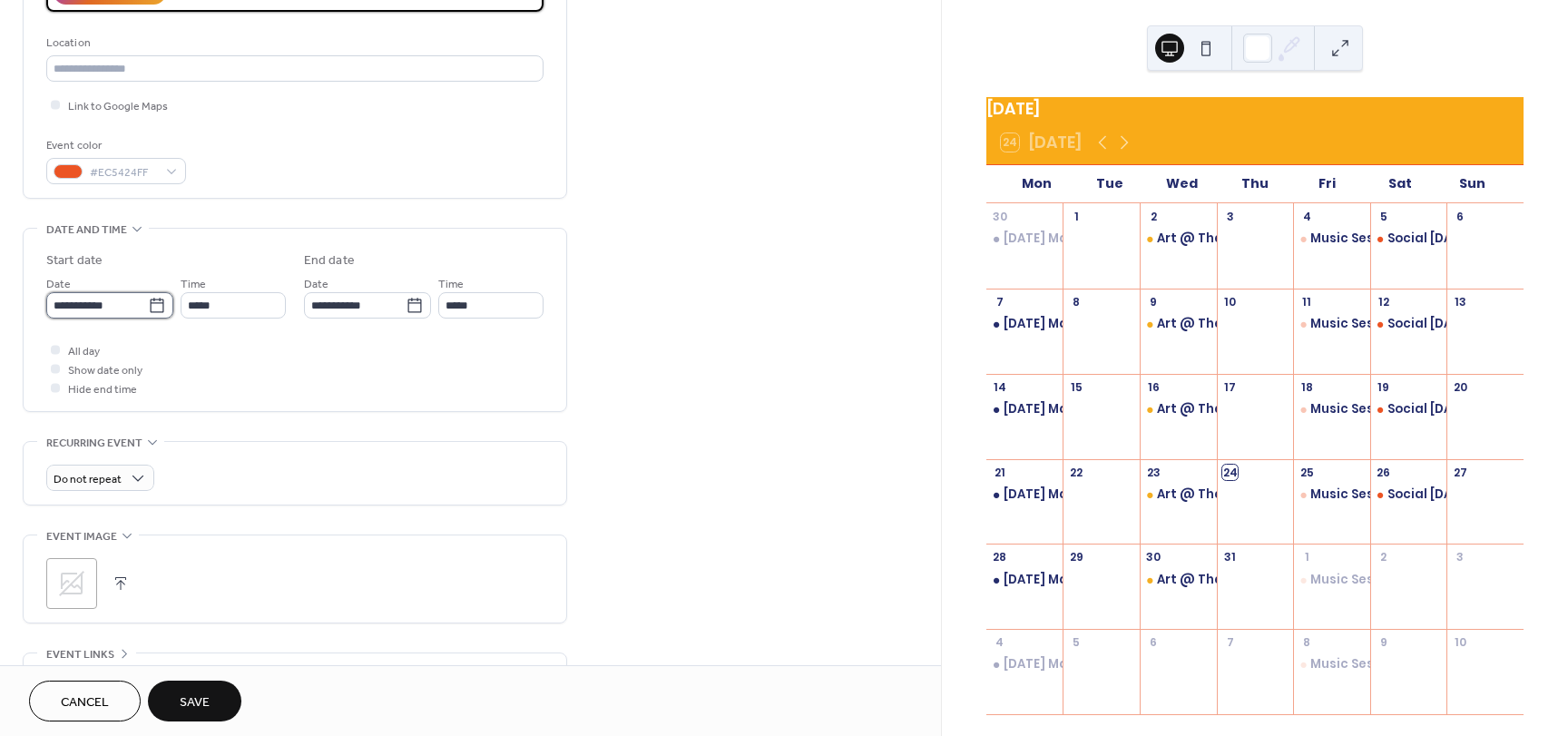click on "**********" at bounding box center [97, 305] 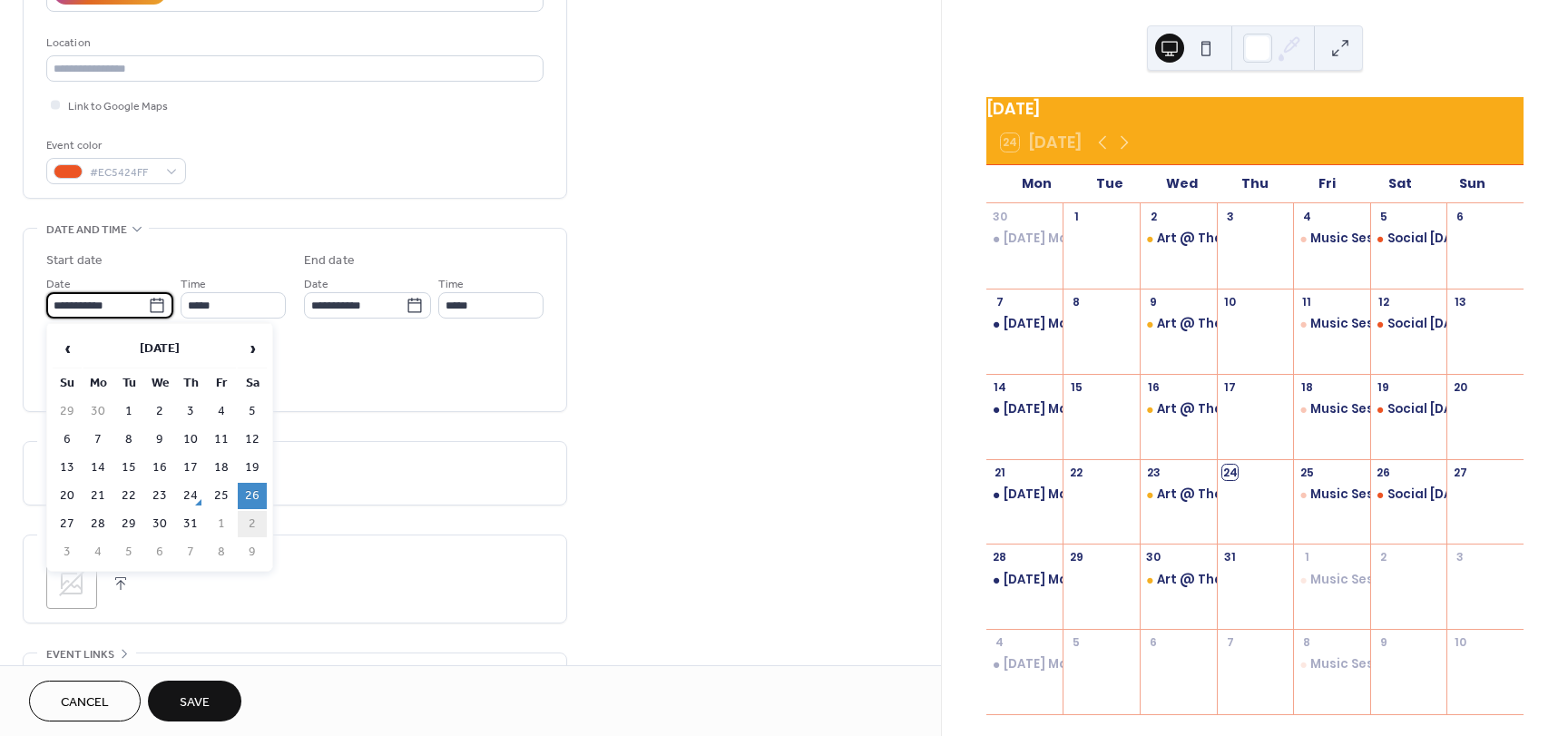 click on "2" at bounding box center [252, 524] 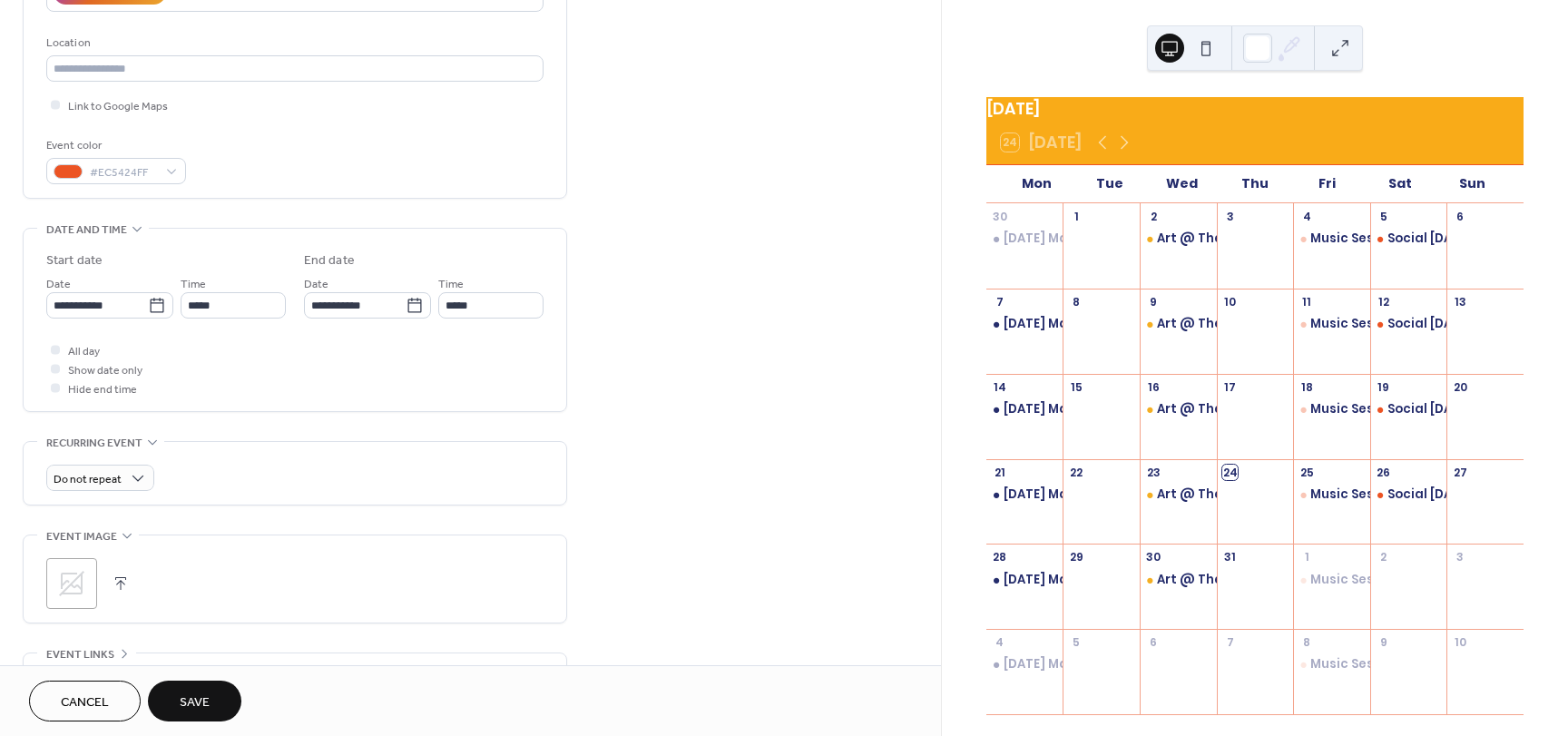 click on "Save" at bounding box center (194, 701) 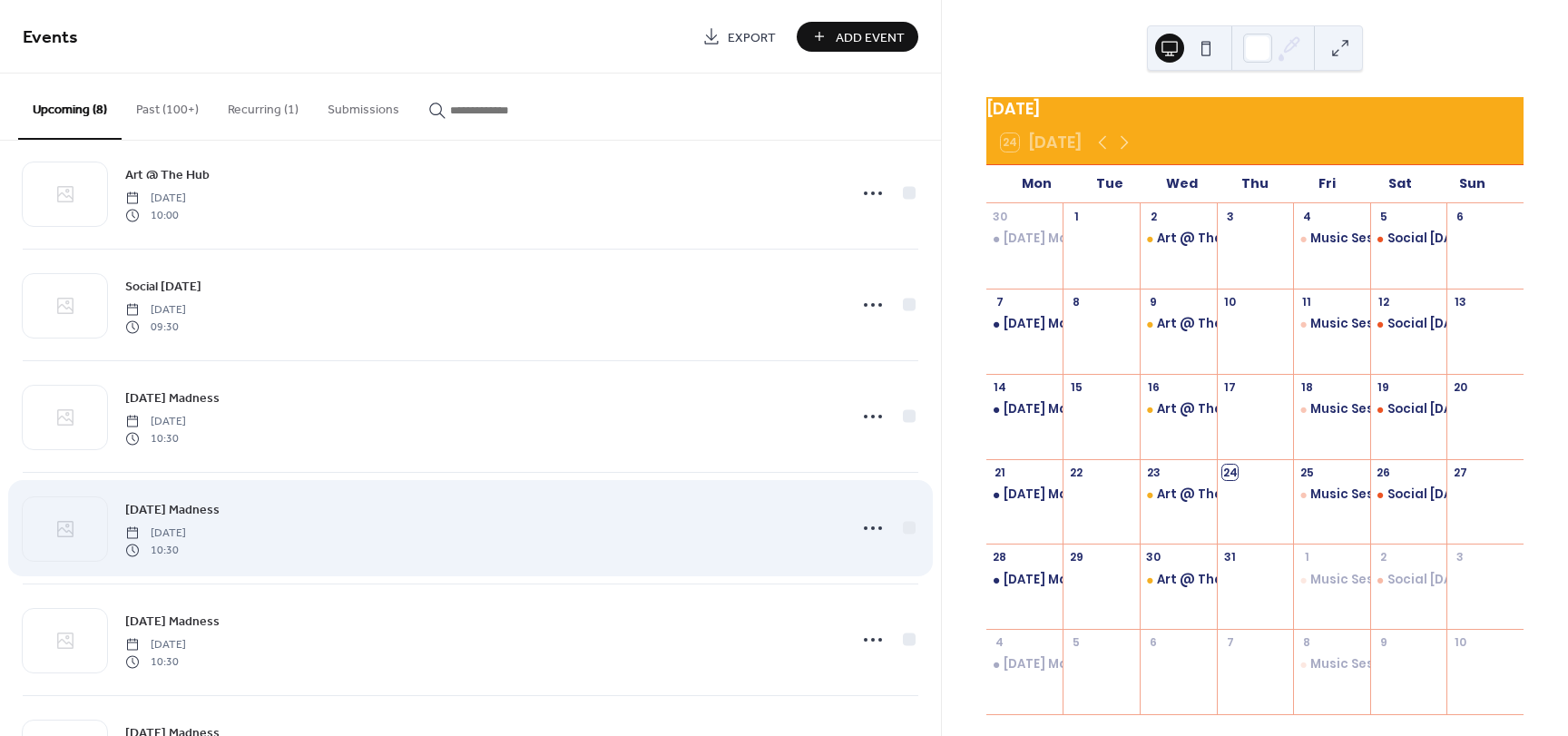 scroll, scrollTop: 79, scrollLeft: 0, axis: vertical 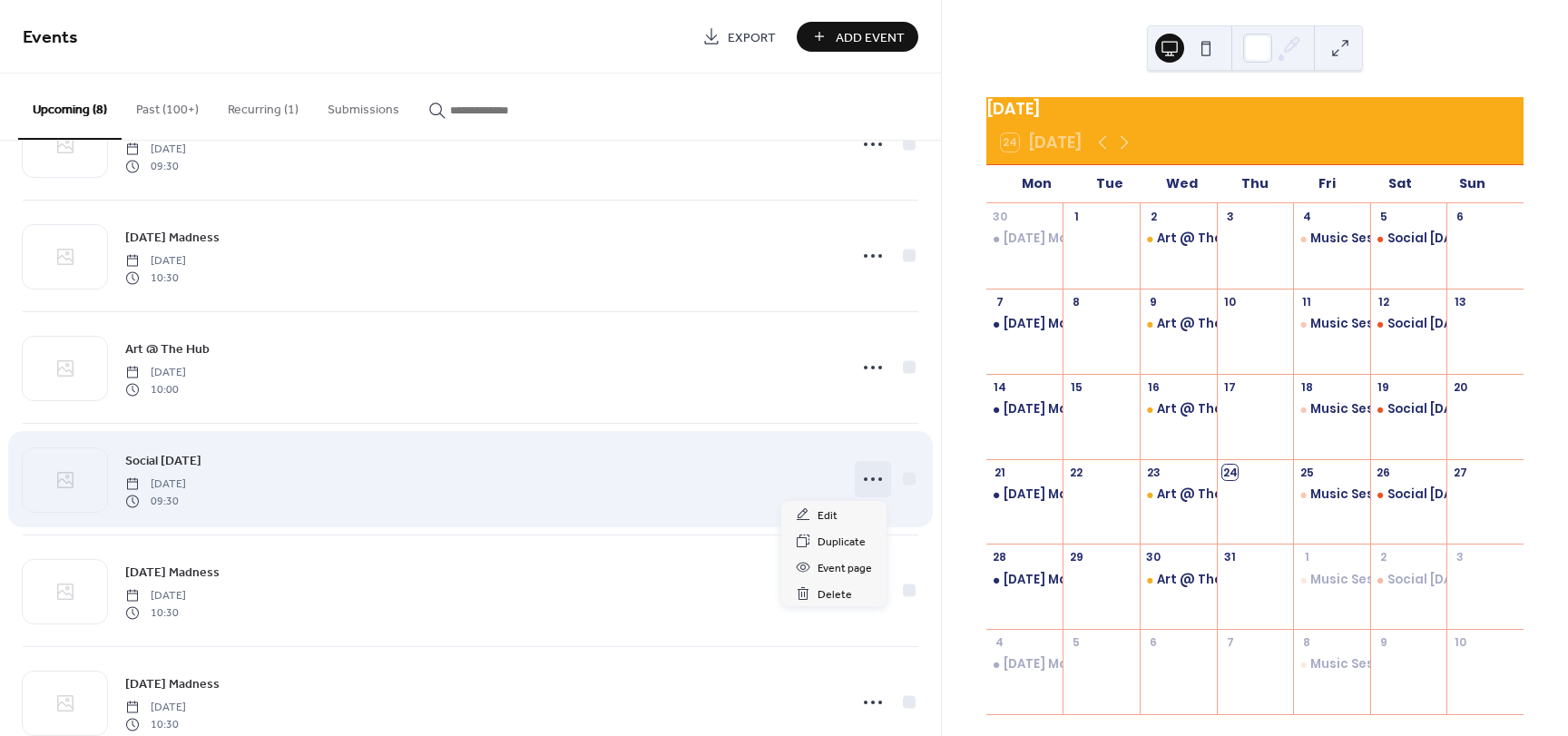 click 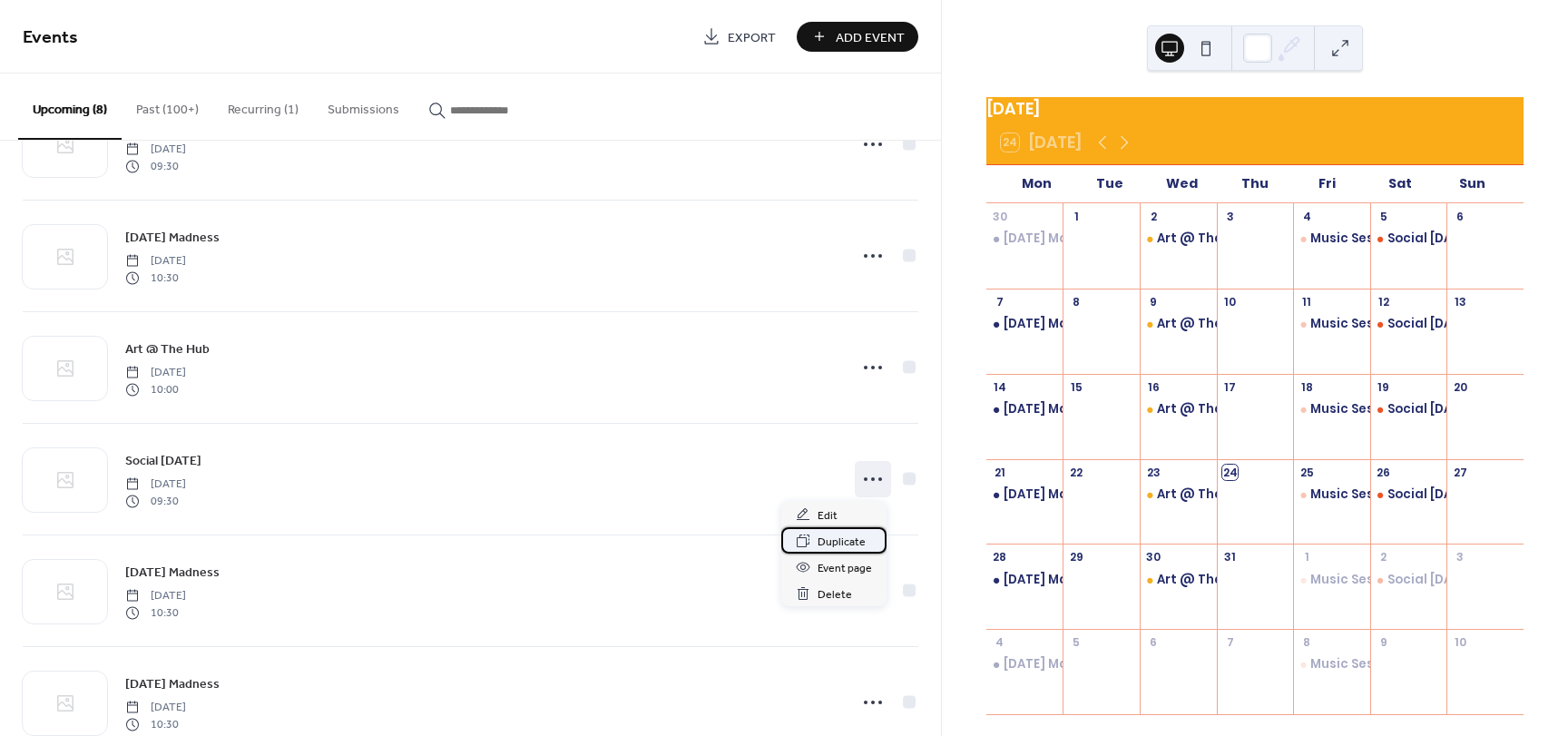 click on "Duplicate" at bounding box center (834, 540) 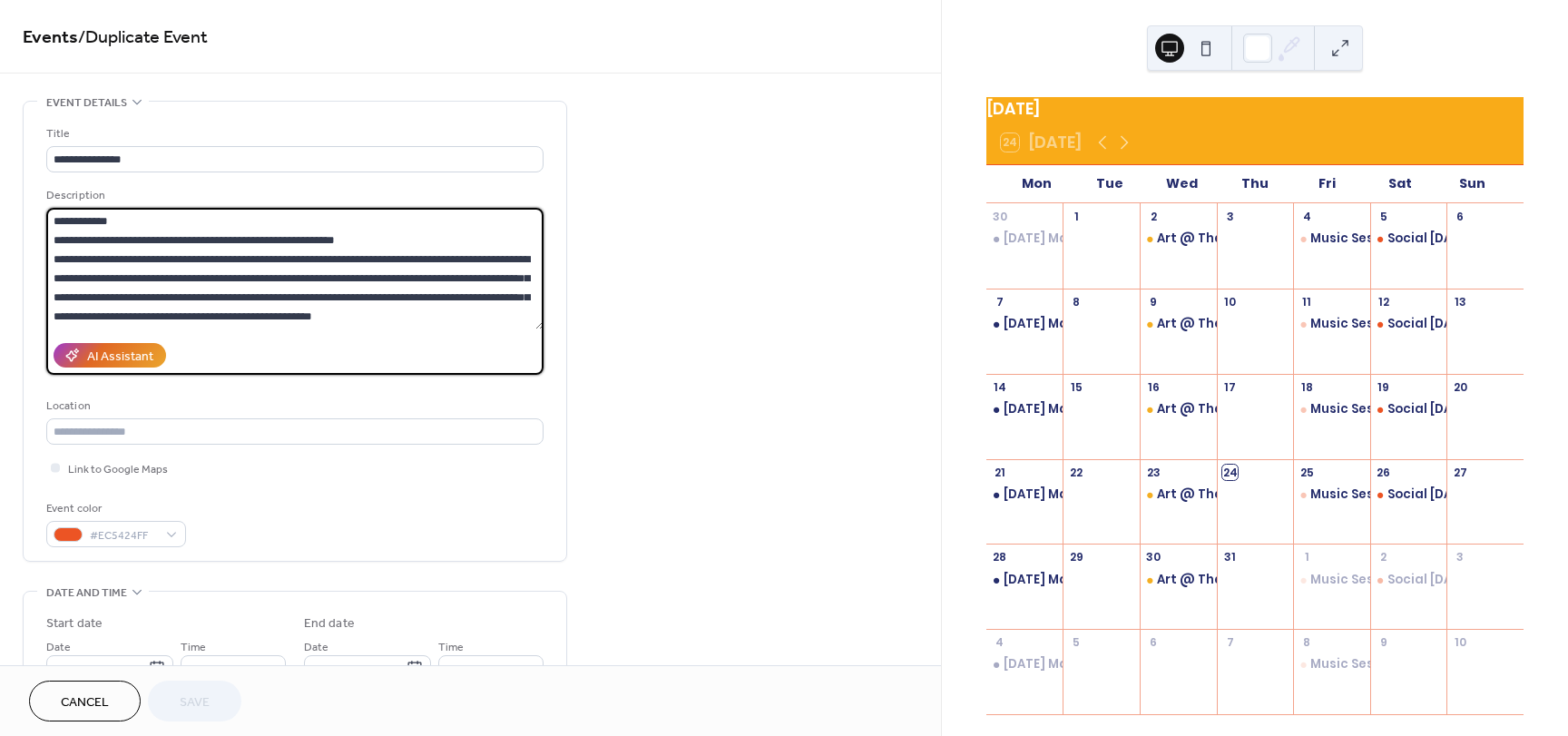 drag, startPoint x: 137, startPoint y: 226, endPoint x: -93, endPoint y: 198, distance: 231.69808 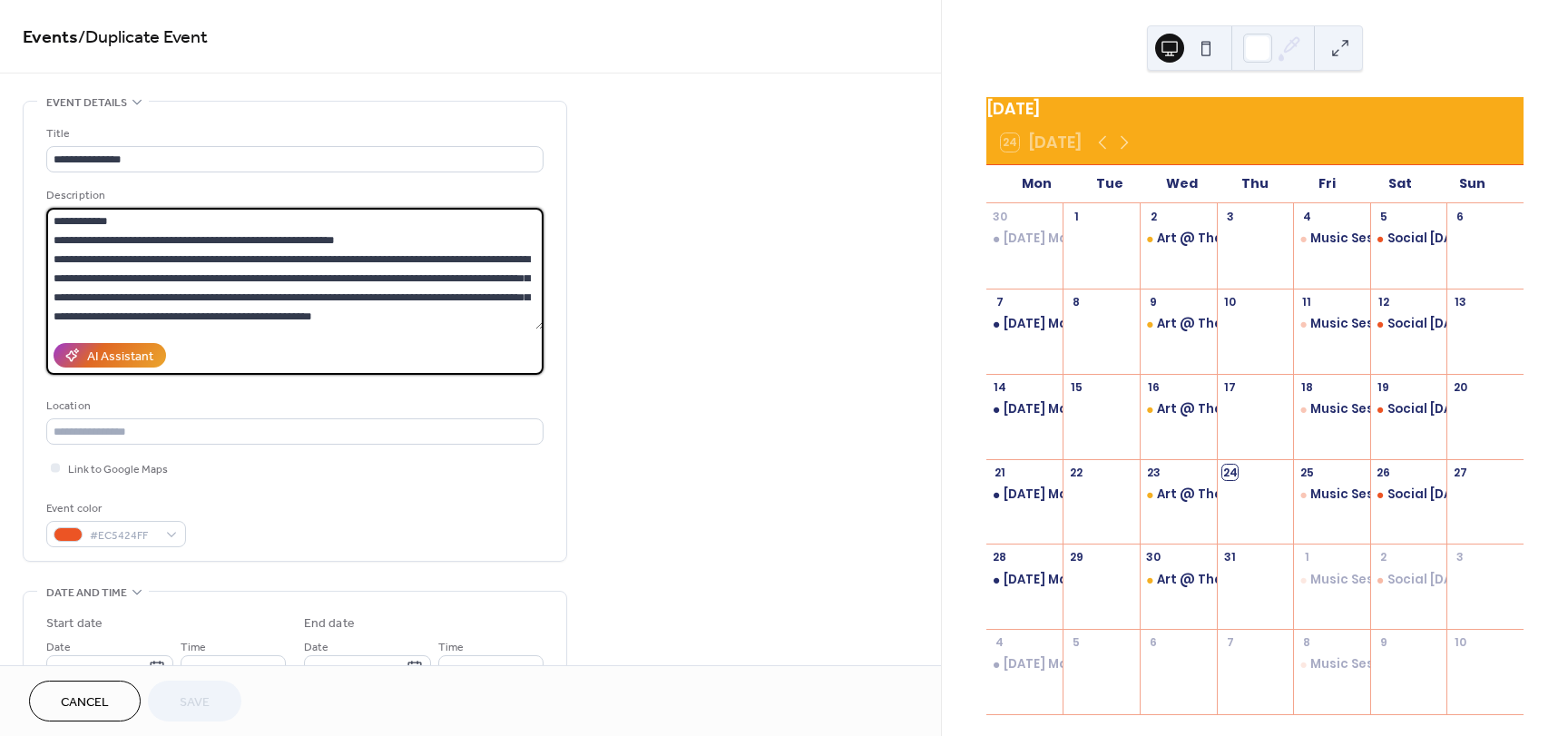 click on "**********" at bounding box center [784, 368] 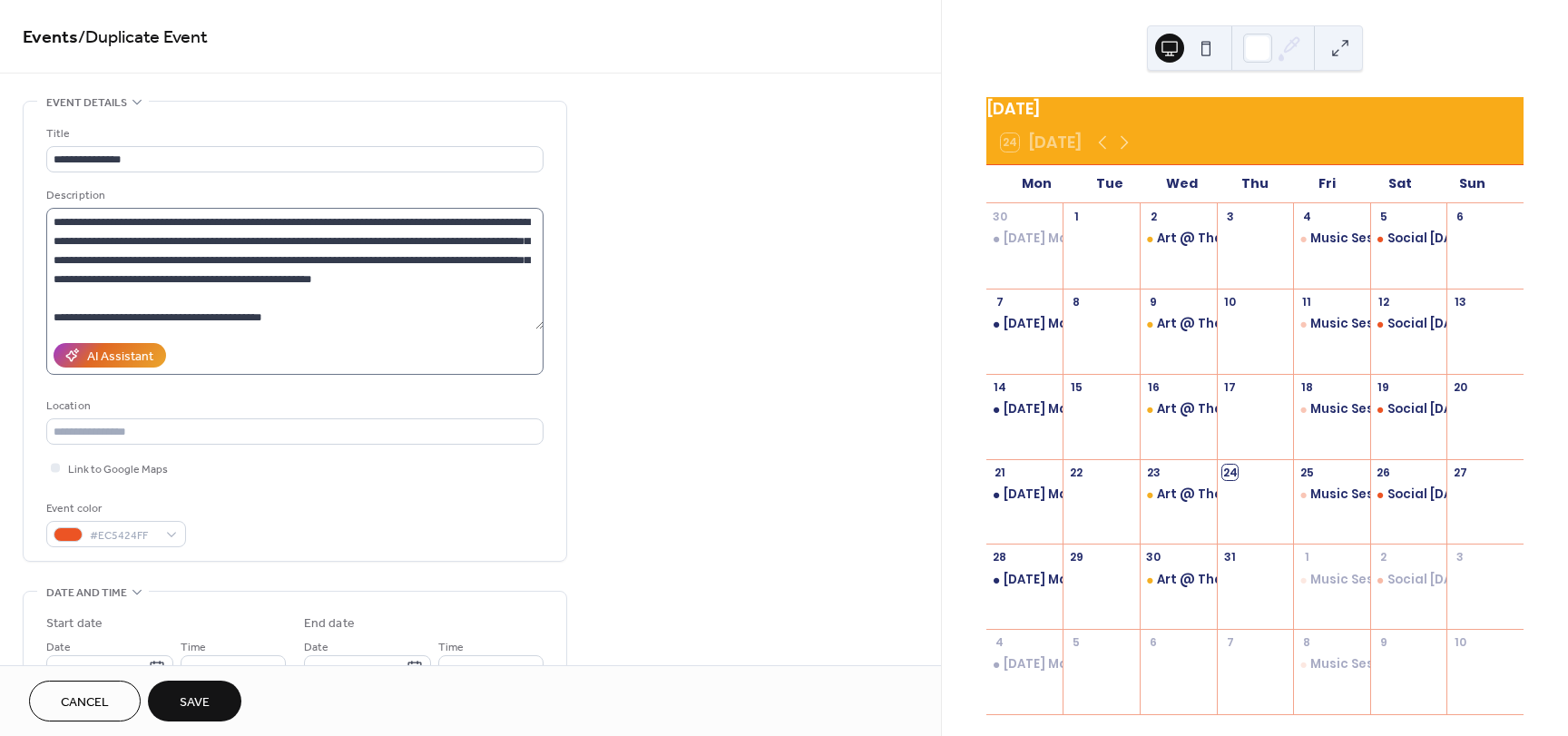 scroll, scrollTop: 57, scrollLeft: 0, axis: vertical 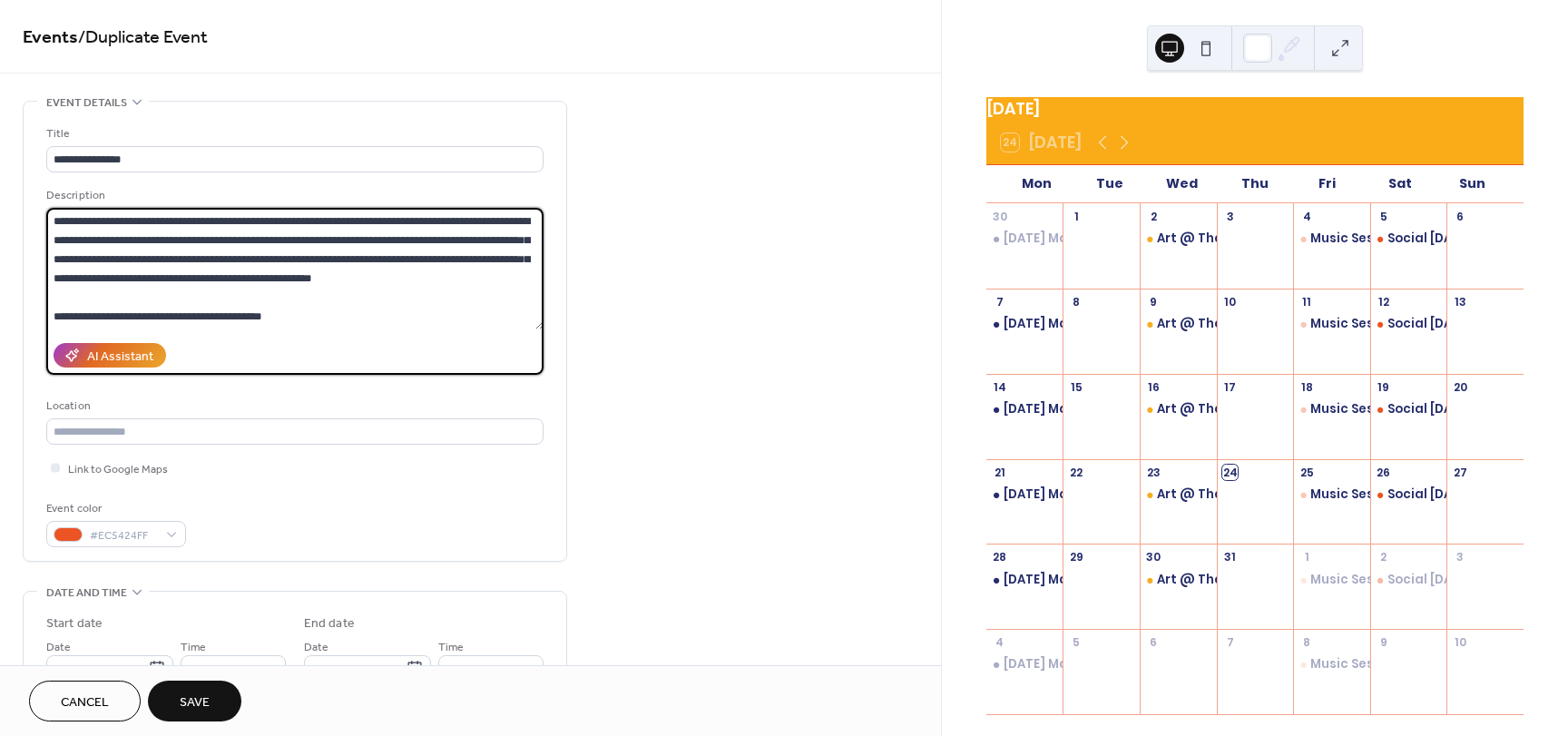drag, startPoint x: 315, startPoint y: 268, endPoint x: 44, endPoint y: 226, distance: 274.2353 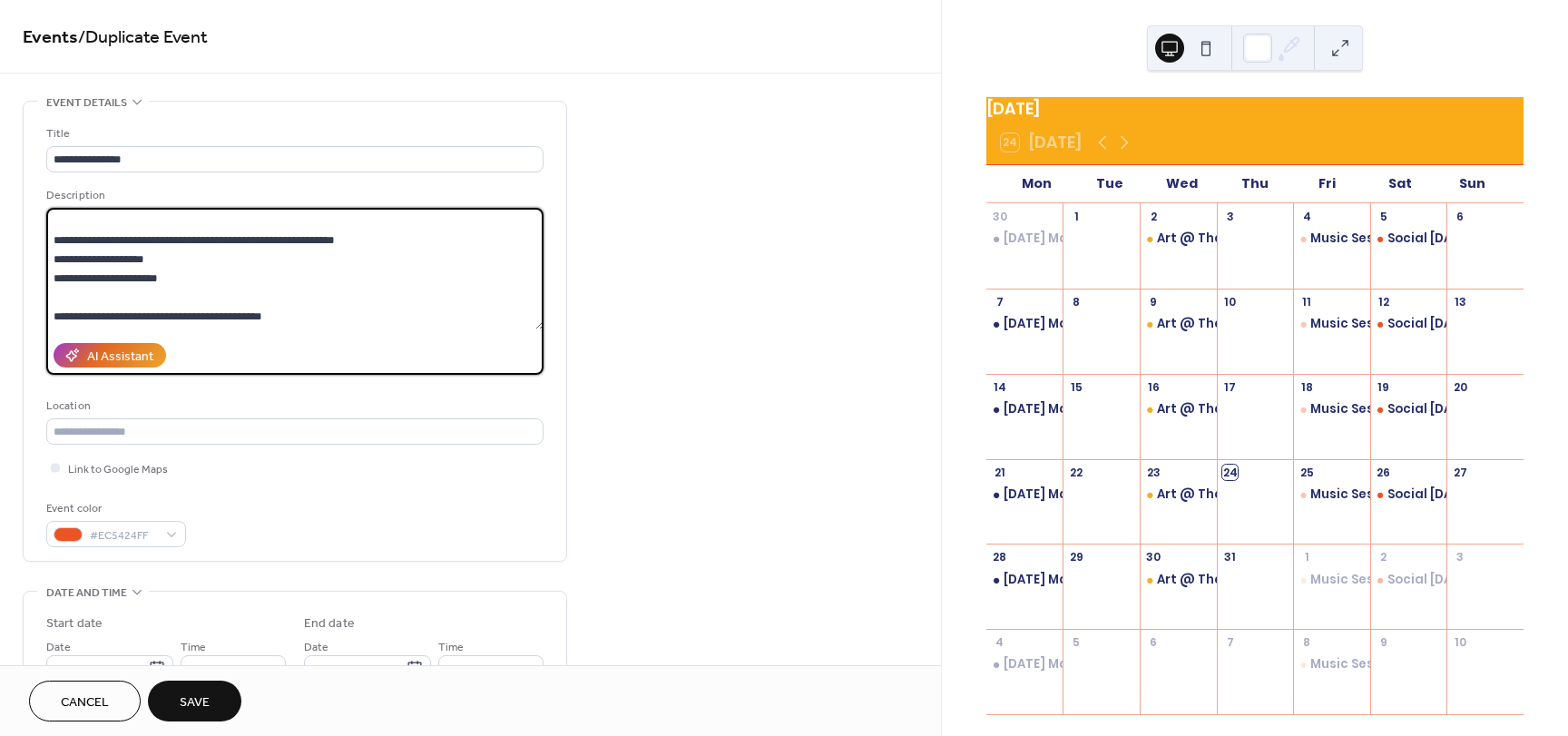 scroll, scrollTop: 0, scrollLeft: 0, axis: both 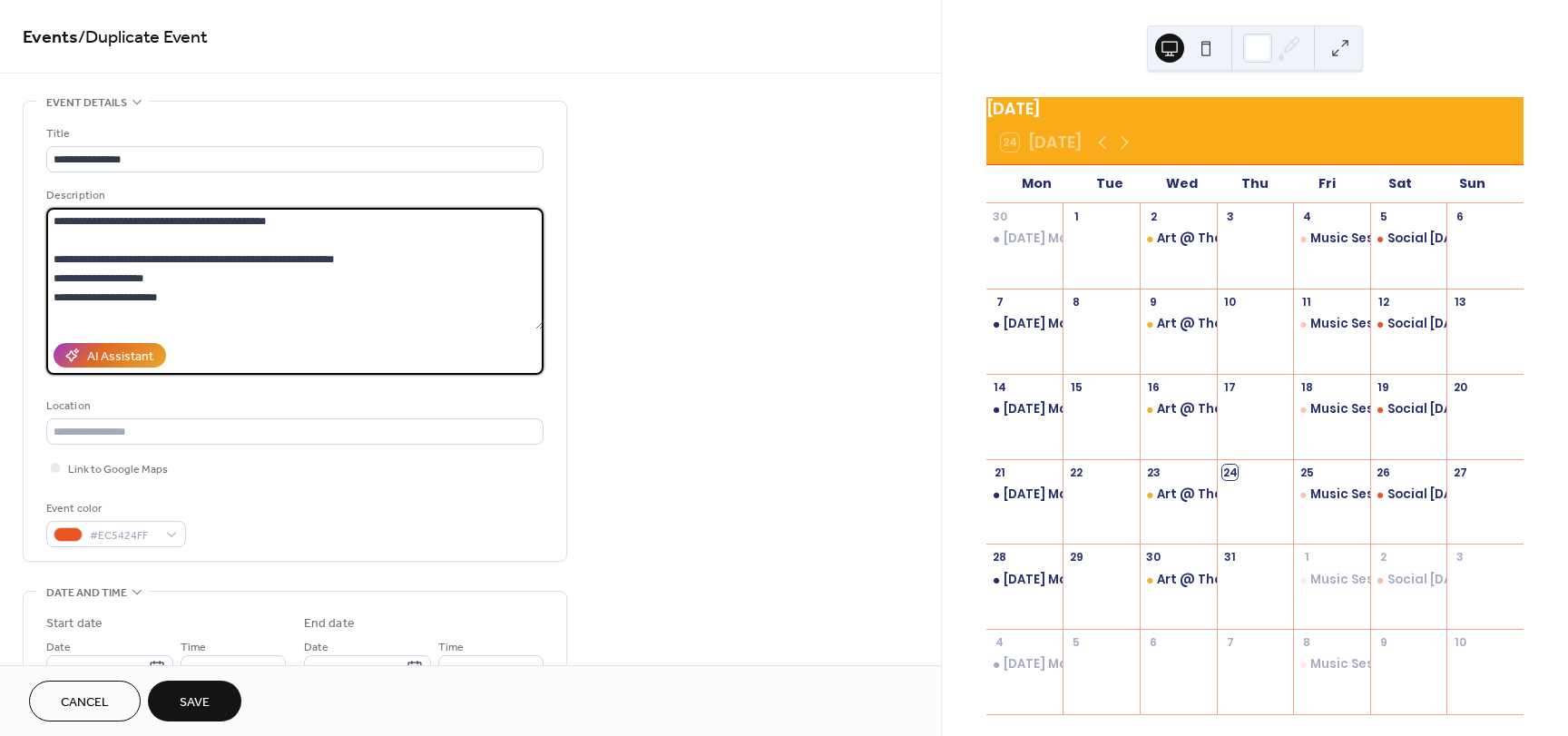 drag, startPoint x: 356, startPoint y: 255, endPoint x: 51, endPoint y: 267, distance: 305.236 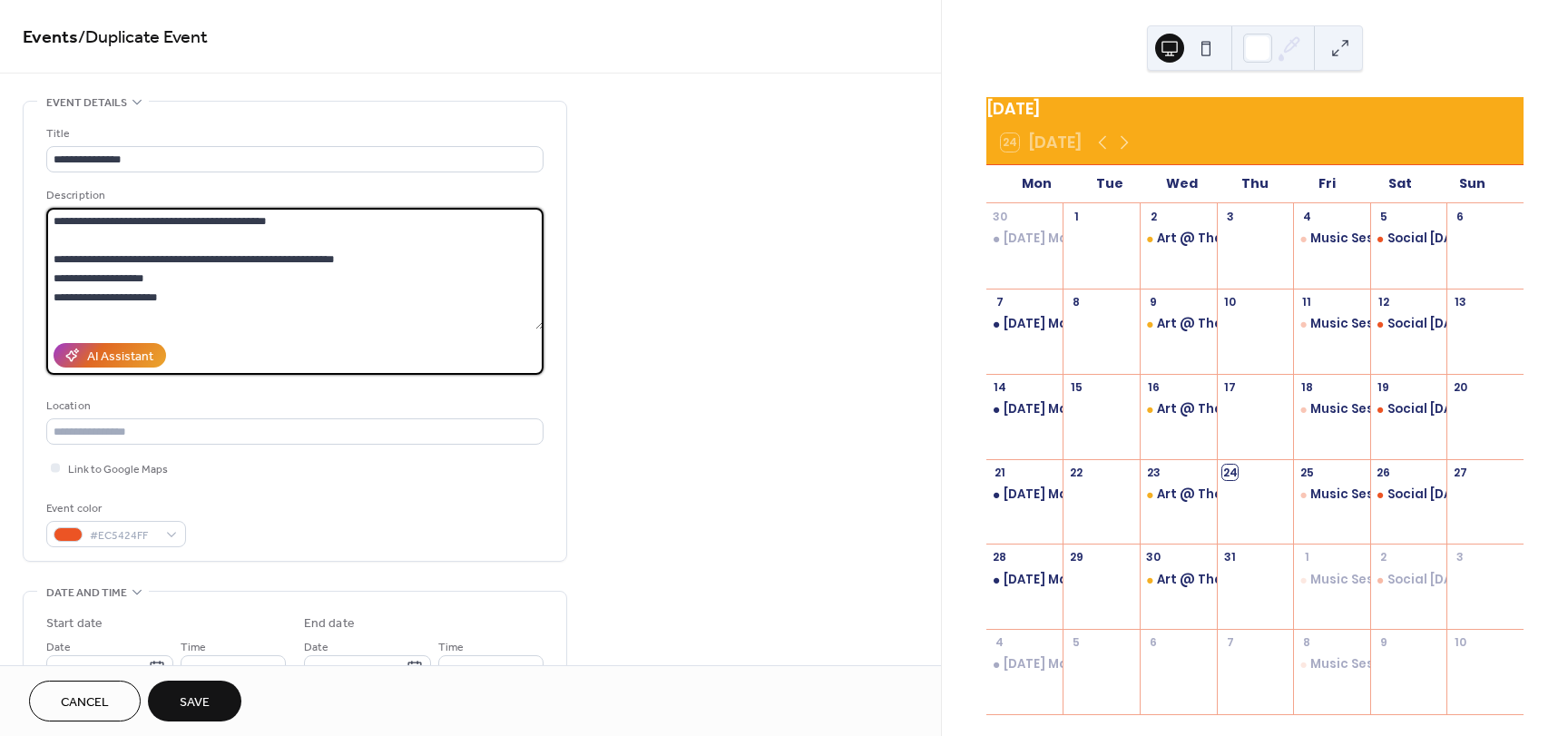 click on "**********" at bounding box center (295, 269) 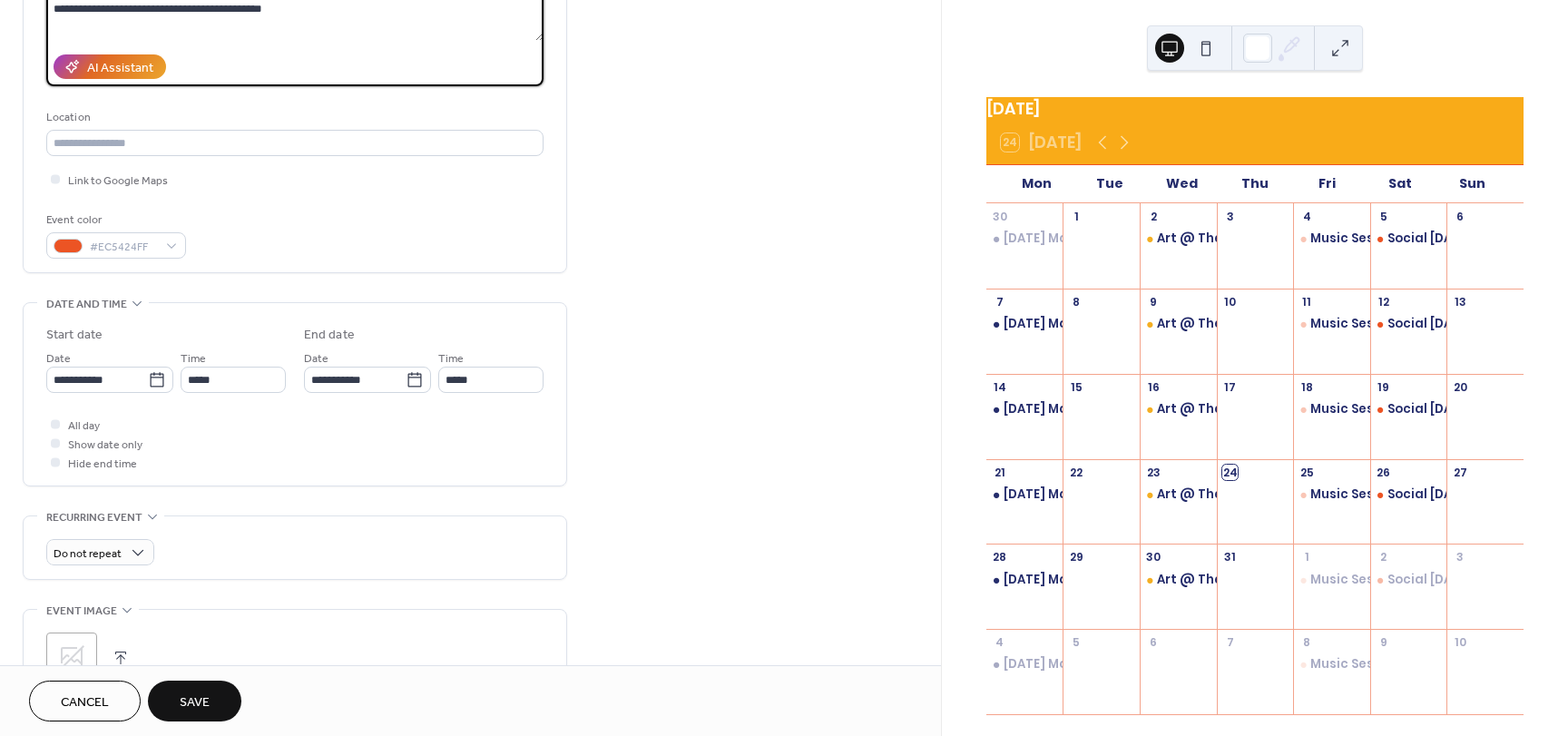 scroll, scrollTop: 363, scrollLeft: 0, axis: vertical 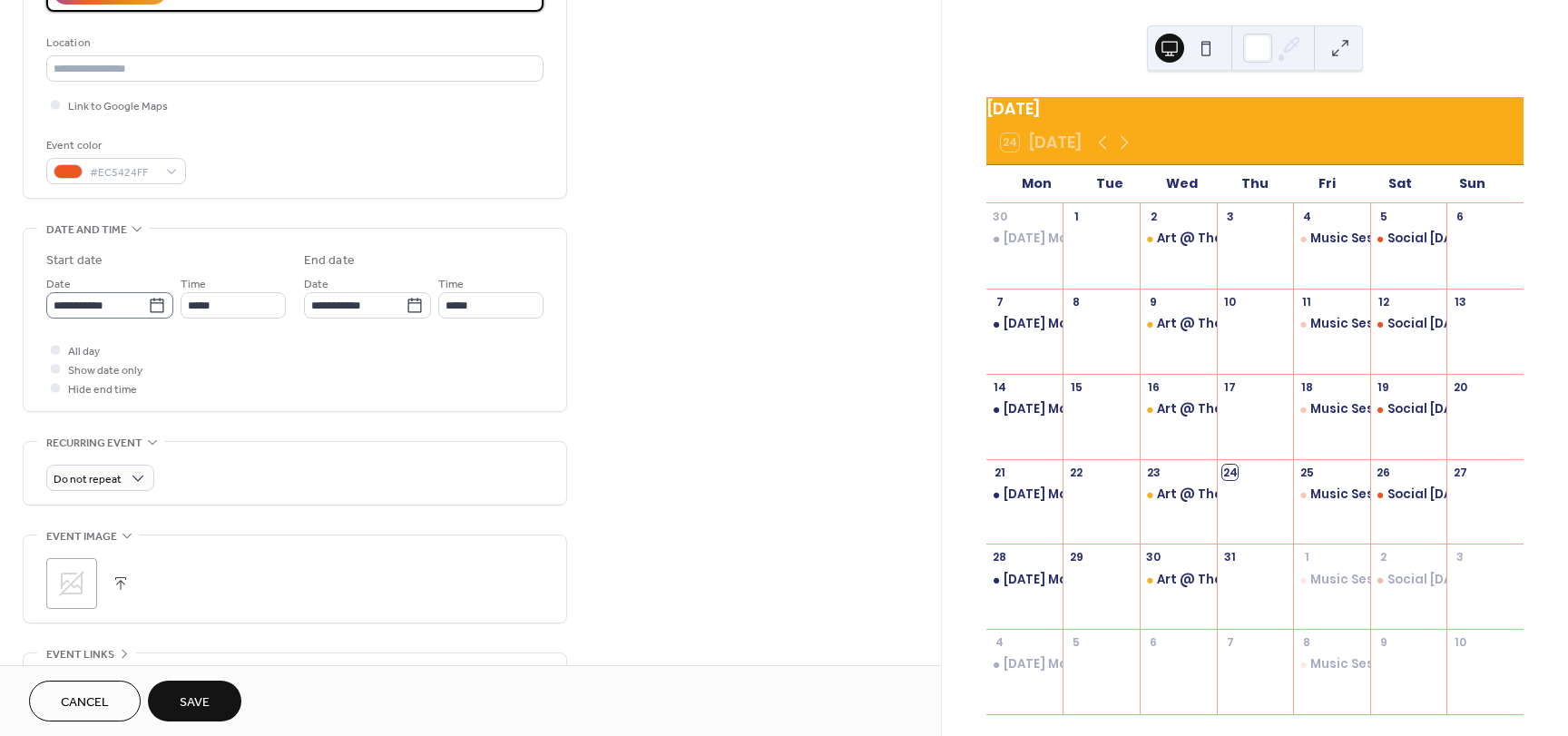 type on "**********" 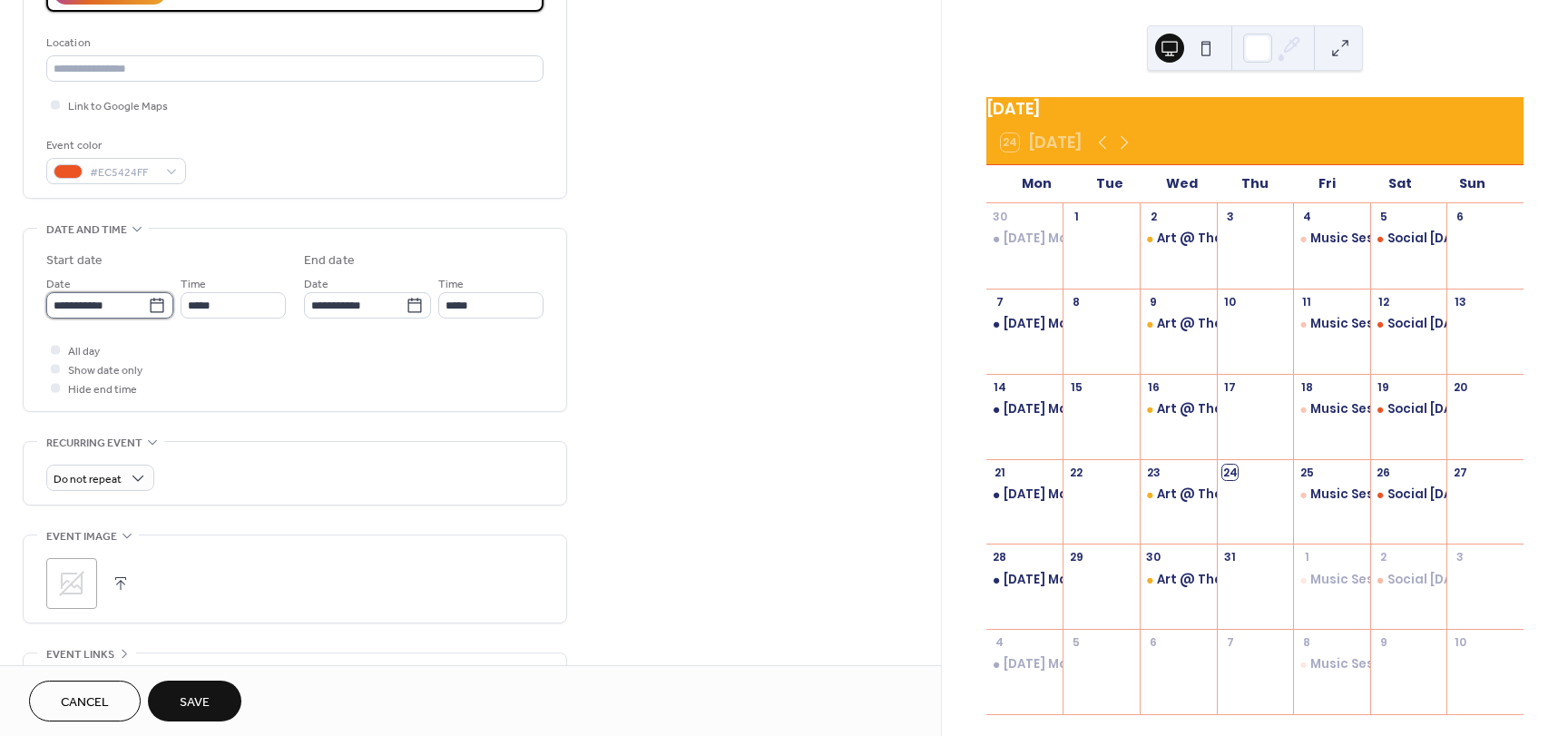 click on "**********" at bounding box center (97, 305) 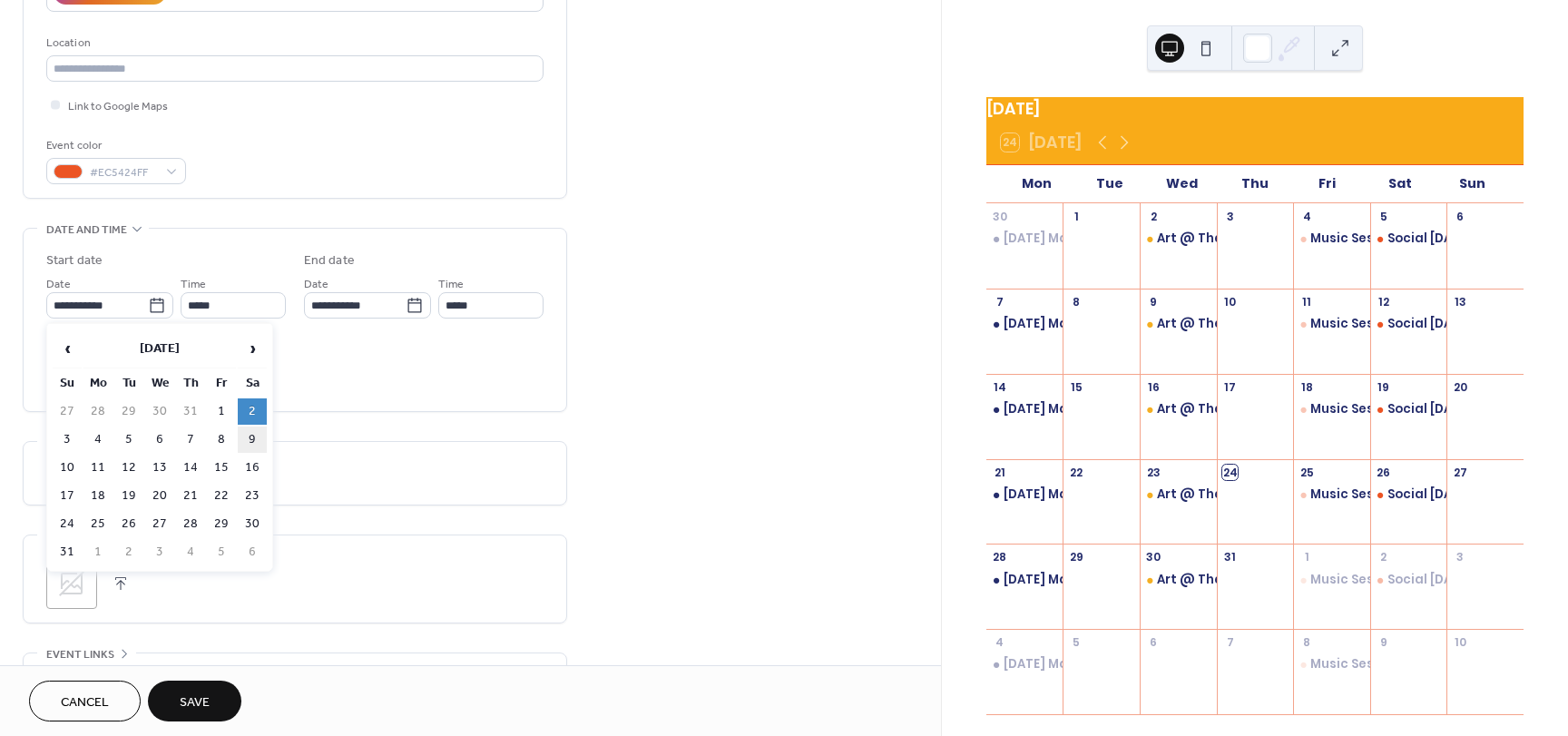 click on "9" at bounding box center (252, 439) 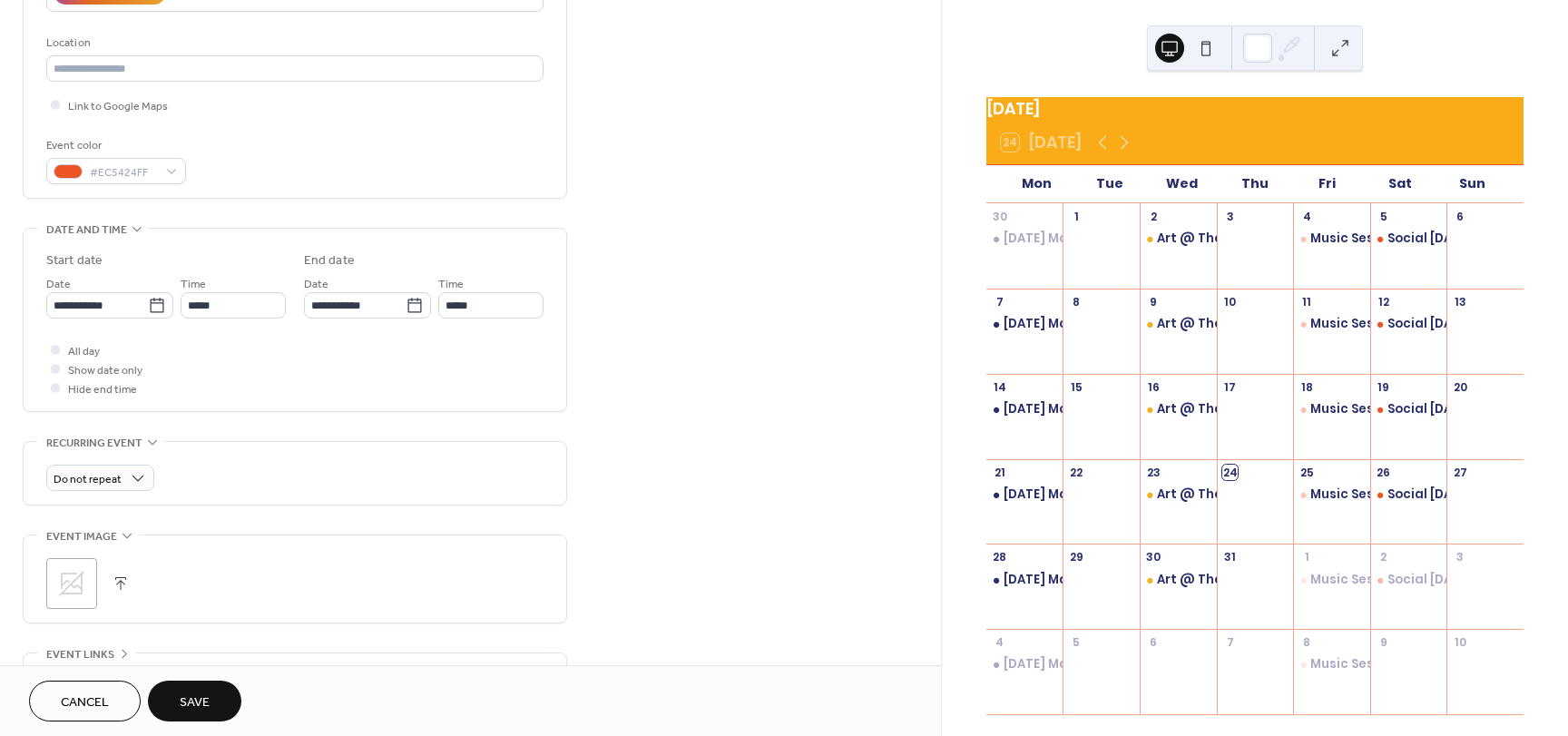 click on "Save" at bounding box center [194, 701] 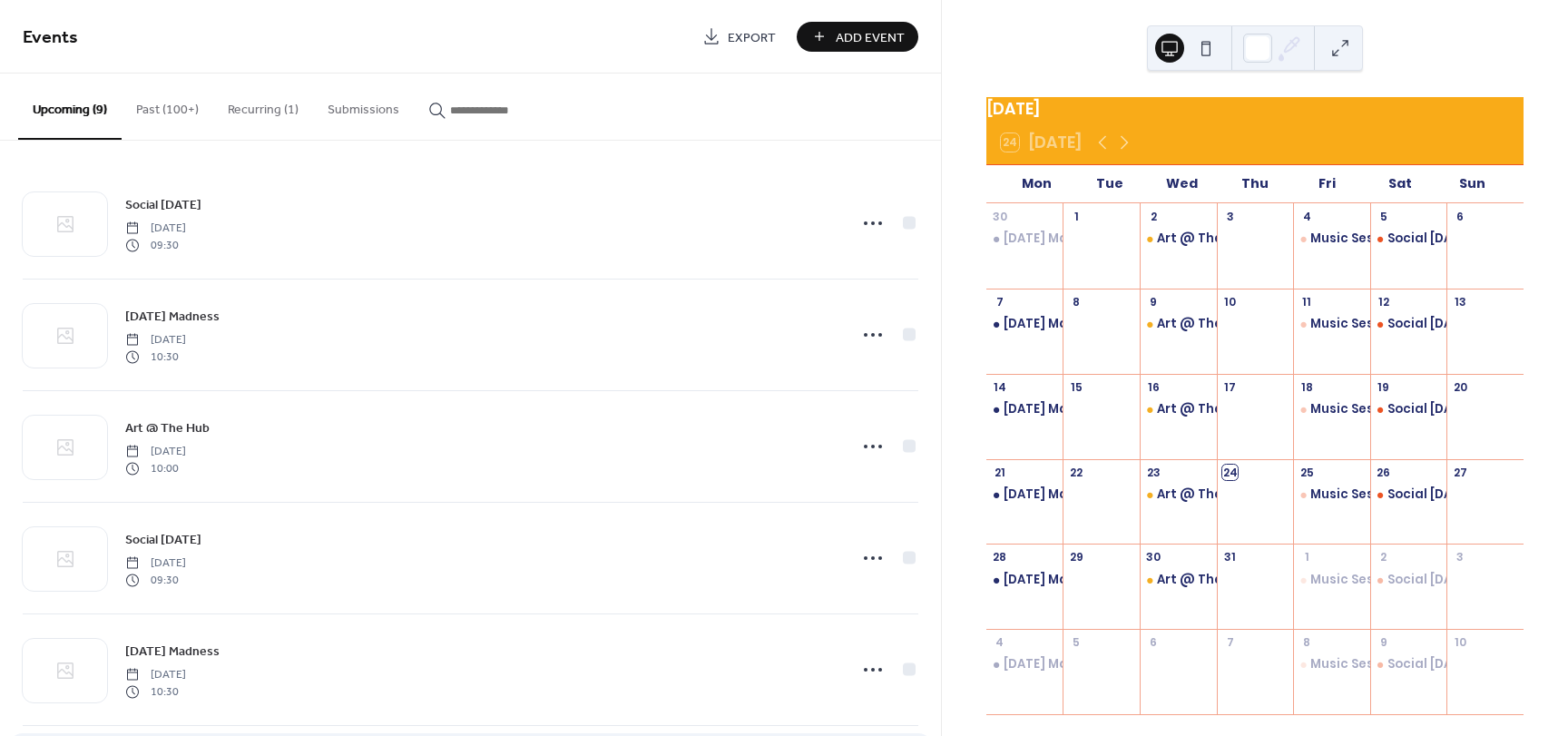 scroll, scrollTop: 463, scrollLeft: 0, axis: vertical 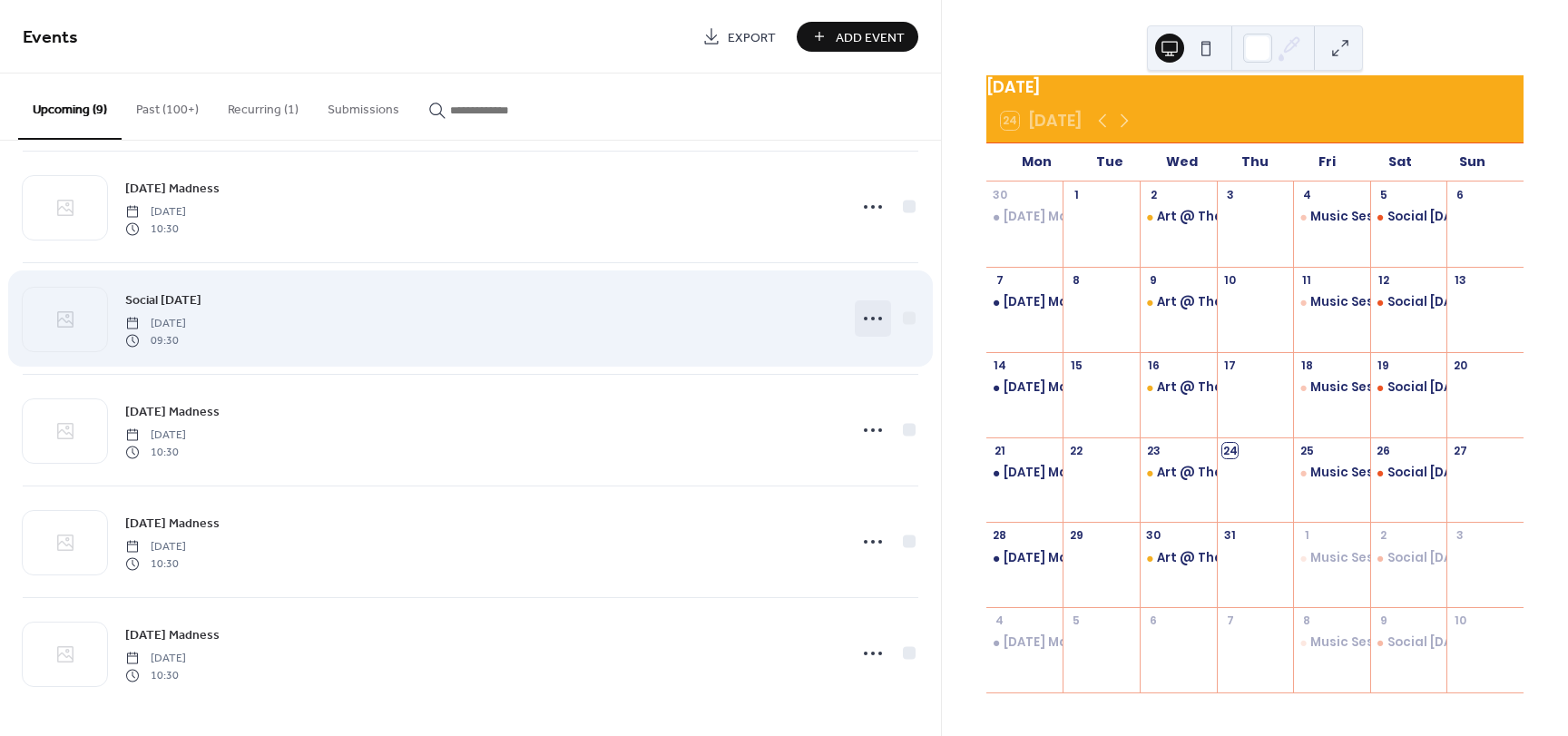 click at bounding box center [873, 319] 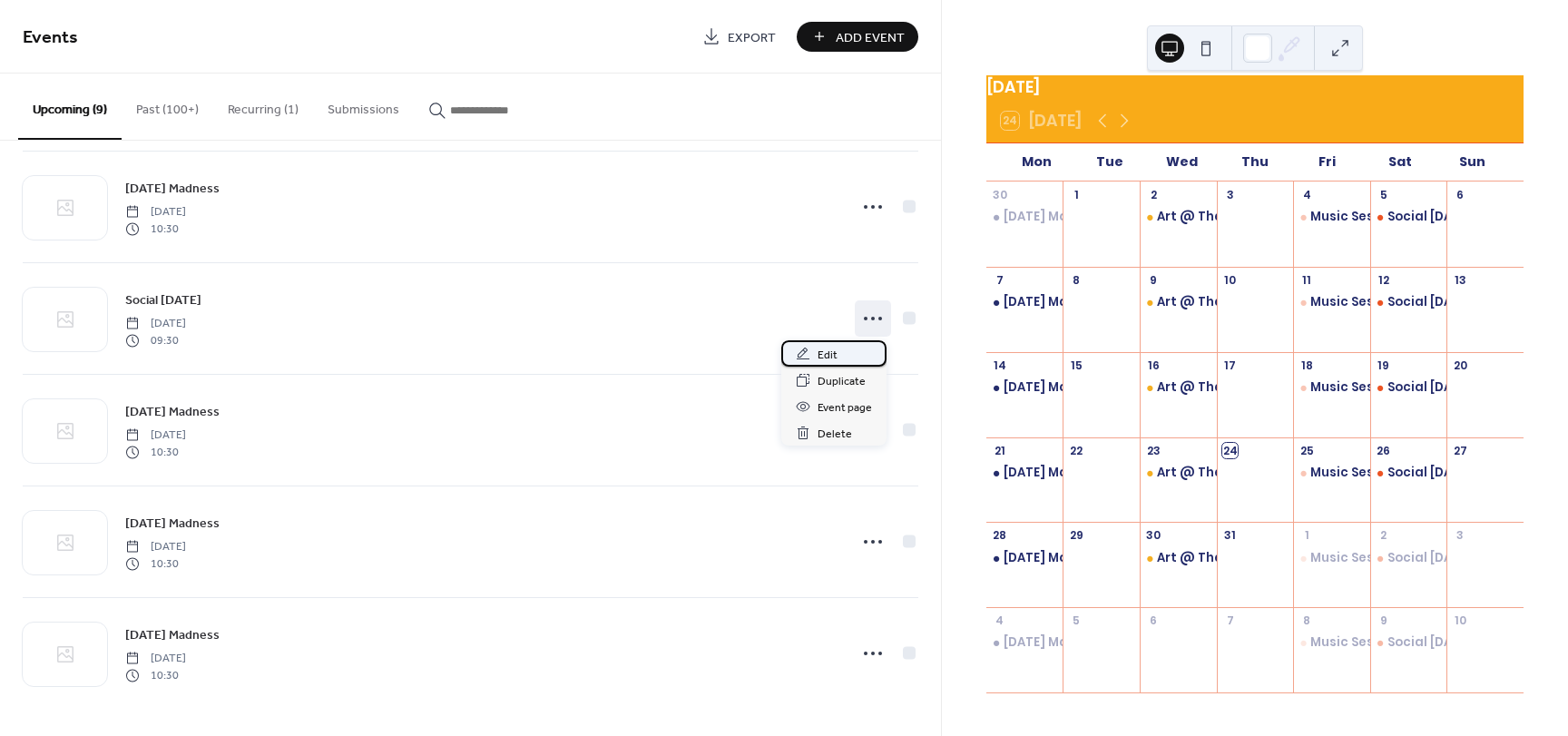 click on "Edit" at bounding box center [834, 353] 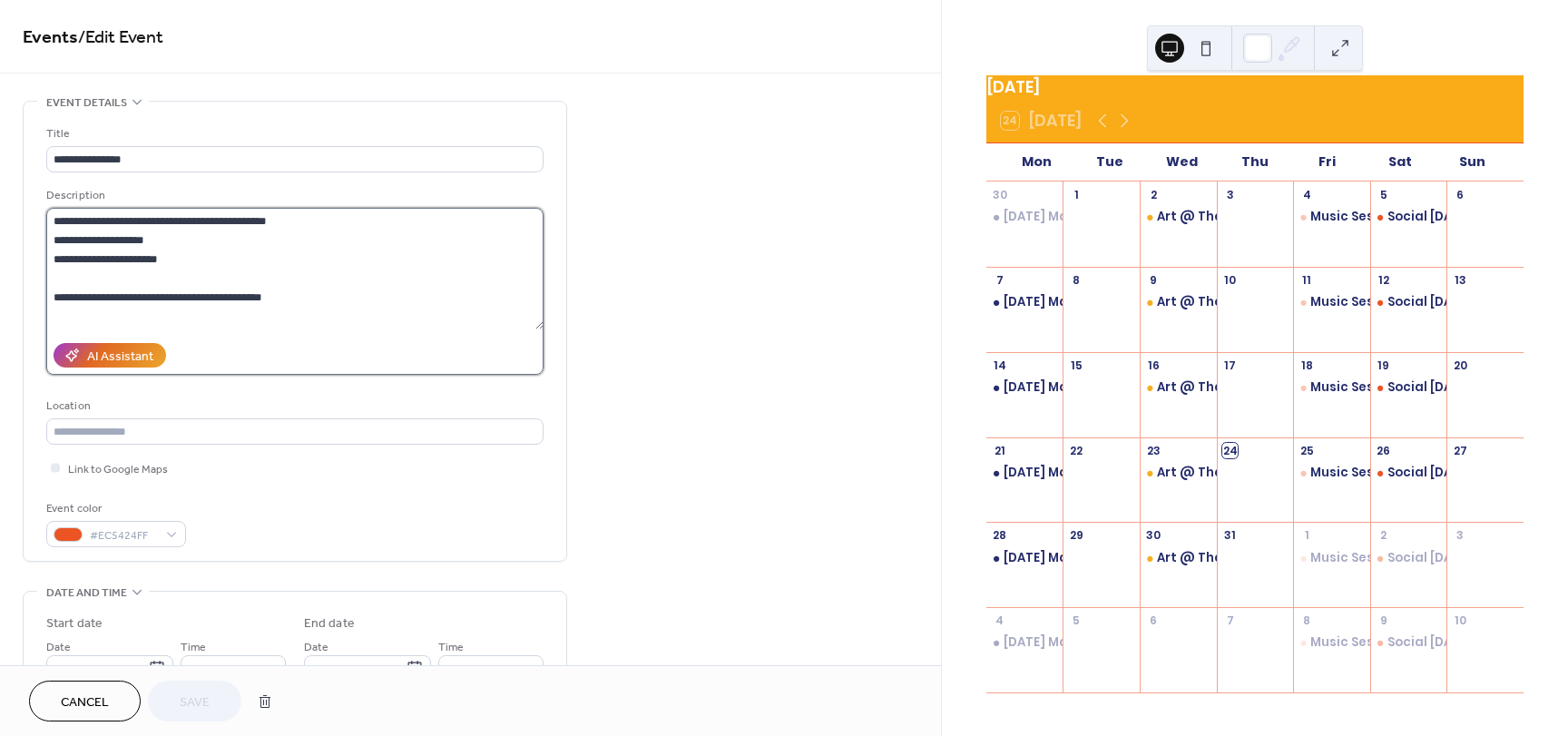 click on "**********" at bounding box center (295, 269) 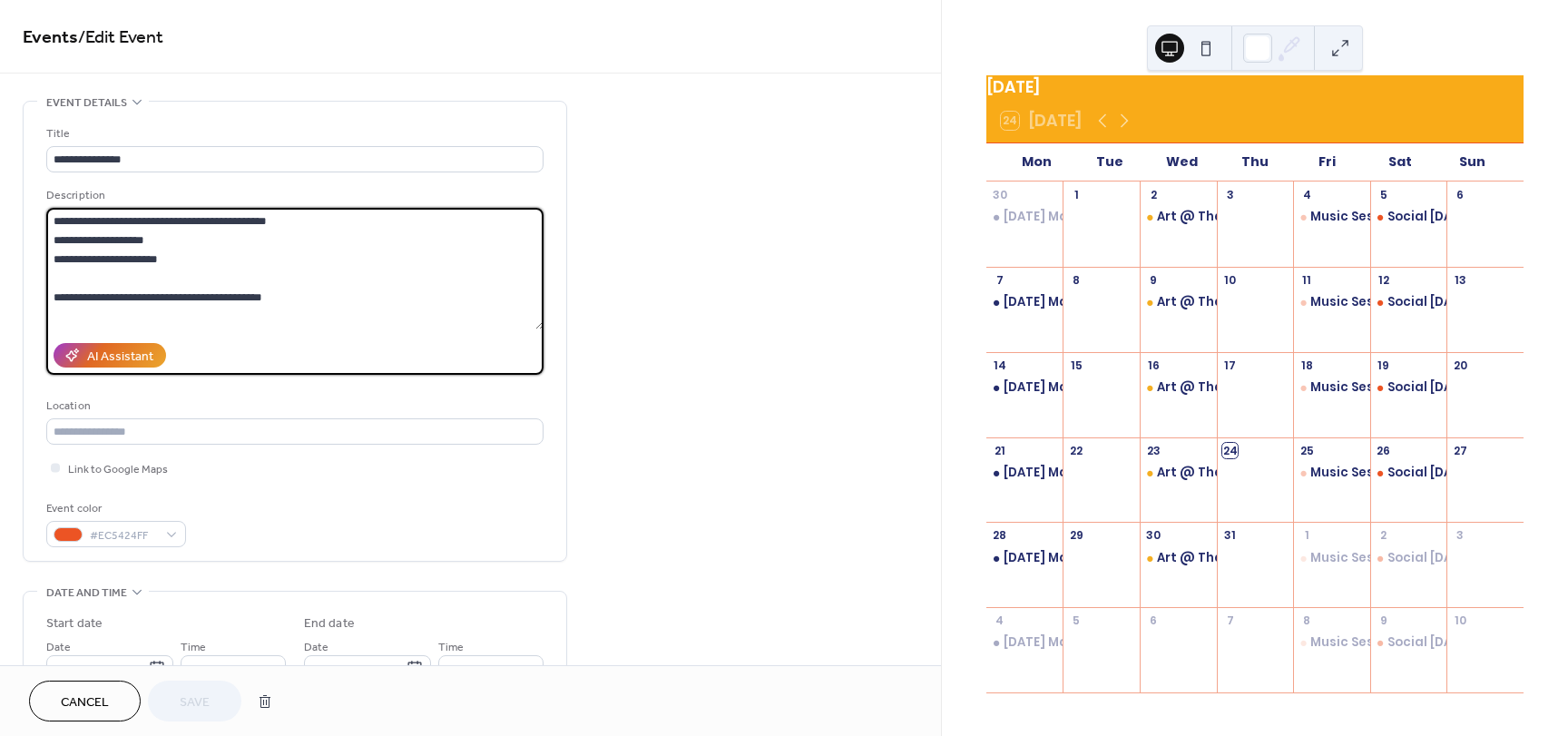 click on "**********" at bounding box center [295, 269] 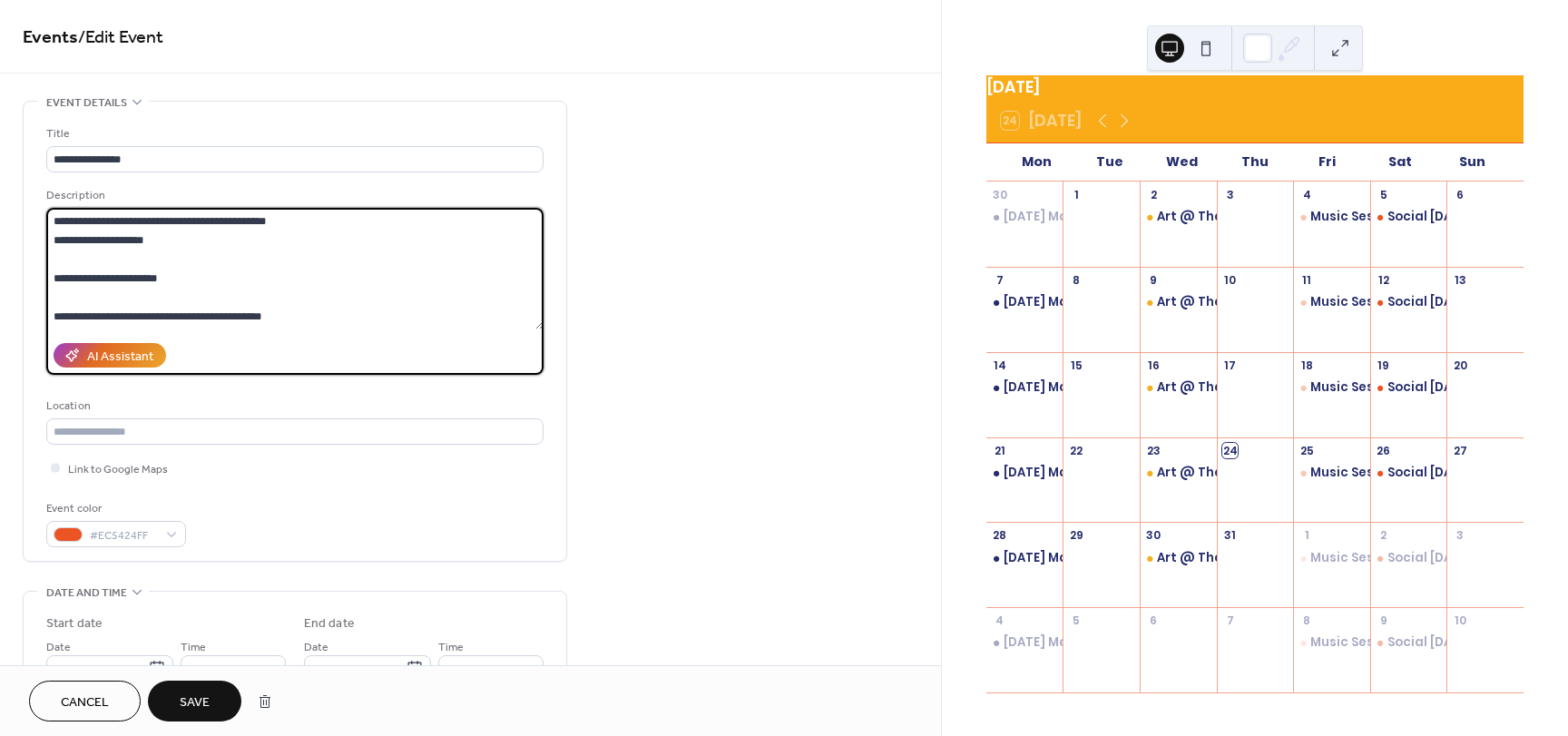 paste on "**********" 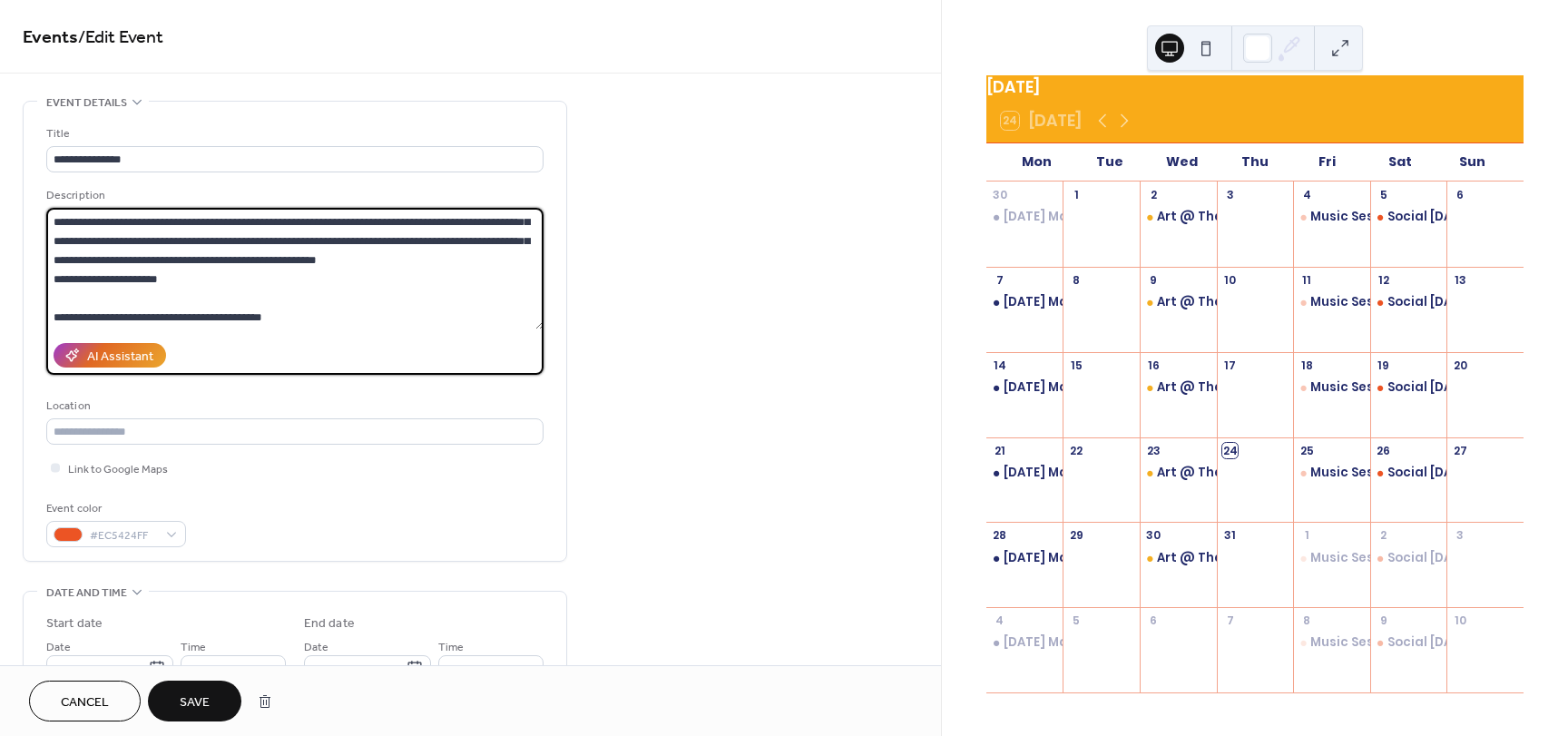 scroll, scrollTop: 76, scrollLeft: 0, axis: vertical 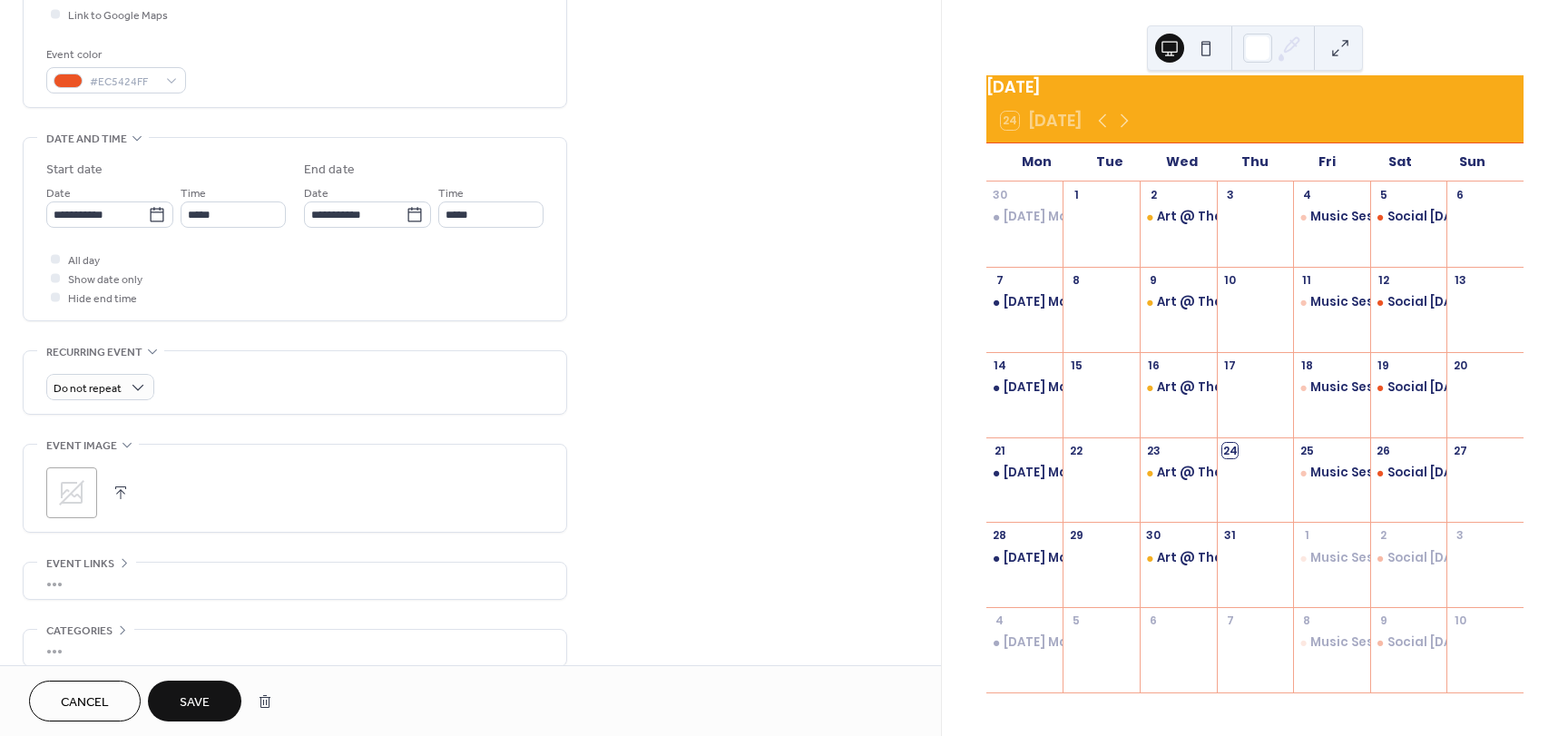 type on "**********" 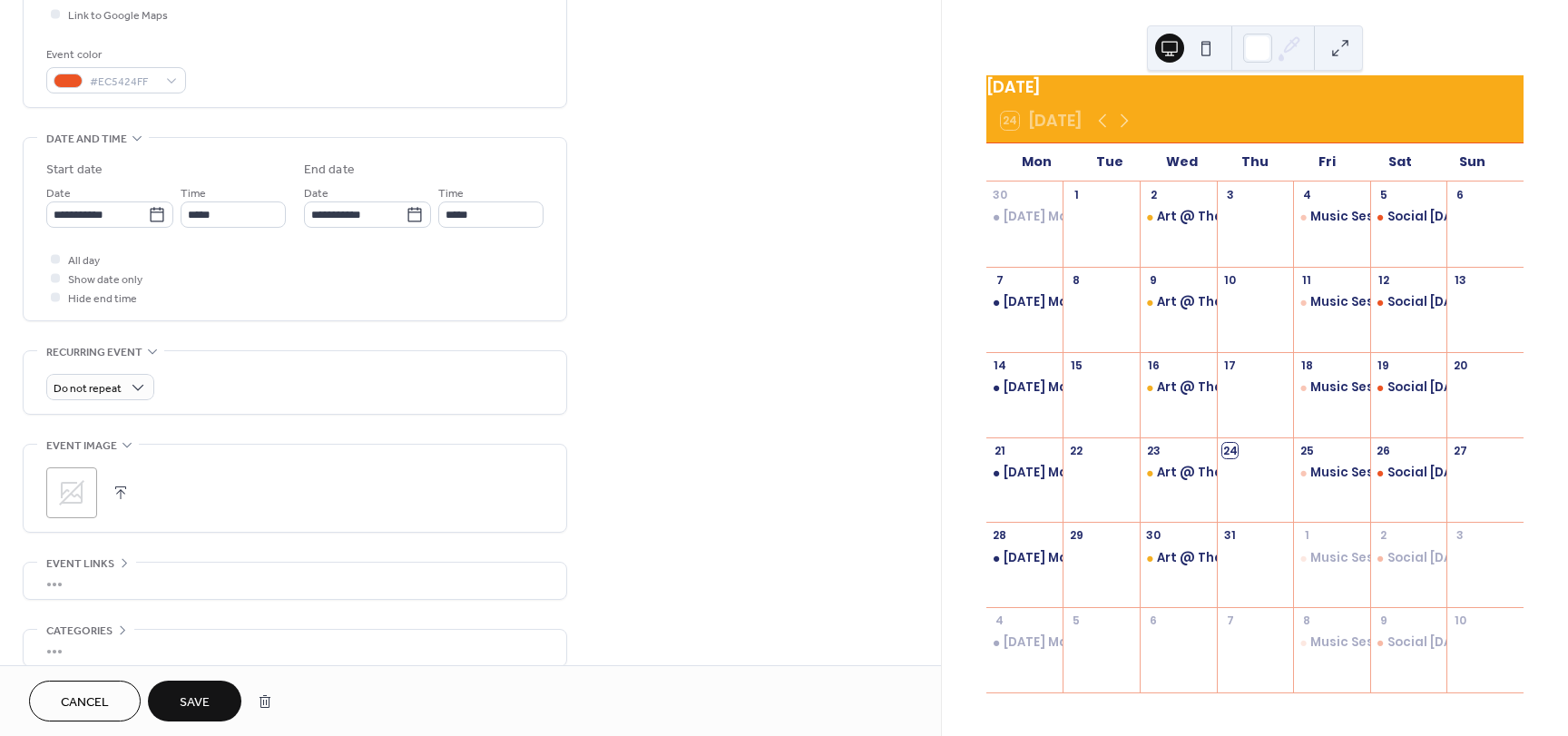 click on "**********" at bounding box center (110, 205) 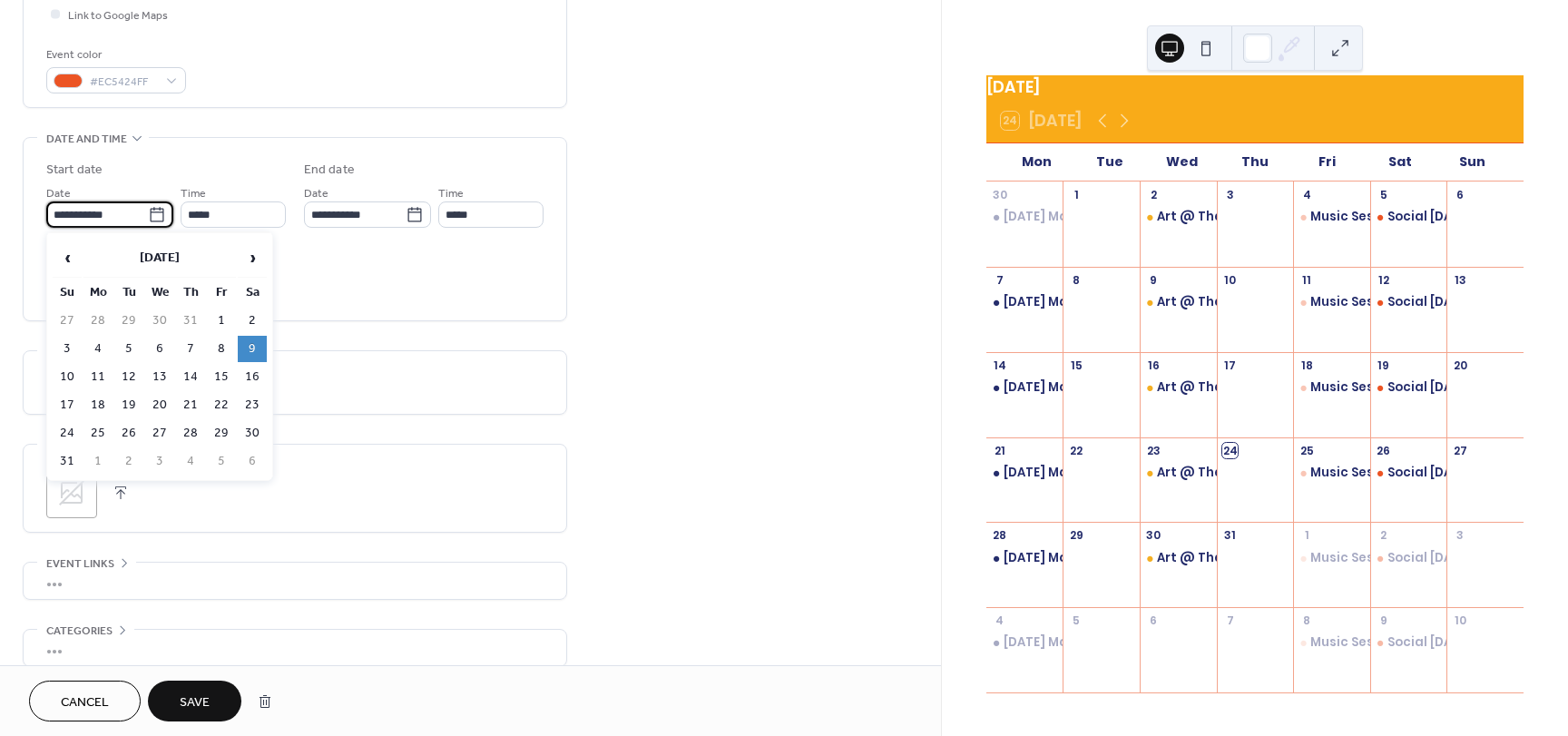 click on "**********" at bounding box center [97, 214] 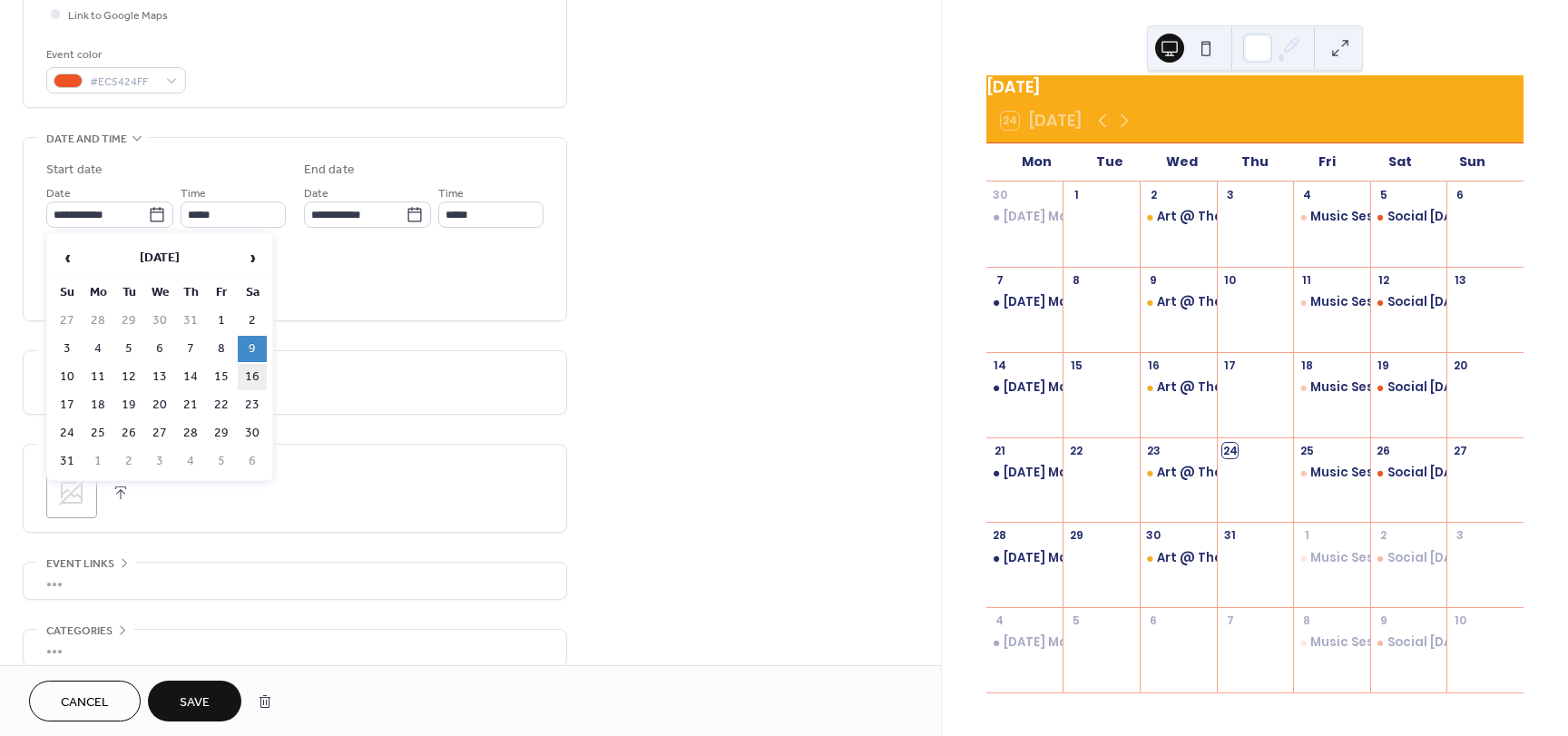 click on "16" at bounding box center (252, 377) 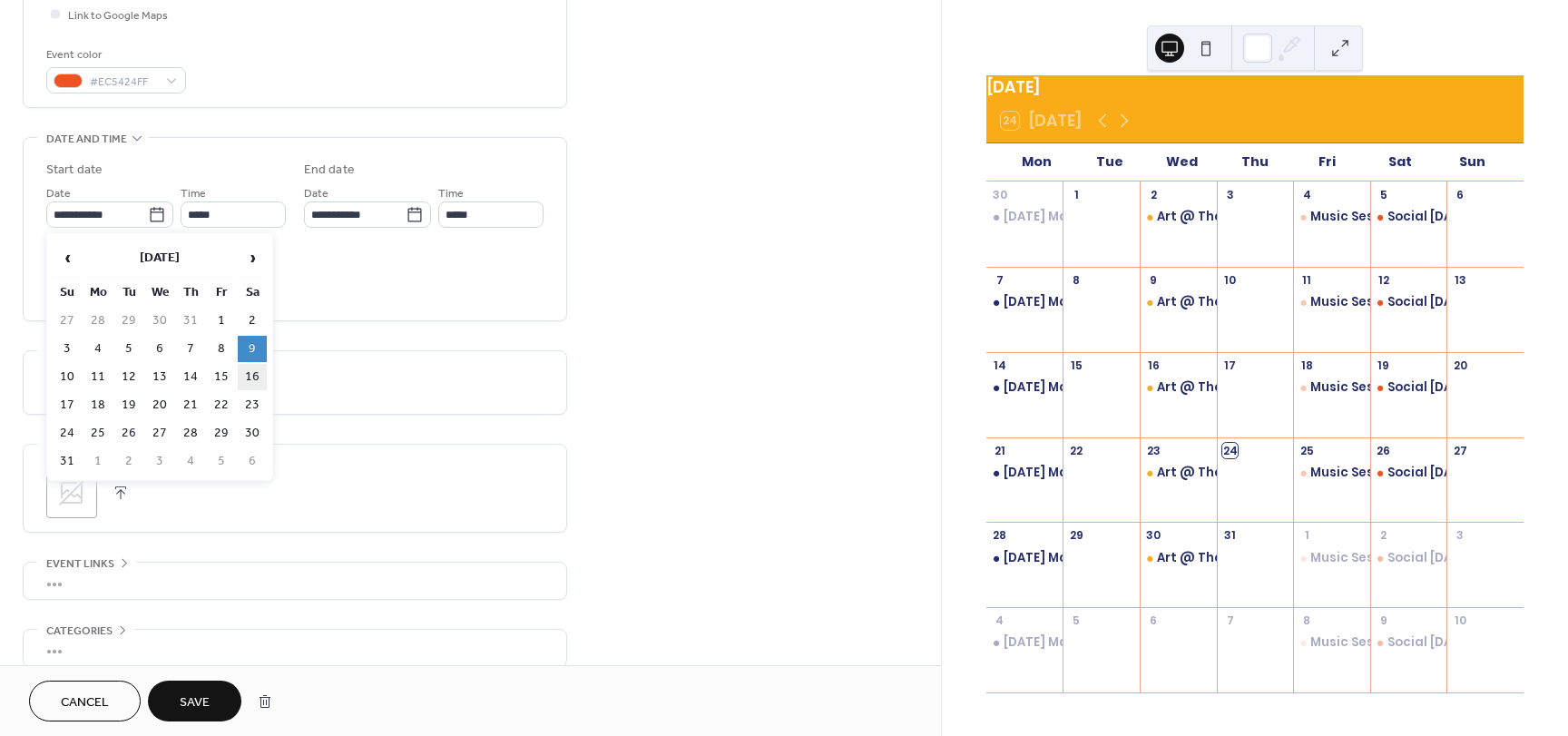 type on "**********" 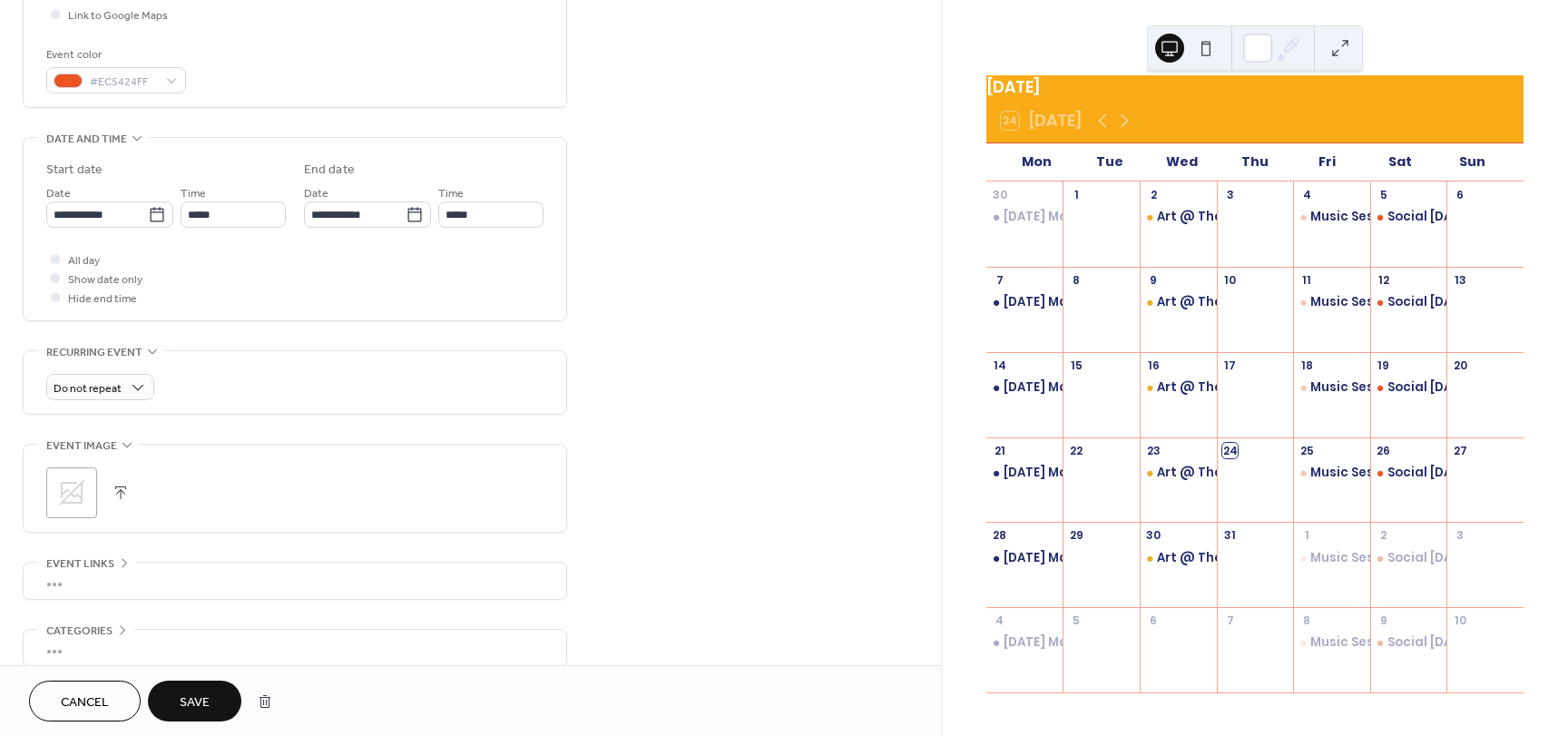 click on "Save" at bounding box center (194, 701) 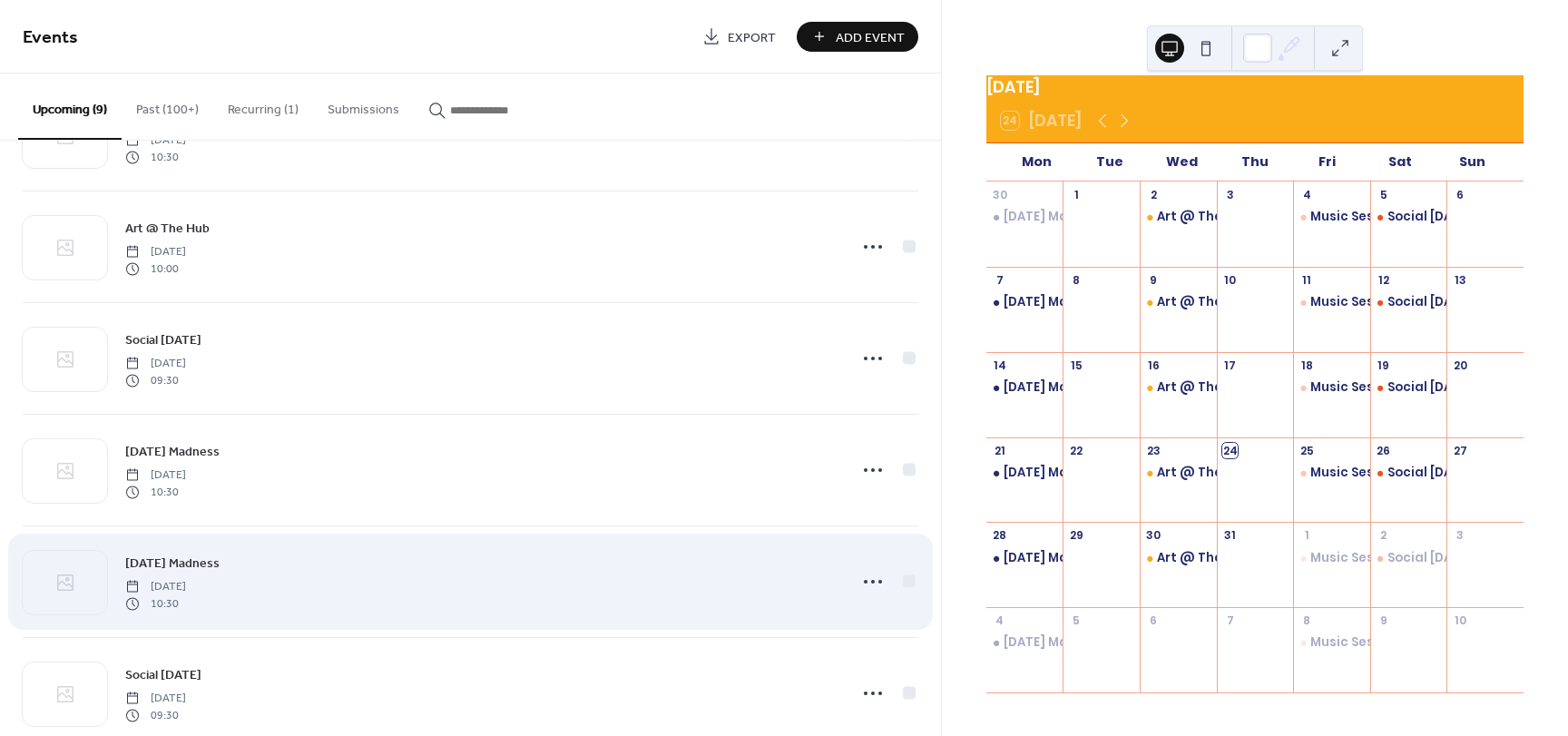 scroll, scrollTop: 463, scrollLeft: 0, axis: vertical 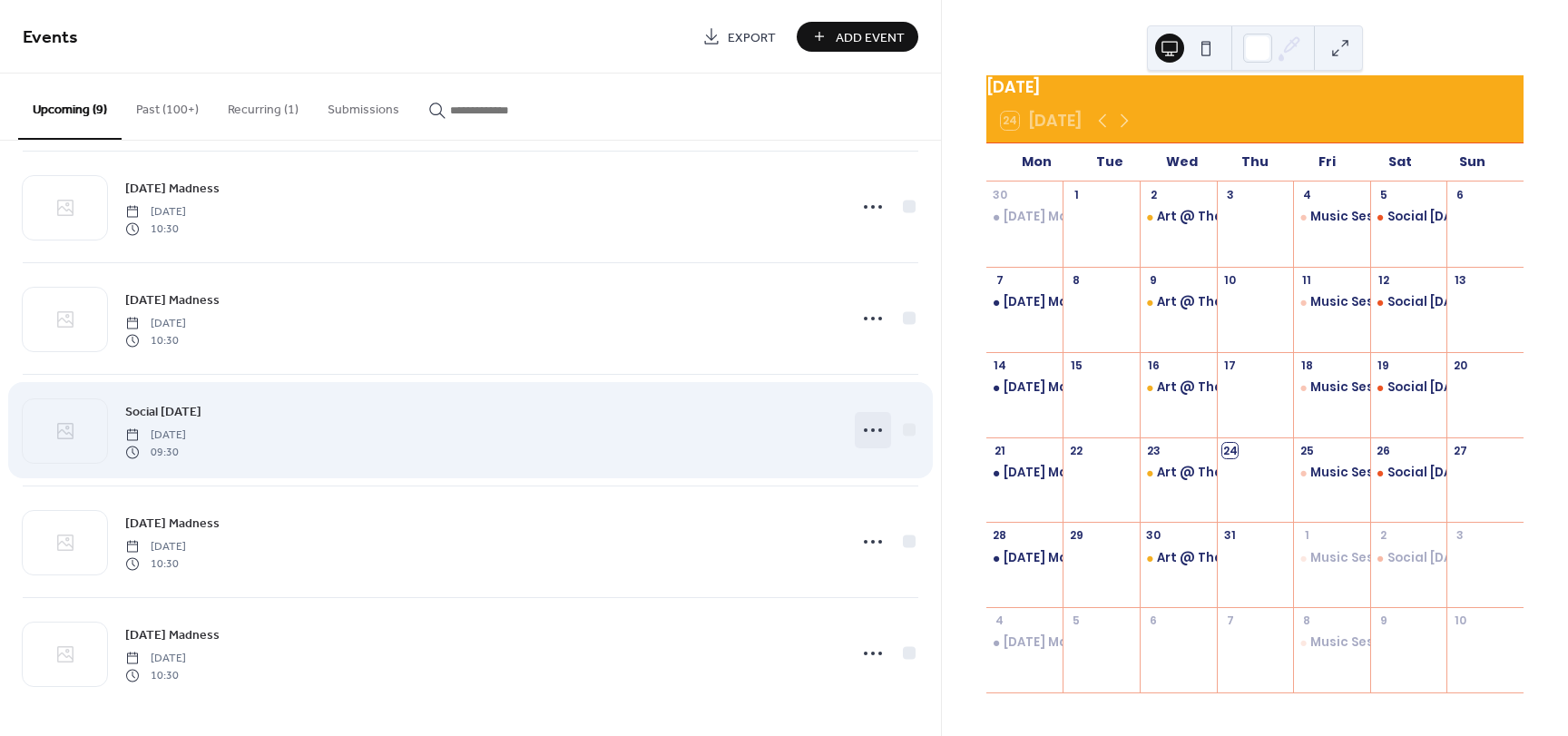 drag, startPoint x: 872, startPoint y: 426, endPoint x: 873, endPoint y: 441, distance: 15.033296 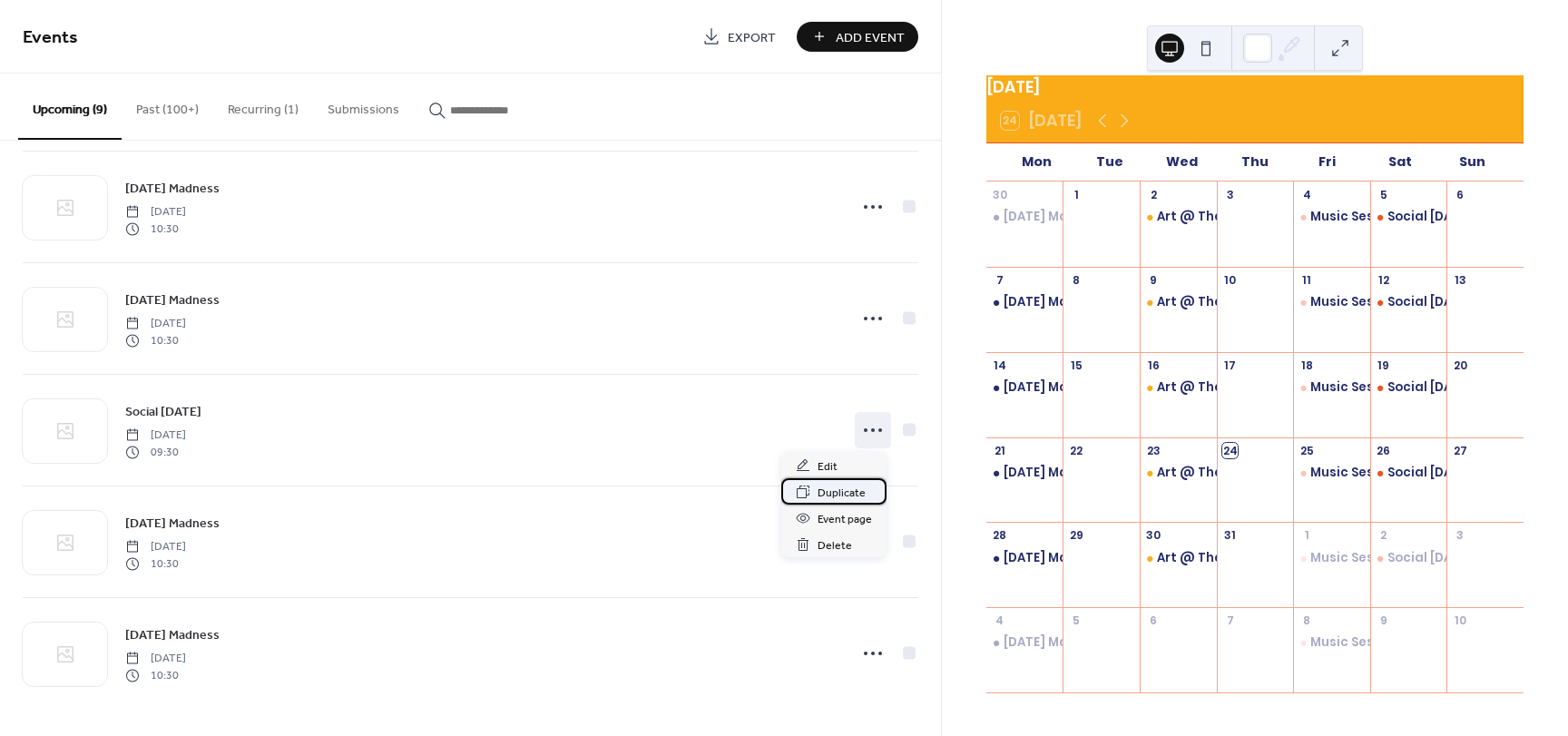 click on "Duplicate" at bounding box center (841, 493) 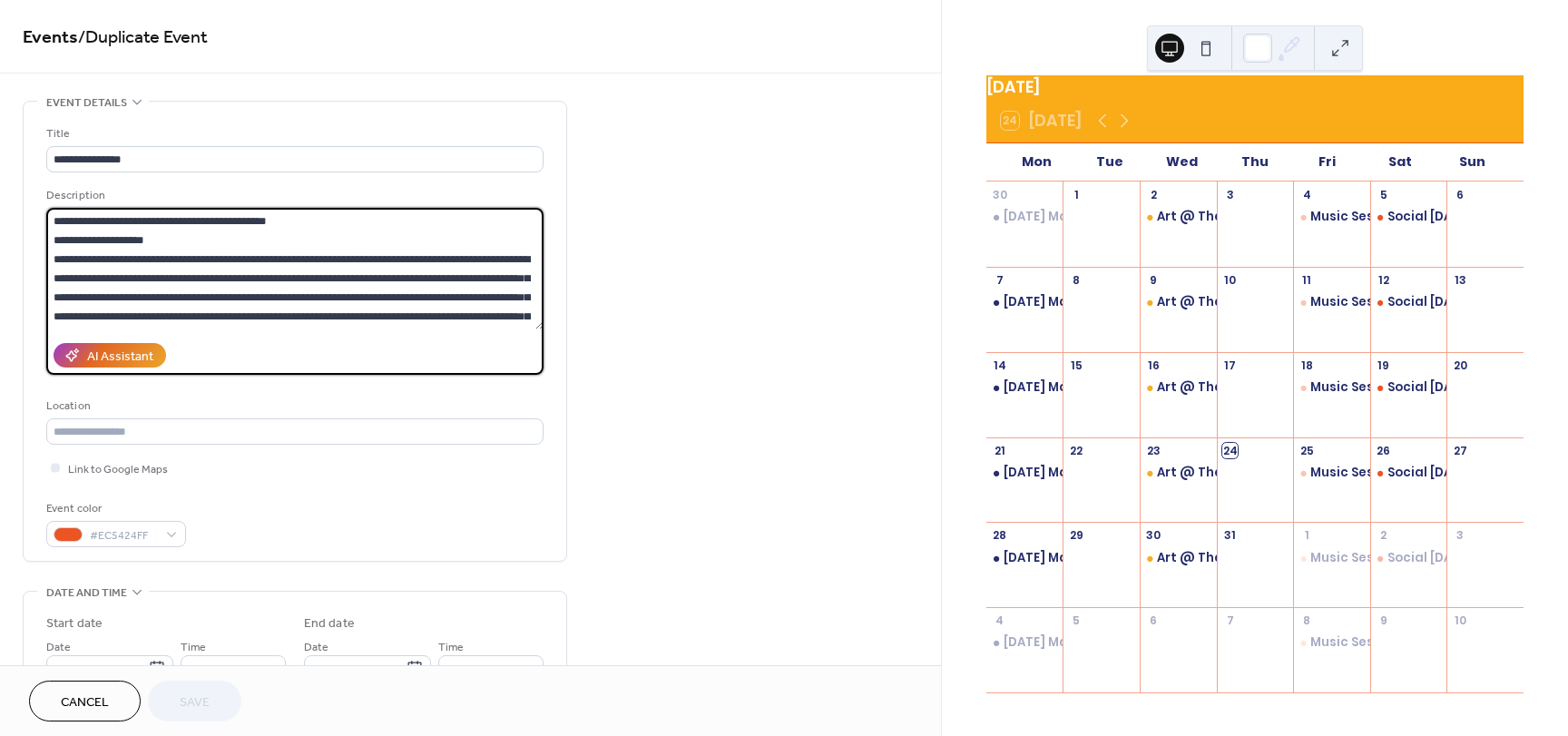 drag, startPoint x: 310, startPoint y: 213, endPoint x: -29, endPoint y: 214, distance: 339.00147 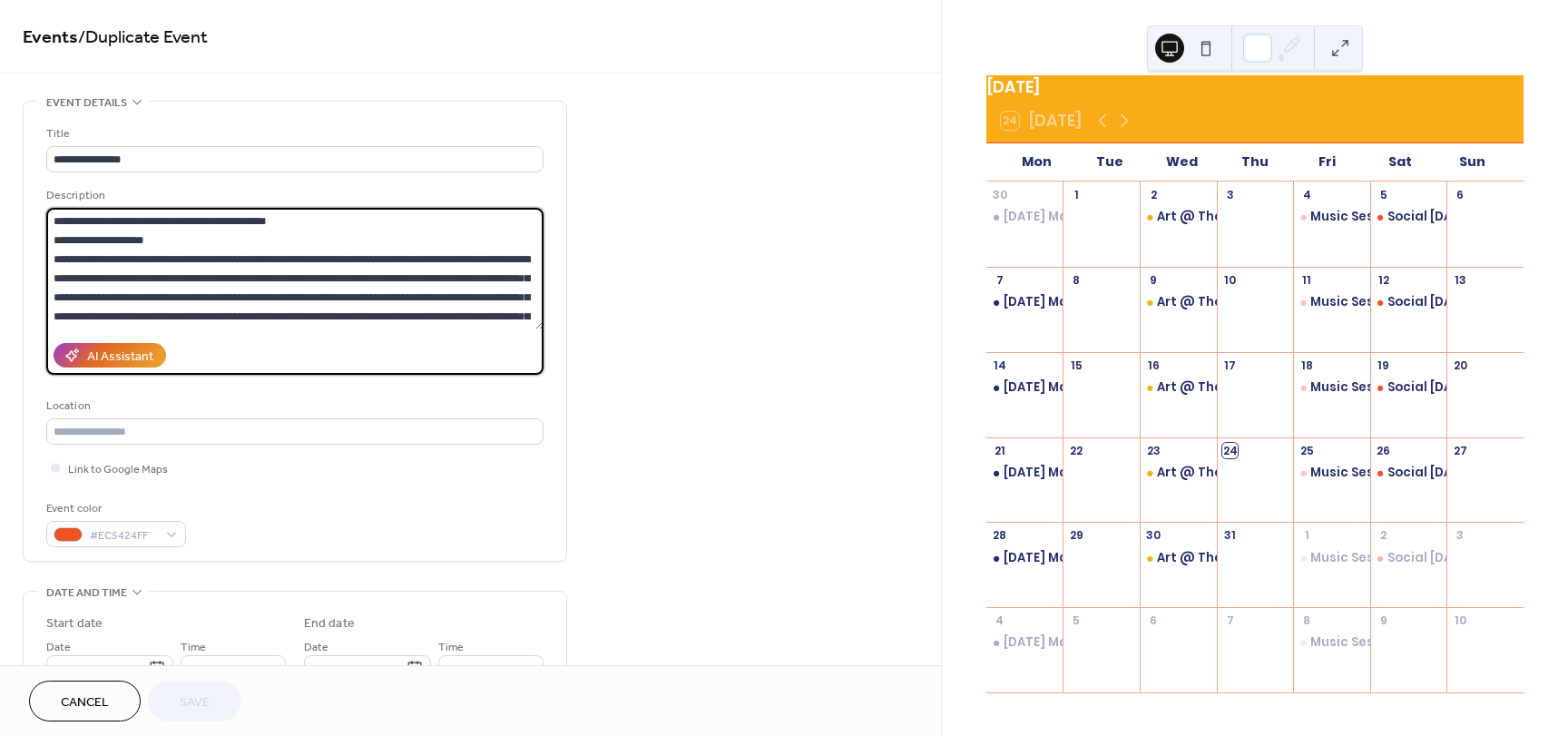 click on "**********" at bounding box center (784, 368) 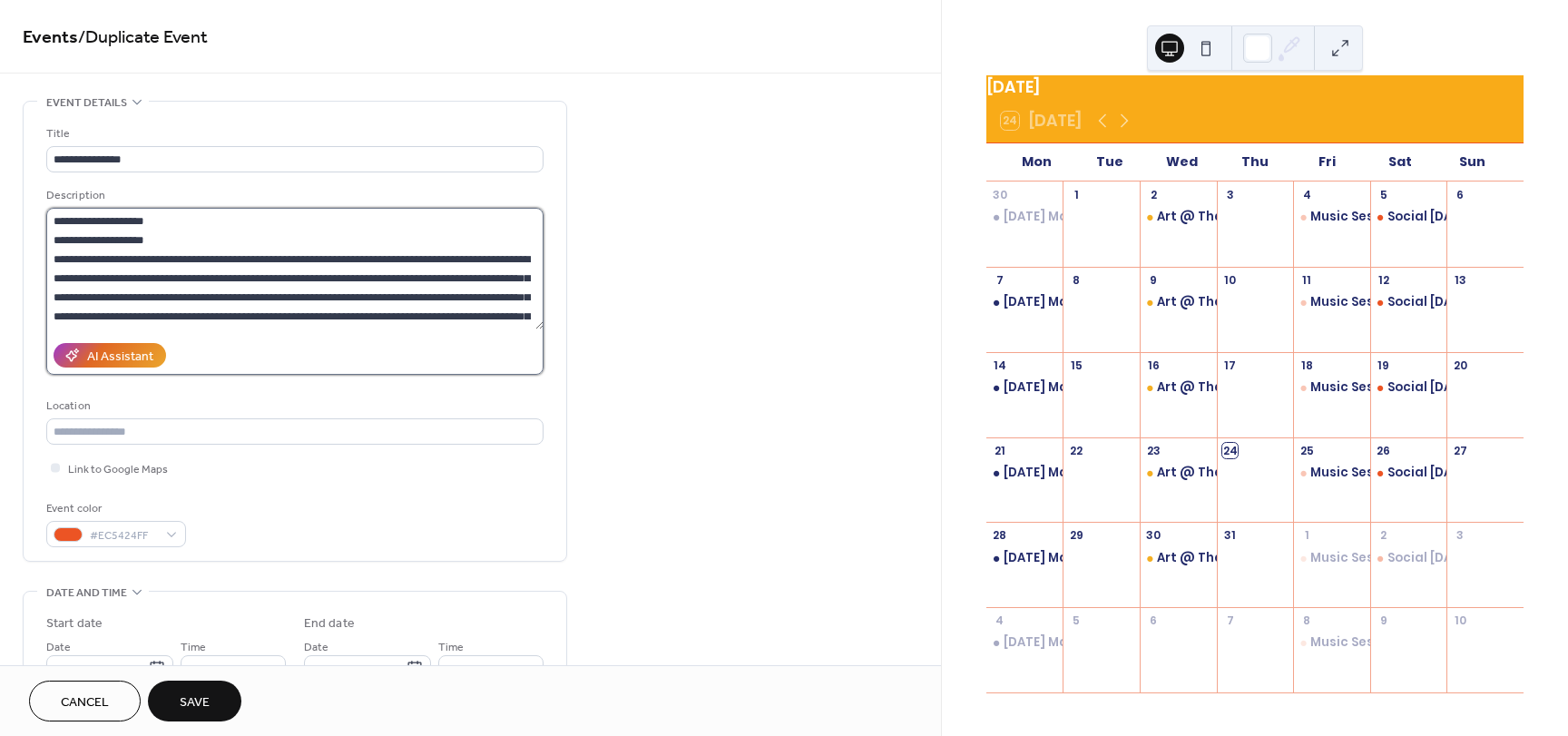 click on "**********" at bounding box center [295, 269] 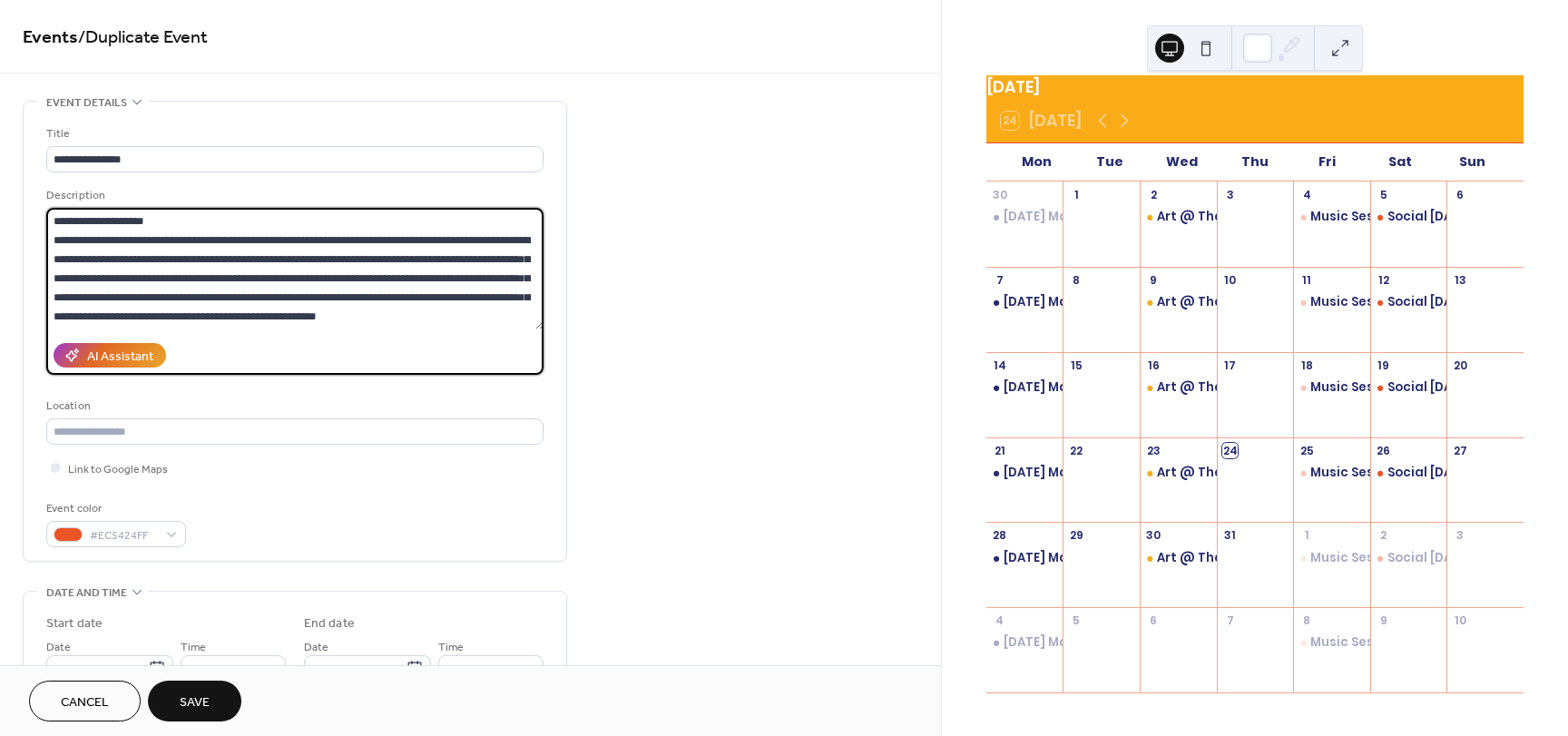 scroll, scrollTop: 18, scrollLeft: 0, axis: vertical 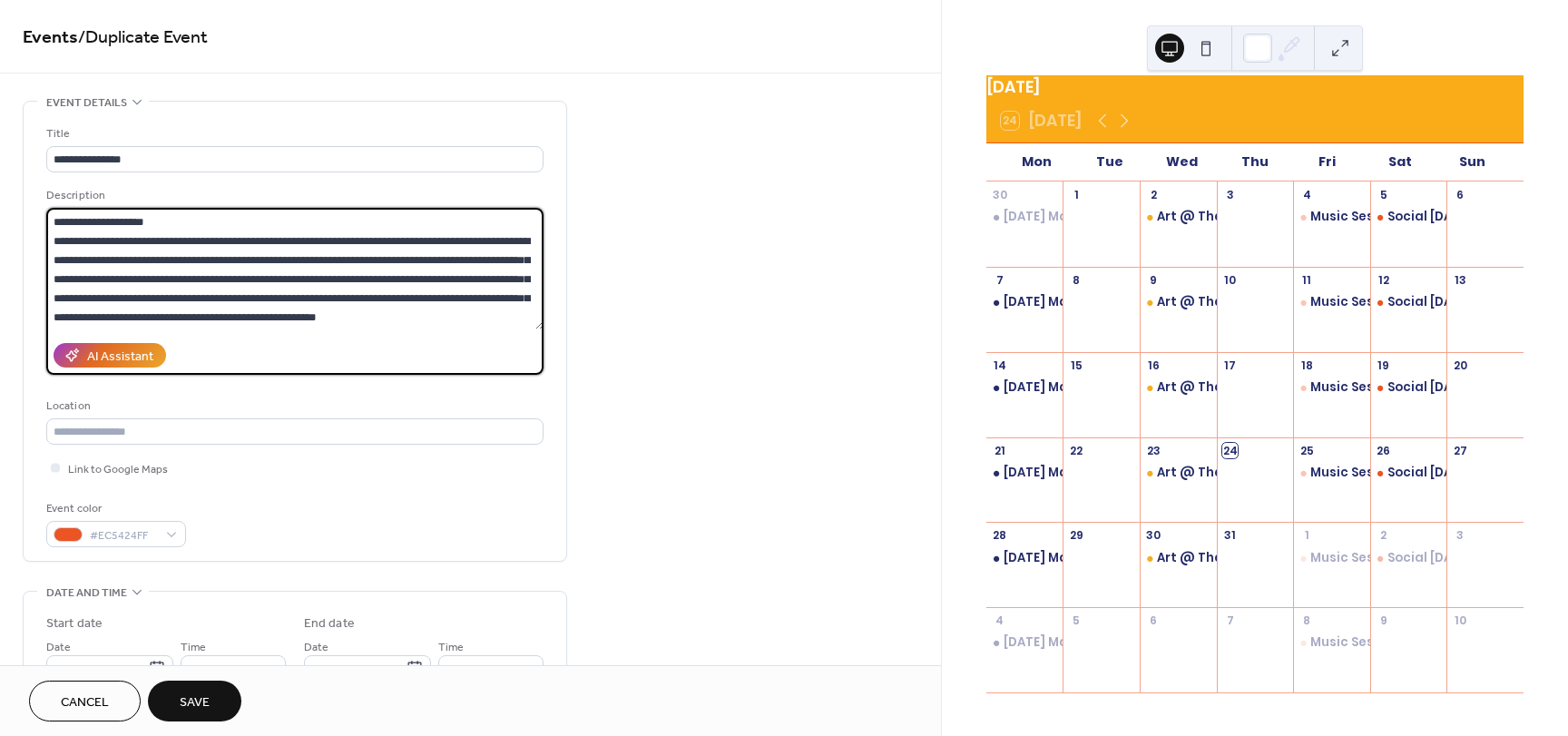 drag, startPoint x: 247, startPoint y: 270, endPoint x: 44, endPoint y: 230, distance: 206.90336 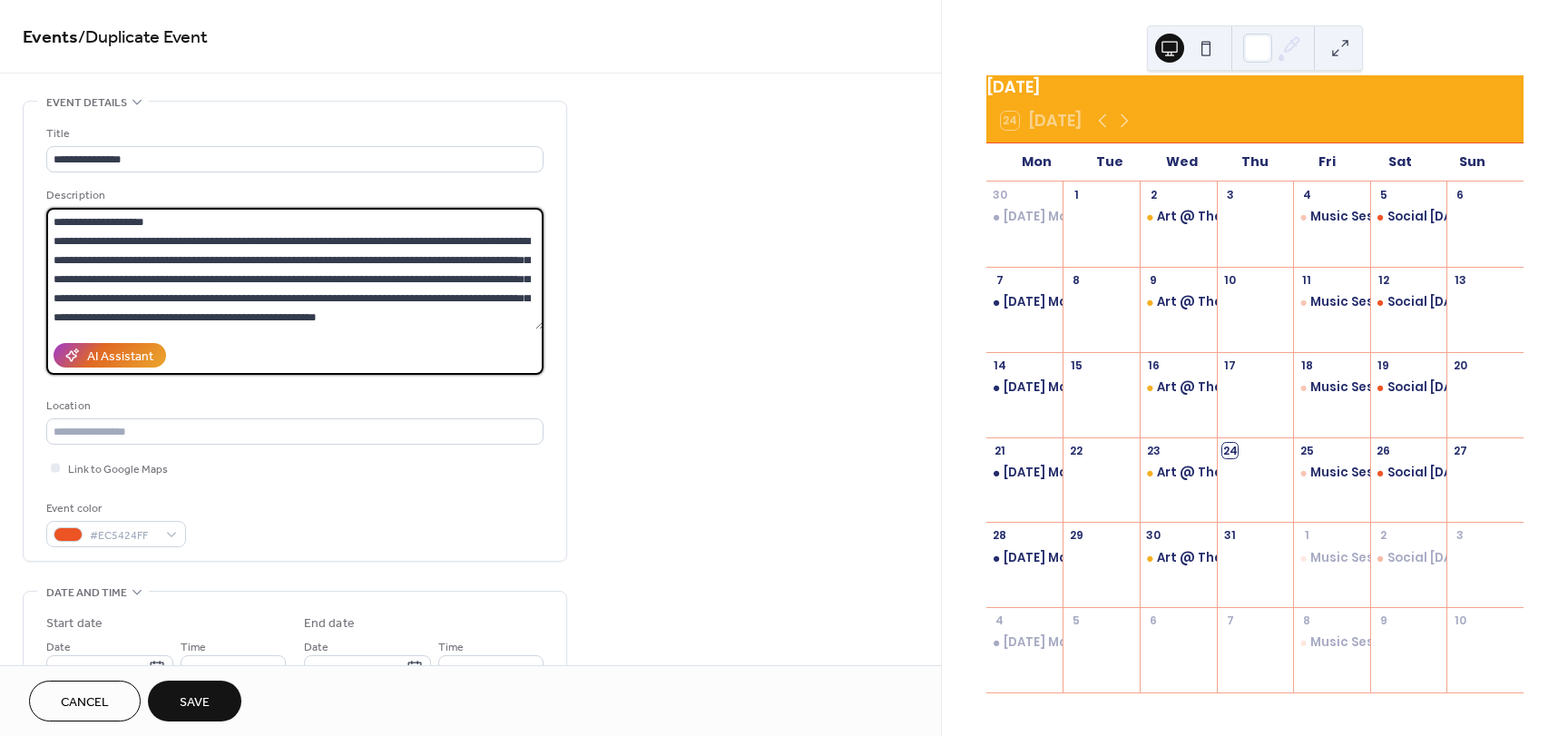 click on "**********" at bounding box center [295, 331] 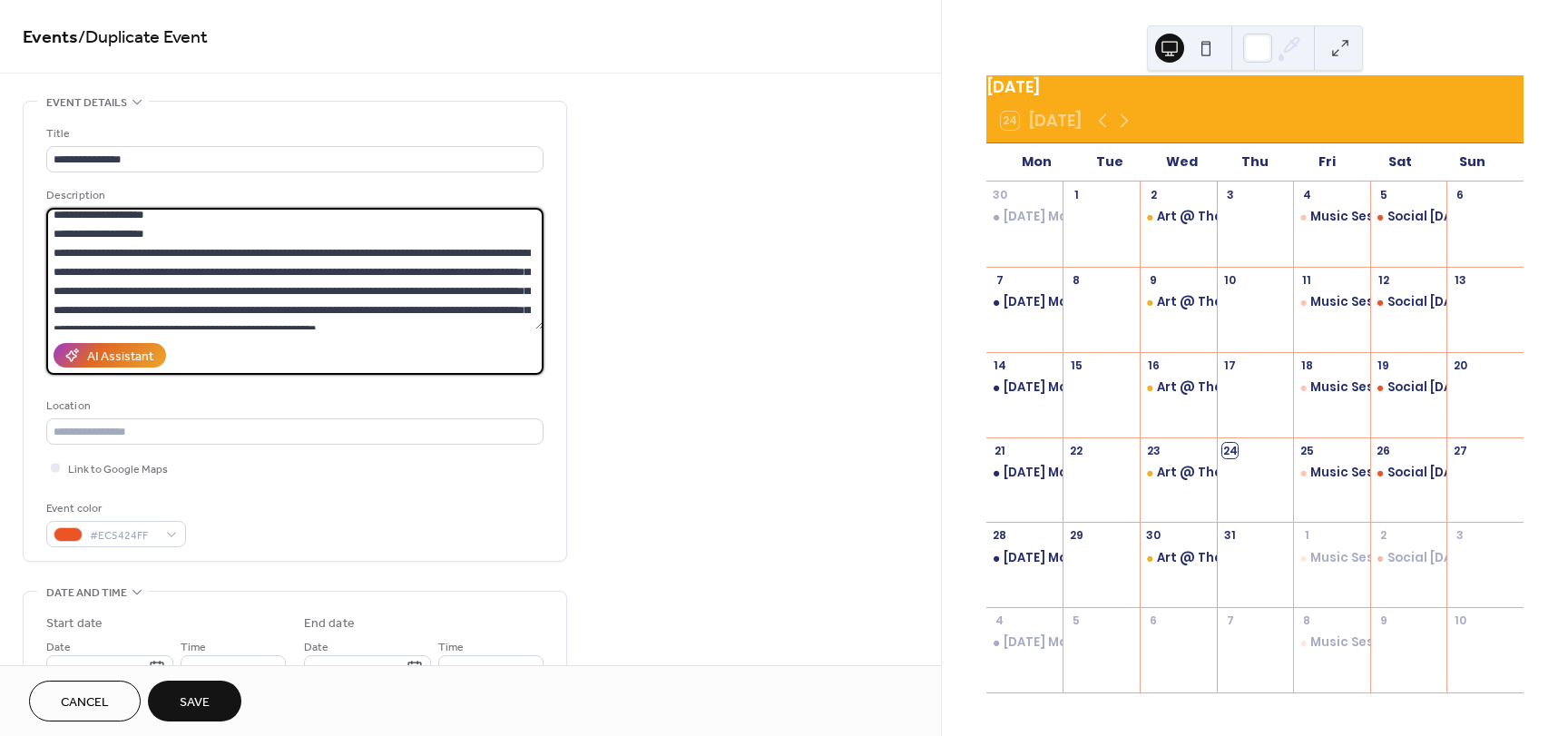 scroll, scrollTop: 0, scrollLeft: 0, axis: both 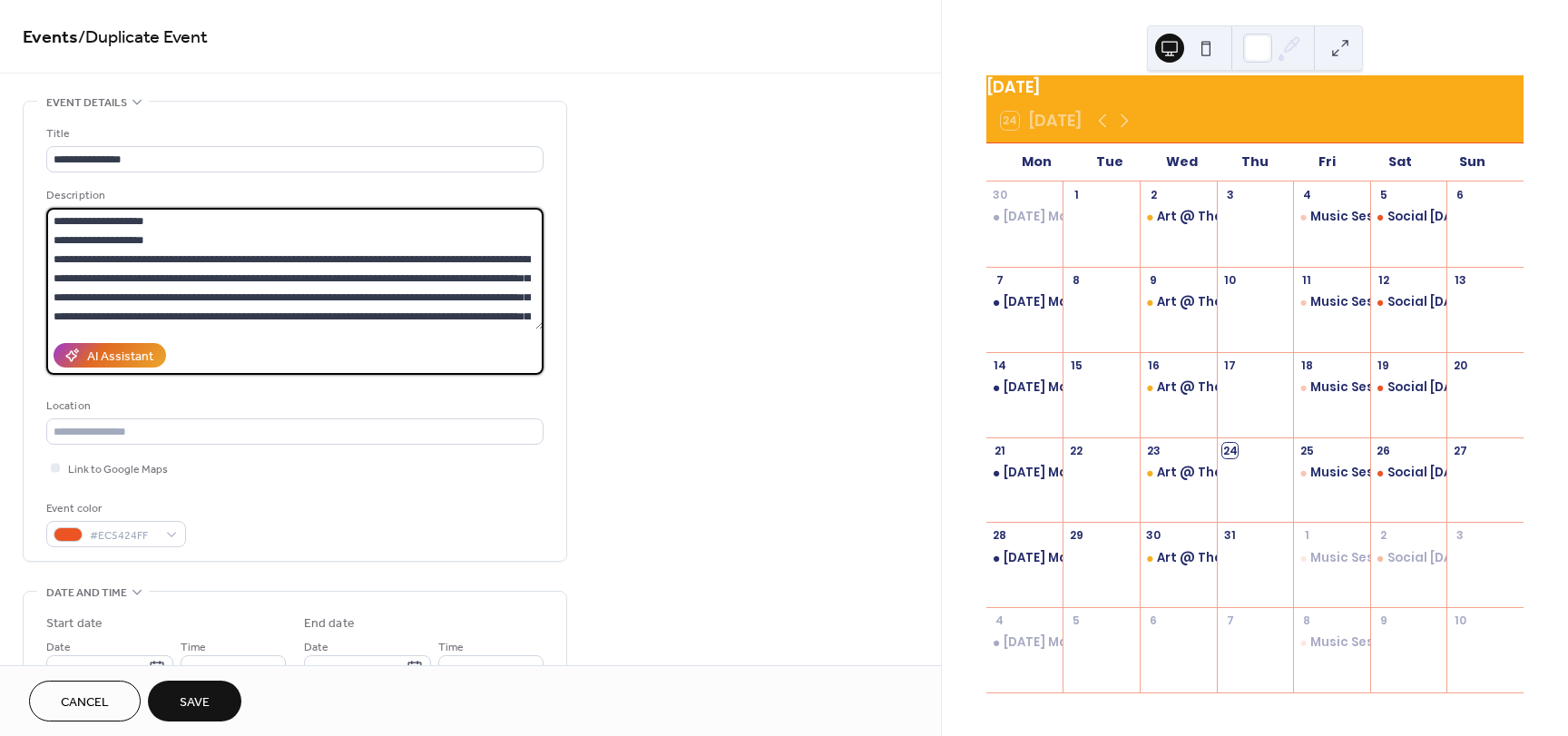 paste on "**********" 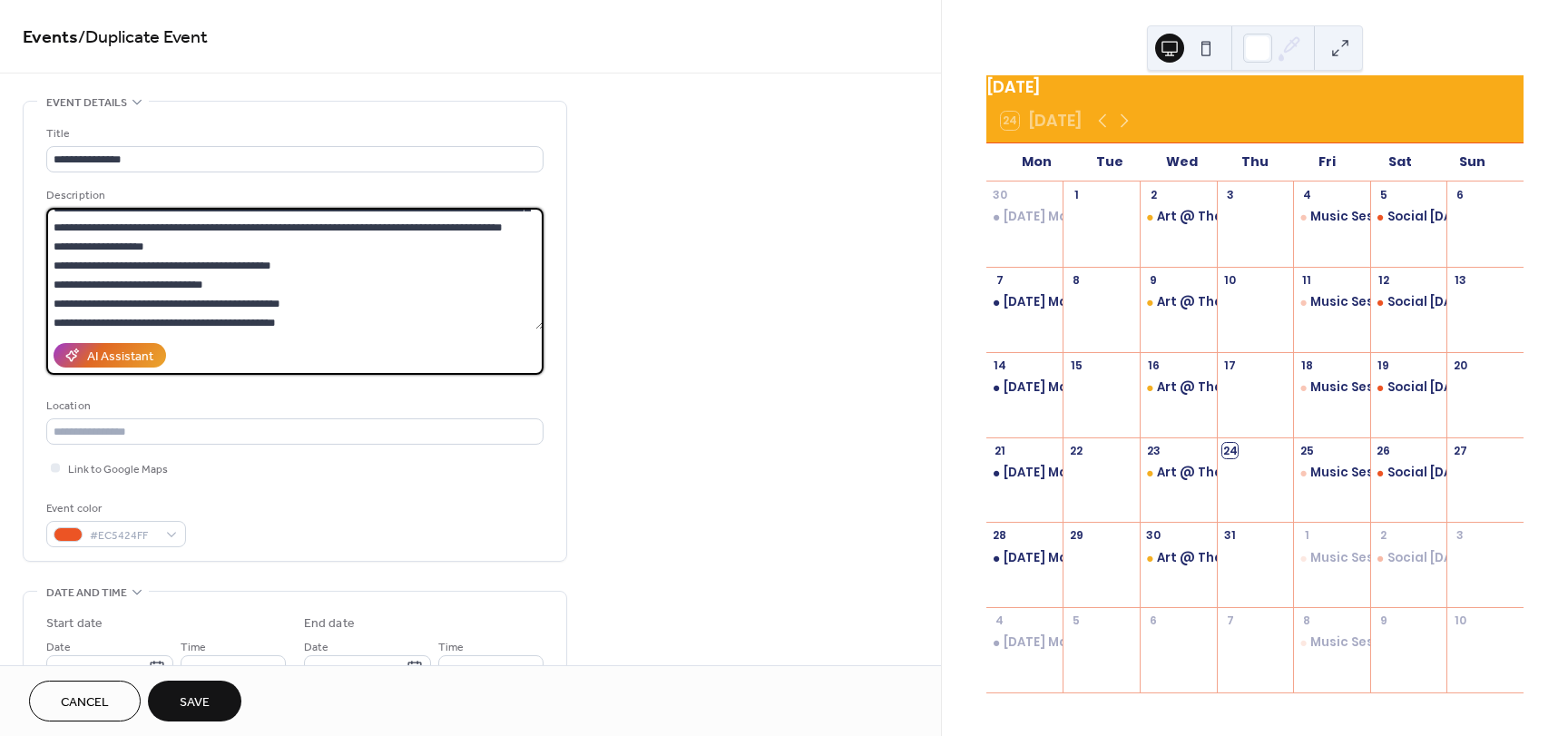 scroll, scrollTop: 267, scrollLeft: 0, axis: vertical 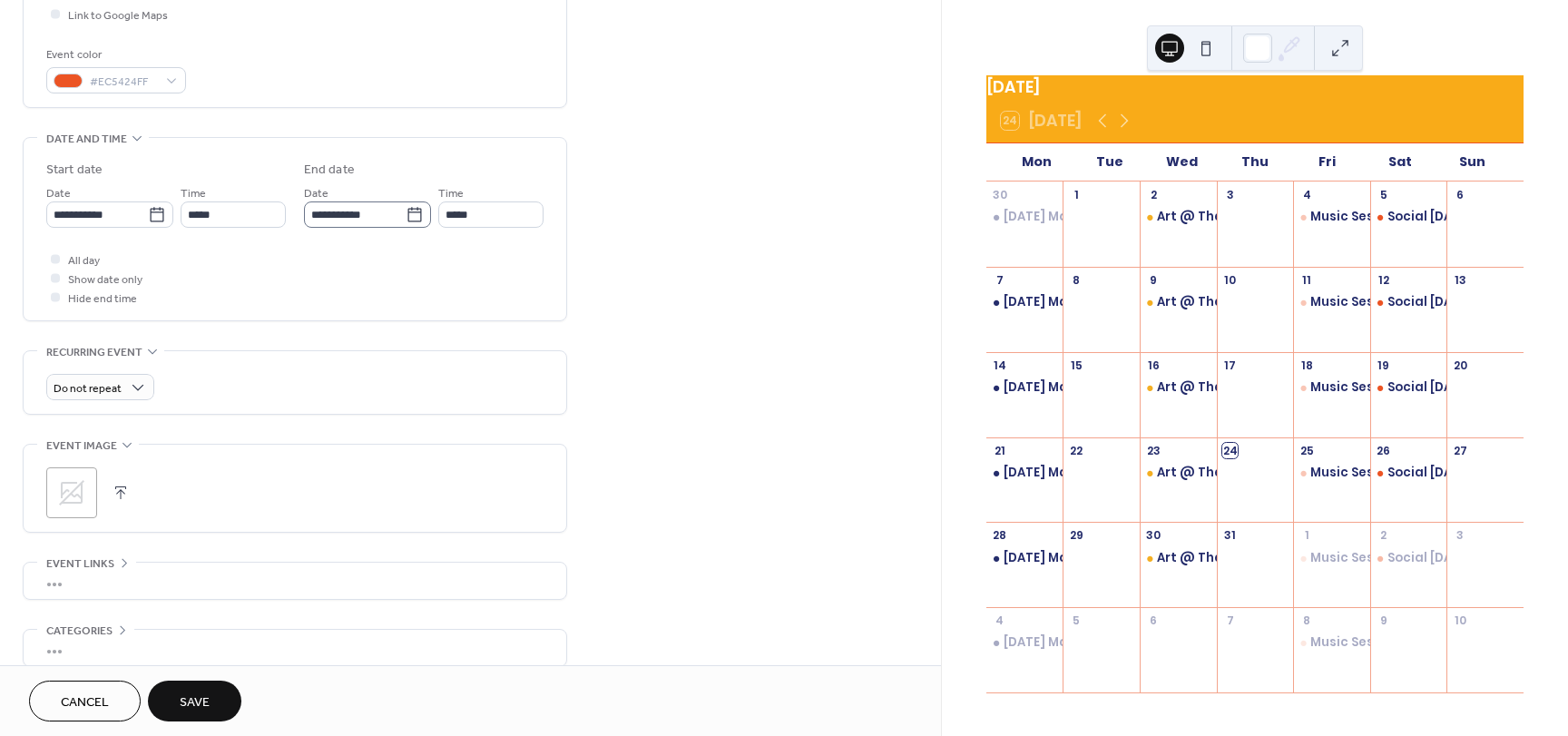 type on "**********" 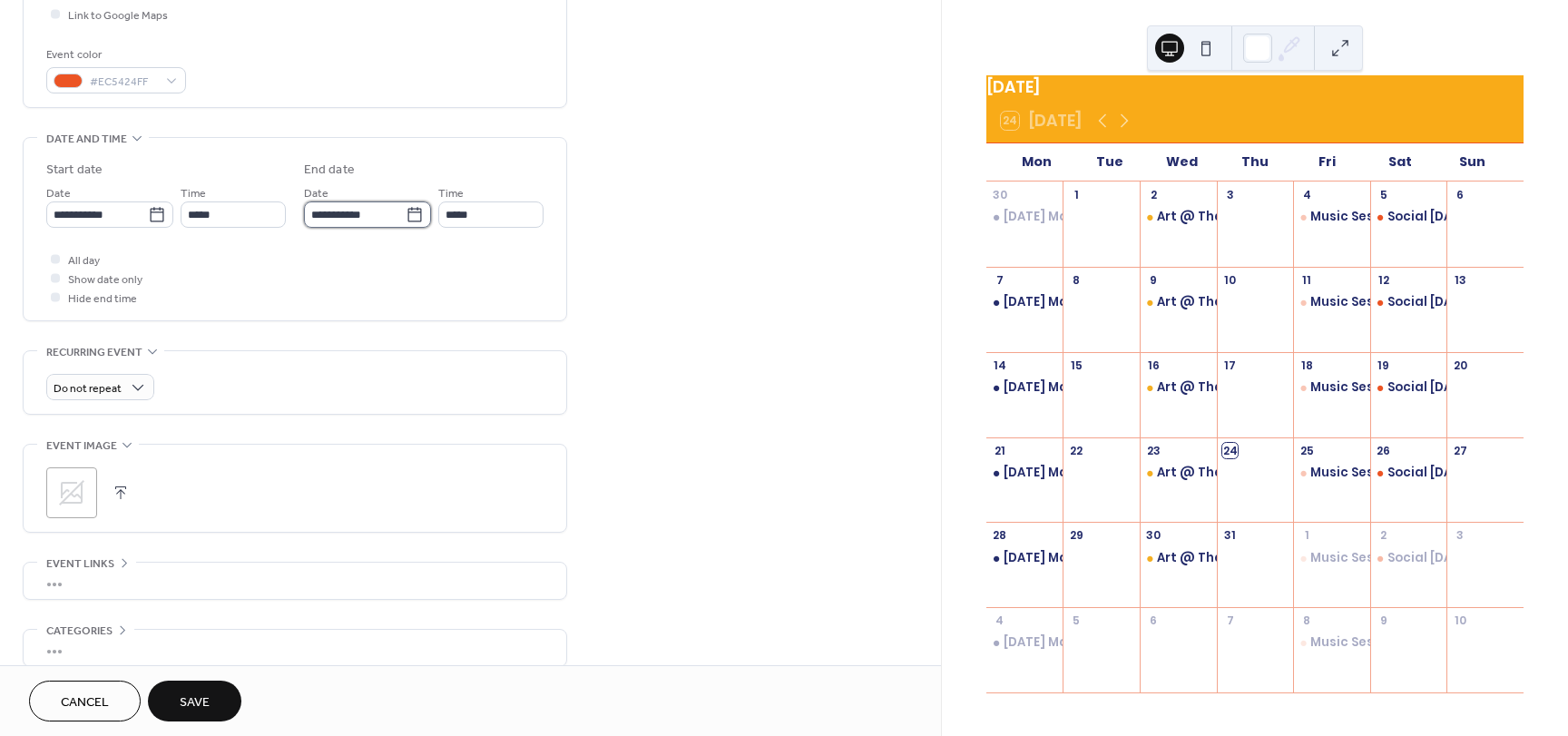 click on "**********" at bounding box center (355, 214) 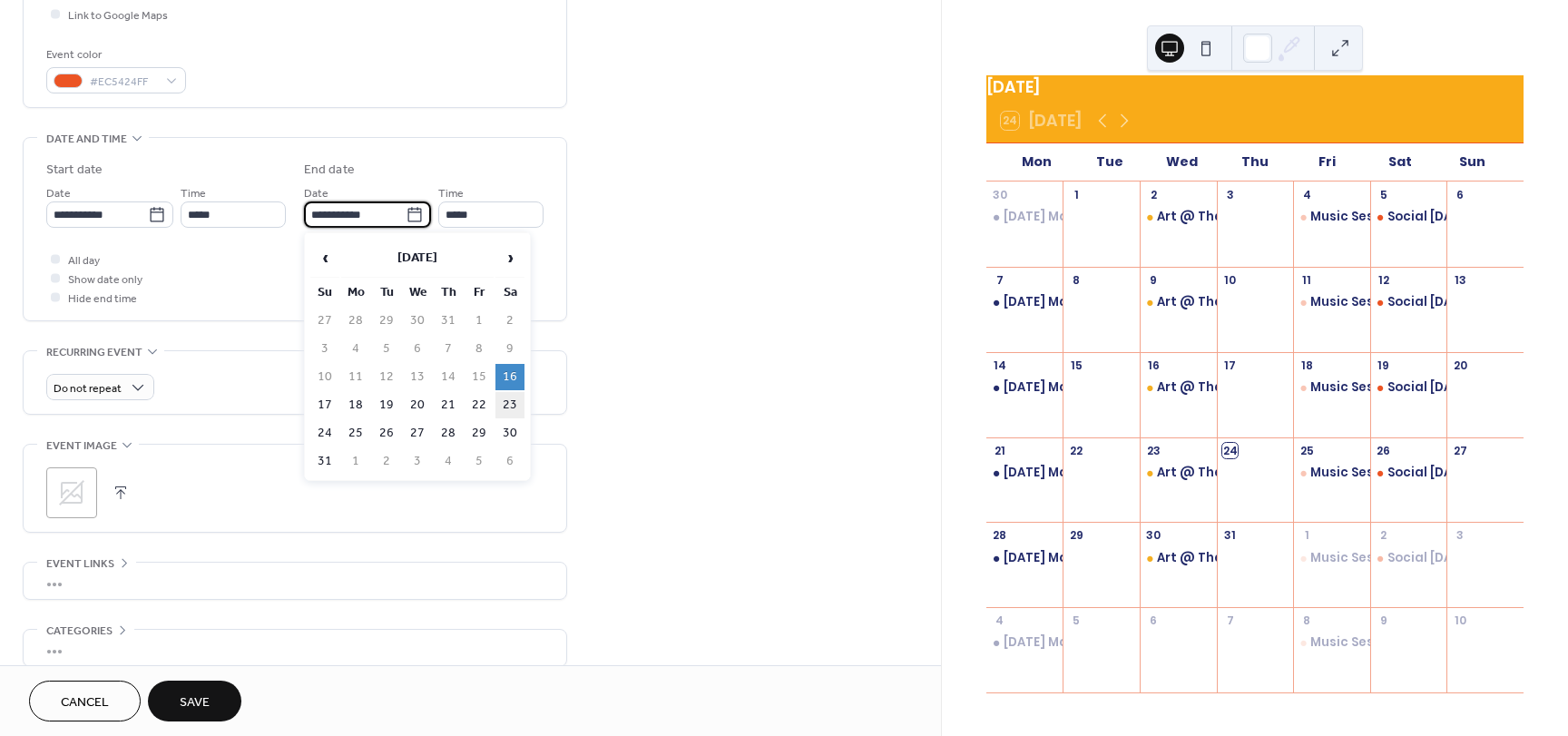 click on "23" at bounding box center [510, 405] 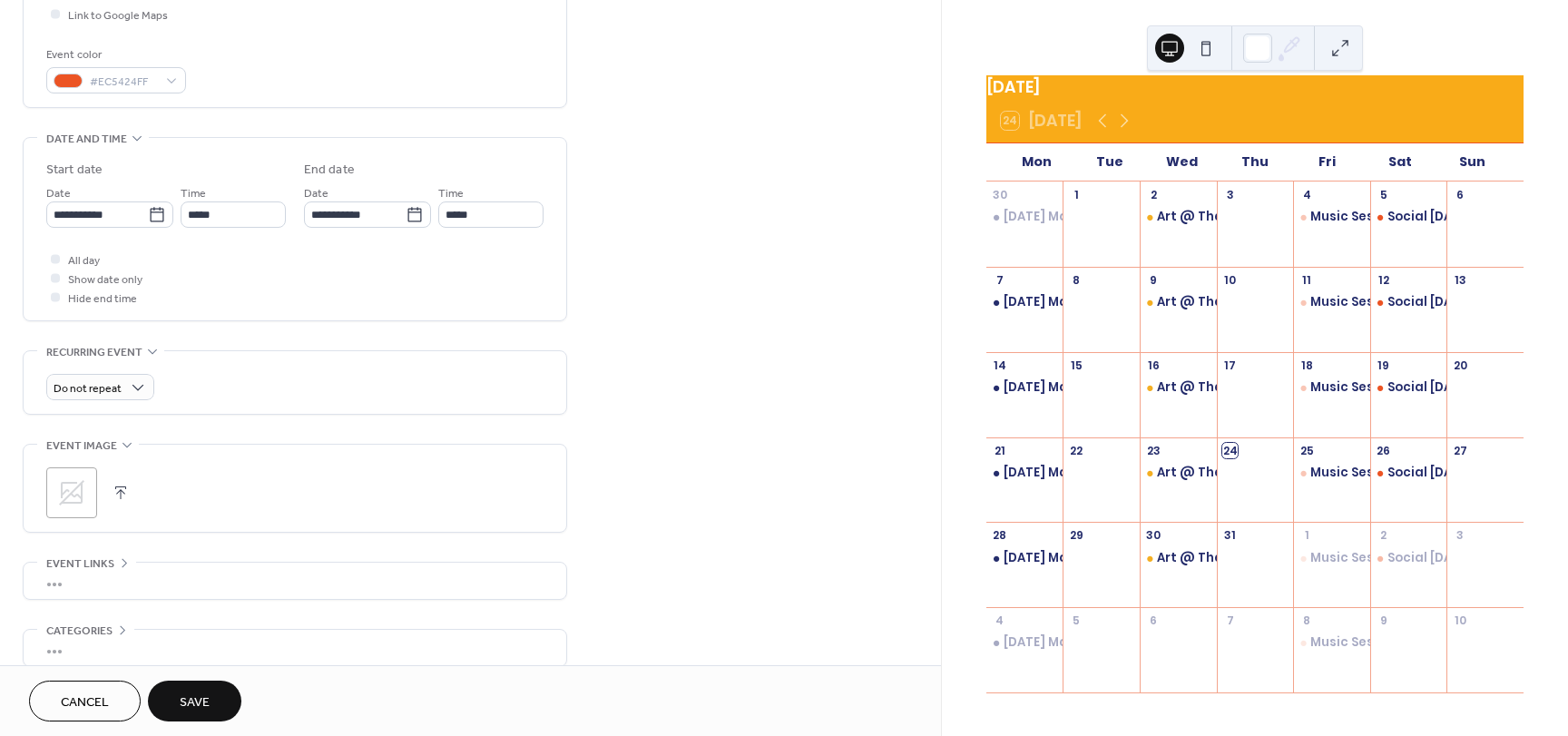 click on "**********" at bounding box center [295, 233] 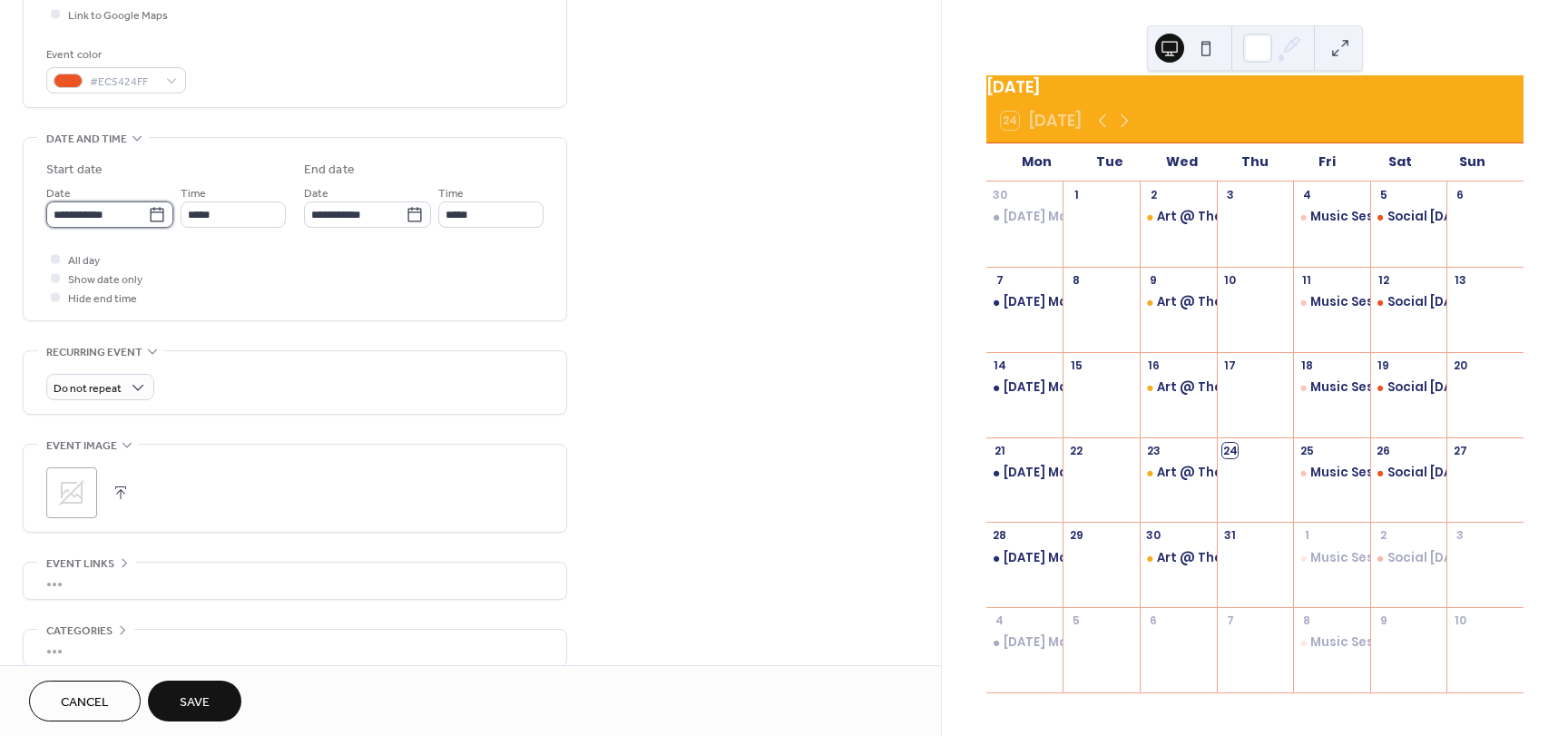 click on "**********" at bounding box center (97, 214) 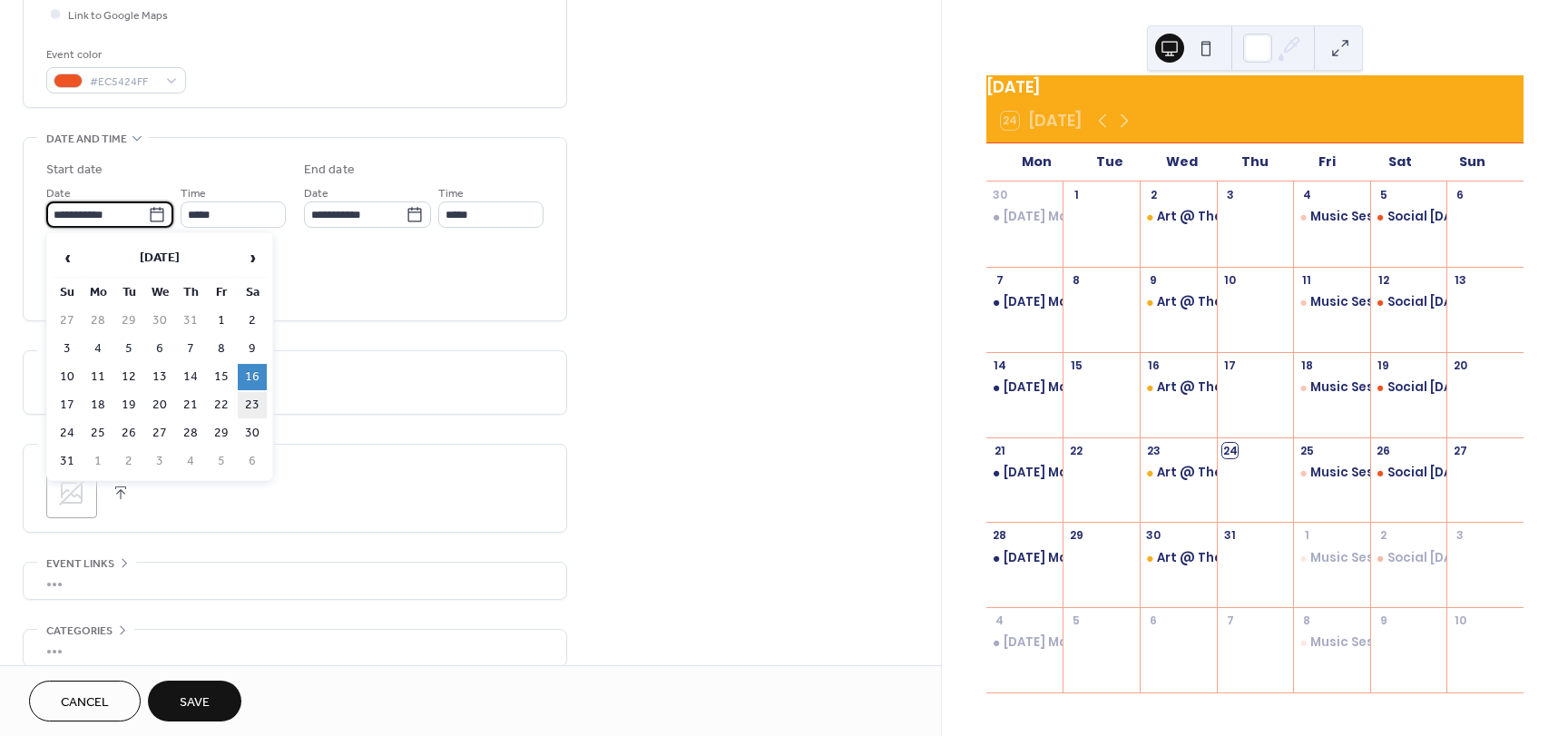 click on "23" at bounding box center (252, 405) 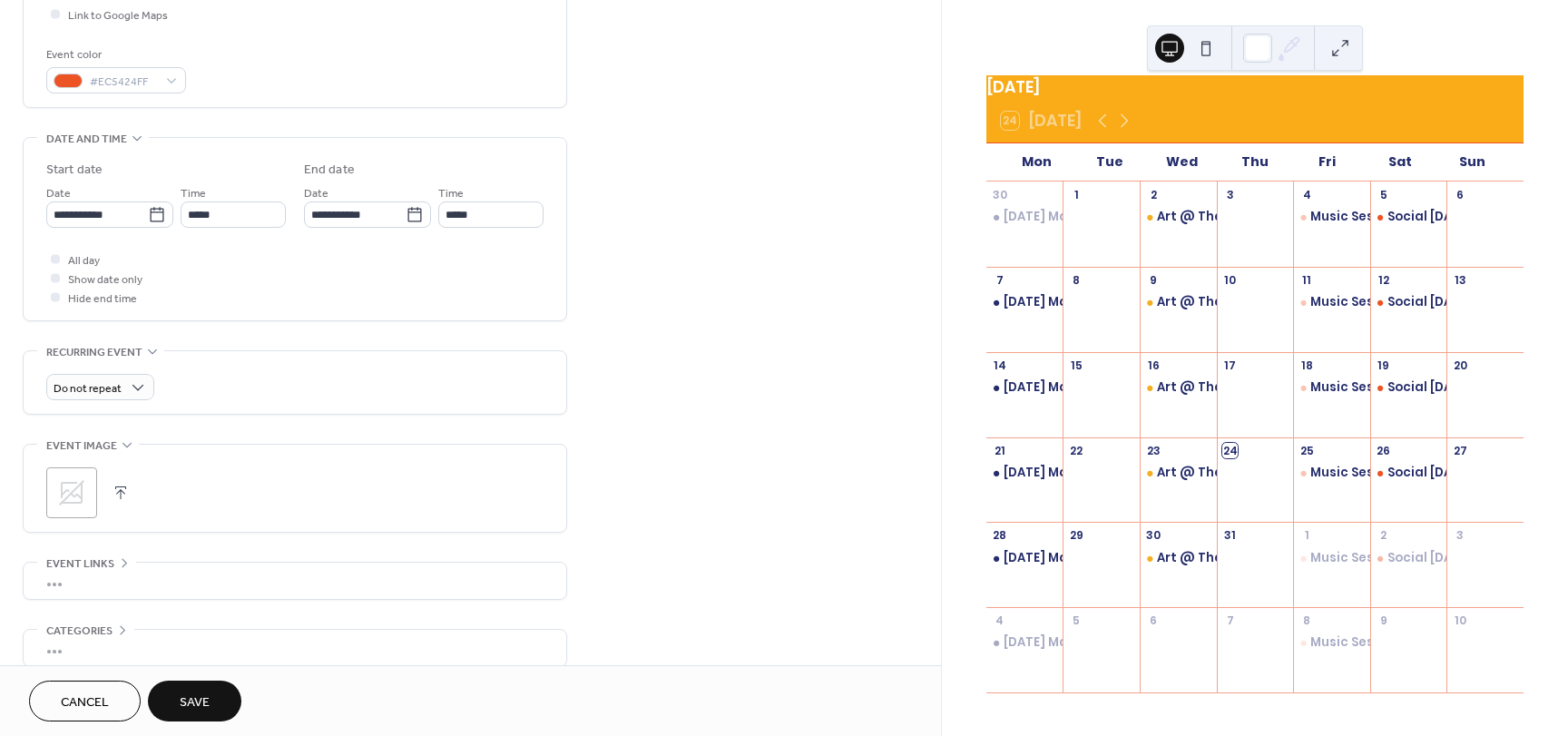 click on "All day Show date only Hide end time" at bounding box center (295, 278) 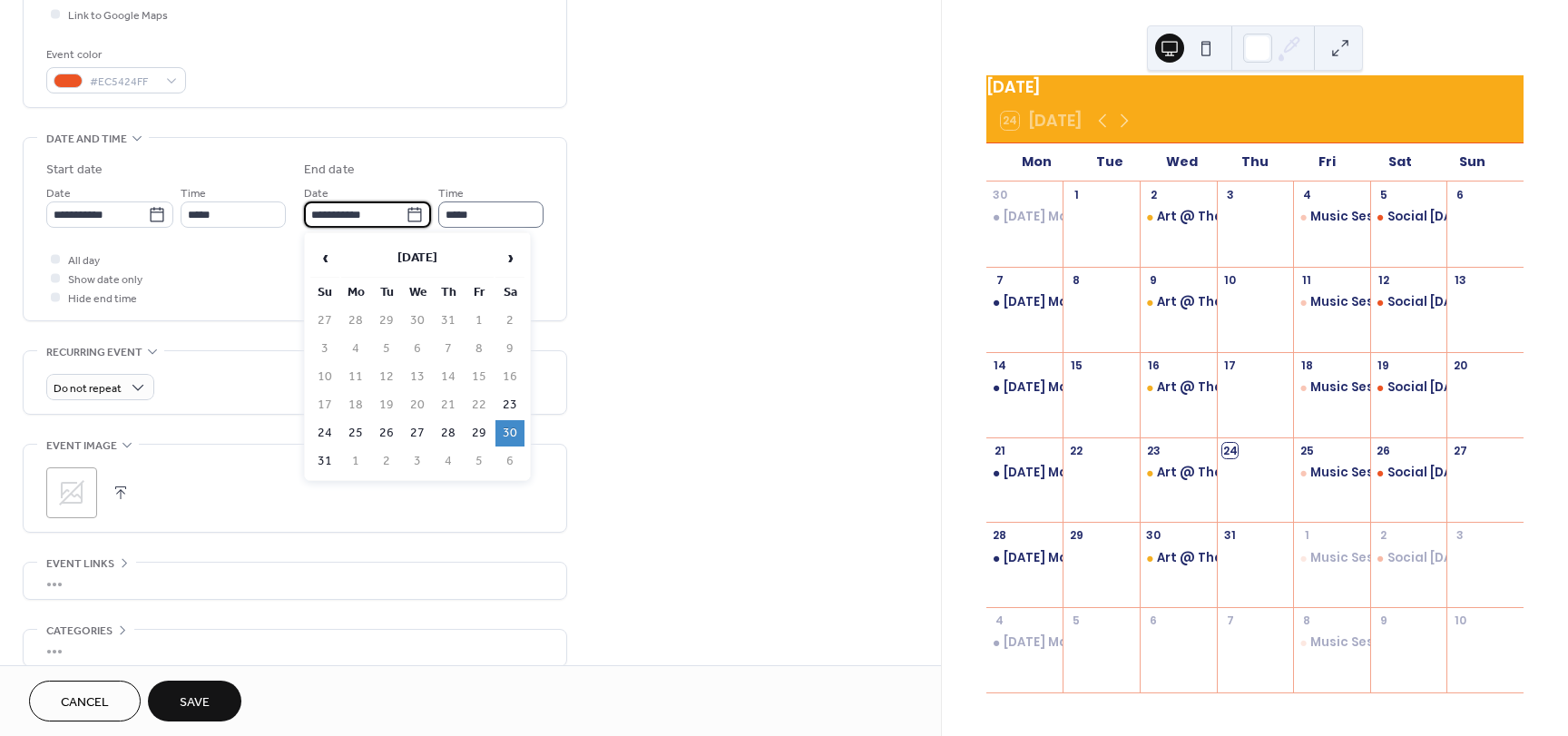 click on "**********" at bounding box center (355, 214) 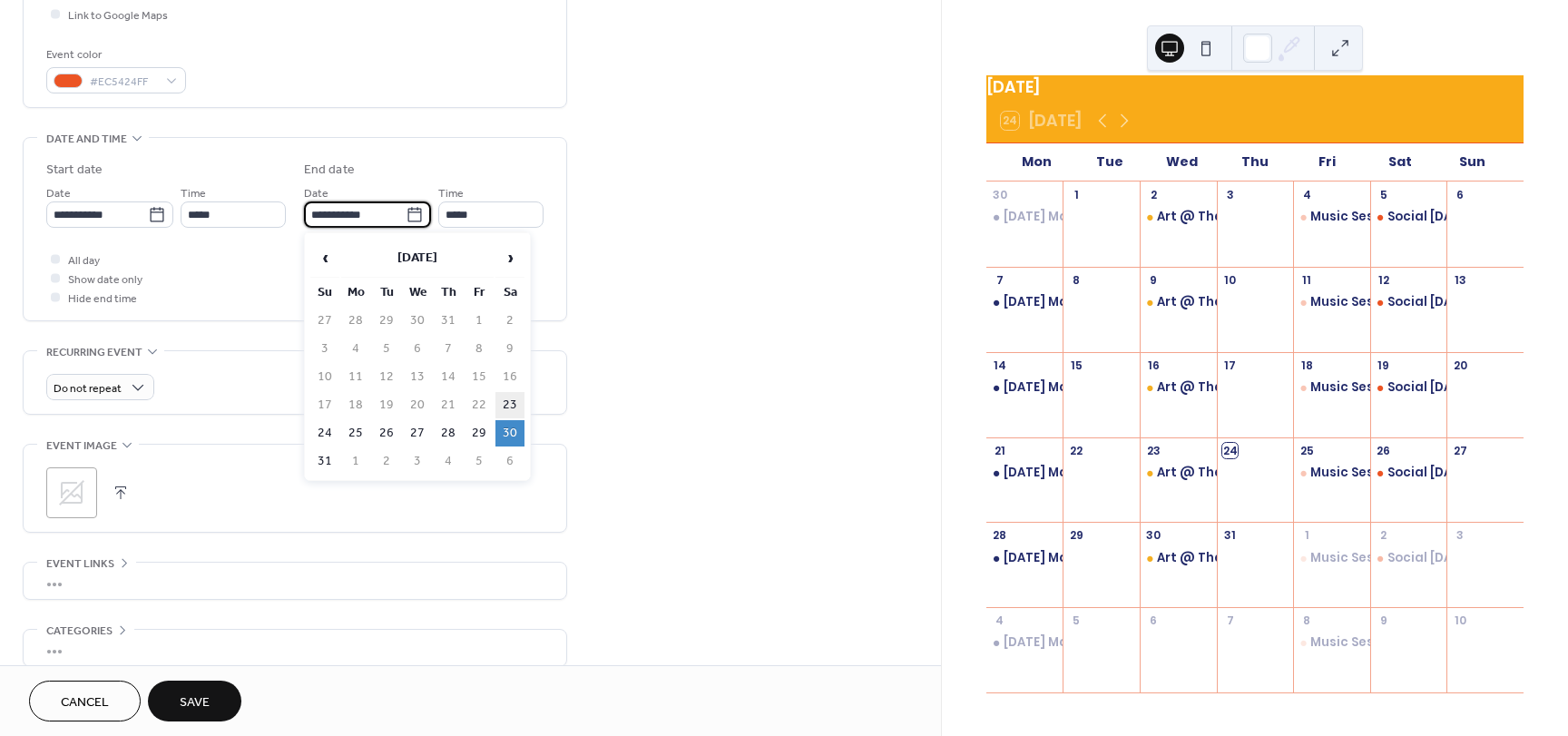 click on "23" at bounding box center (510, 405) 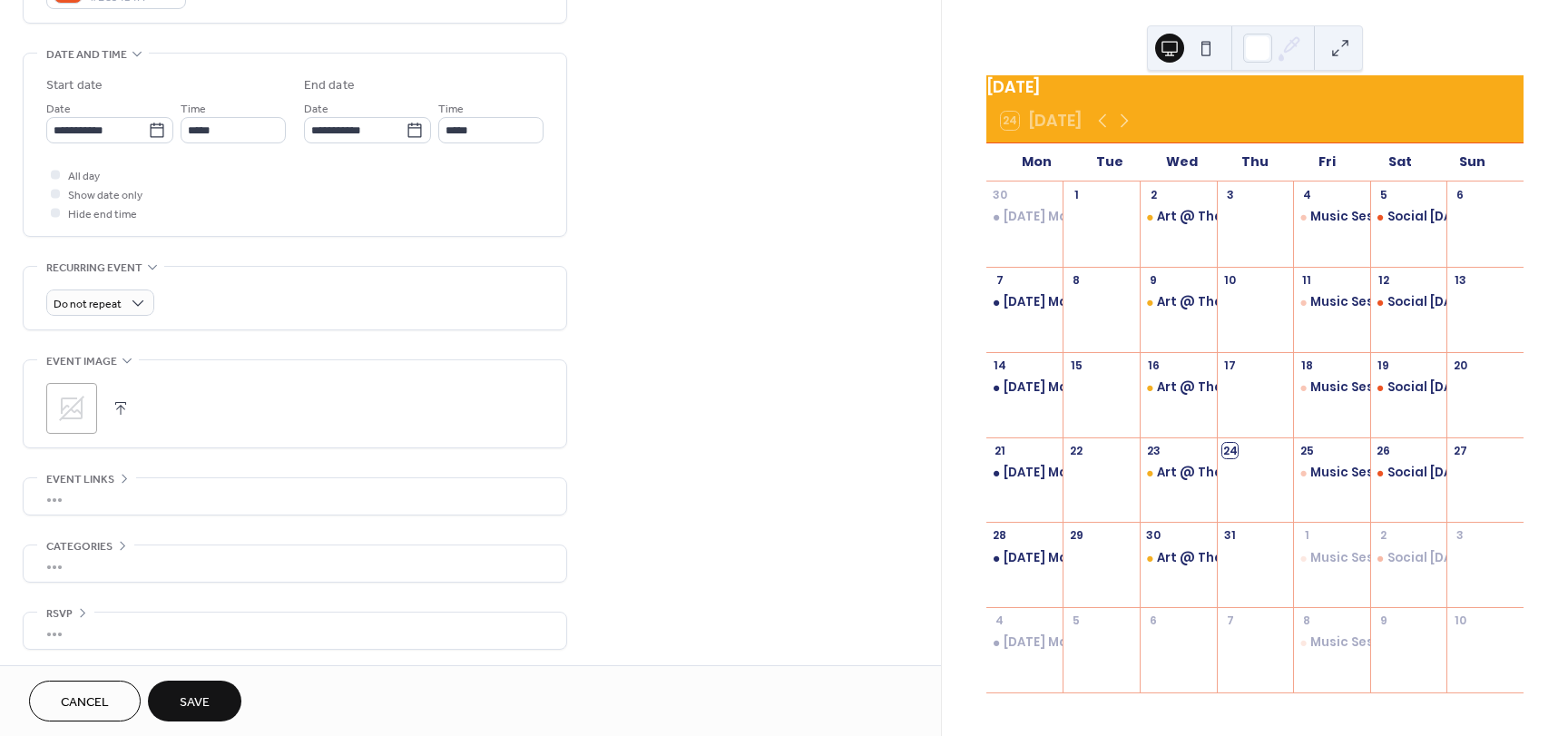scroll, scrollTop: 541, scrollLeft: 0, axis: vertical 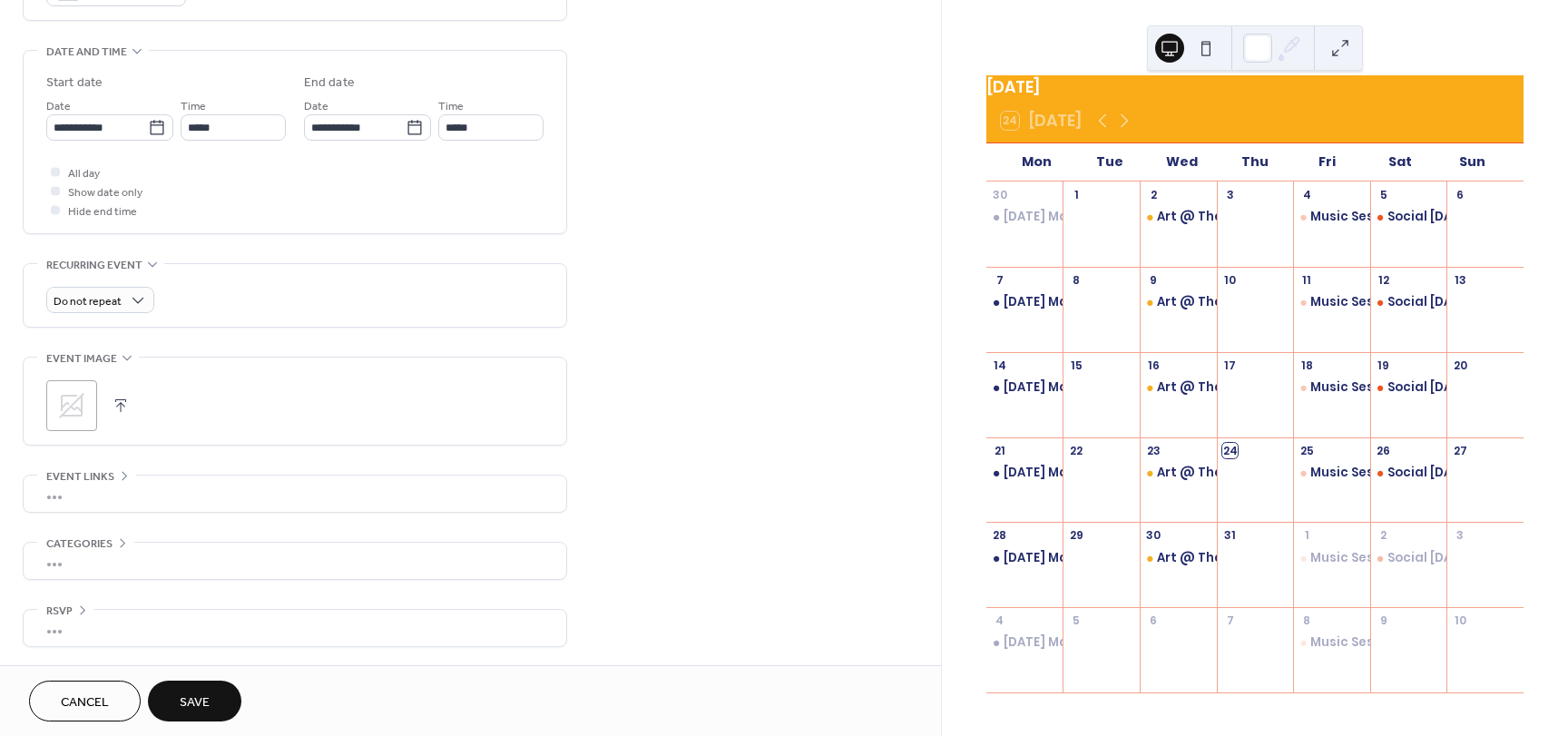 click on "Save" at bounding box center [194, 702] 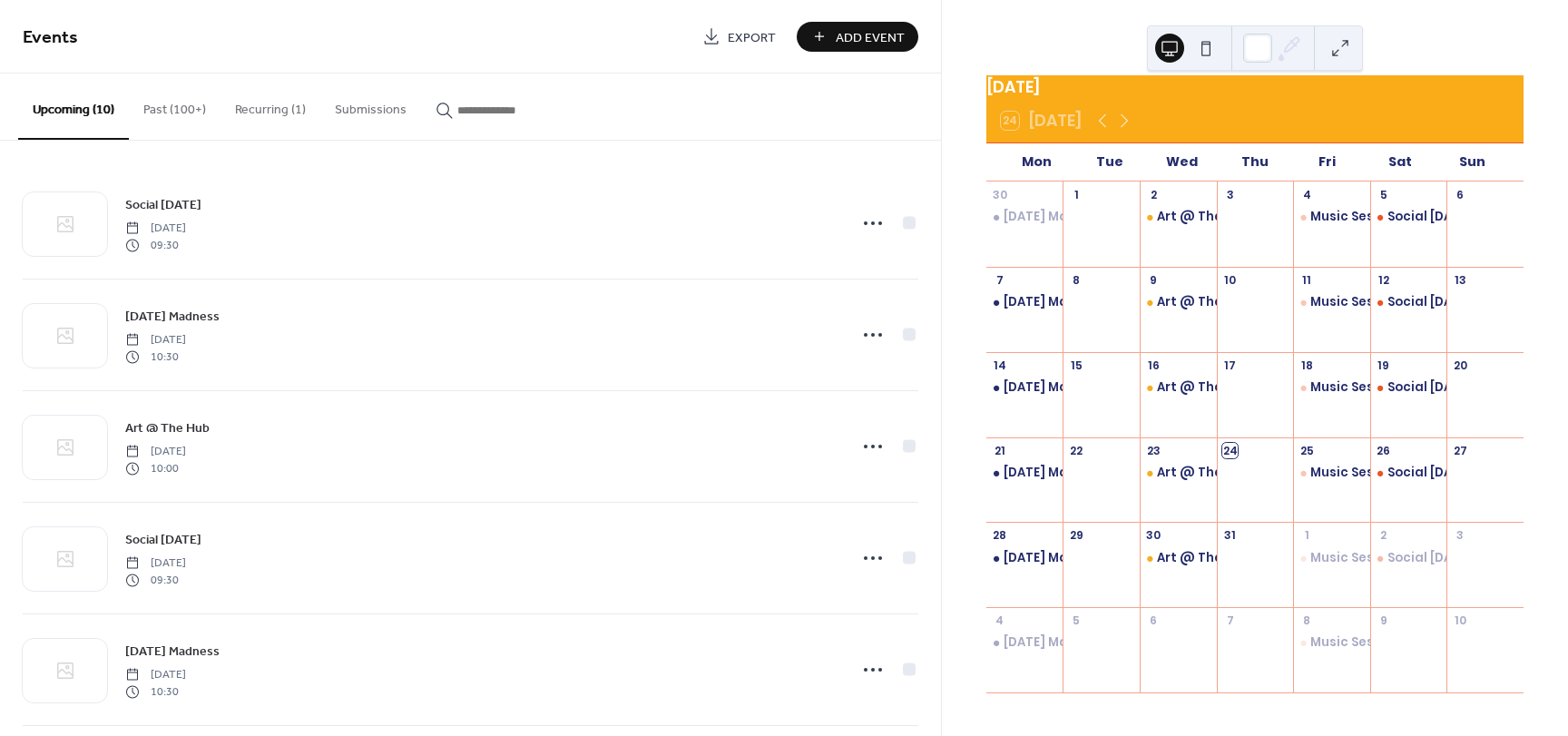 scroll, scrollTop: 574, scrollLeft: 0, axis: vertical 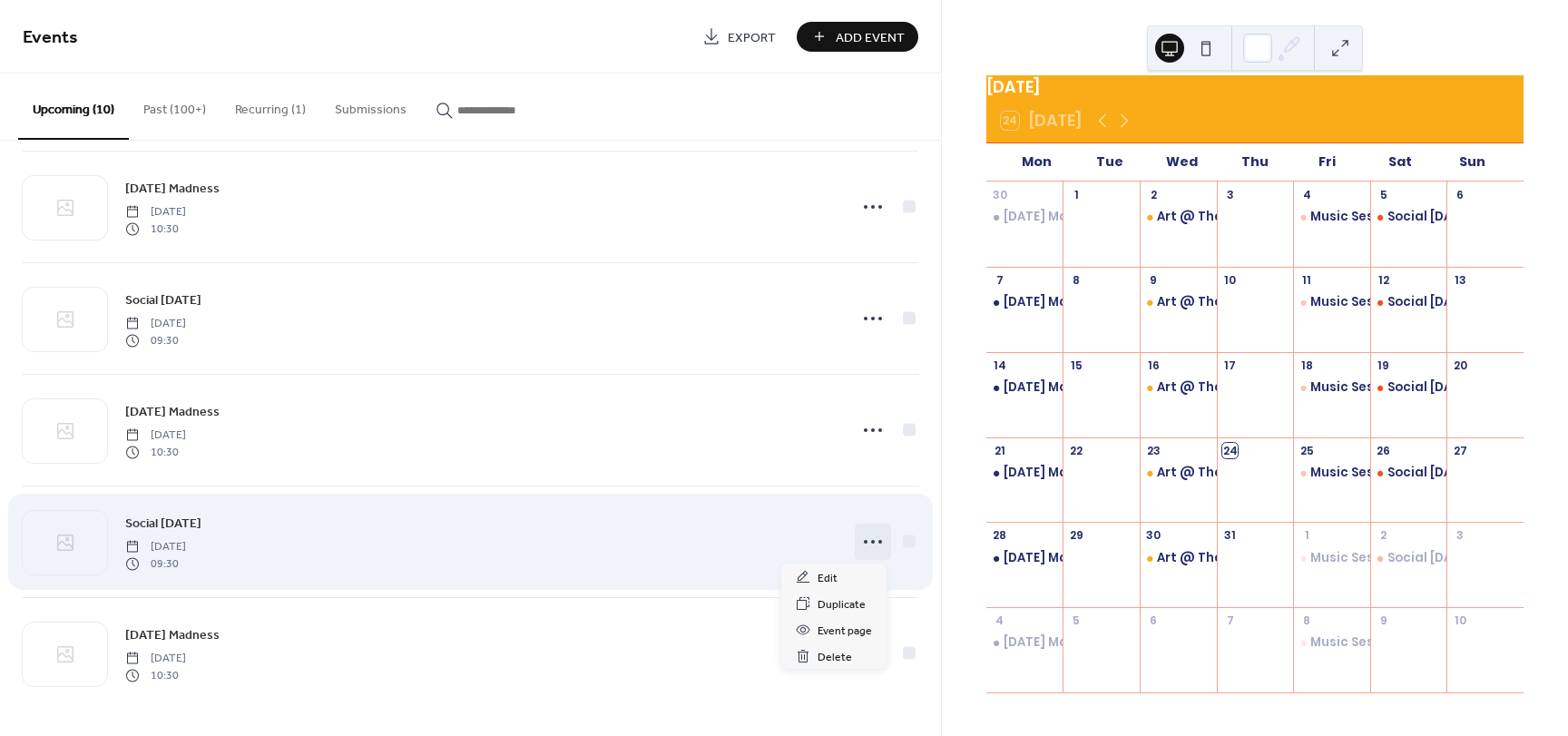 click 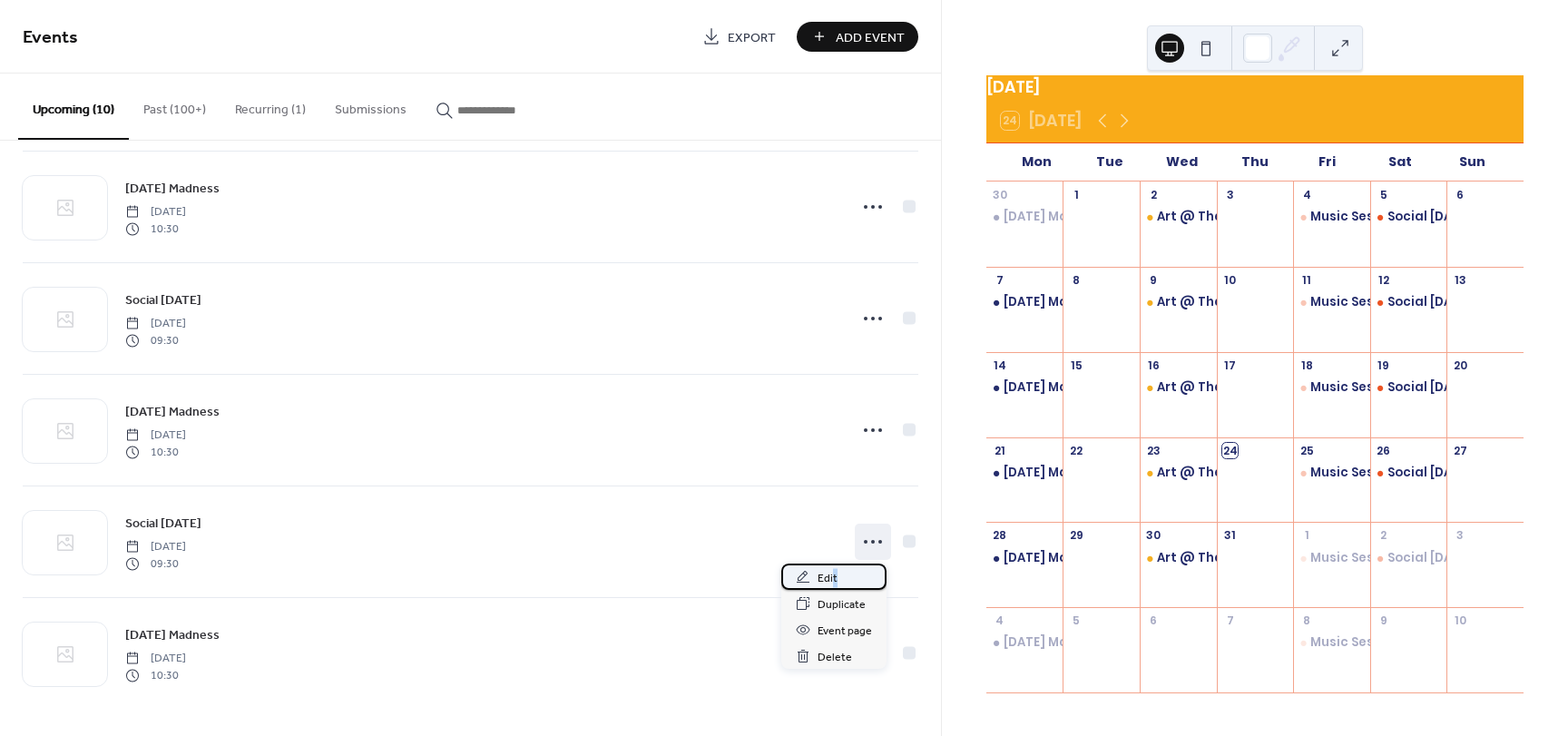 click on "Edit" at bounding box center (828, 578) 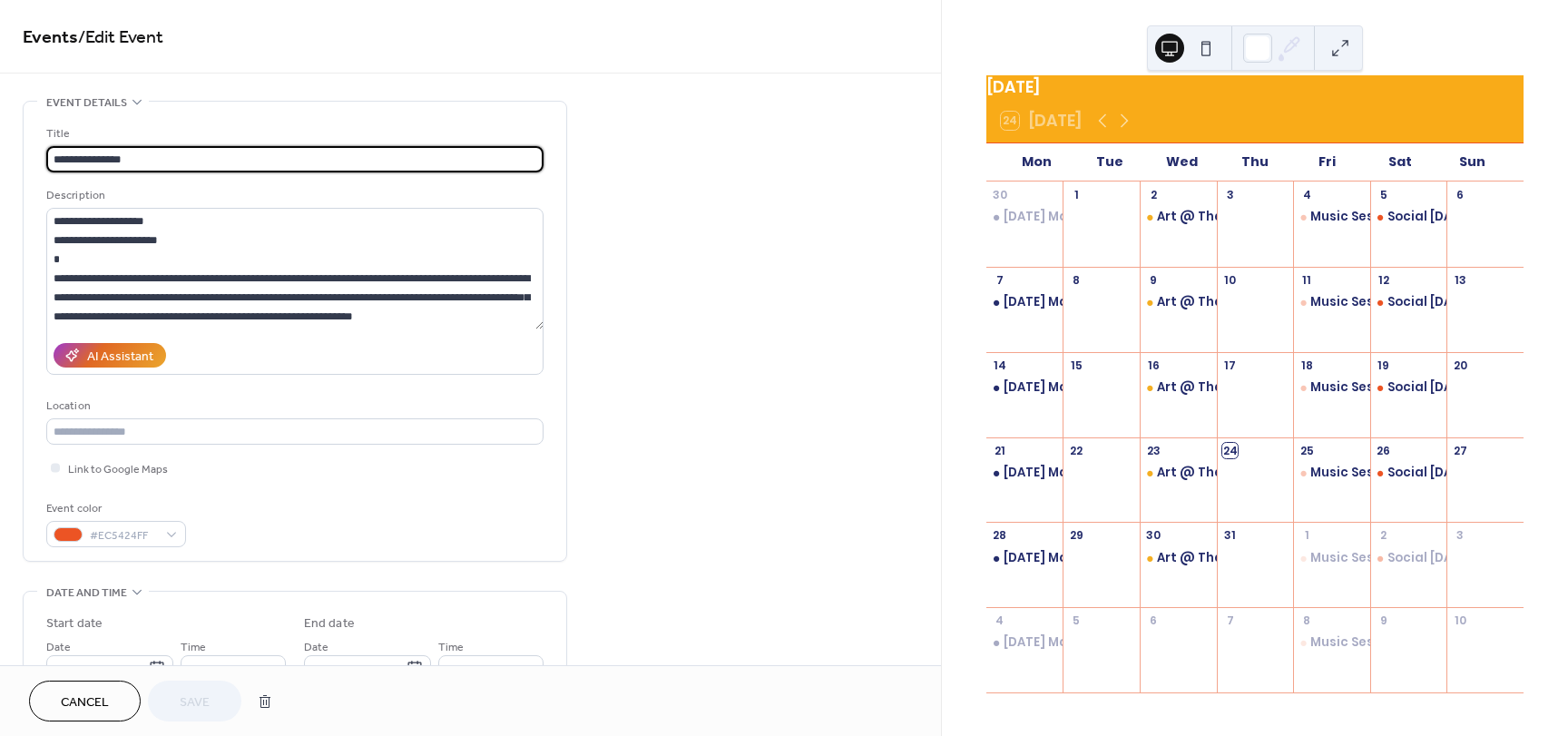 scroll, scrollTop: 454, scrollLeft: 0, axis: vertical 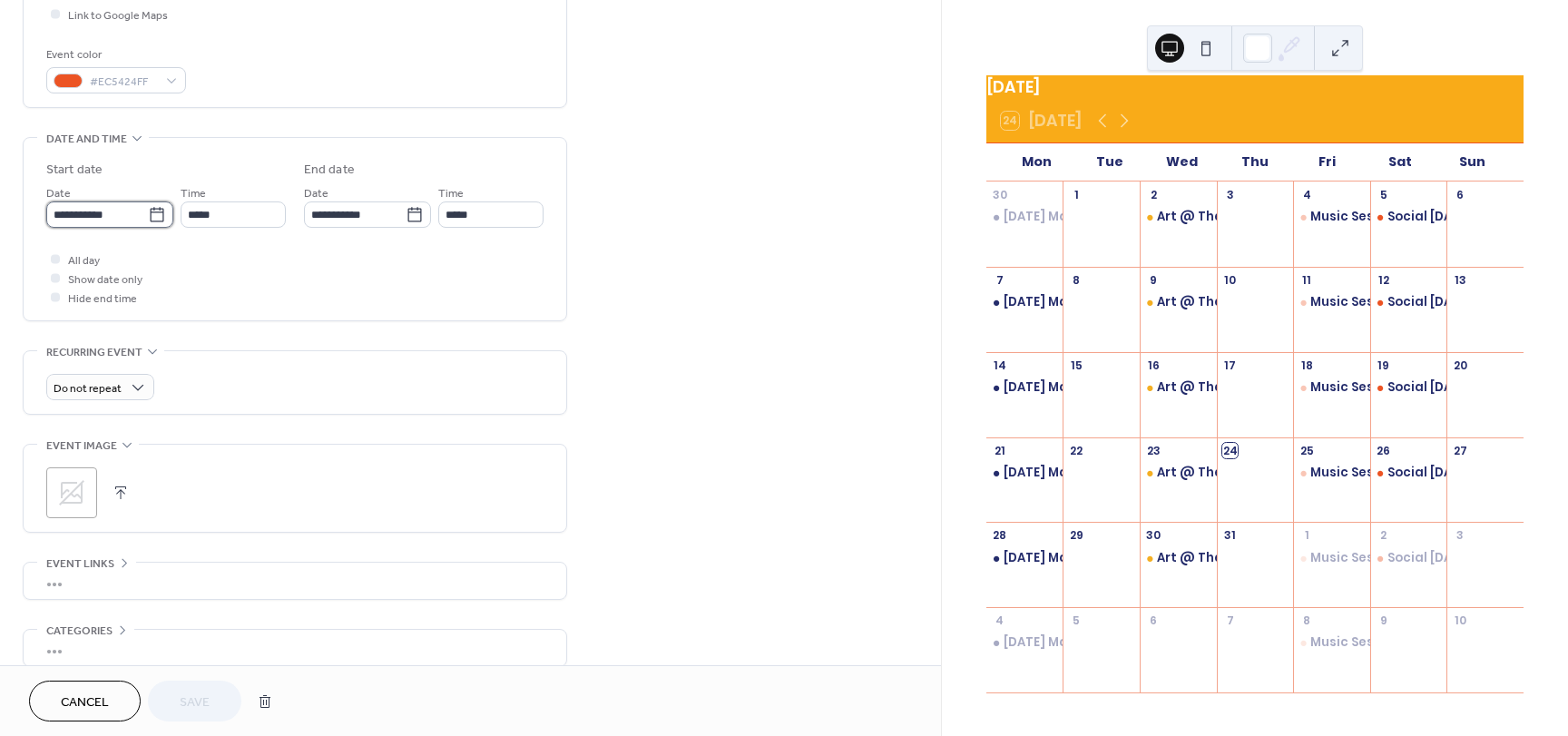 click on "**********" at bounding box center (97, 214) 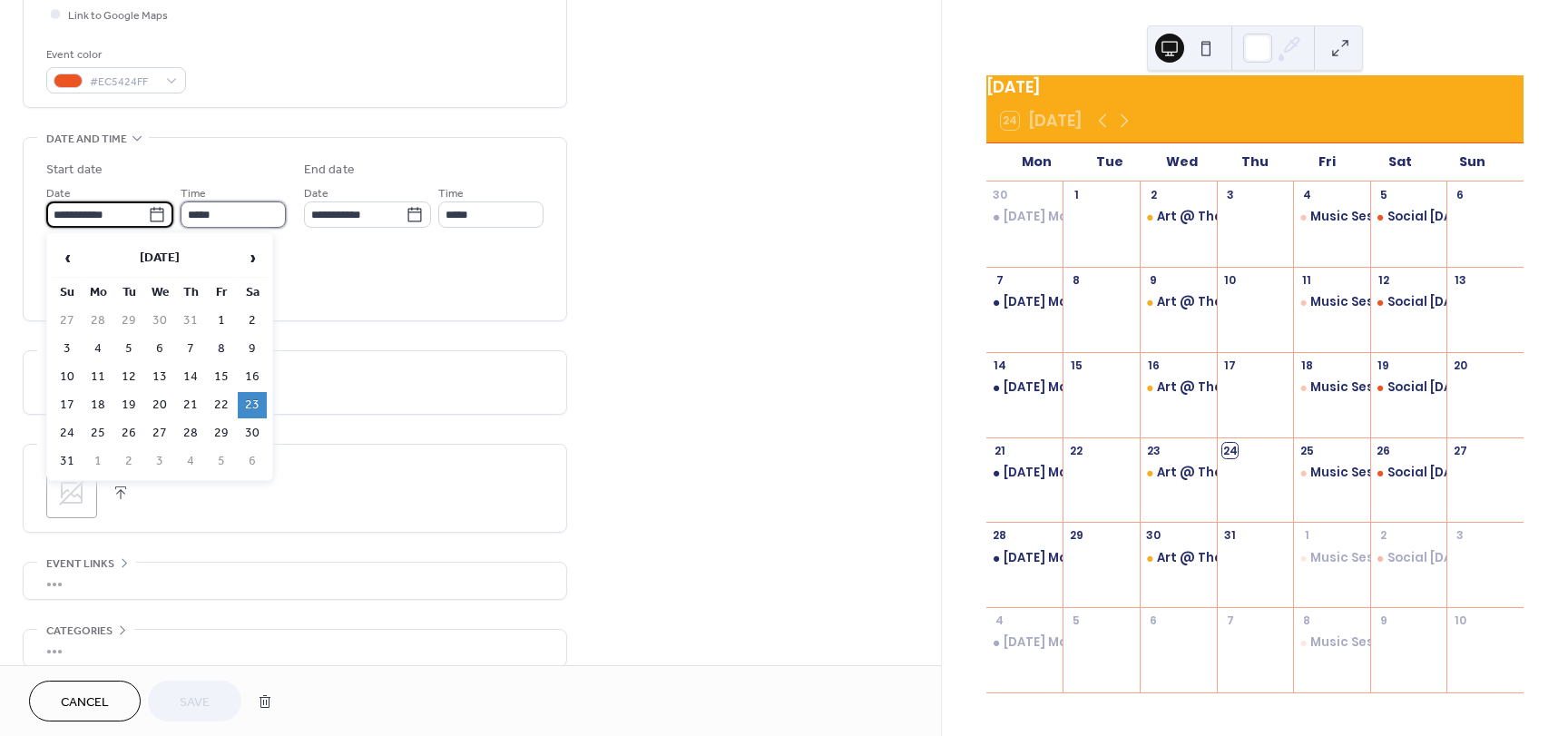 click on "*****" at bounding box center [233, 214] 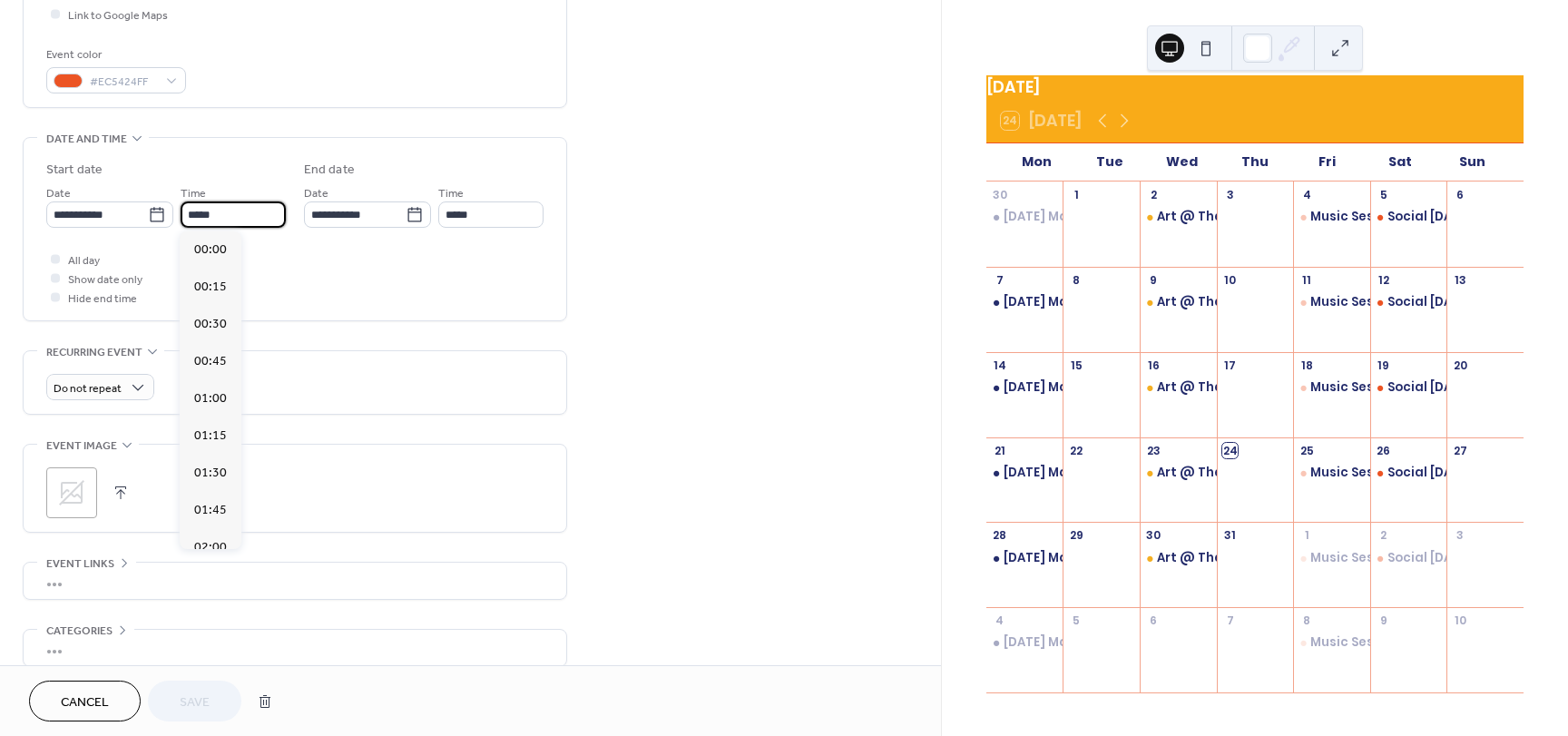 scroll, scrollTop: 1414, scrollLeft: 0, axis: vertical 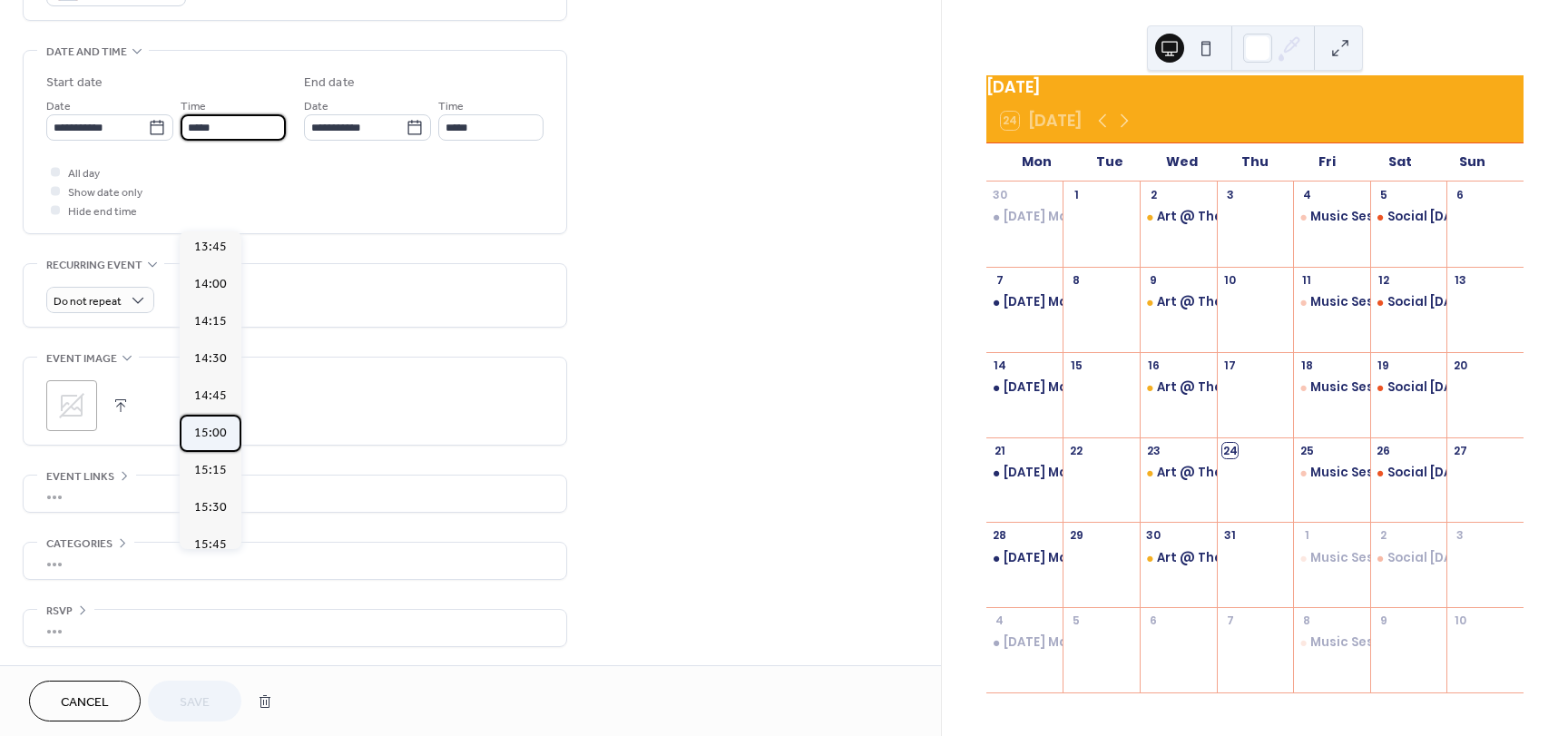 click on "15:00" at bounding box center (211, 433) 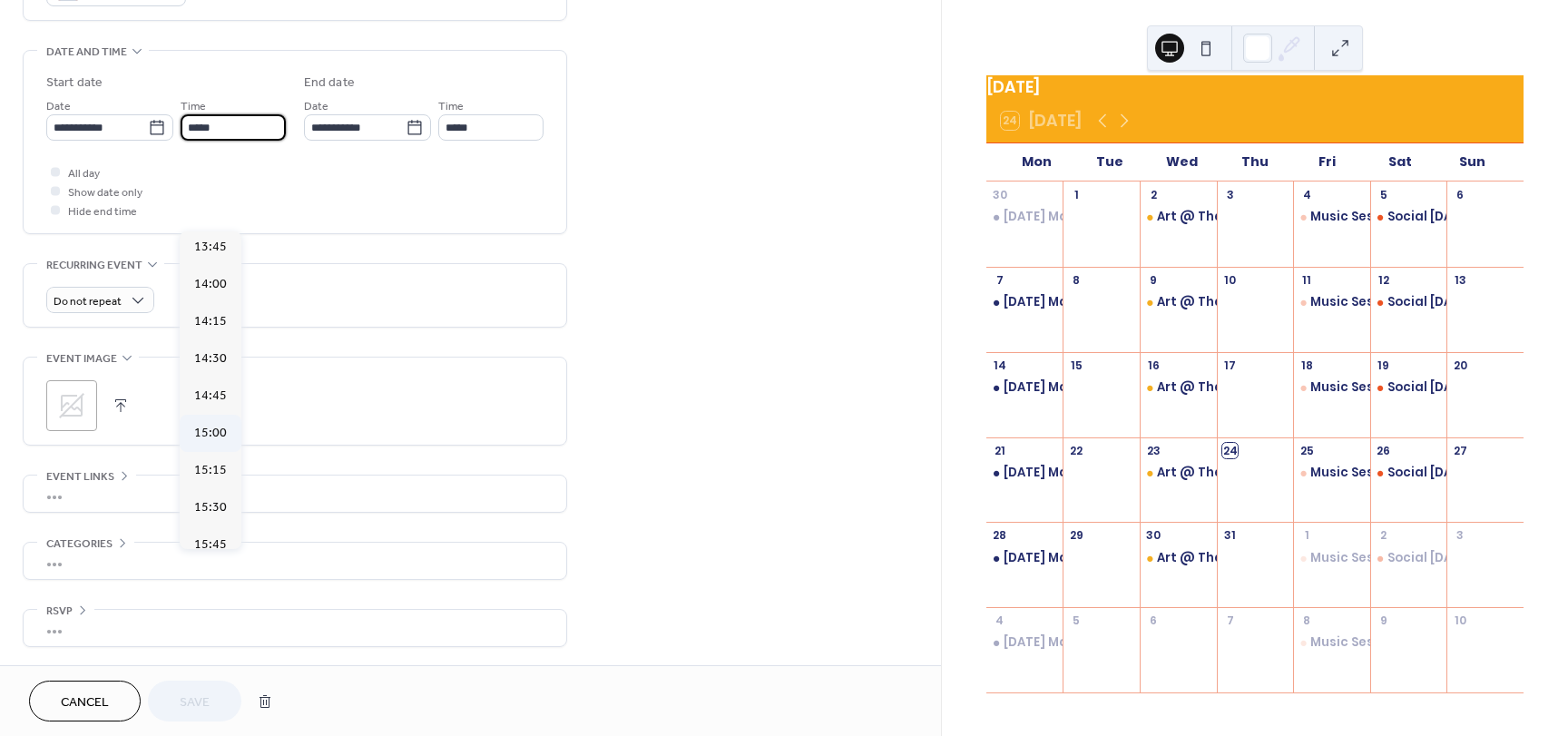 type on "*****" 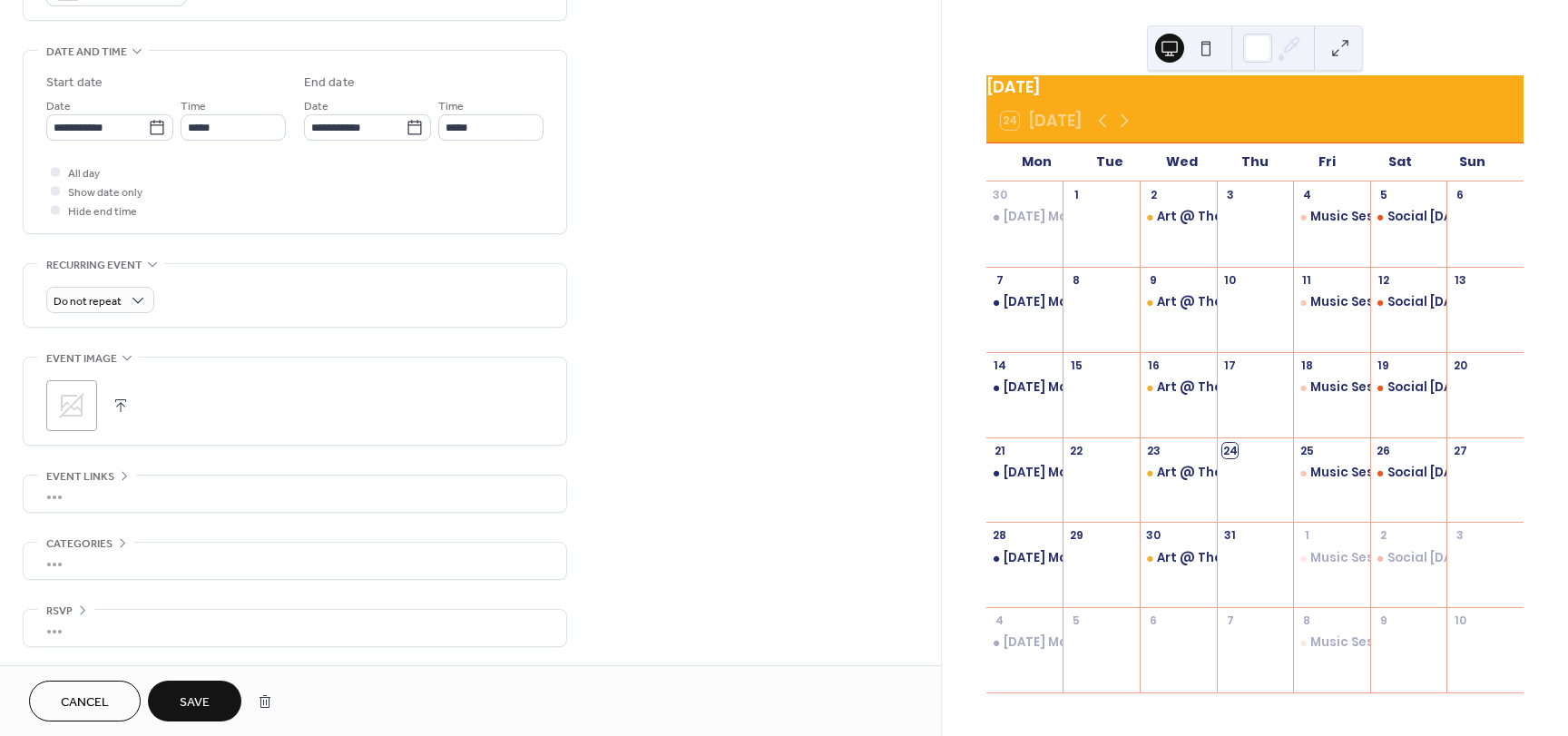 click on "Save" at bounding box center (194, 701) 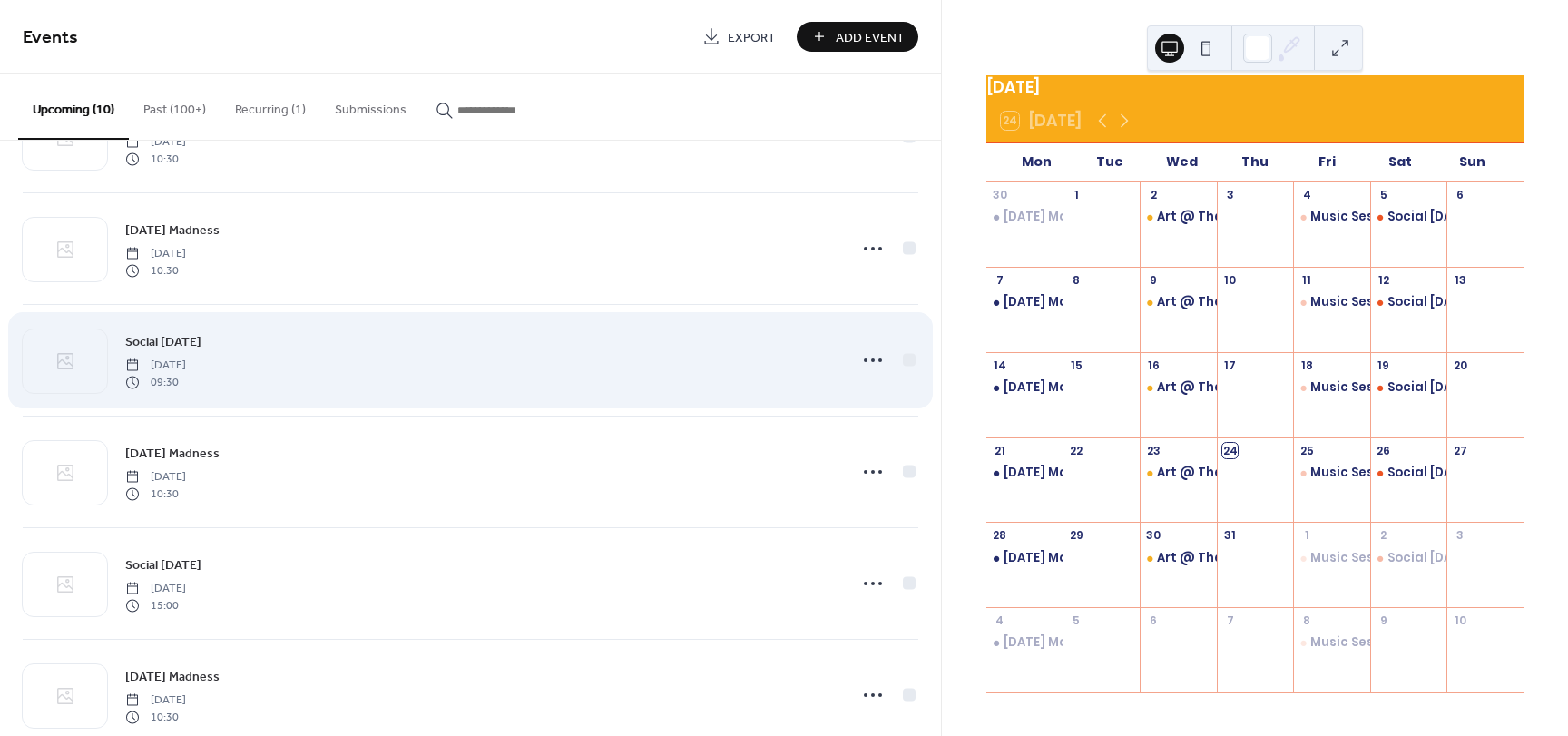 scroll, scrollTop: 574, scrollLeft: 0, axis: vertical 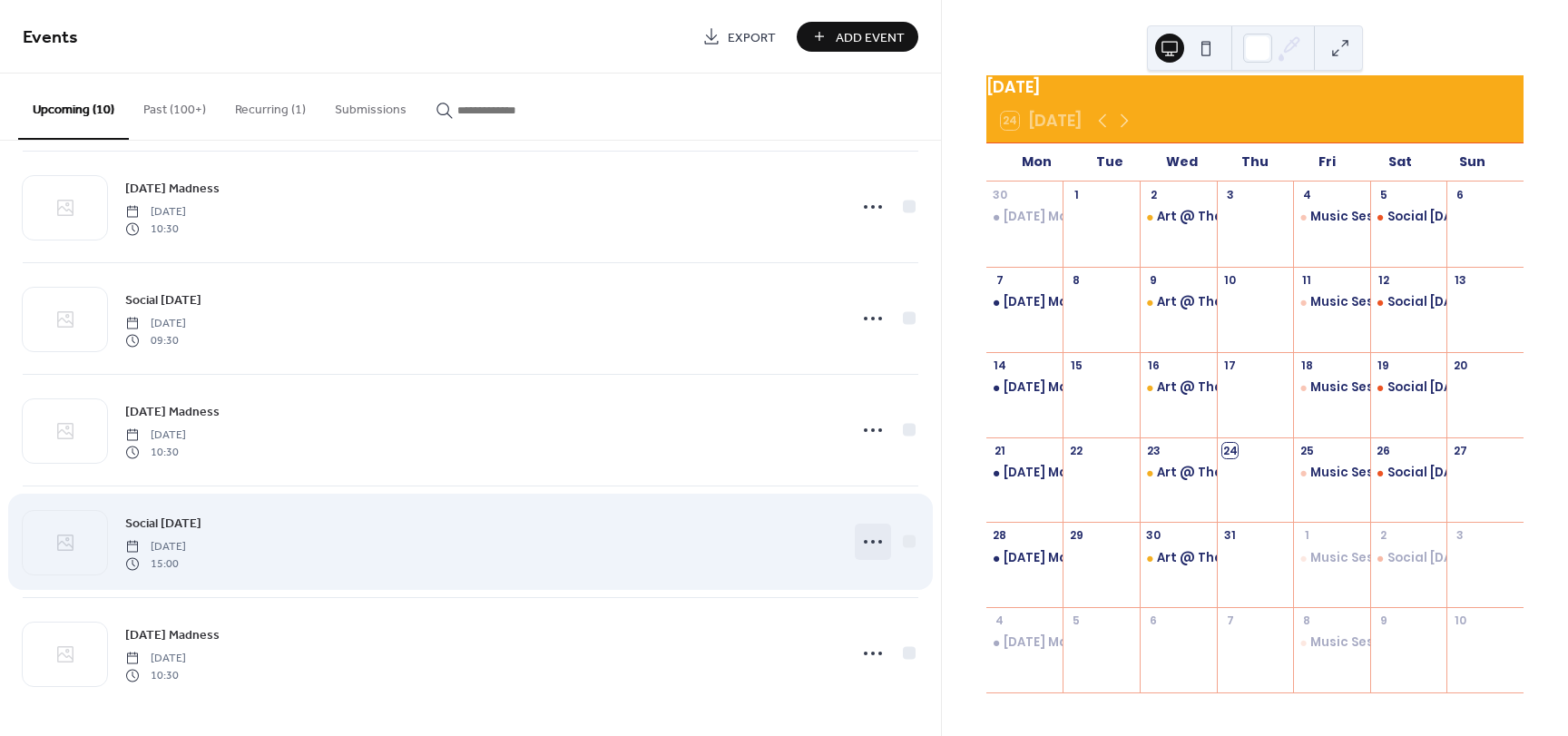 click 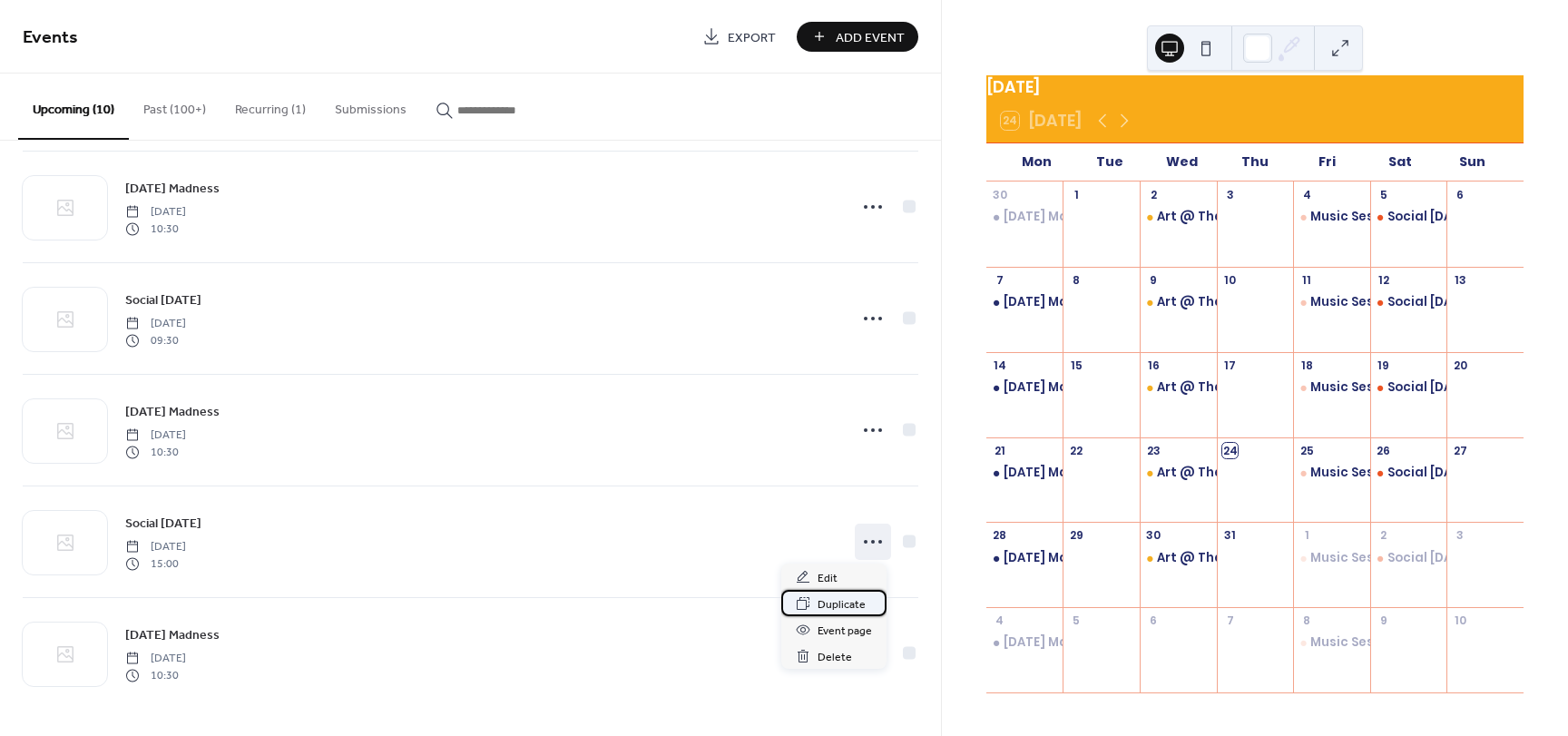 click on "Duplicate" at bounding box center (841, 604) 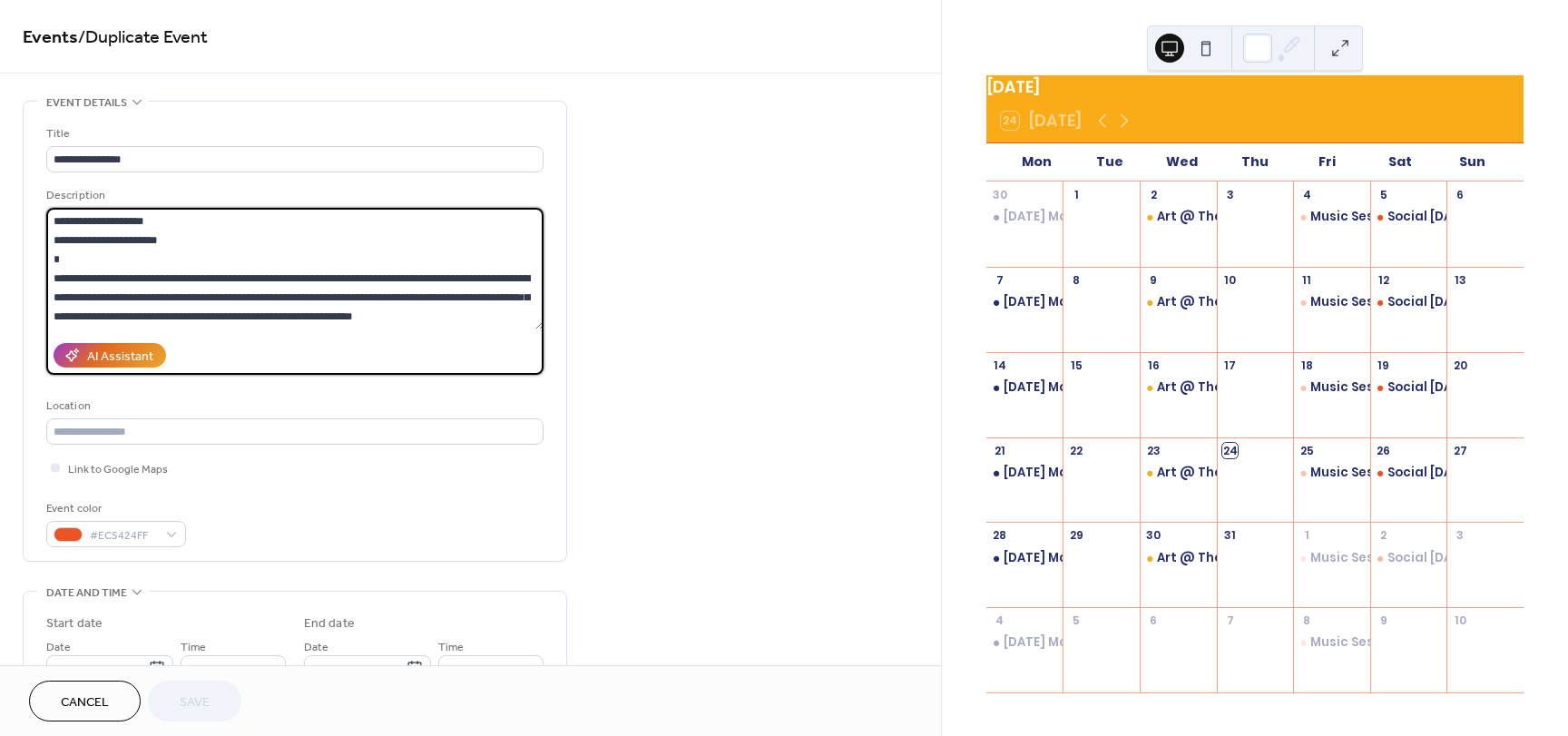 drag, startPoint x: 246, startPoint y: 227, endPoint x: -86, endPoint y: 216, distance: 332.18218 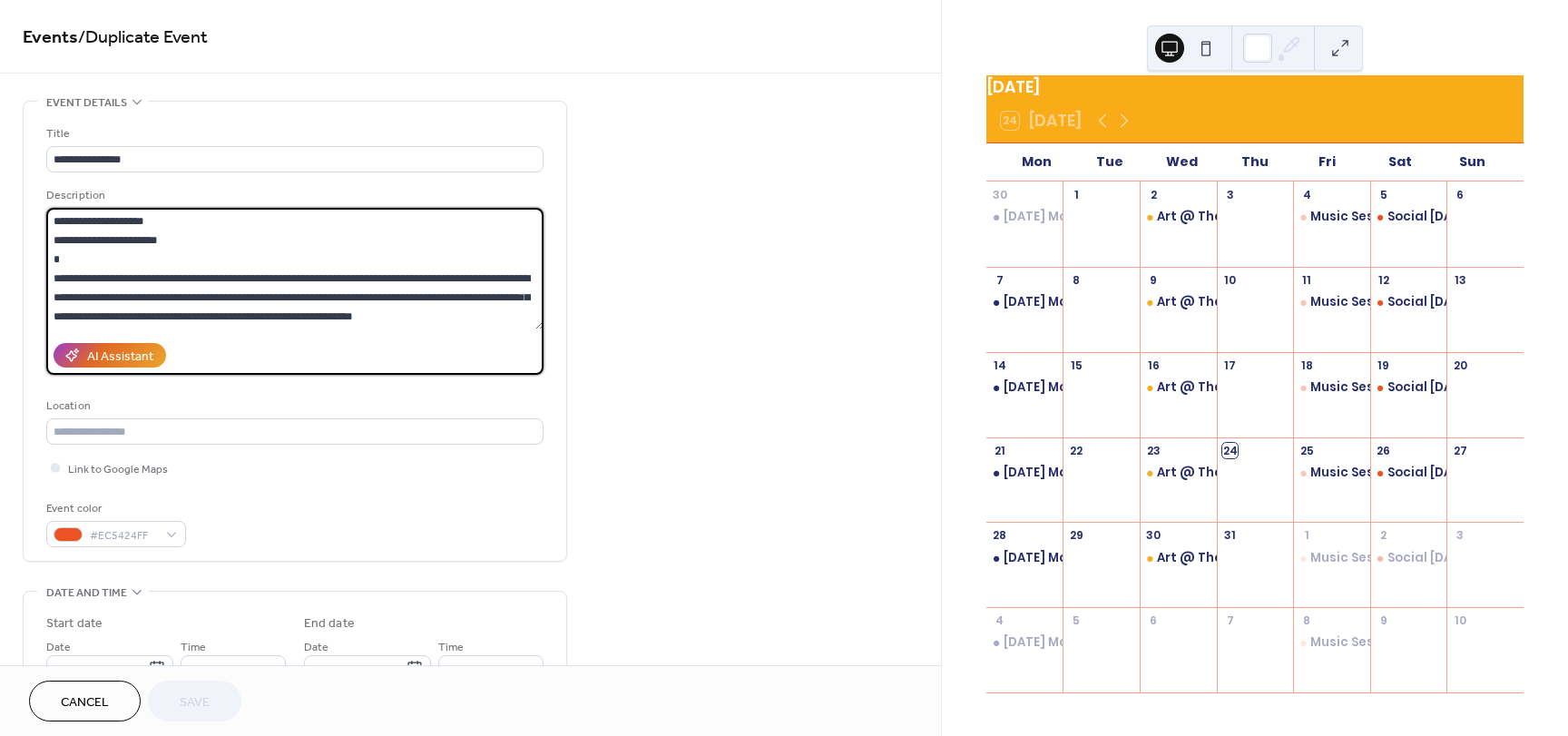 click on "**********" at bounding box center [784, 368] 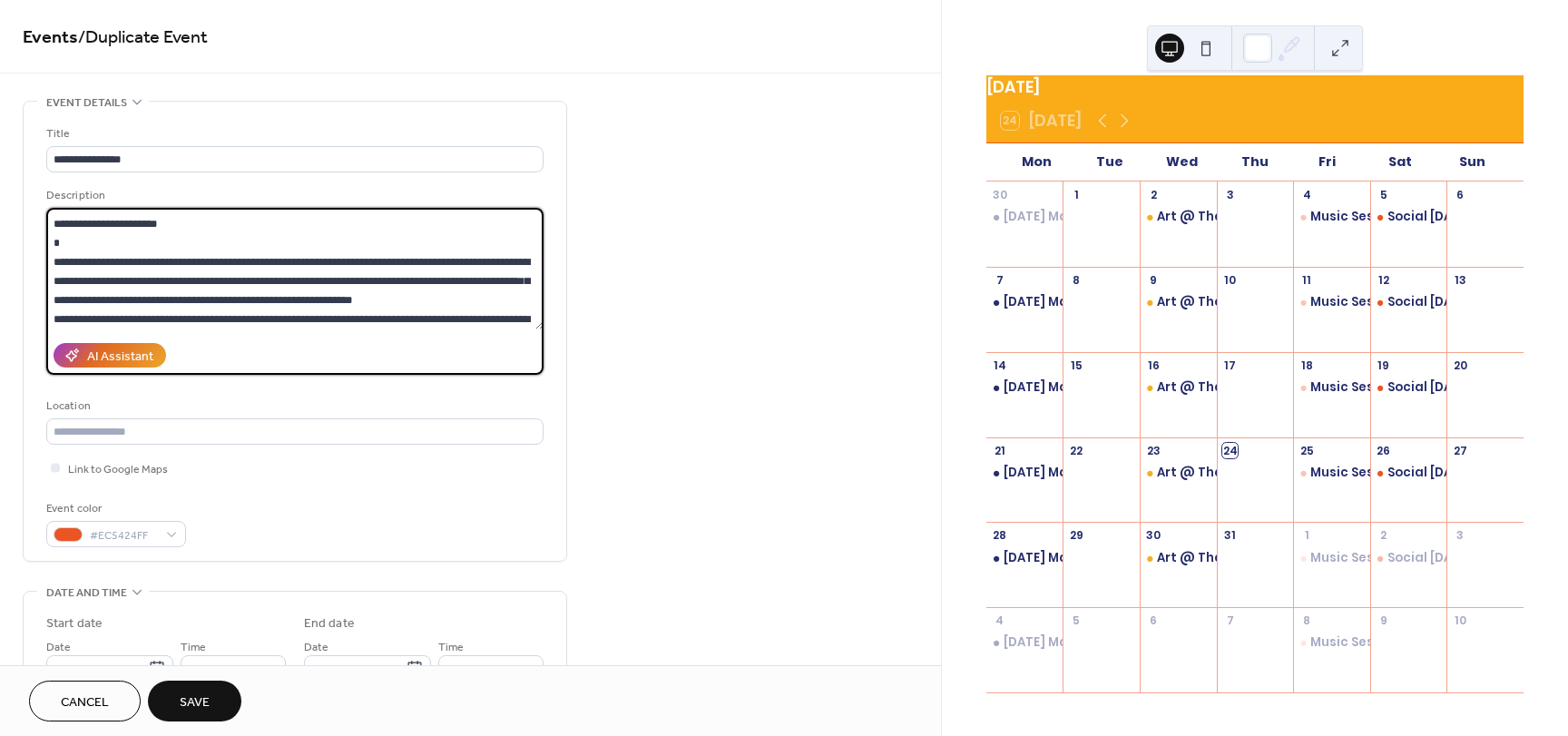 scroll, scrollTop: 0, scrollLeft: 0, axis: both 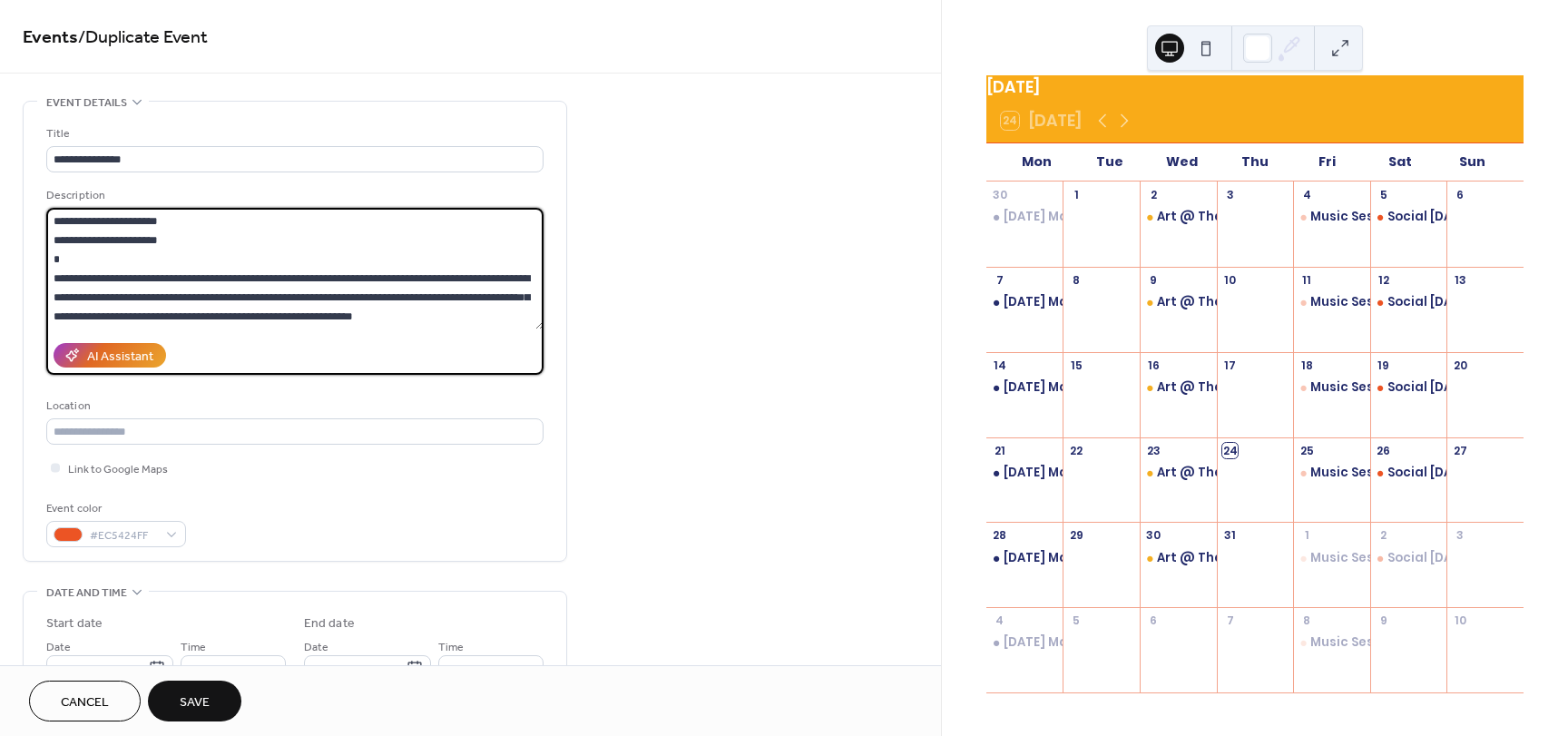 drag, startPoint x: 480, startPoint y: 316, endPoint x: 53, endPoint y: 243, distance: 433.19511 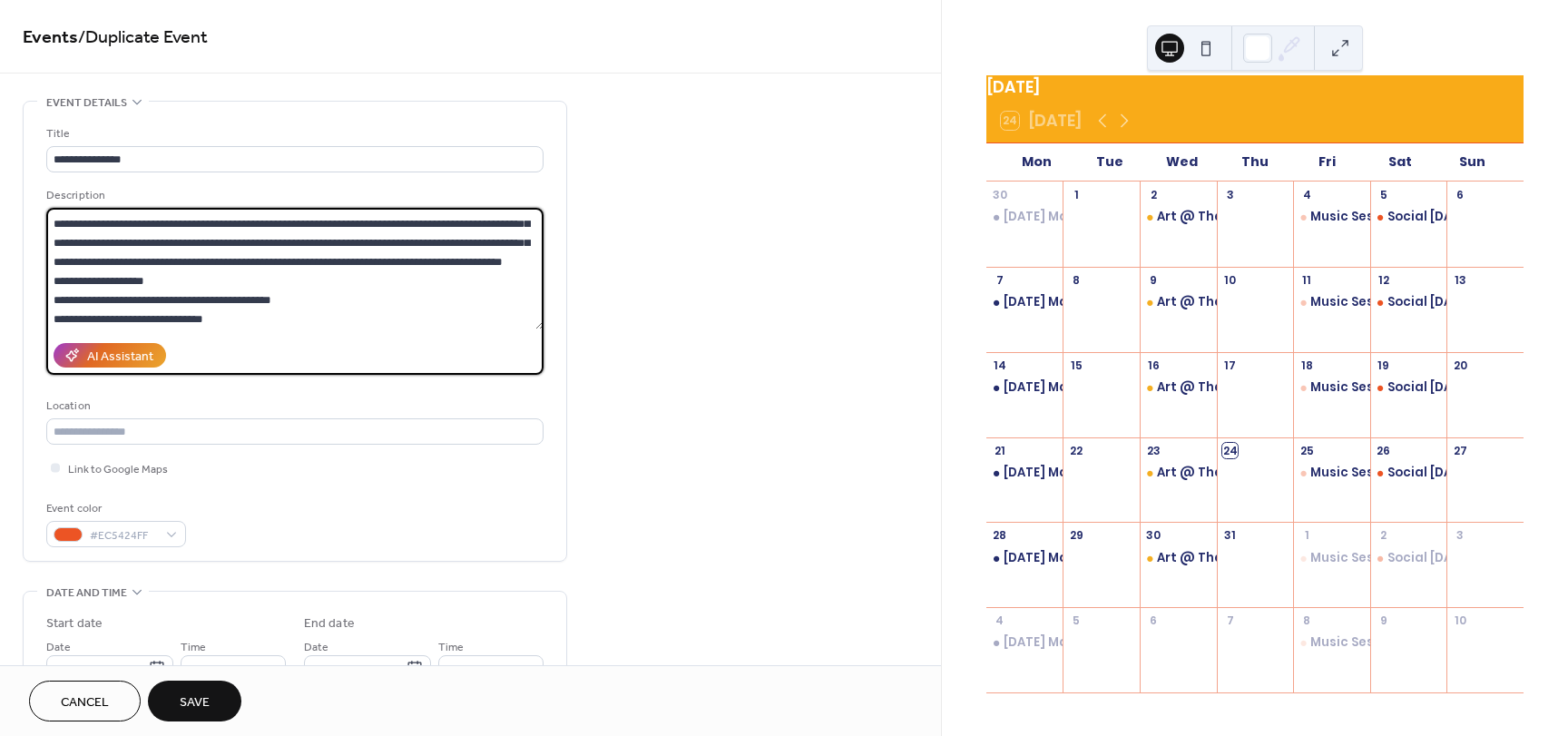 scroll, scrollTop: 182, scrollLeft: 0, axis: vertical 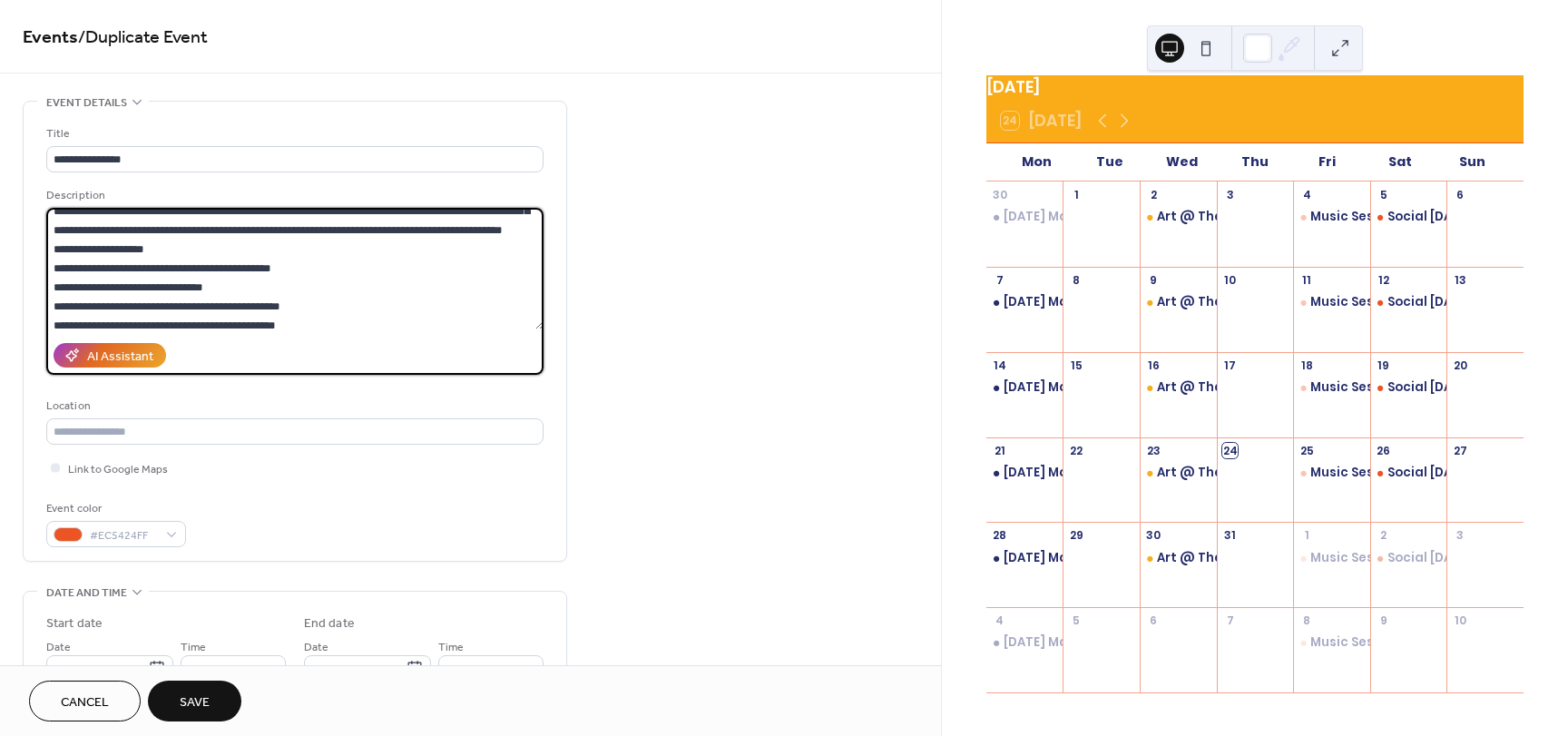 click at bounding box center (295, 269) 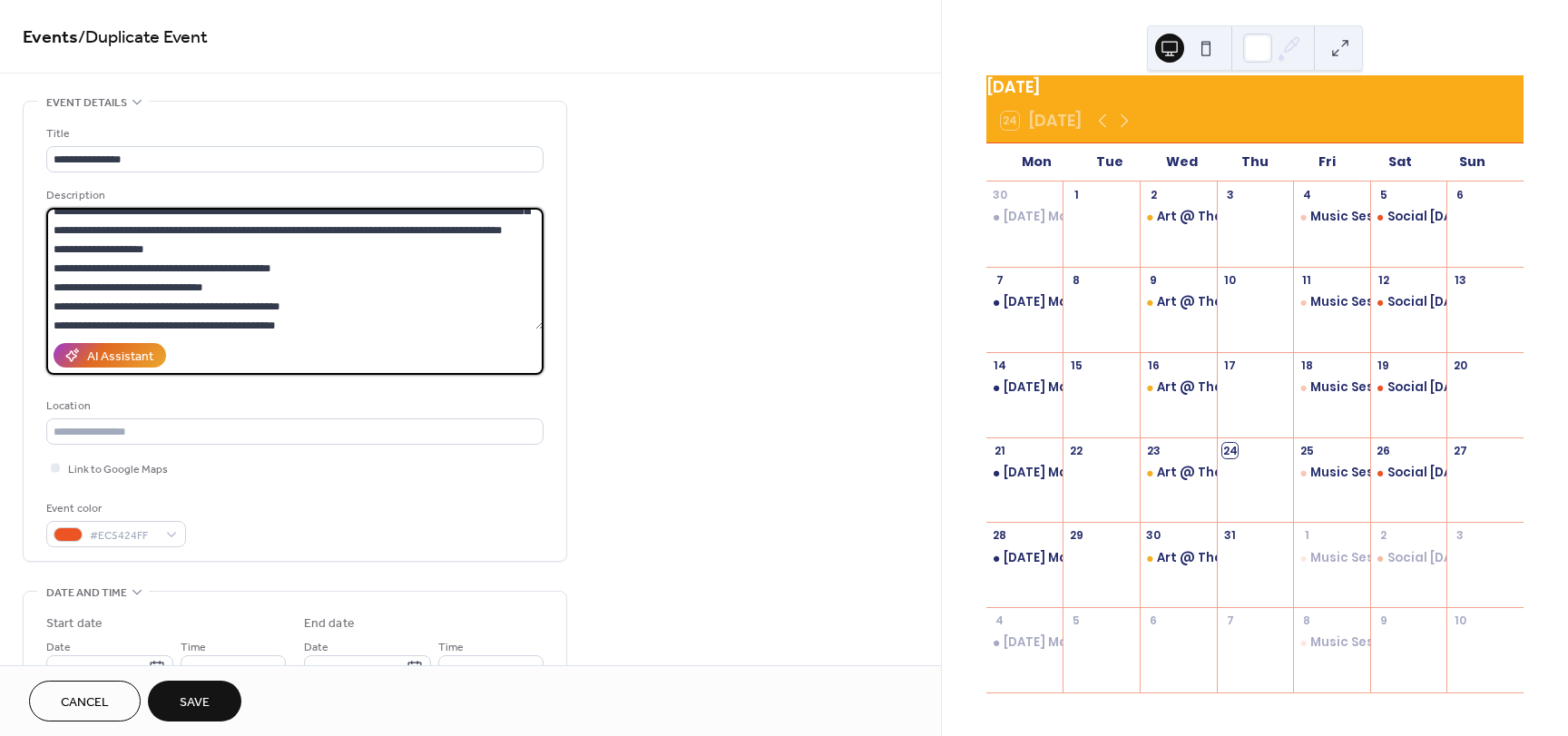 click at bounding box center (295, 269) 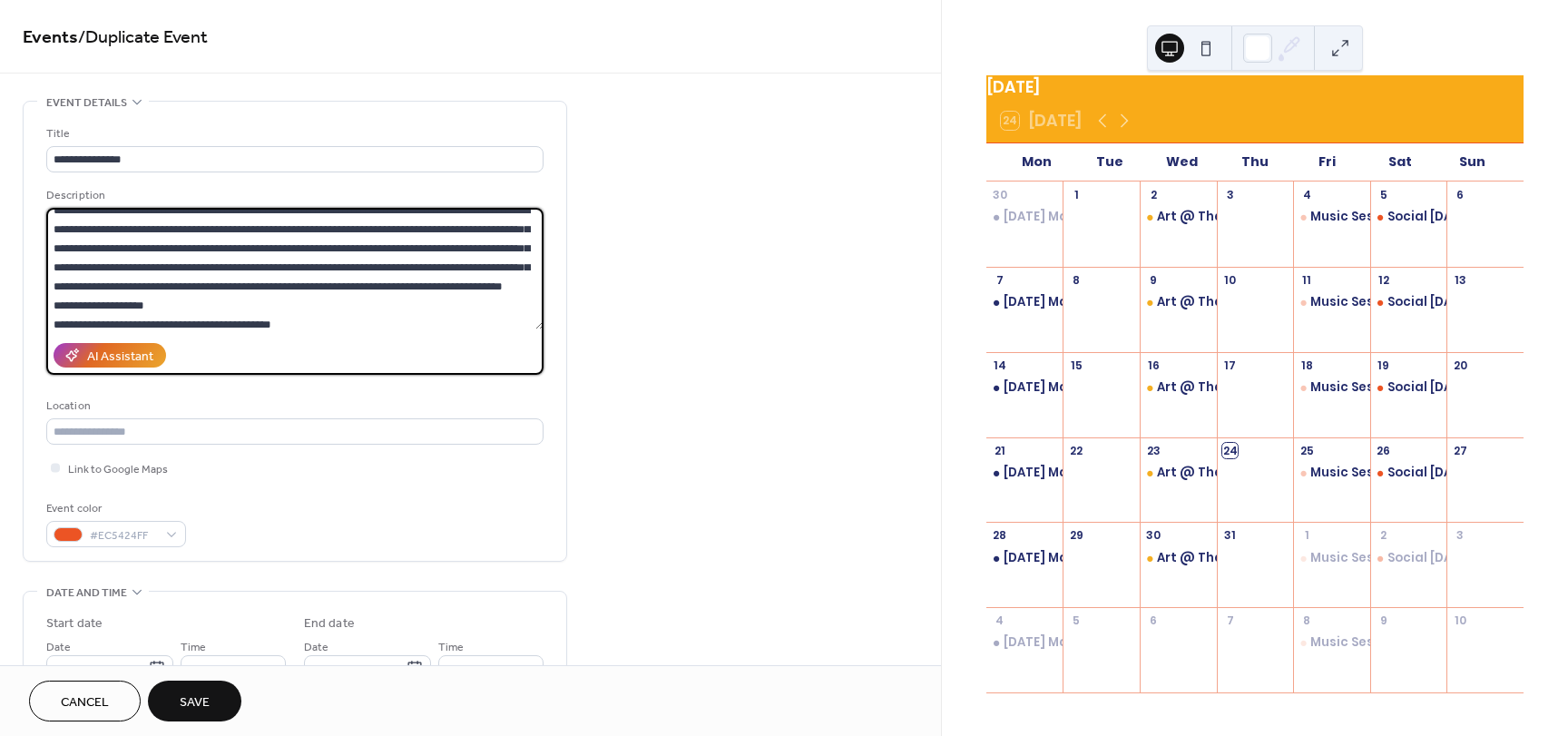 scroll, scrollTop: 0, scrollLeft: 0, axis: both 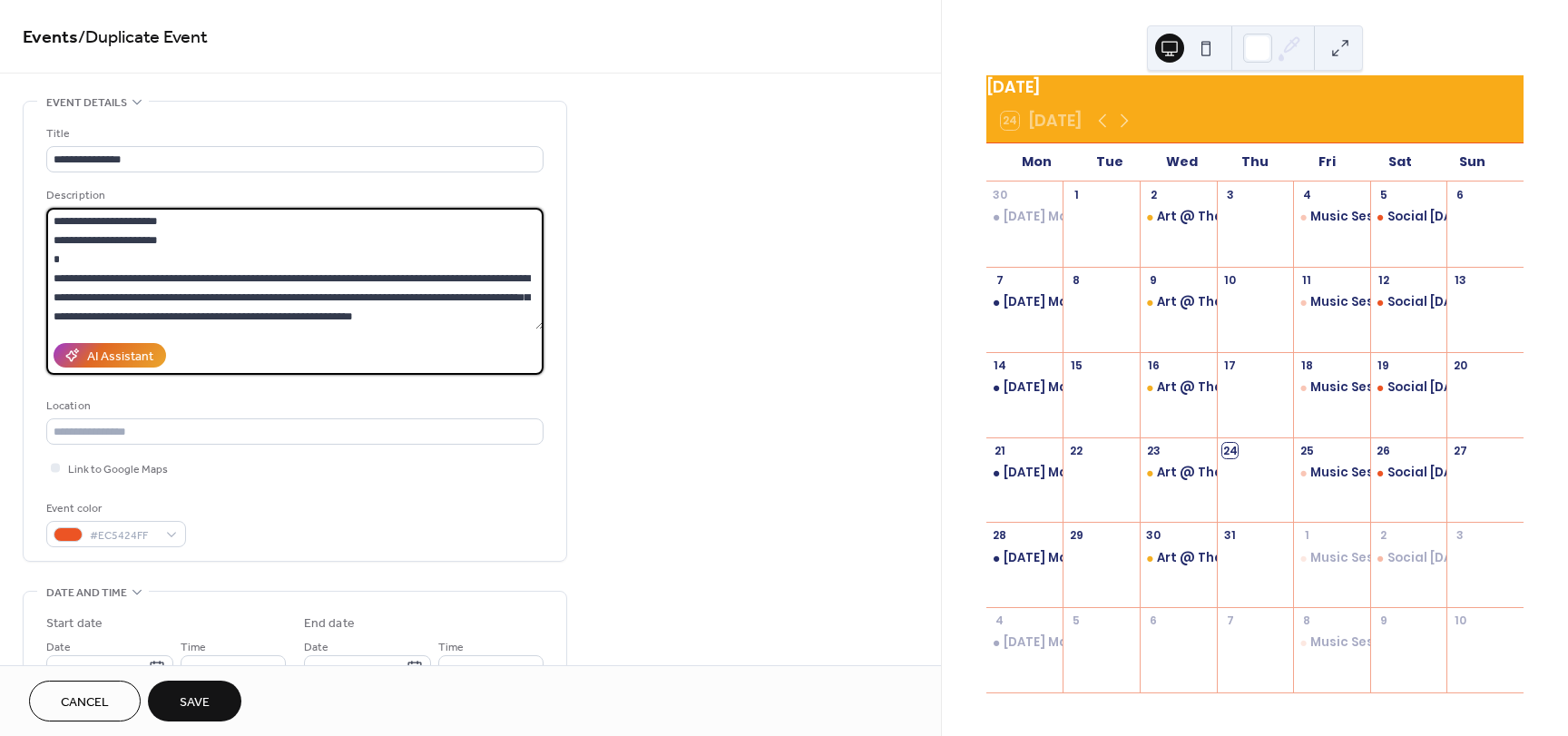 drag, startPoint x: 340, startPoint y: 328, endPoint x: 39, endPoint y: 253, distance: 310.2032 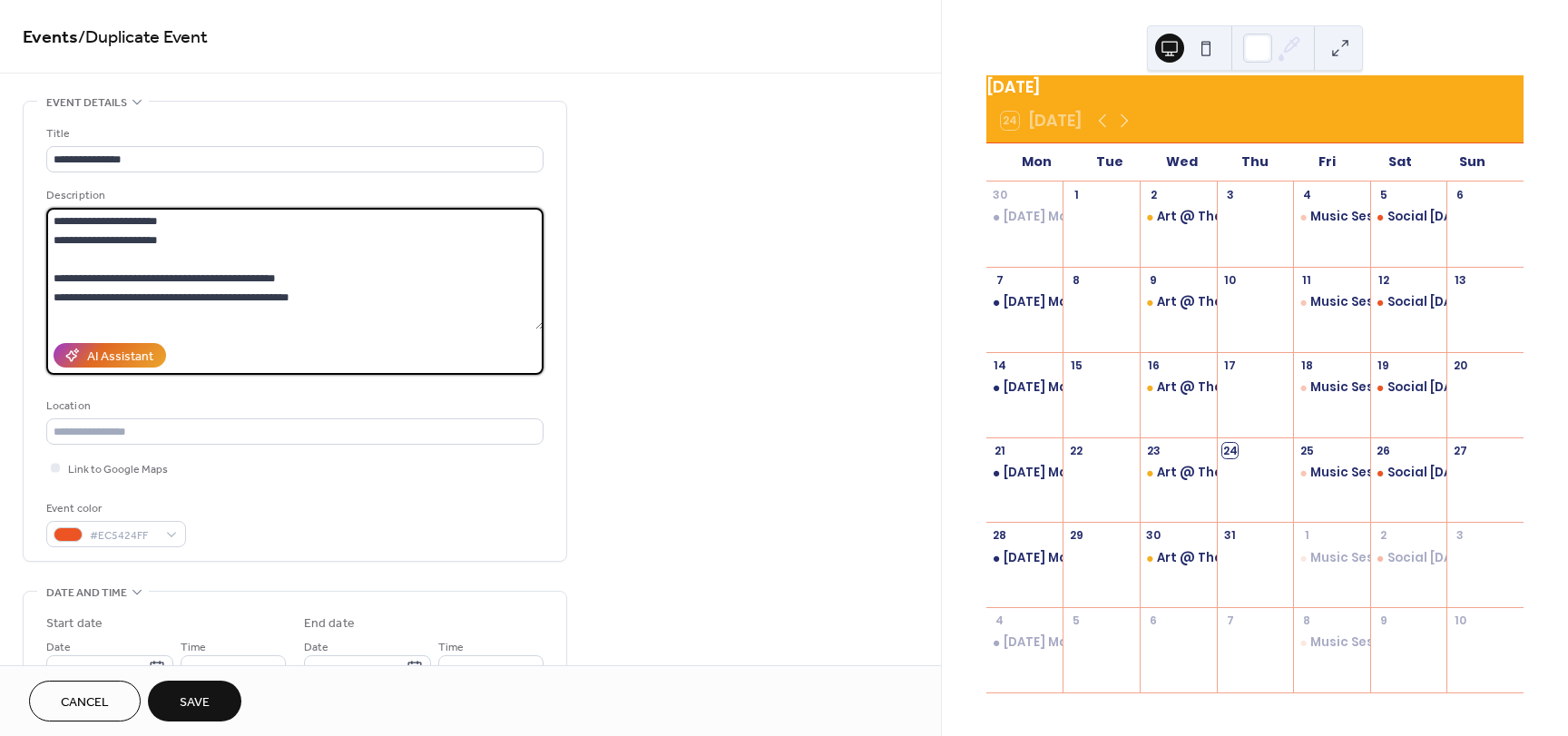 drag, startPoint x: 270, startPoint y: 294, endPoint x: 49, endPoint y: 277, distance: 221.65288 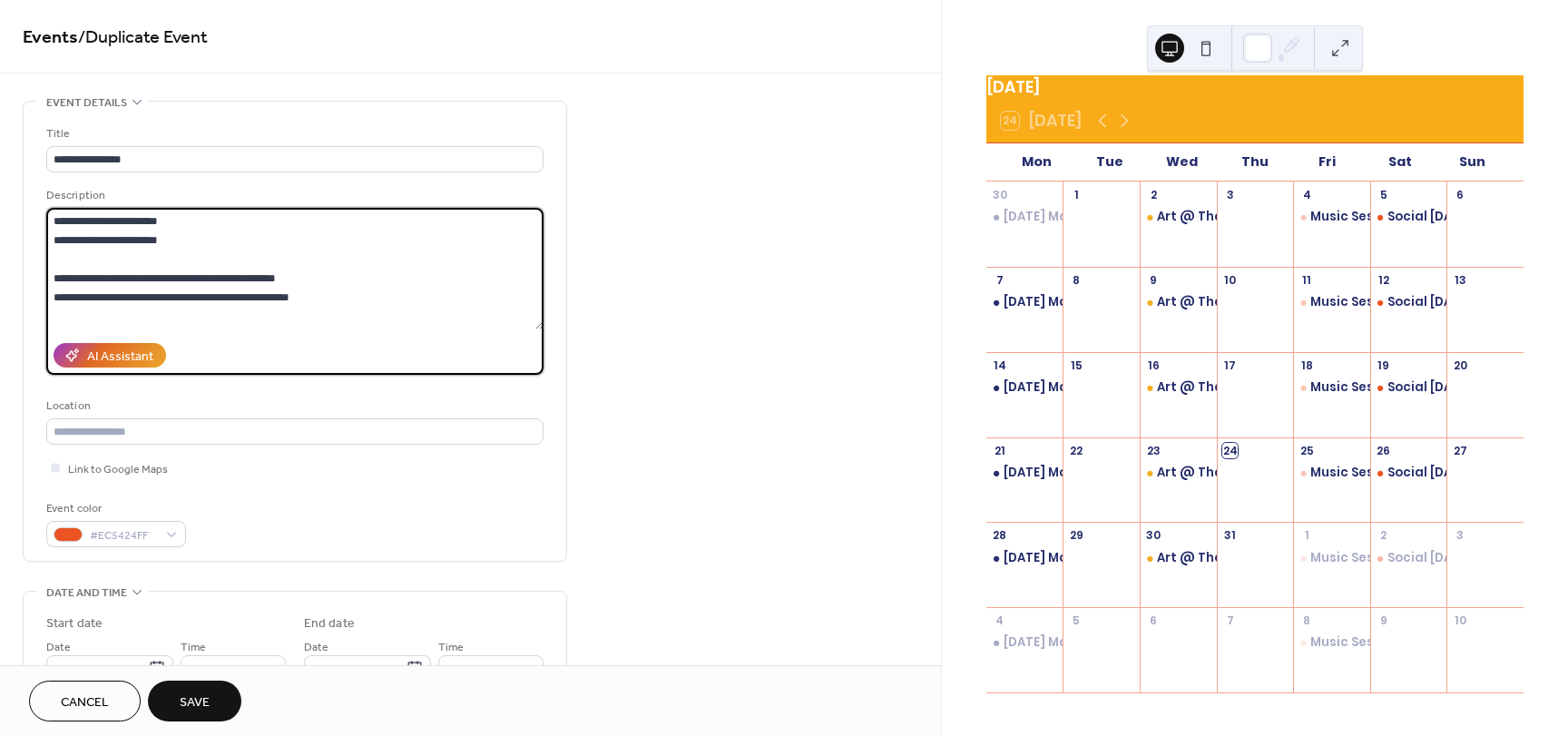 click on "**********" at bounding box center [295, 269] 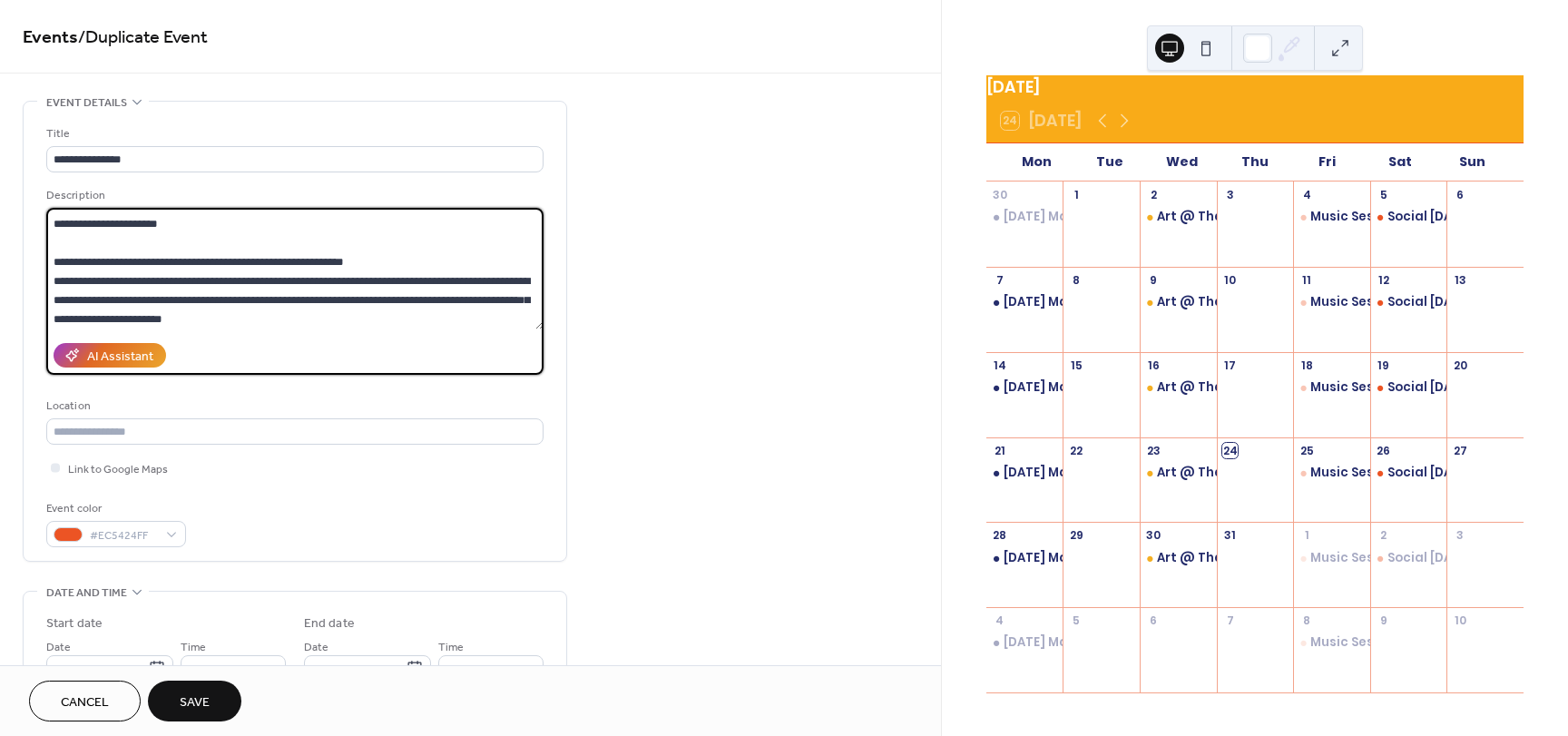 scroll, scrollTop: 0, scrollLeft: 0, axis: both 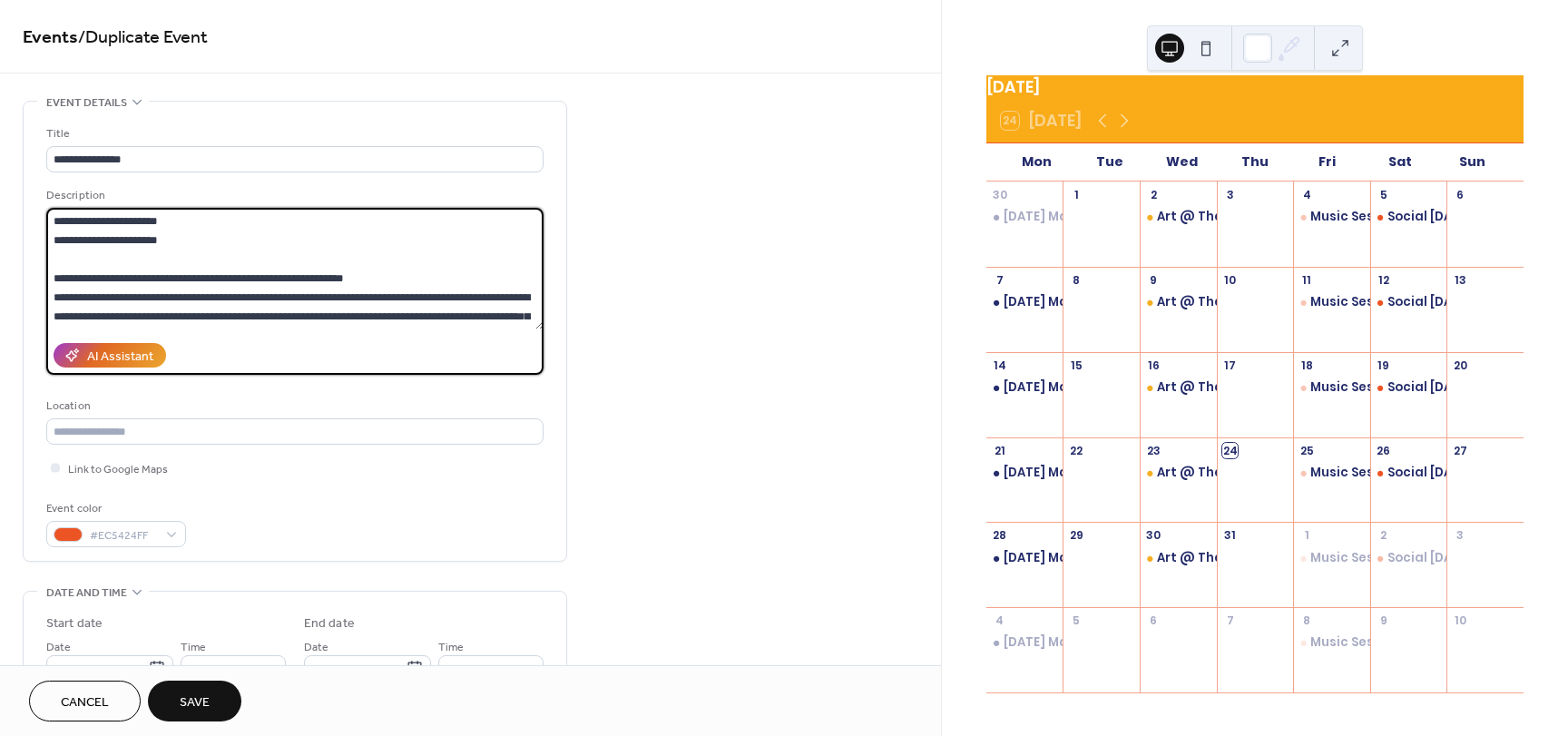 drag, startPoint x: 165, startPoint y: 221, endPoint x: 44, endPoint y: 235, distance: 121.80722 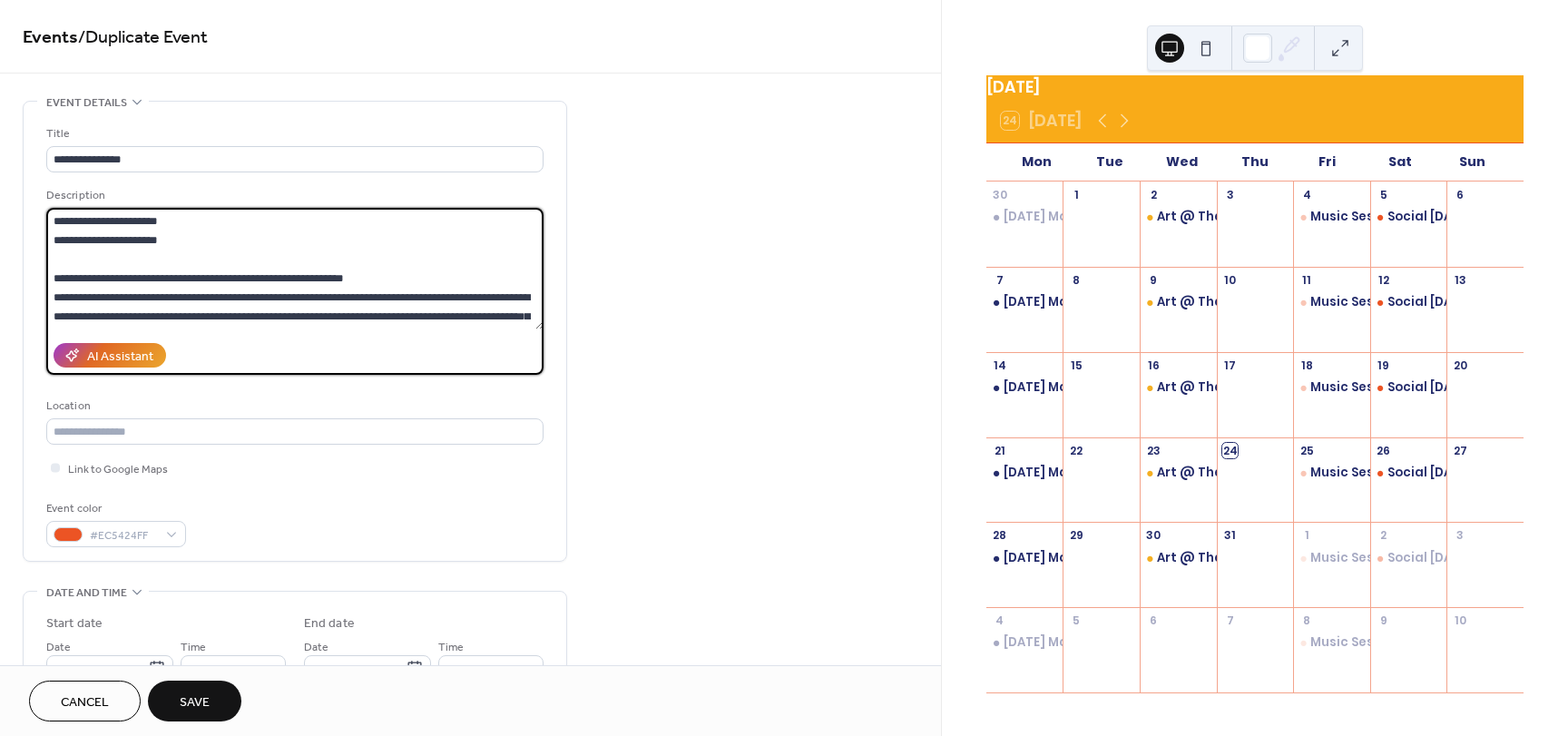click on "**********" at bounding box center [295, 331] 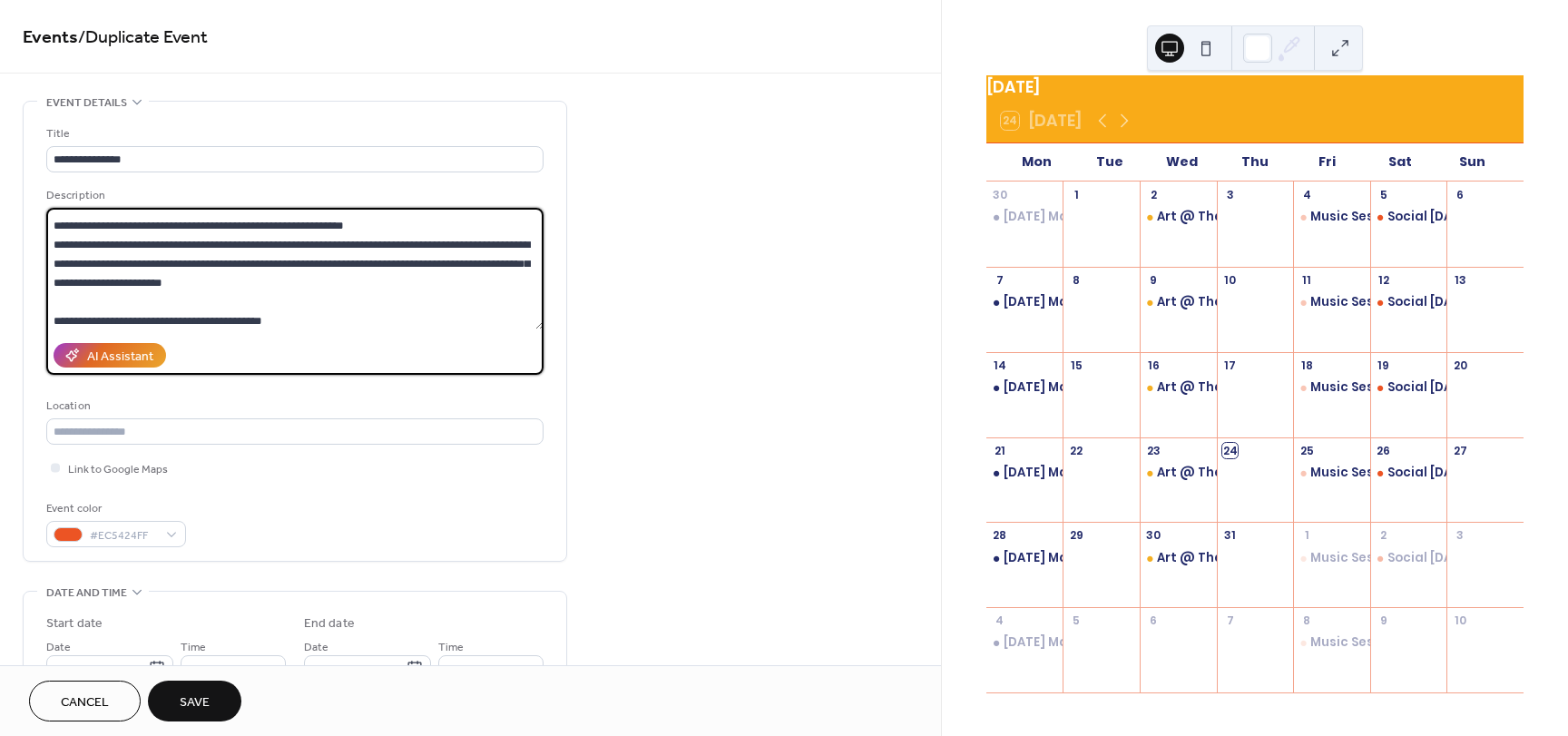 scroll, scrollTop: 38, scrollLeft: 0, axis: vertical 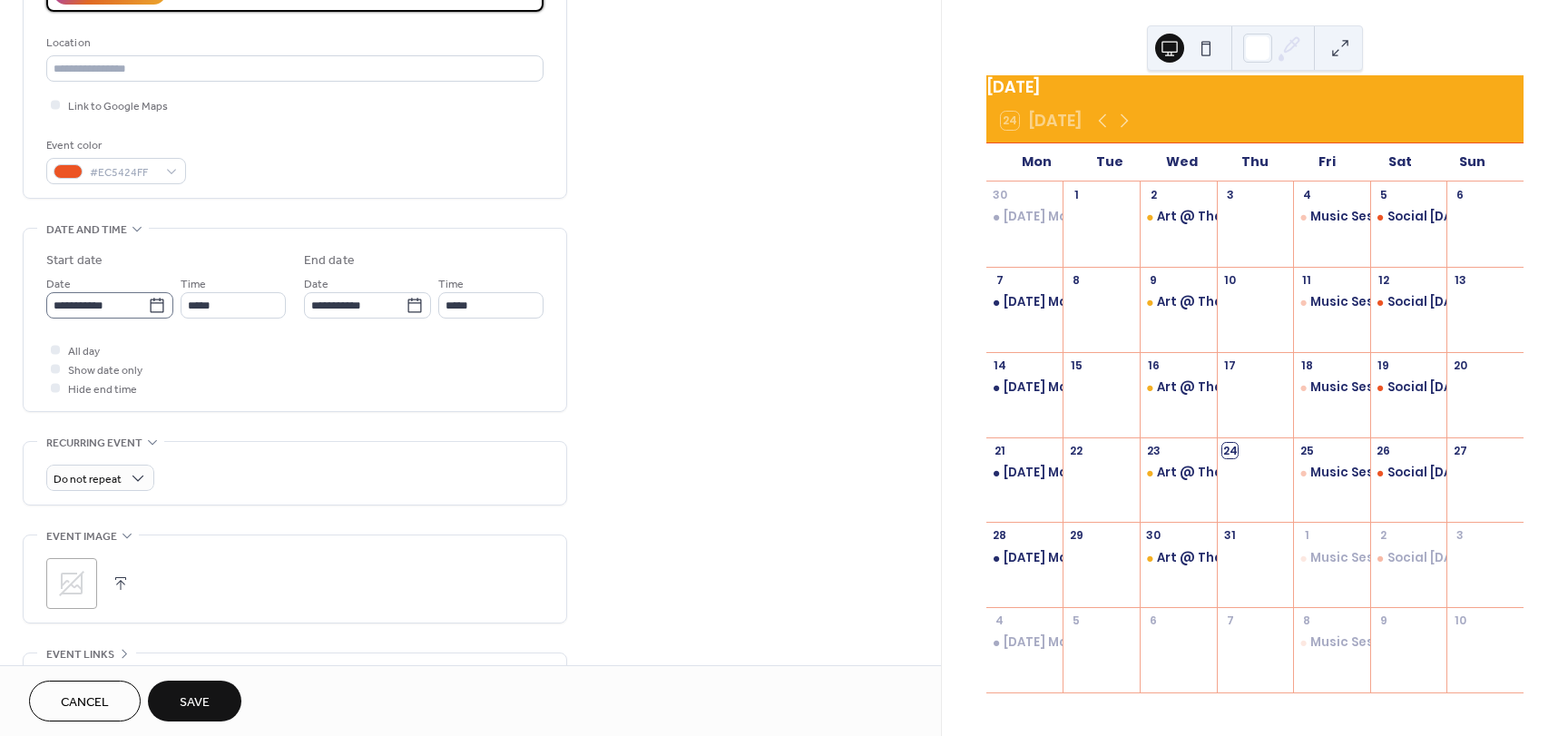 type on "**********" 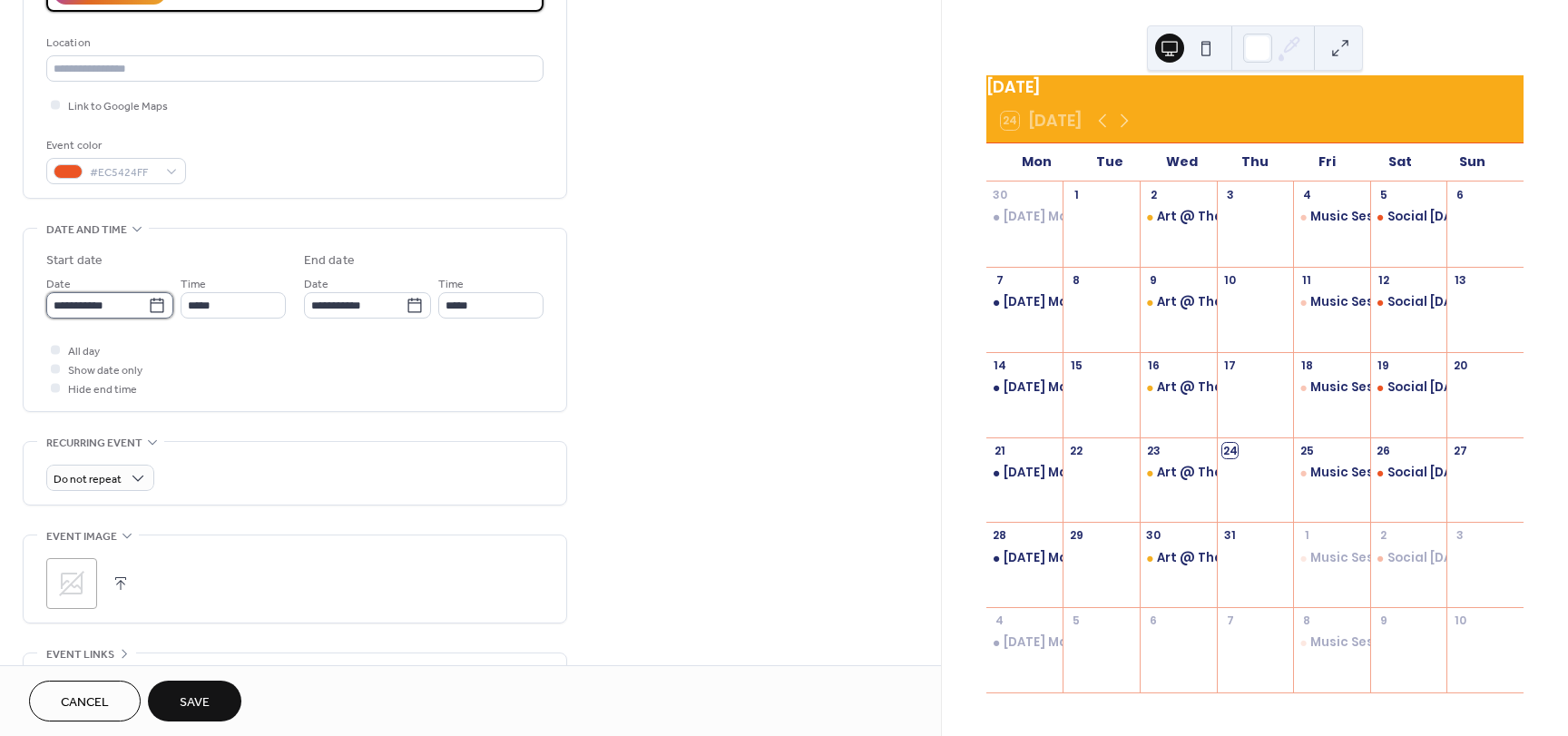 click on "**********" at bounding box center [97, 305] 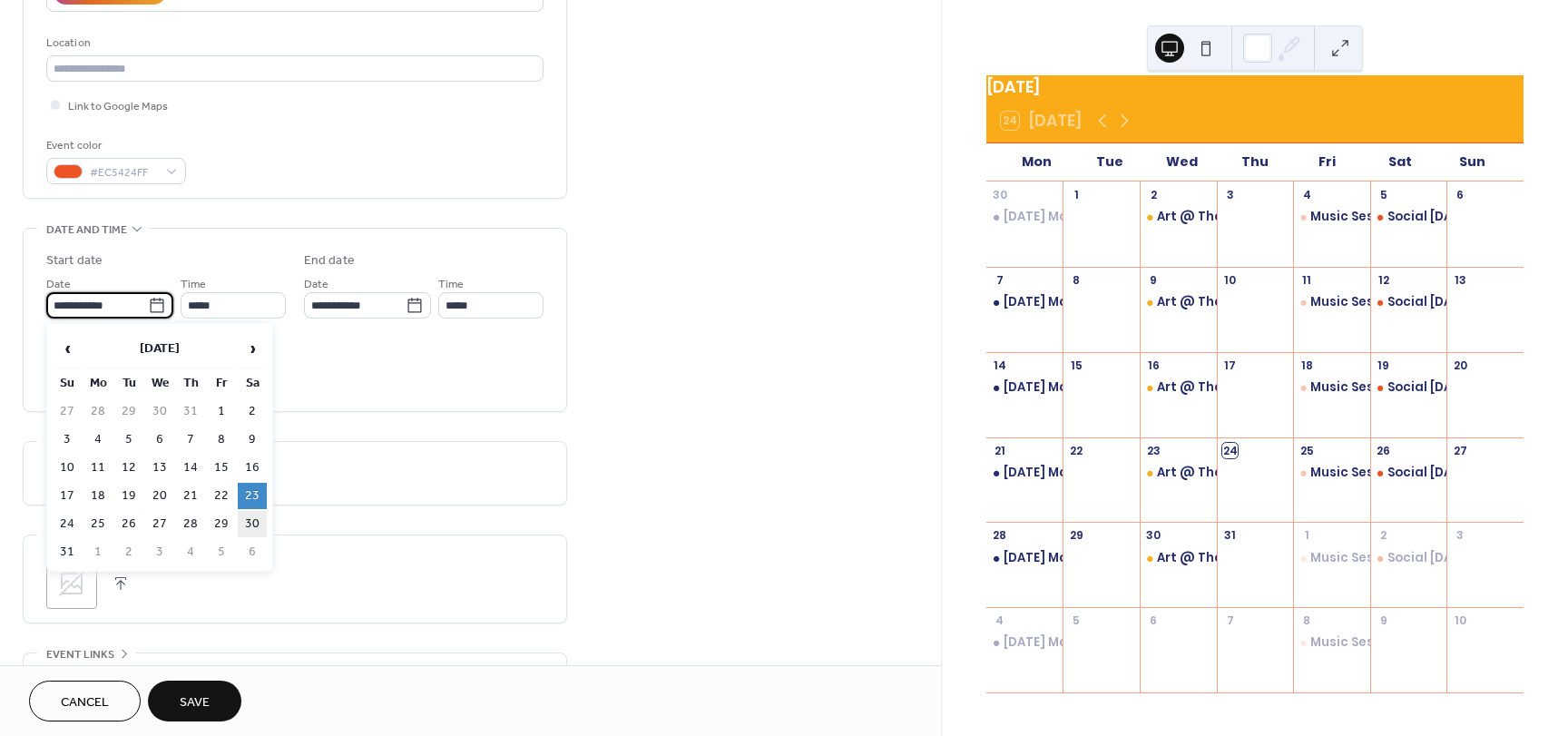 click on "30" at bounding box center [252, 524] 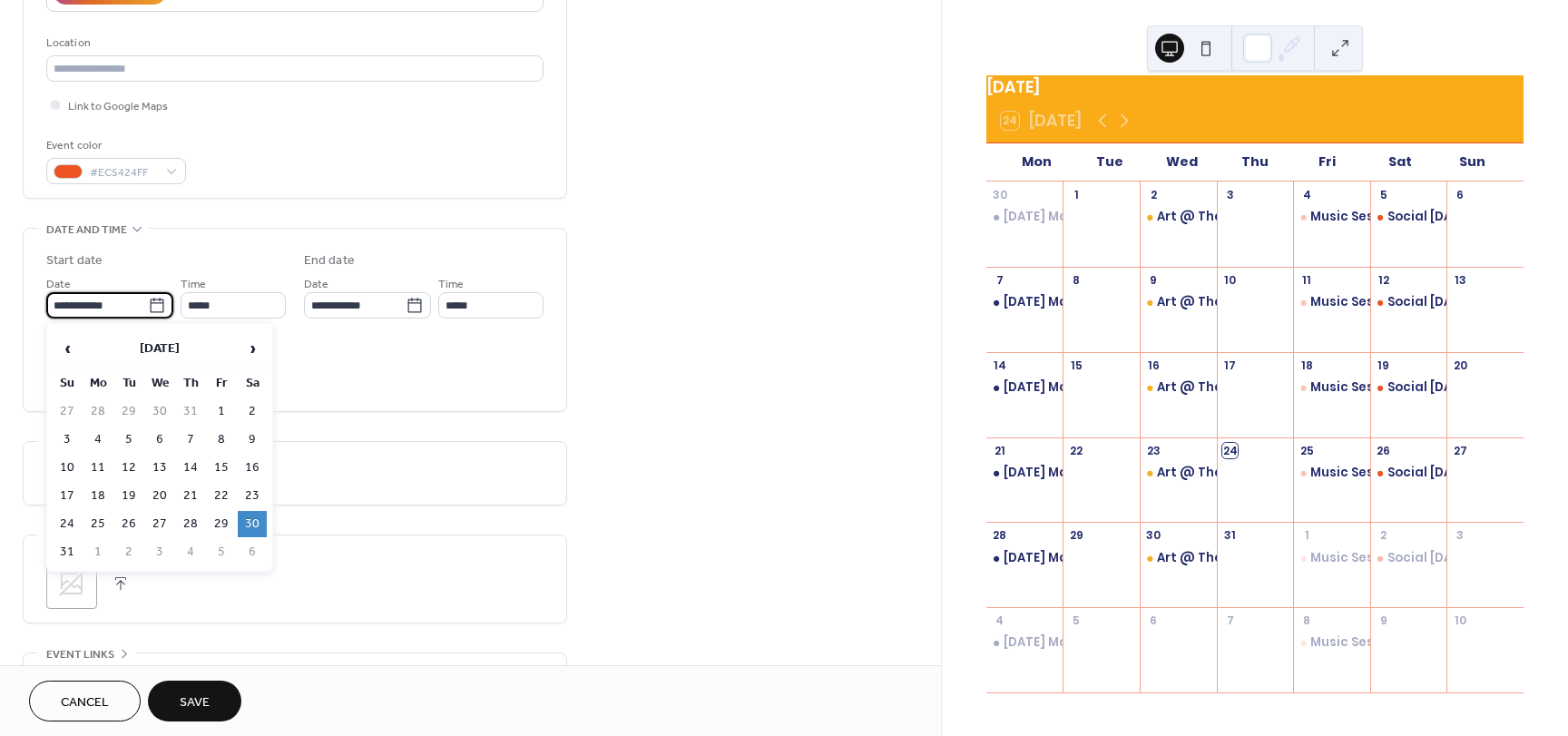 click on "**********" at bounding box center [97, 305] 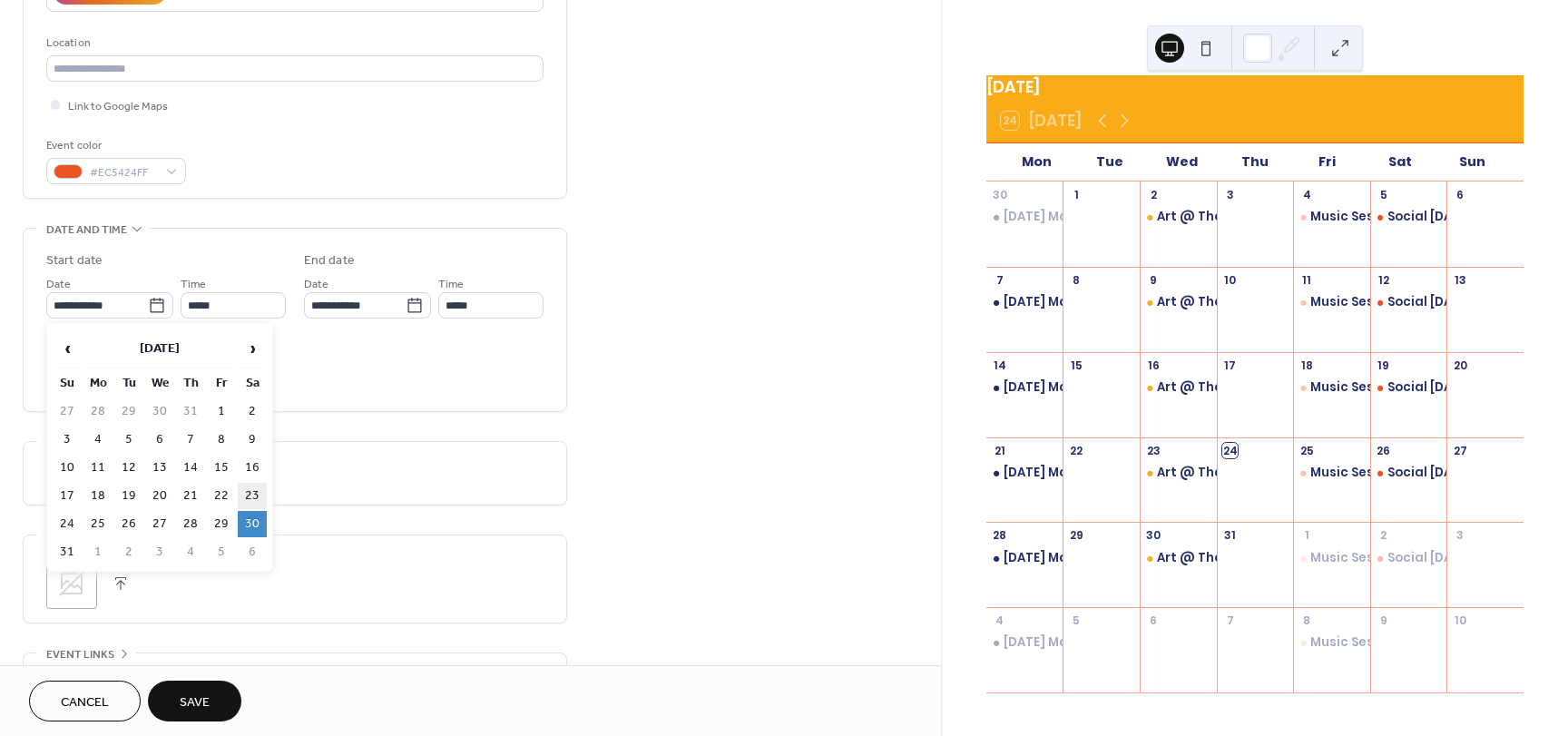 click on "23" at bounding box center (252, 496) 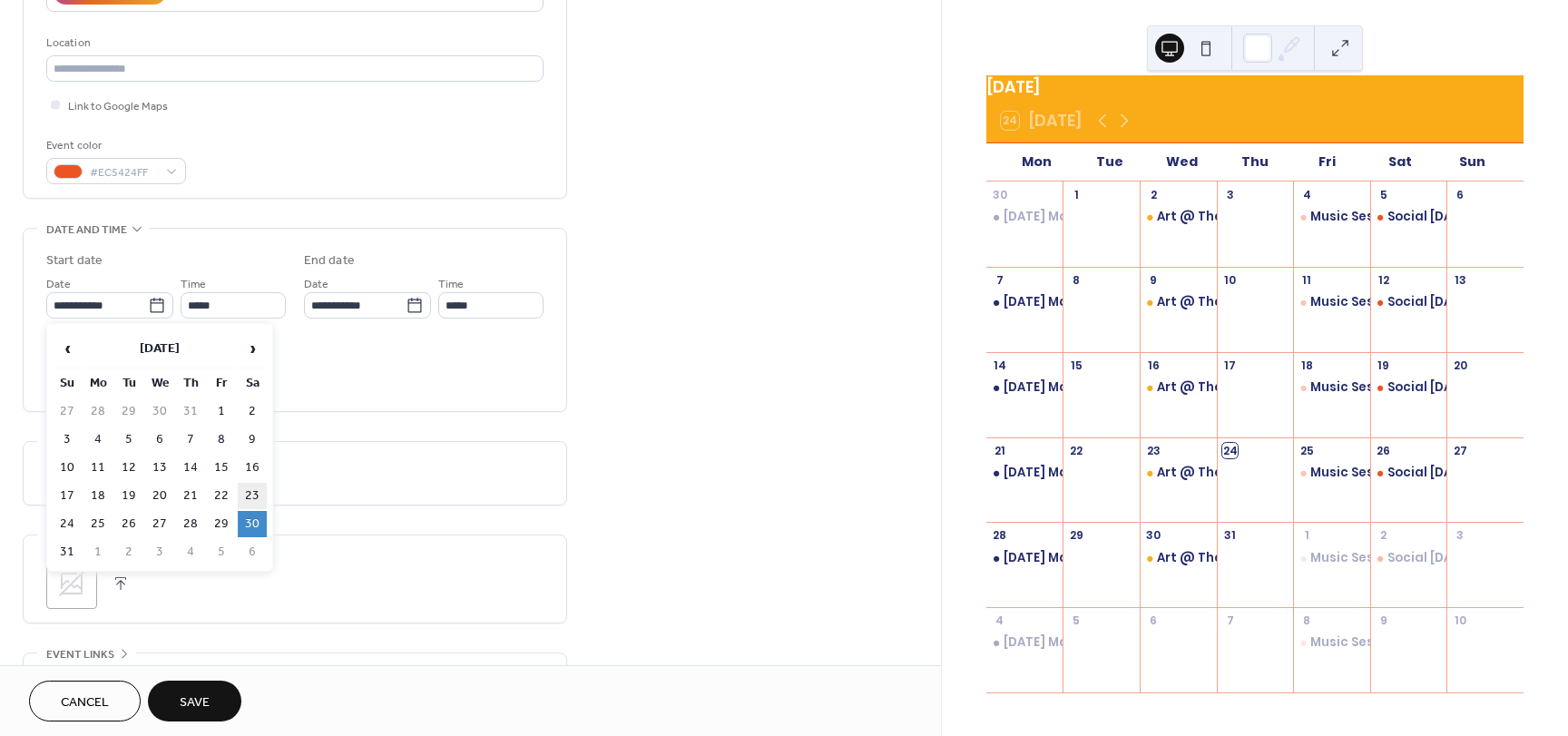 type on "**********" 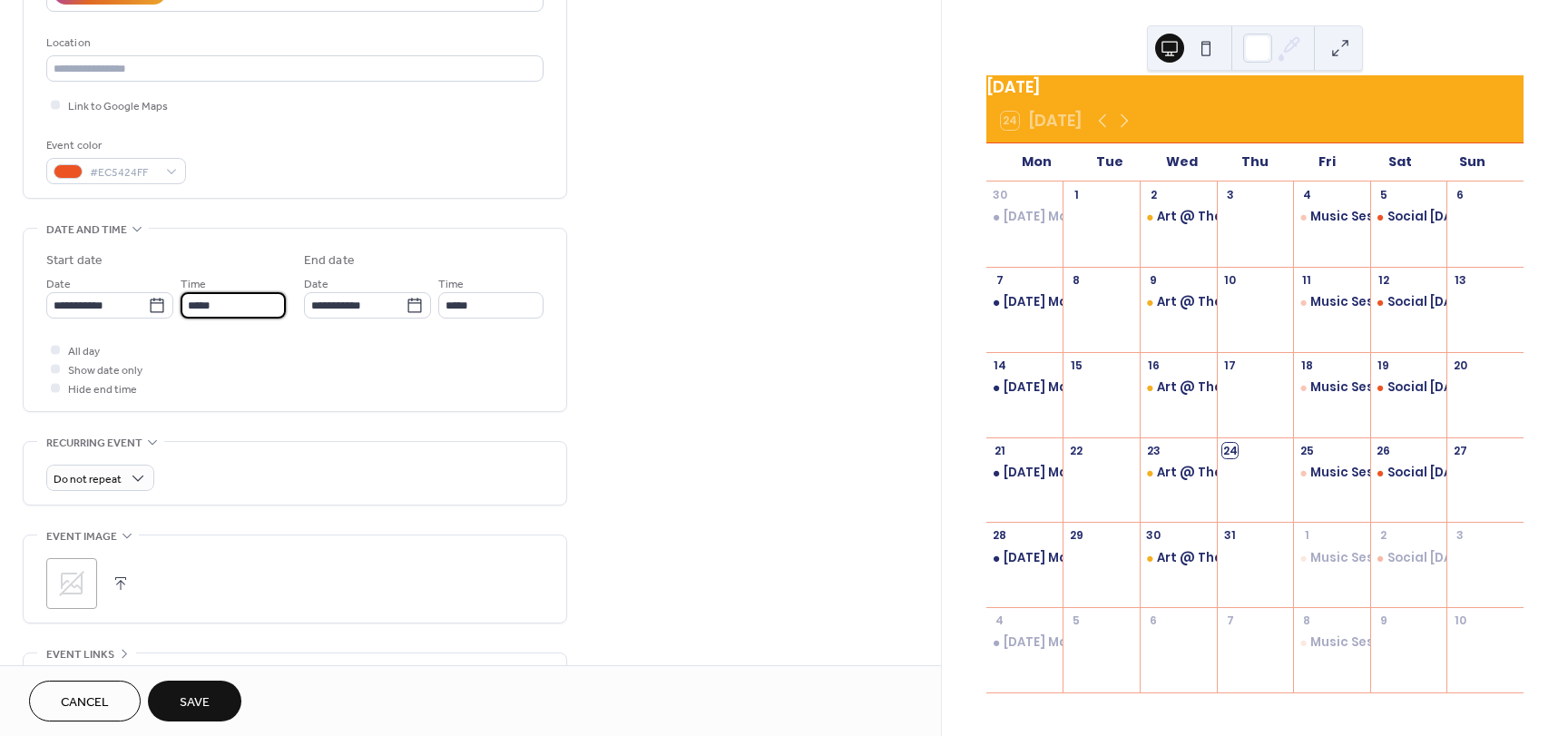 click on "*****" at bounding box center [233, 305] 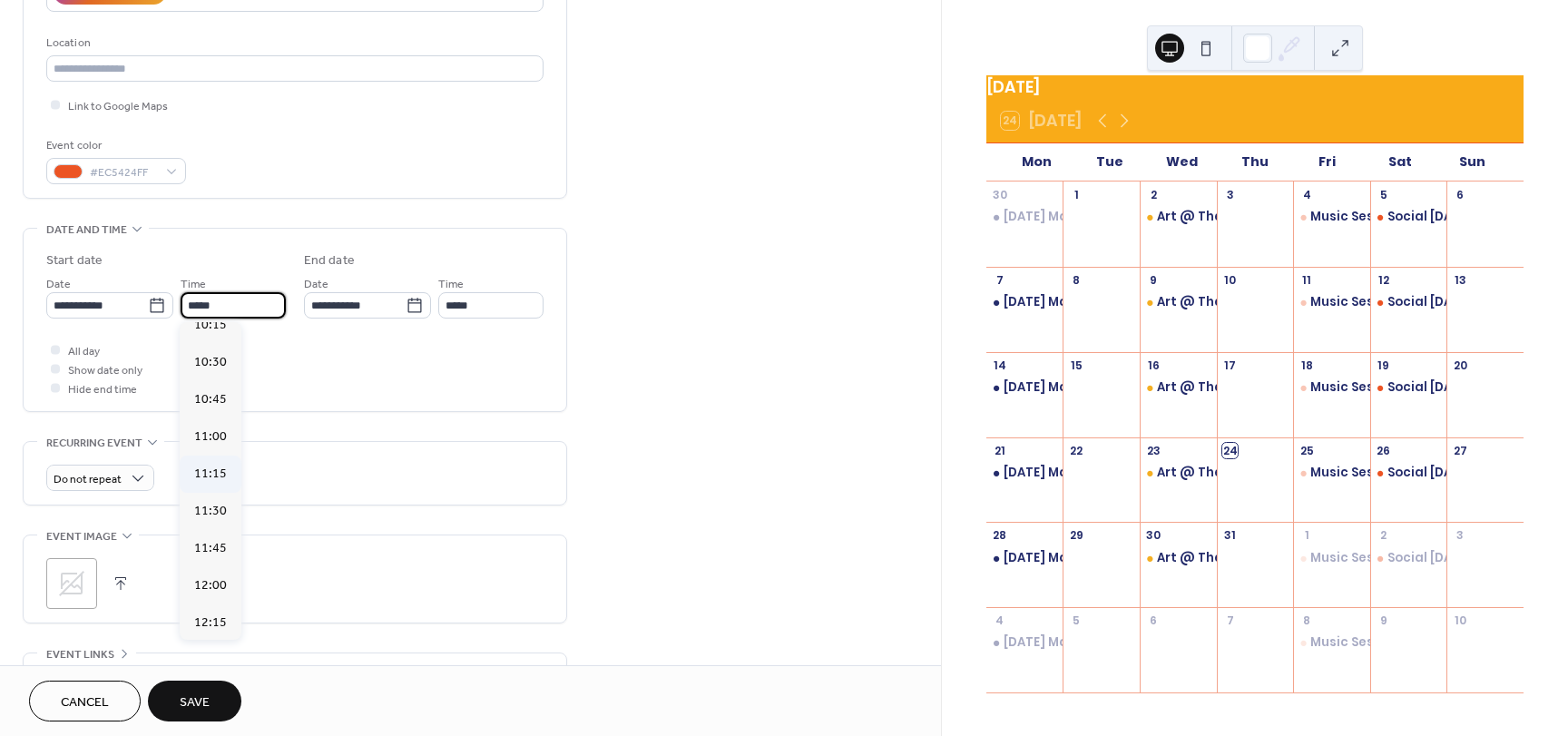 scroll, scrollTop: 1325, scrollLeft: 0, axis: vertical 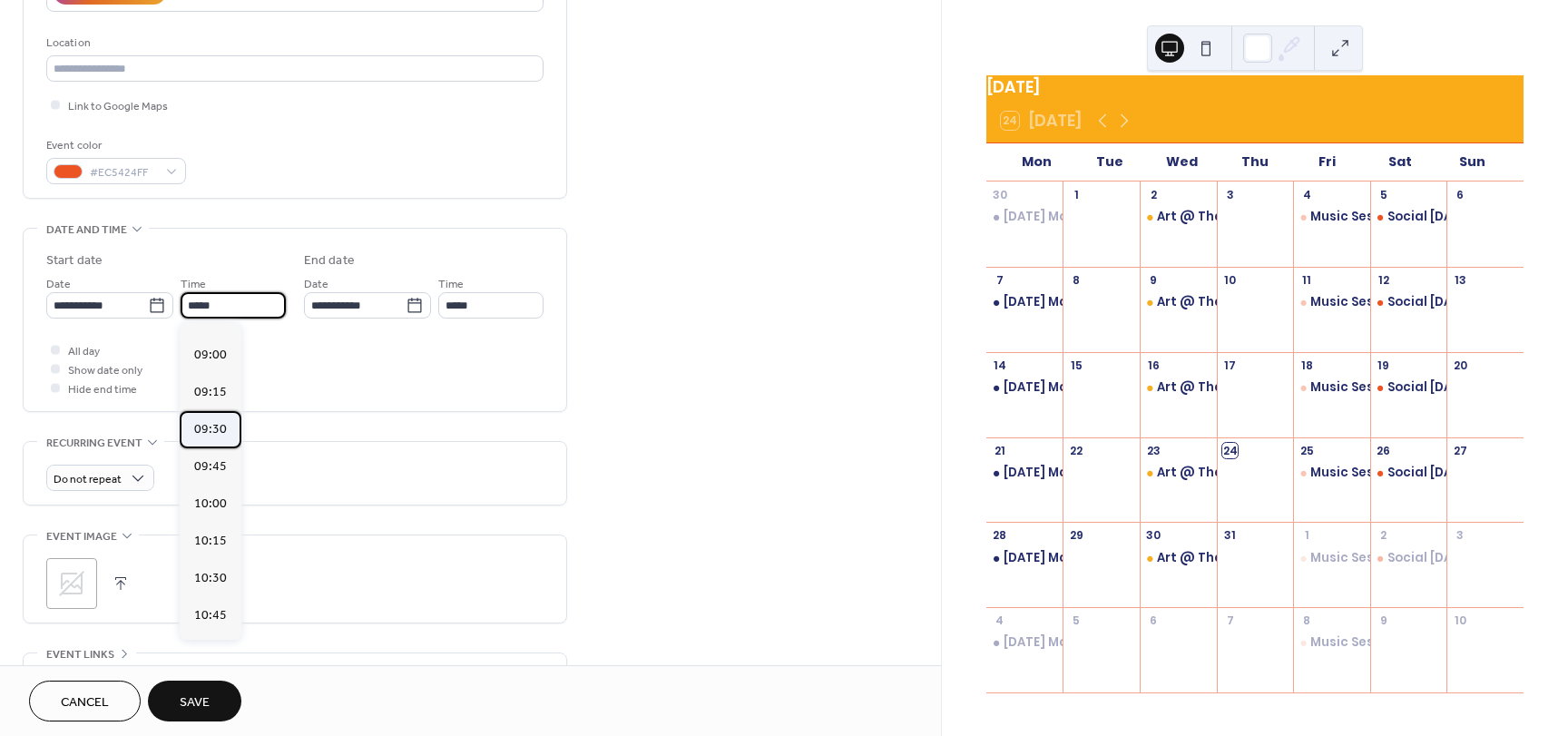 click on "09:30" at bounding box center (211, 429) 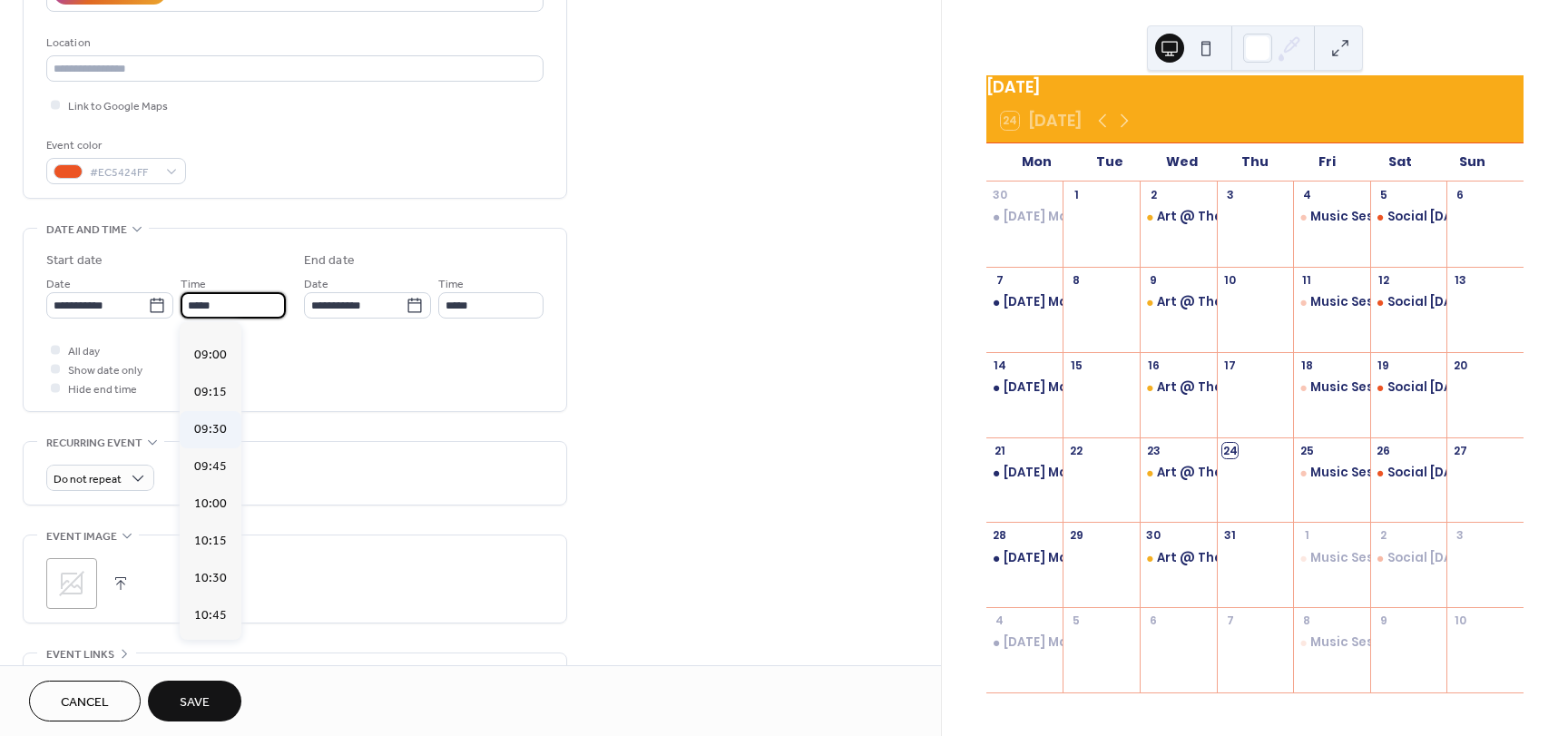 type on "*****" 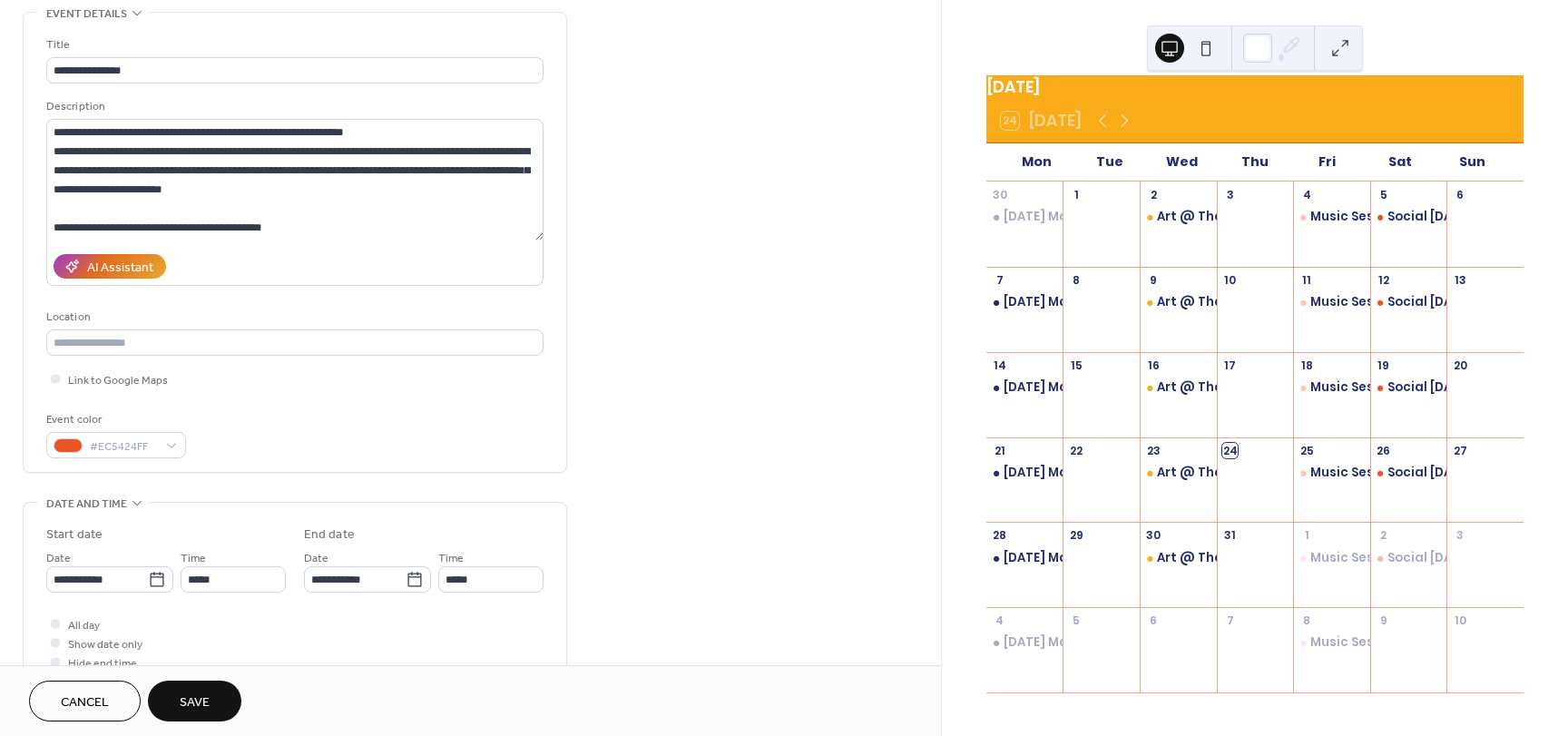 scroll, scrollTop: 91, scrollLeft: 0, axis: vertical 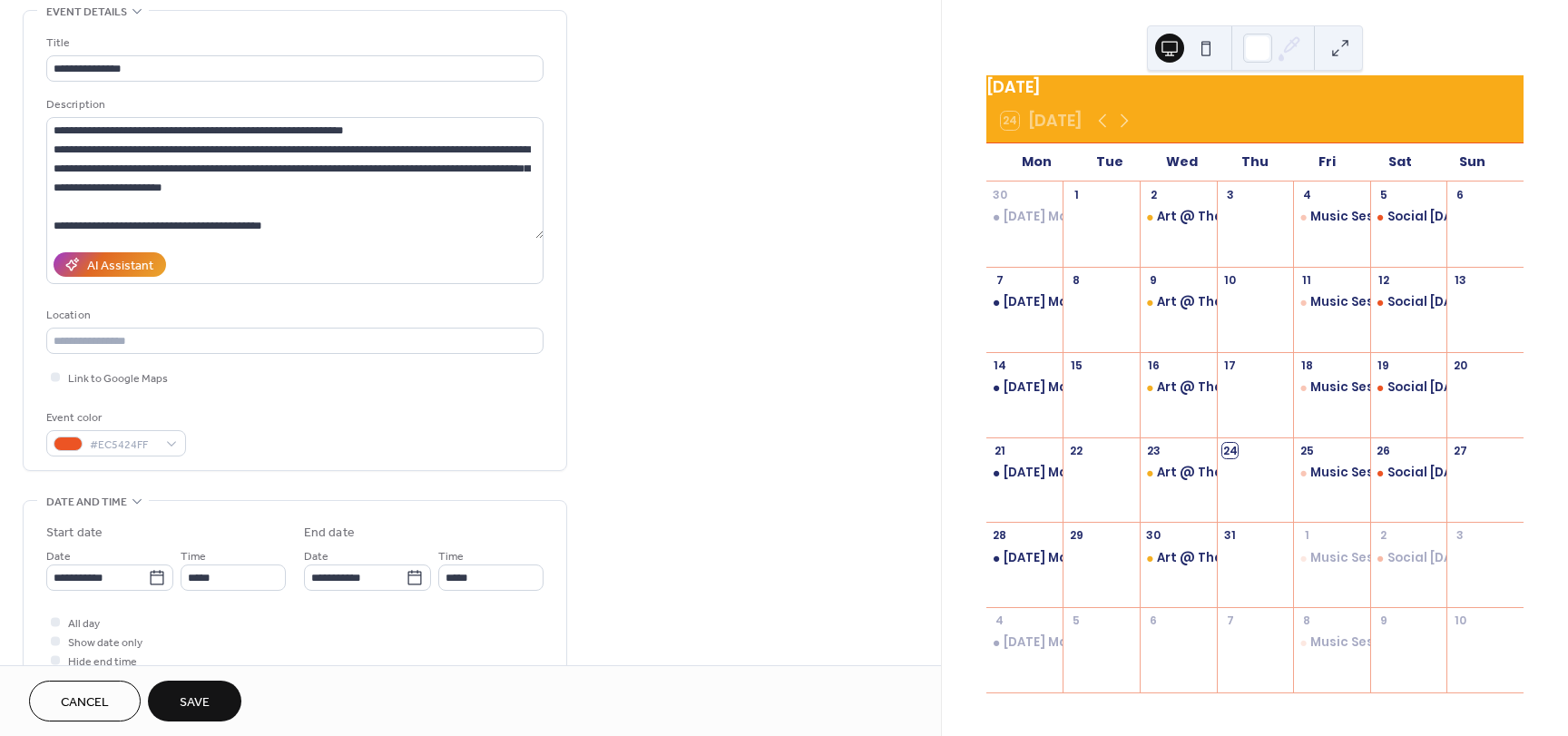 click on "Save" at bounding box center (194, 702) 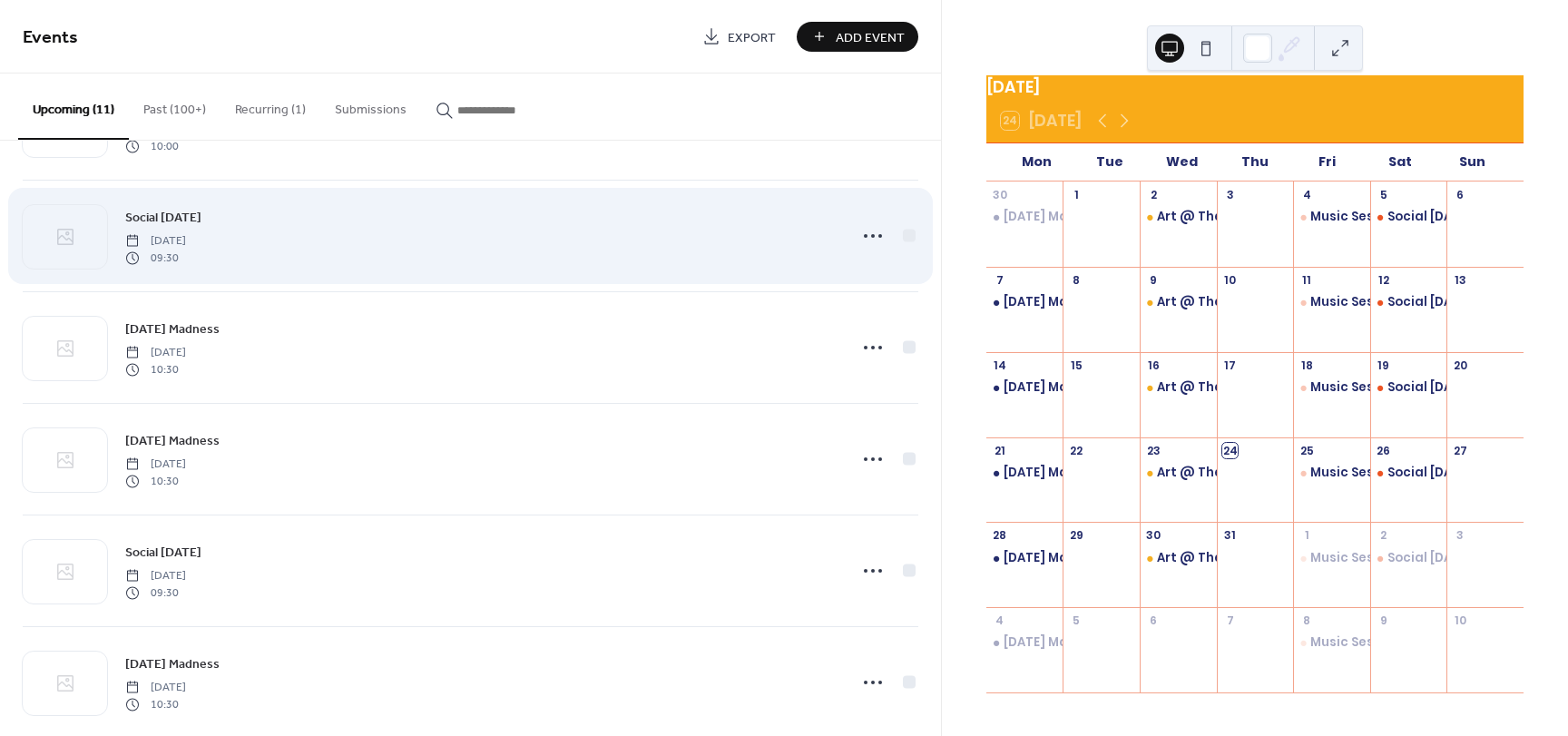 scroll, scrollTop: 323, scrollLeft: 0, axis: vertical 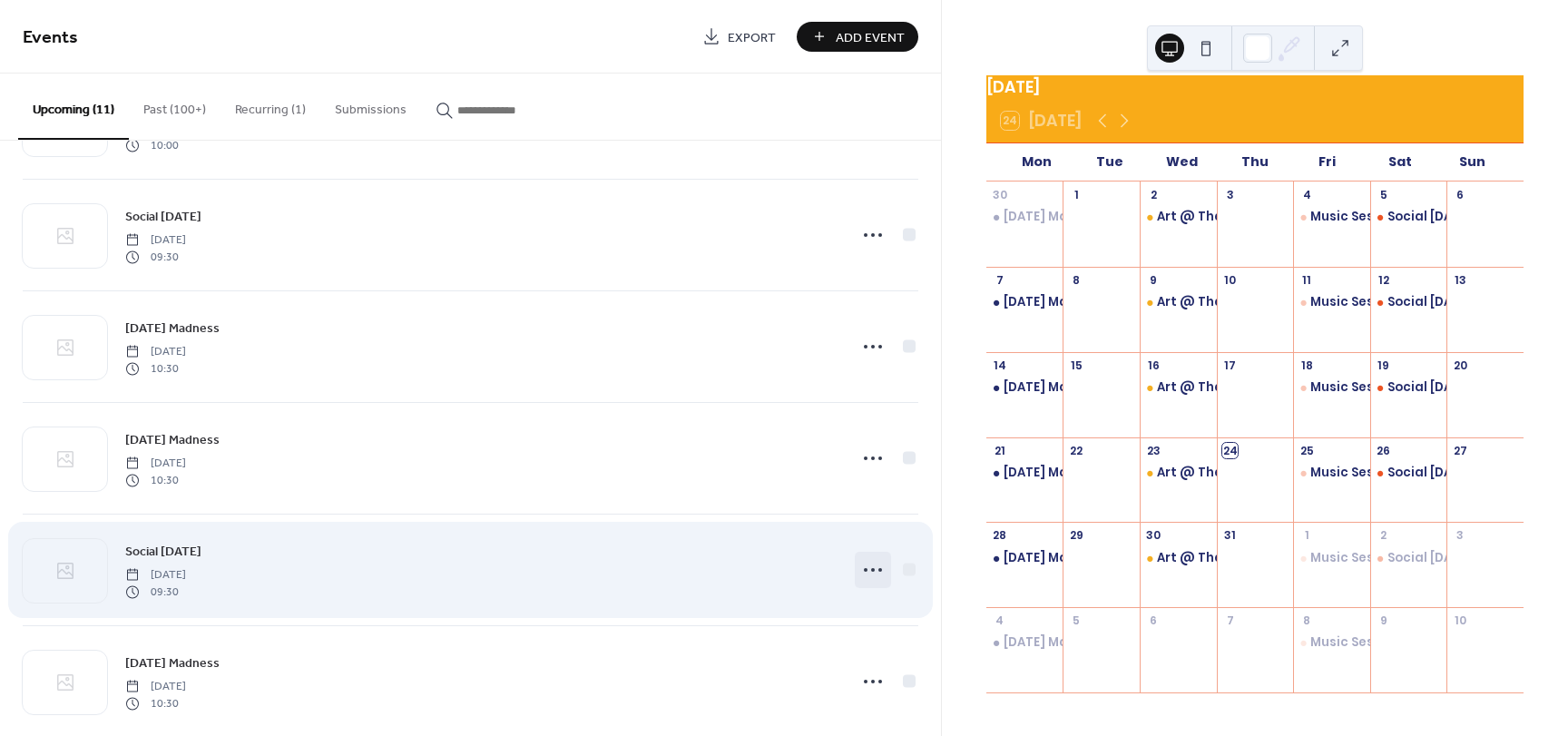 click 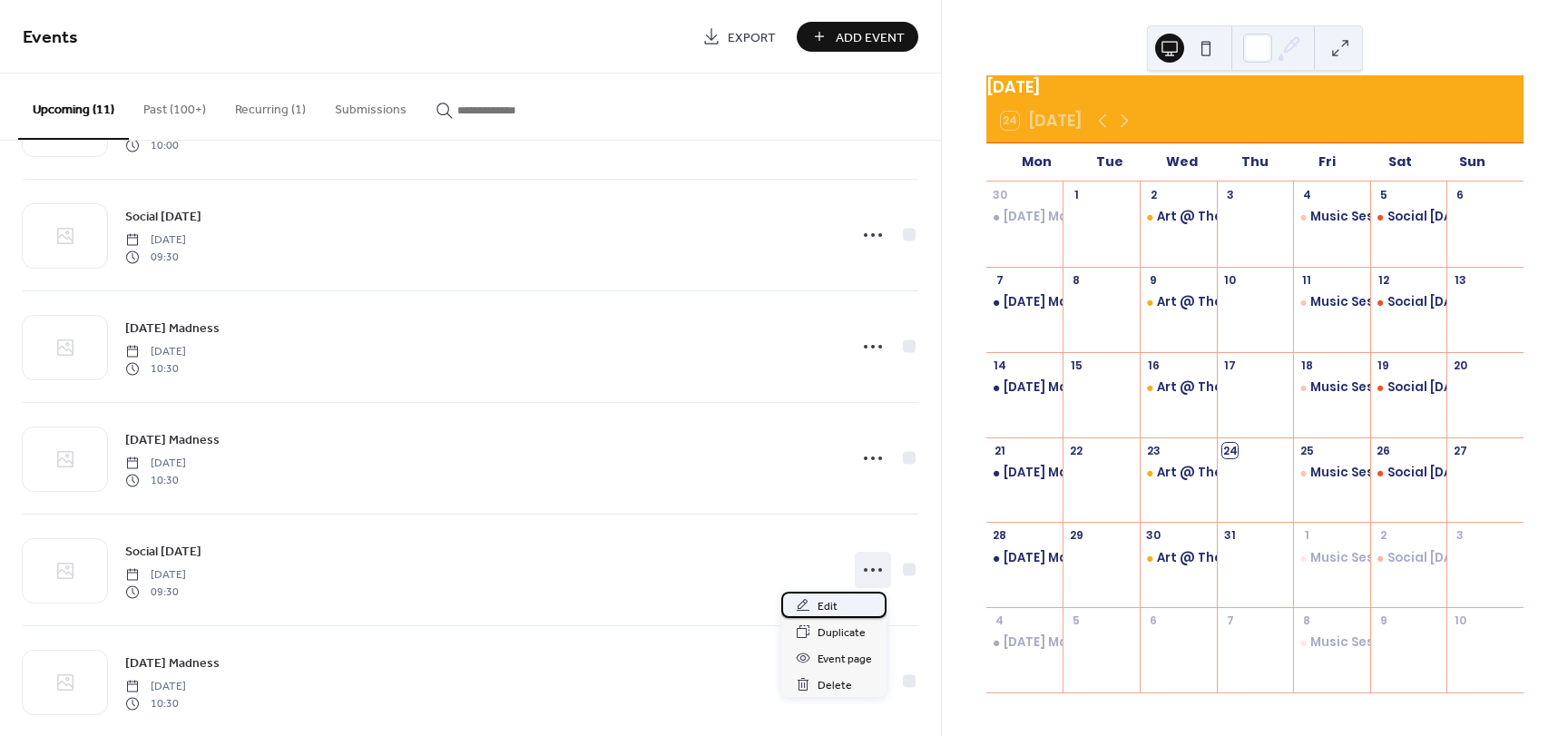 click on "Edit" at bounding box center (828, 606) 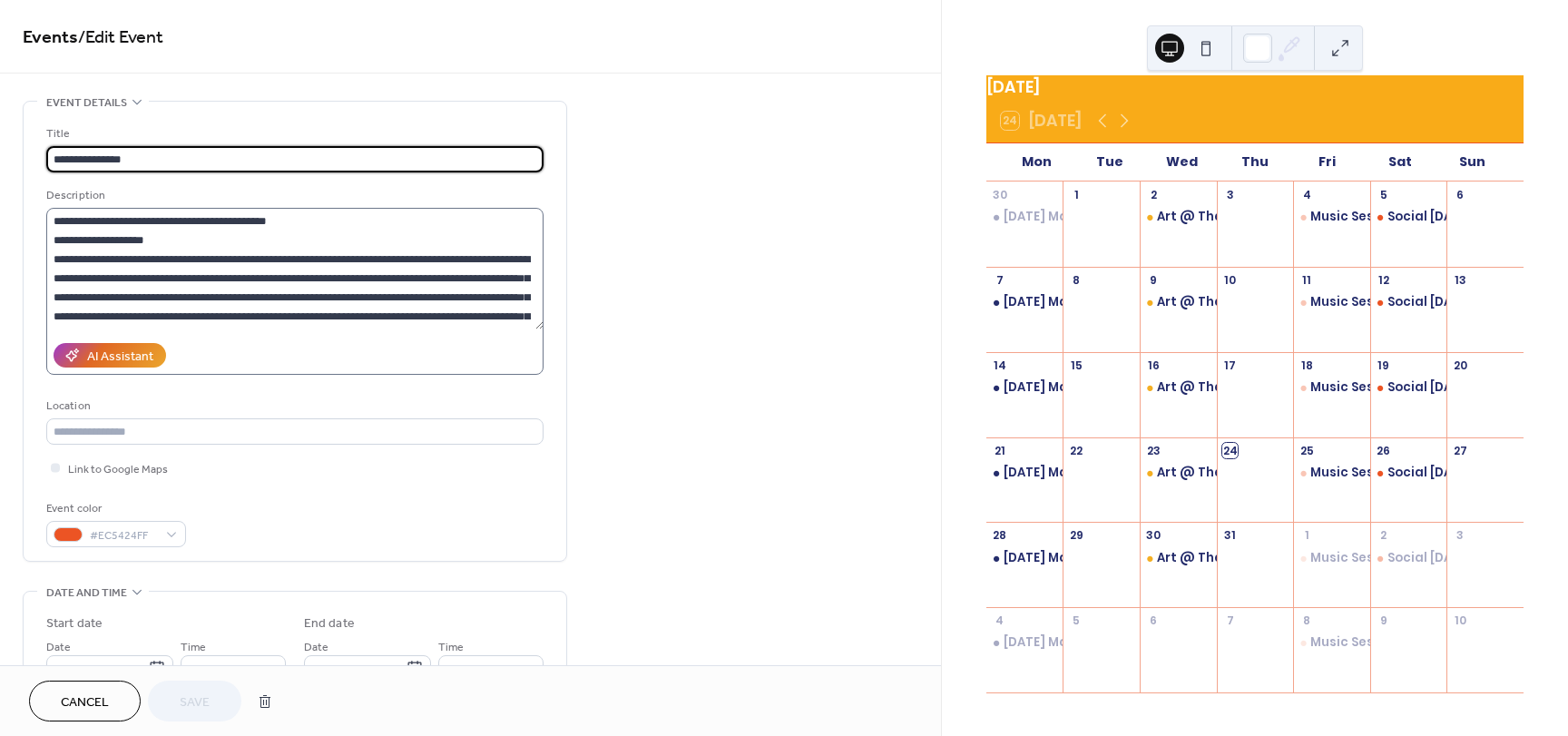 scroll, scrollTop: 76, scrollLeft: 0, axis: vertical 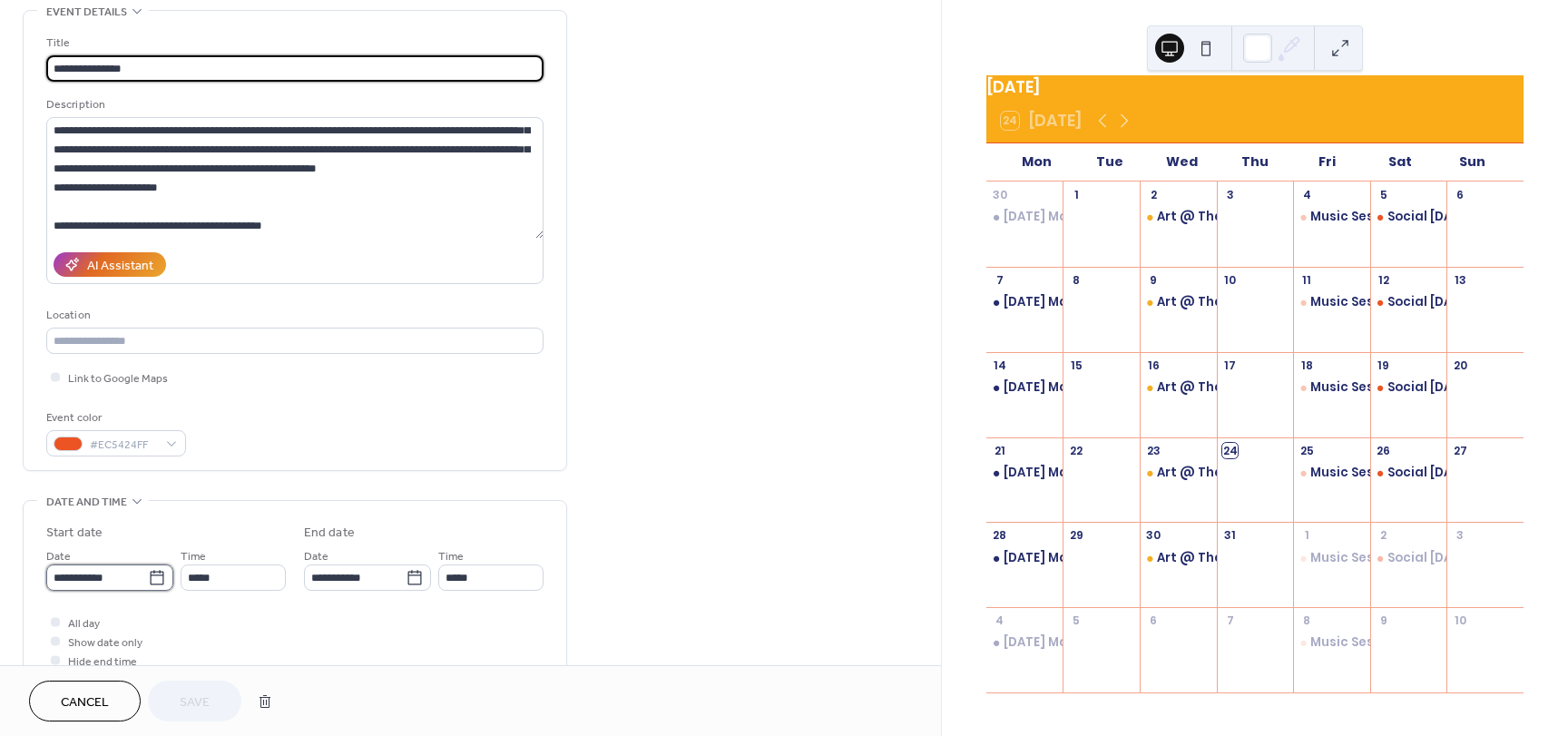 click on "**********" at bounding box center (97, 577) 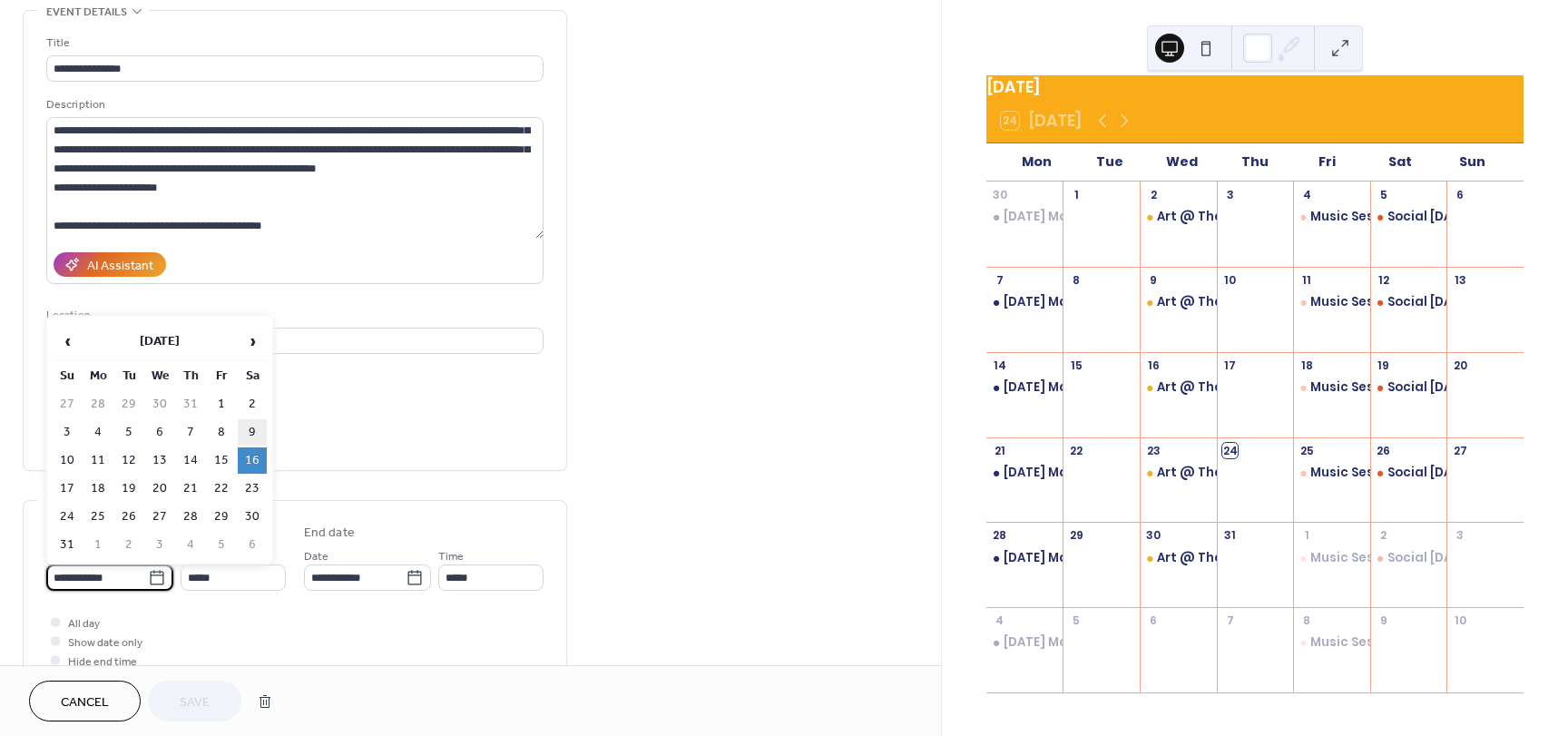 click on "9" at bounding box center [252, 432] 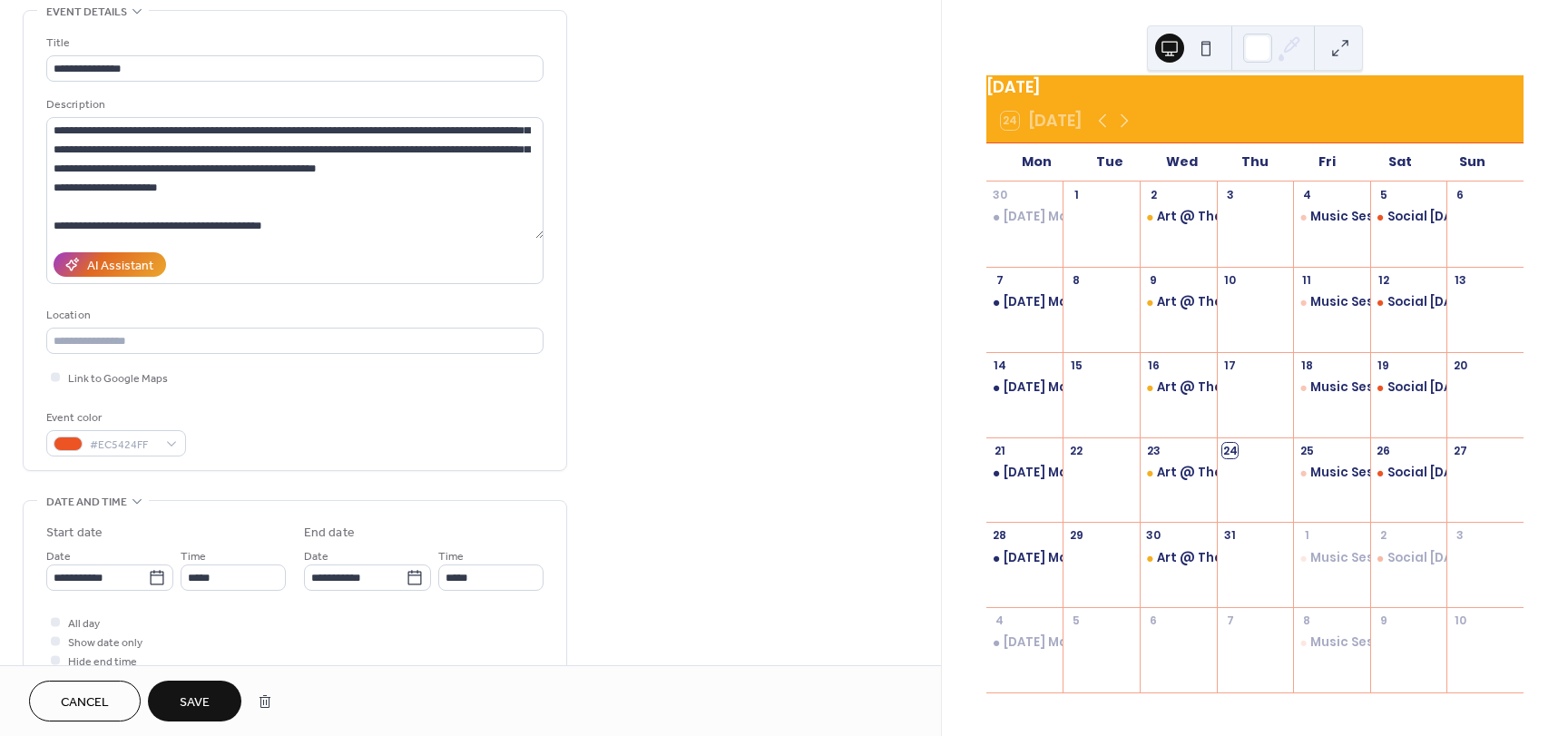 click on "Save" at bounding box center [194, 702] 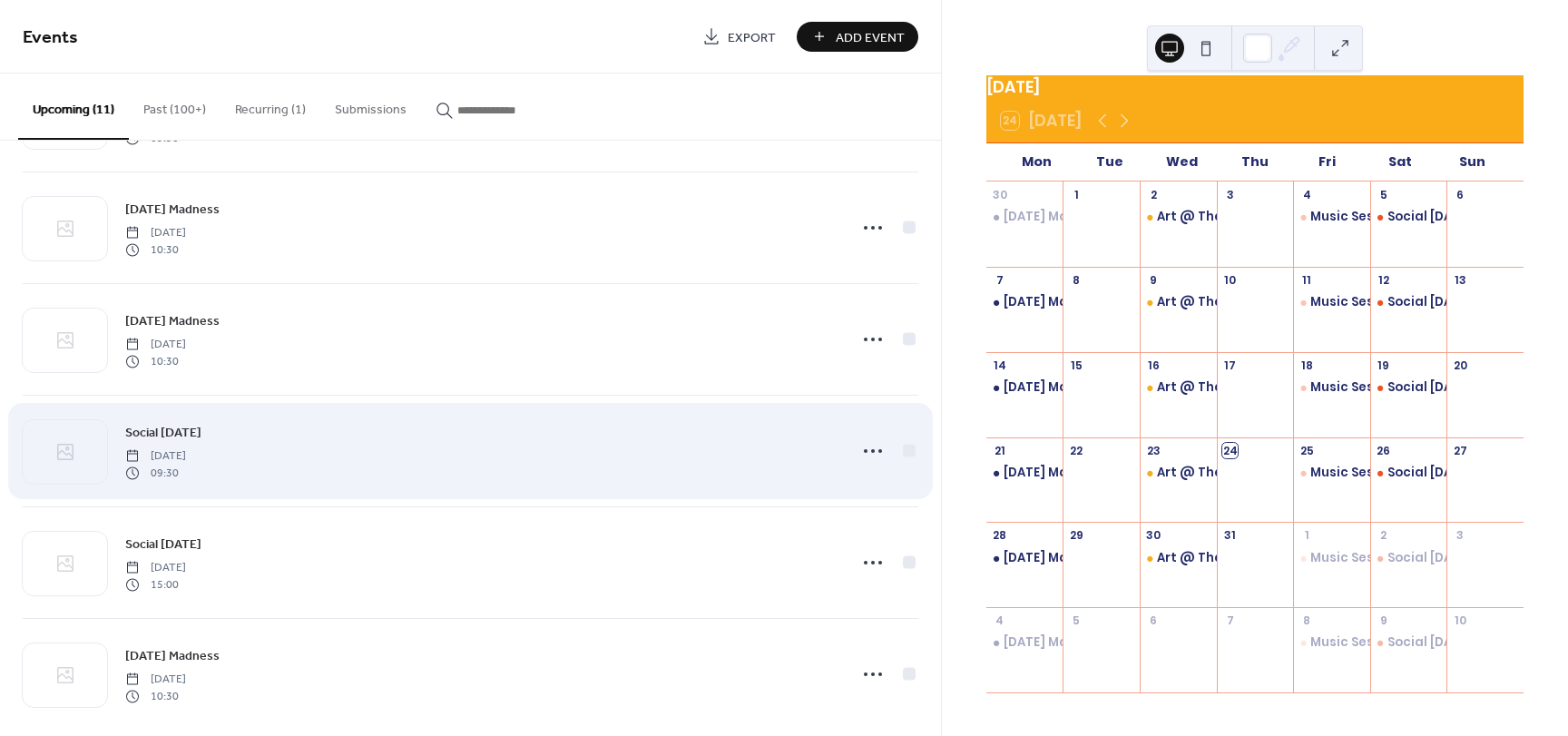 scroll, scrollTop: 686, scrollLeft: 0, axis: vertical 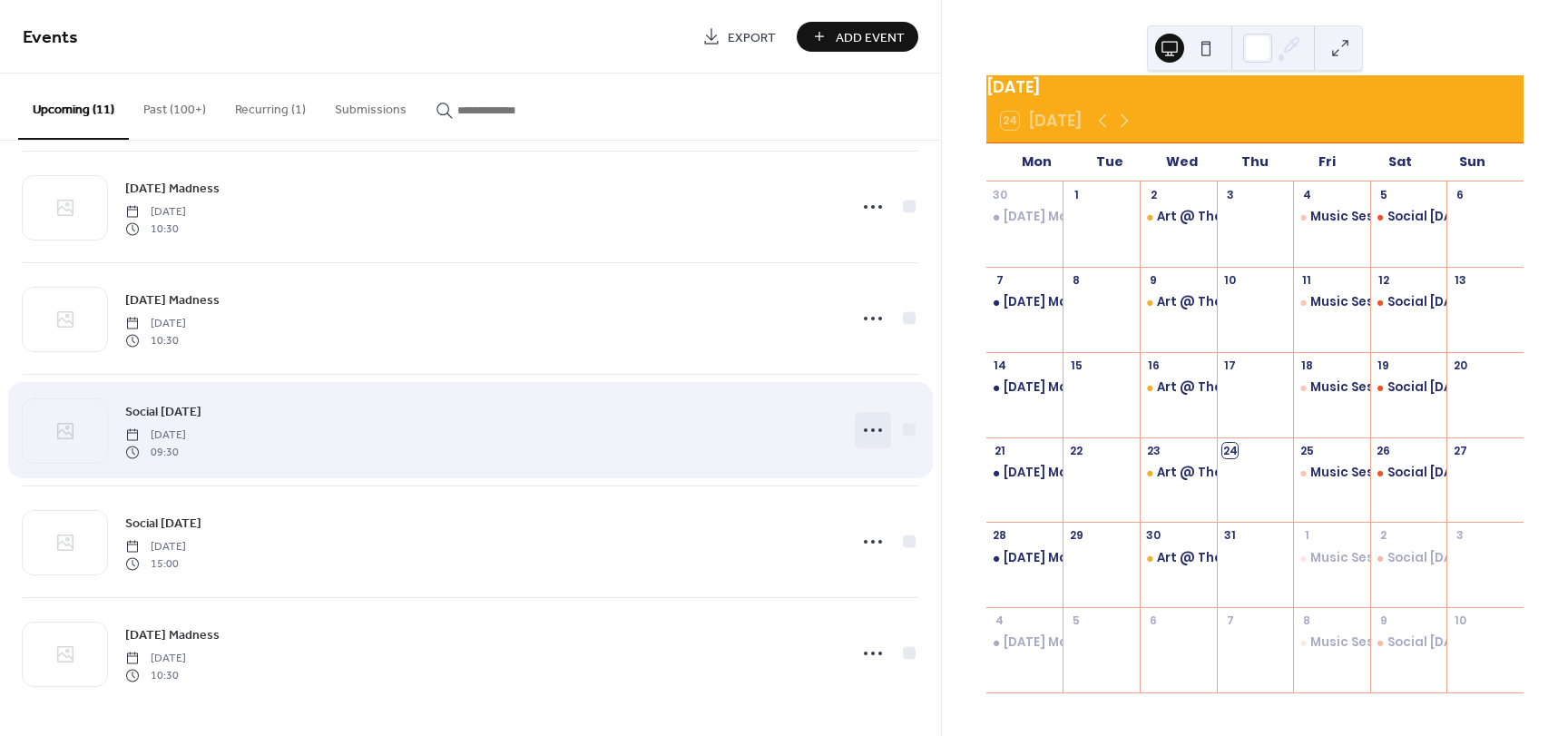 click 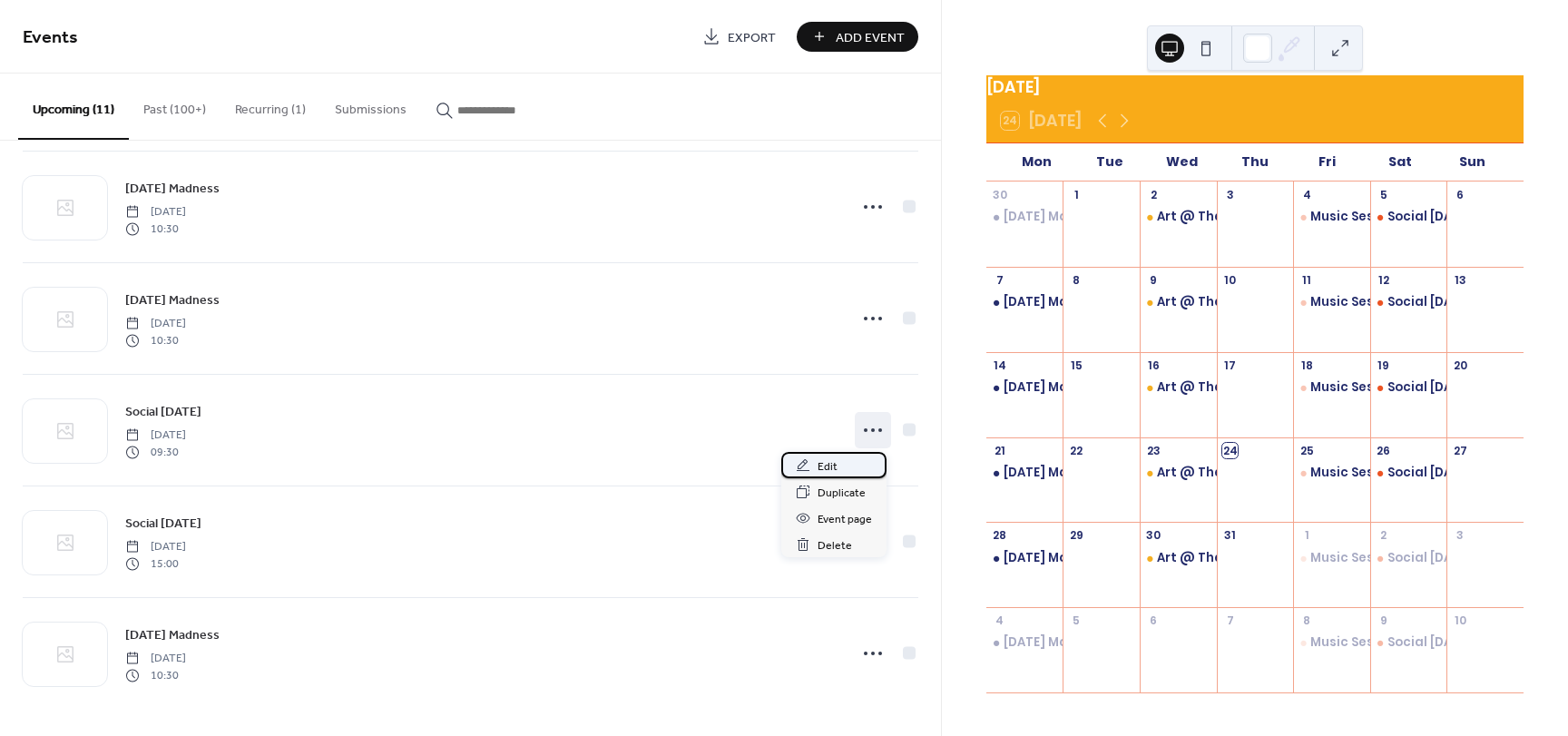 click on "Edit" at bounding box center (834, 465) 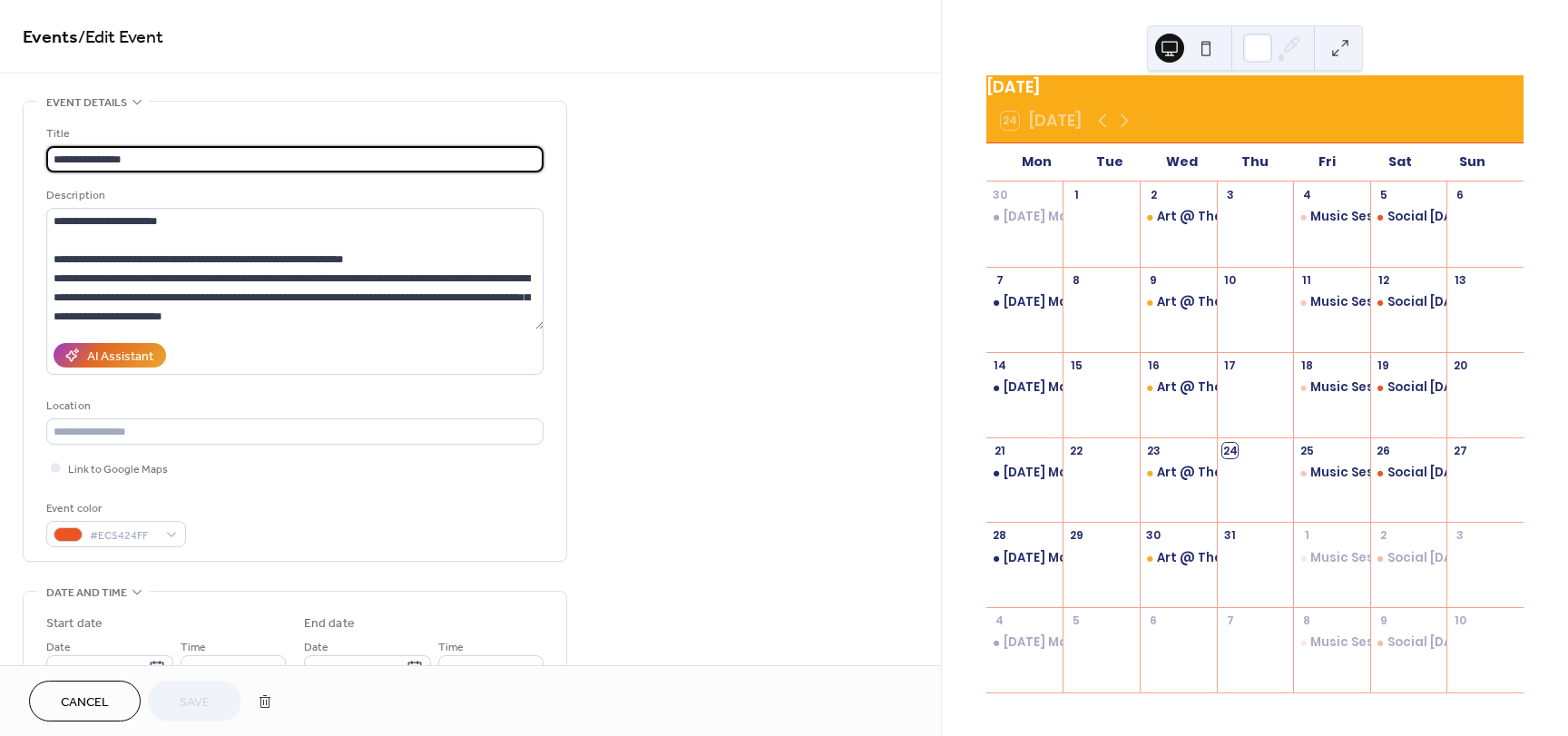 click on "Cancel" at bounding box center [84, 702] 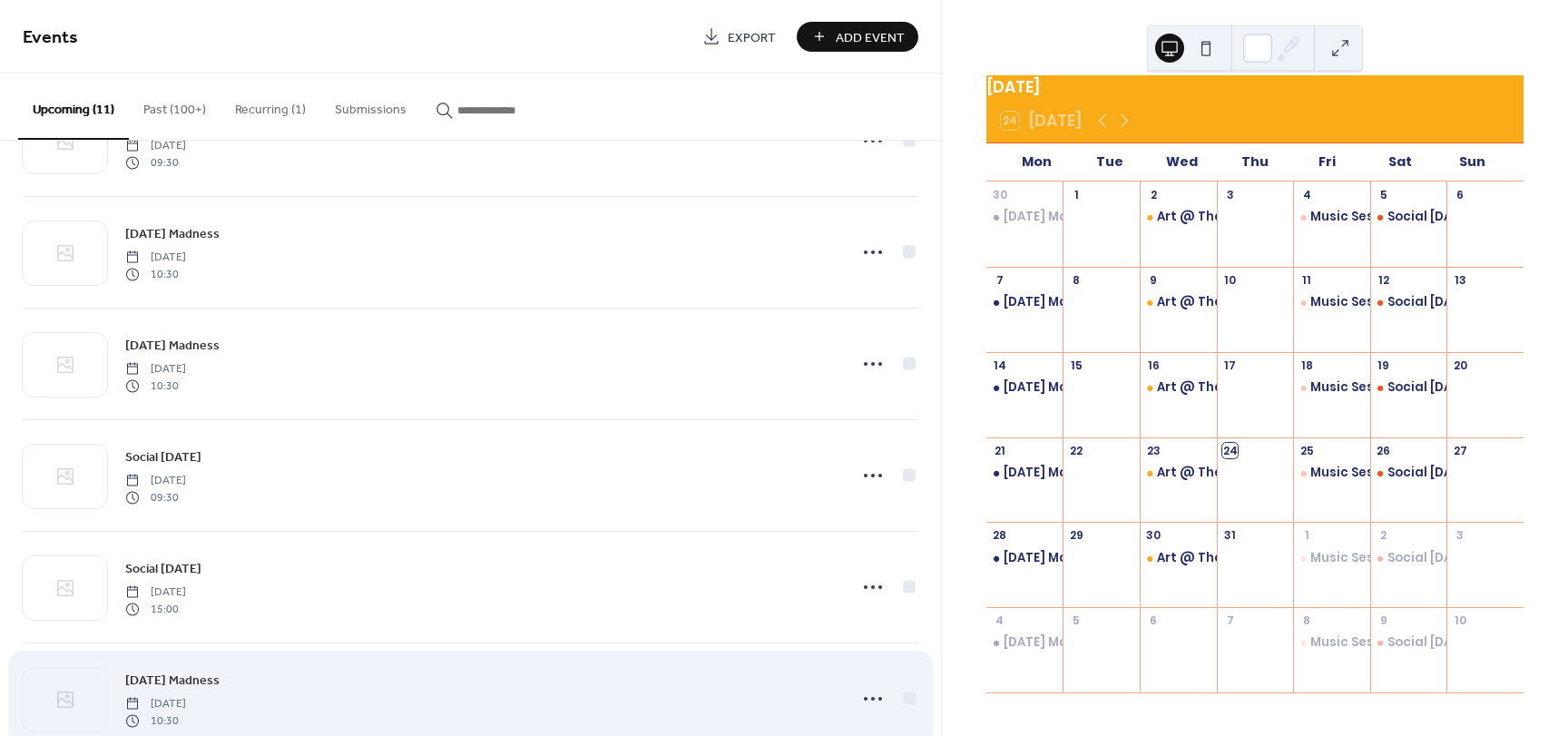 scroll, scrollTop: 686, scrollLeft: 0, axis: vertical 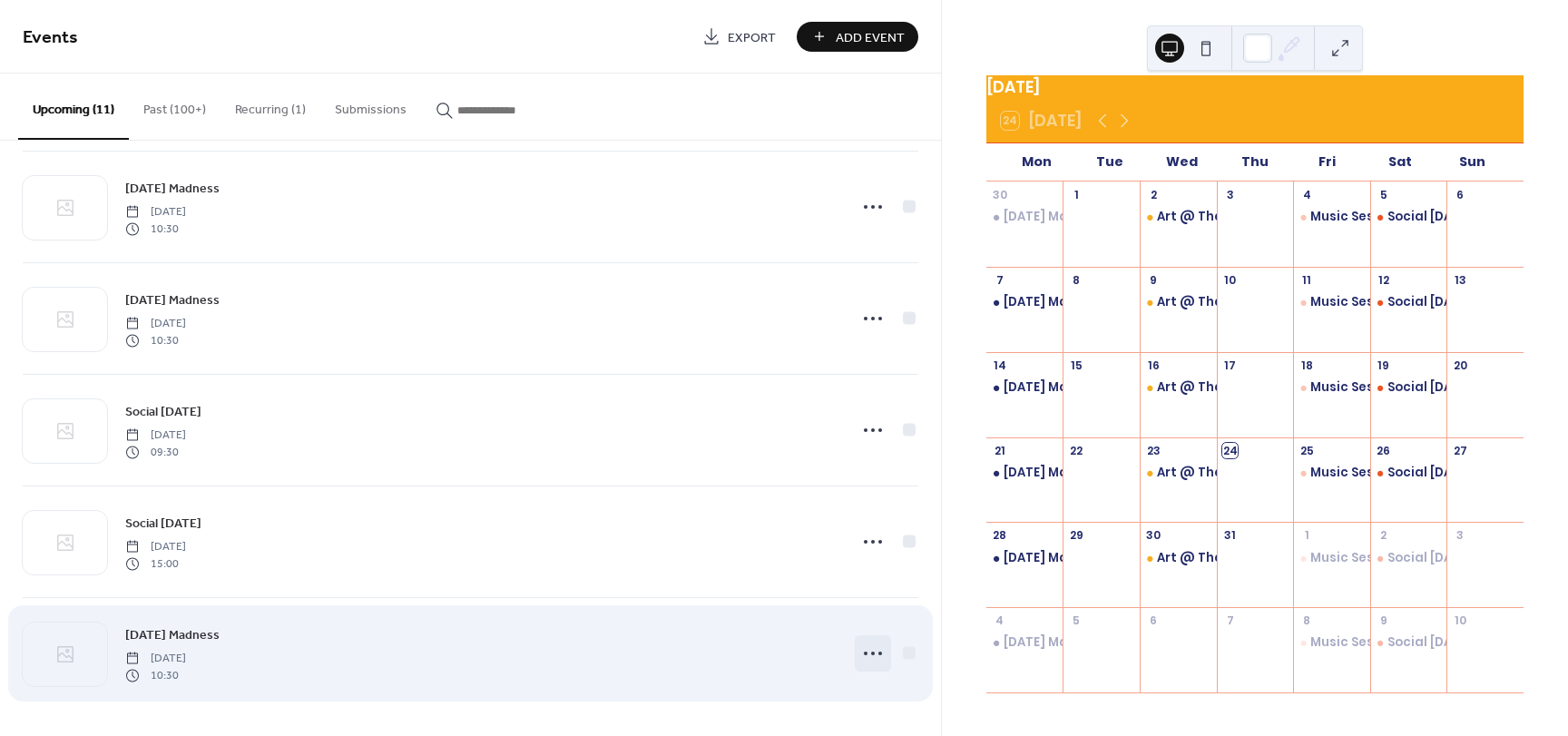 click 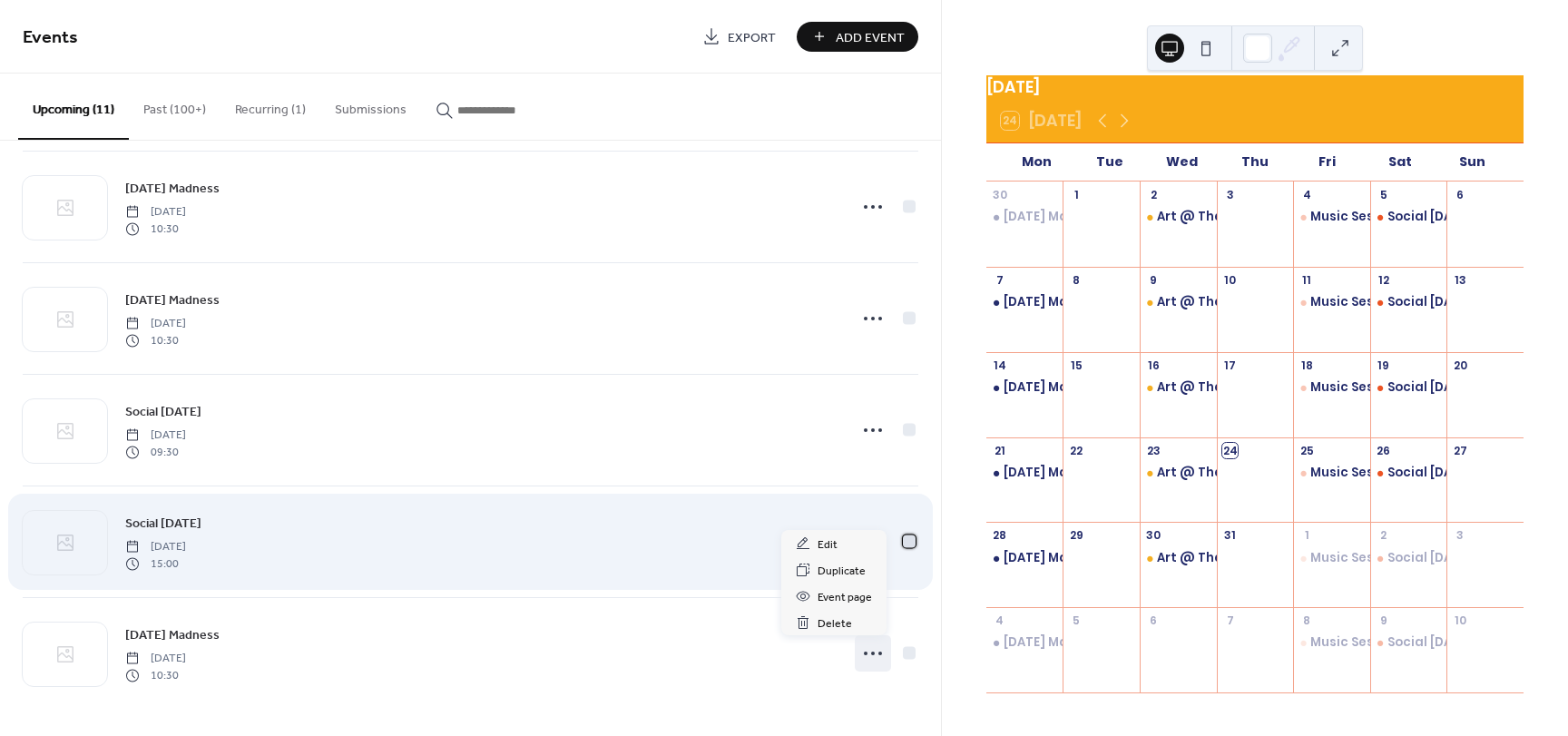 click at bounding box center [909, 541] 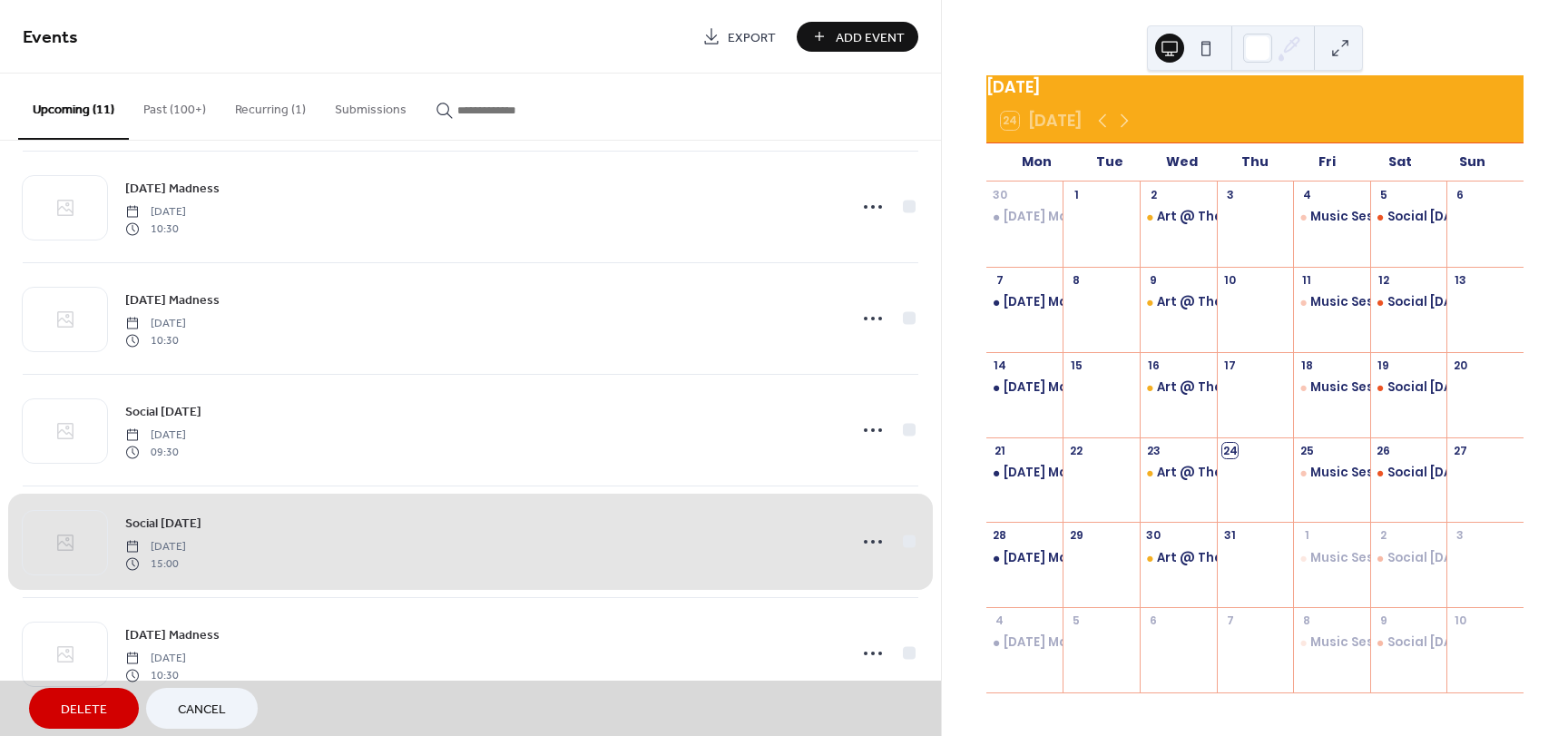 click on "Social [DATE] [DATE] 15:00" at bounding box center [470, 541] 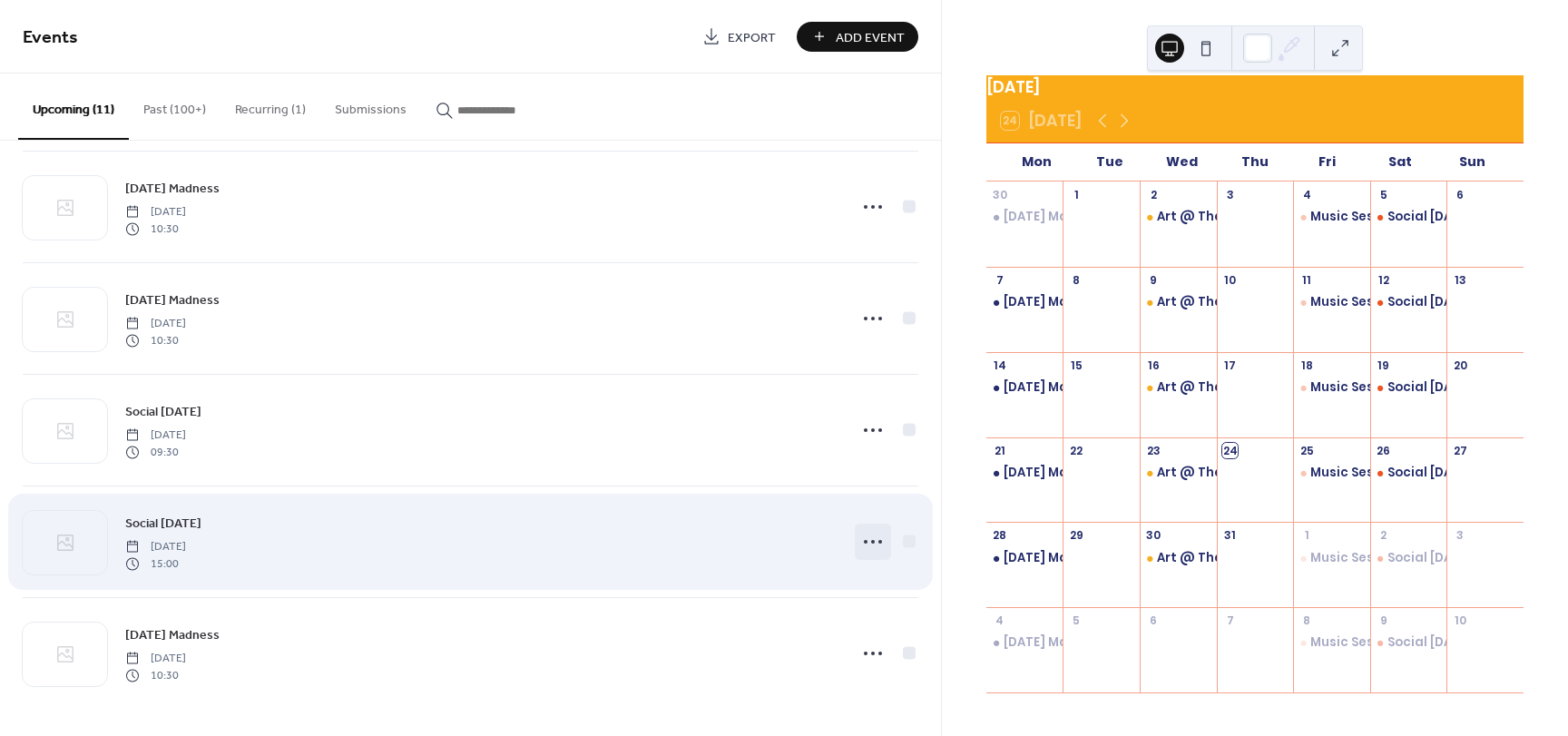 click 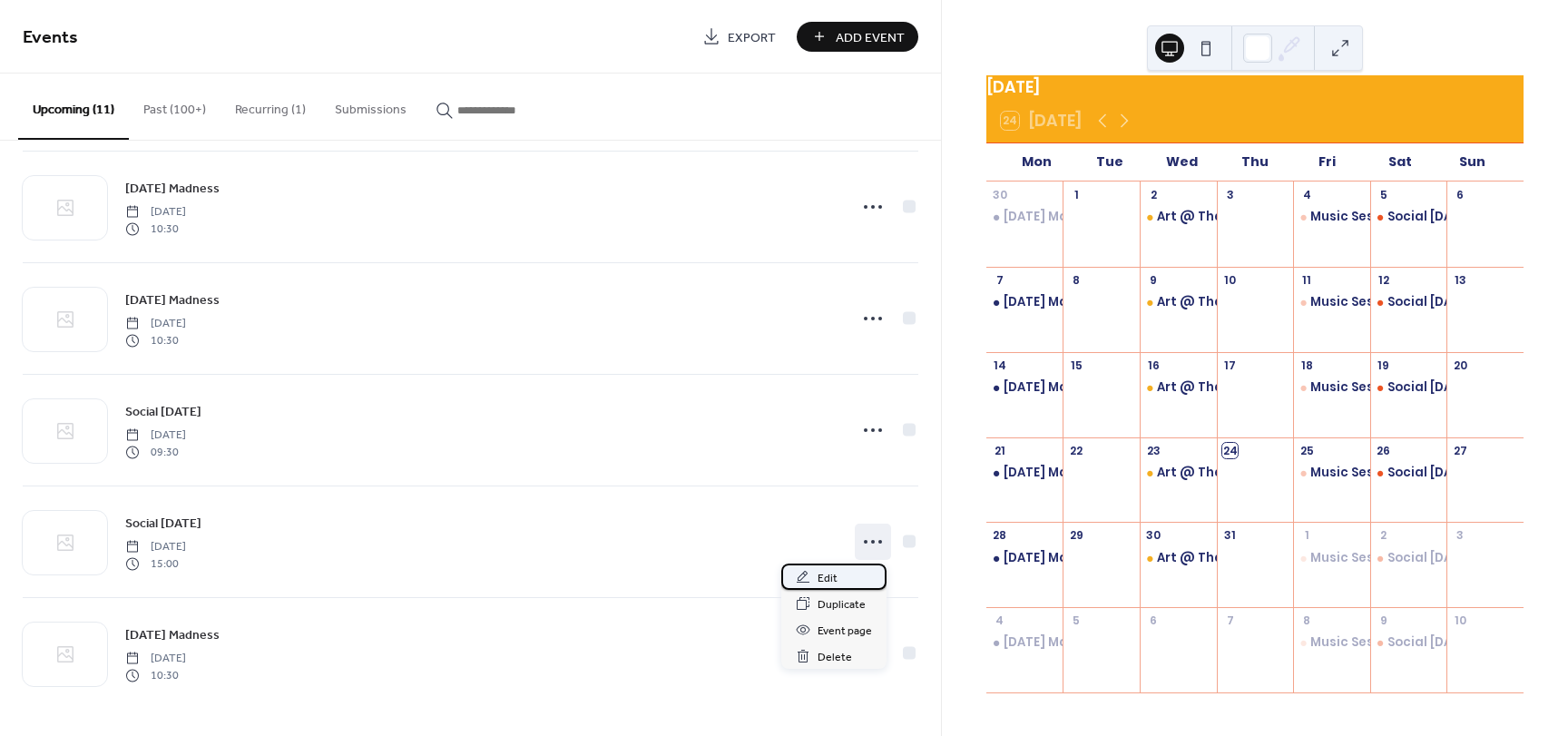 click on "Edit" at bounding box center (834, 576) 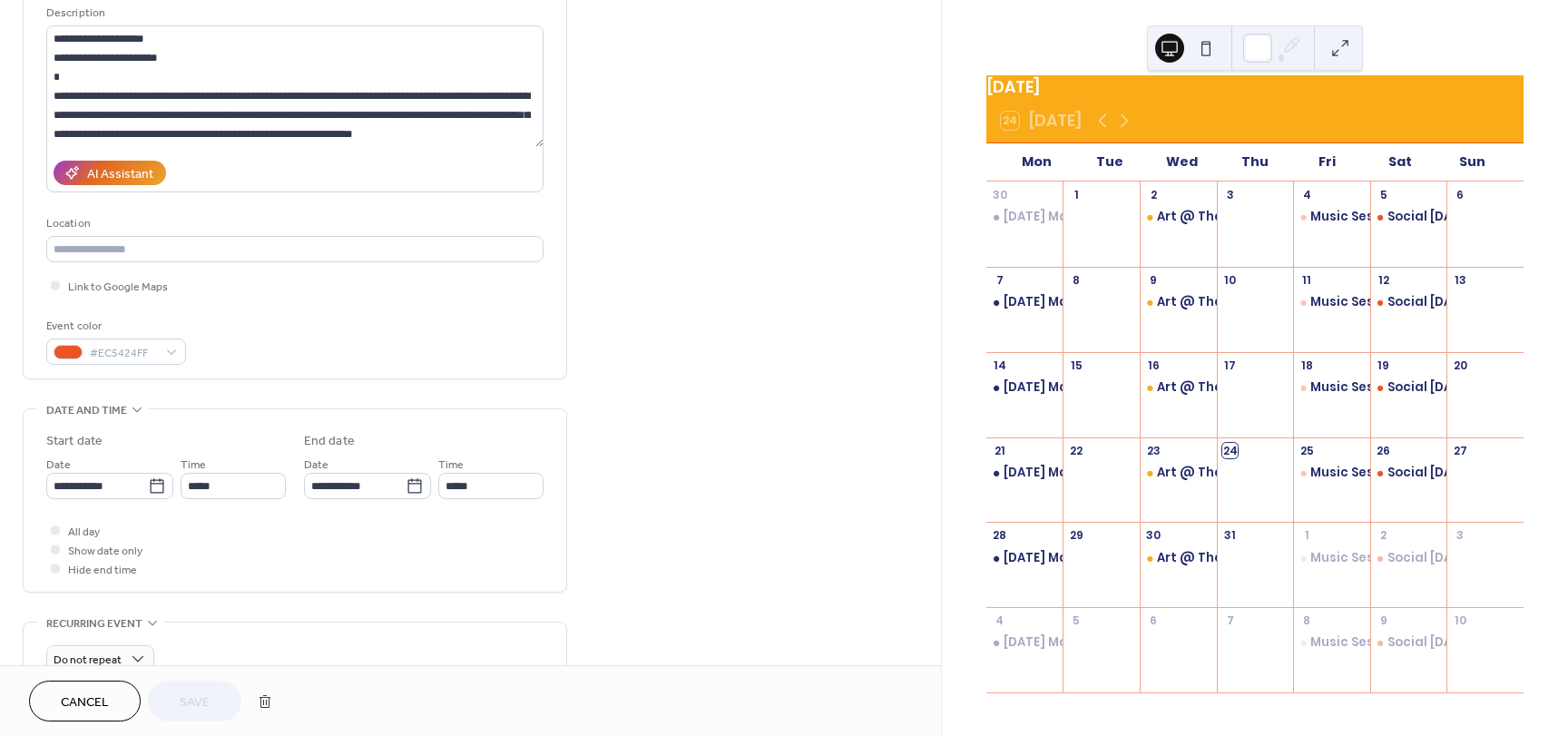 scroll, scrollTop: 272, scrollLeft: 0, axis: vertical 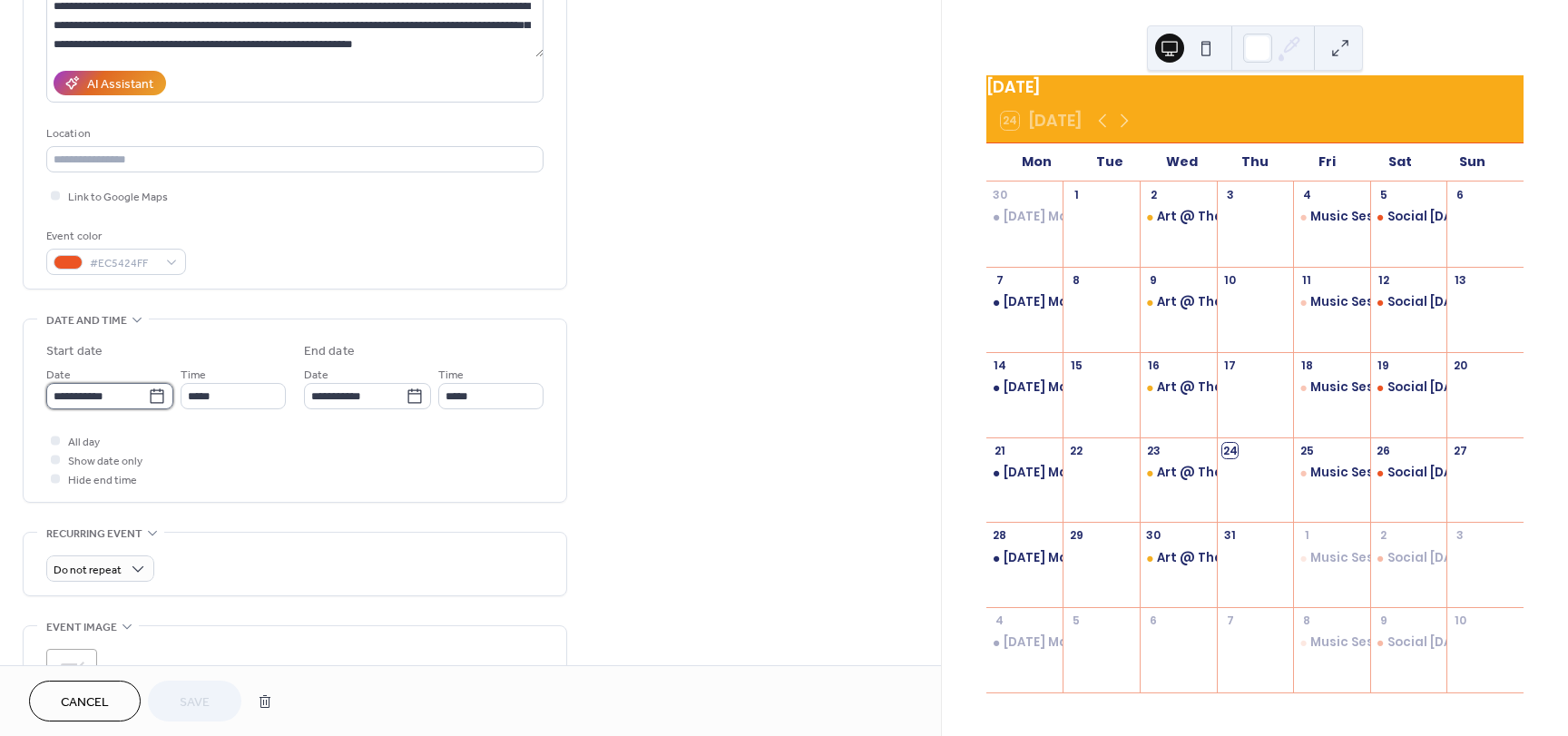 click on "**********" at bounding box center [97, 396] 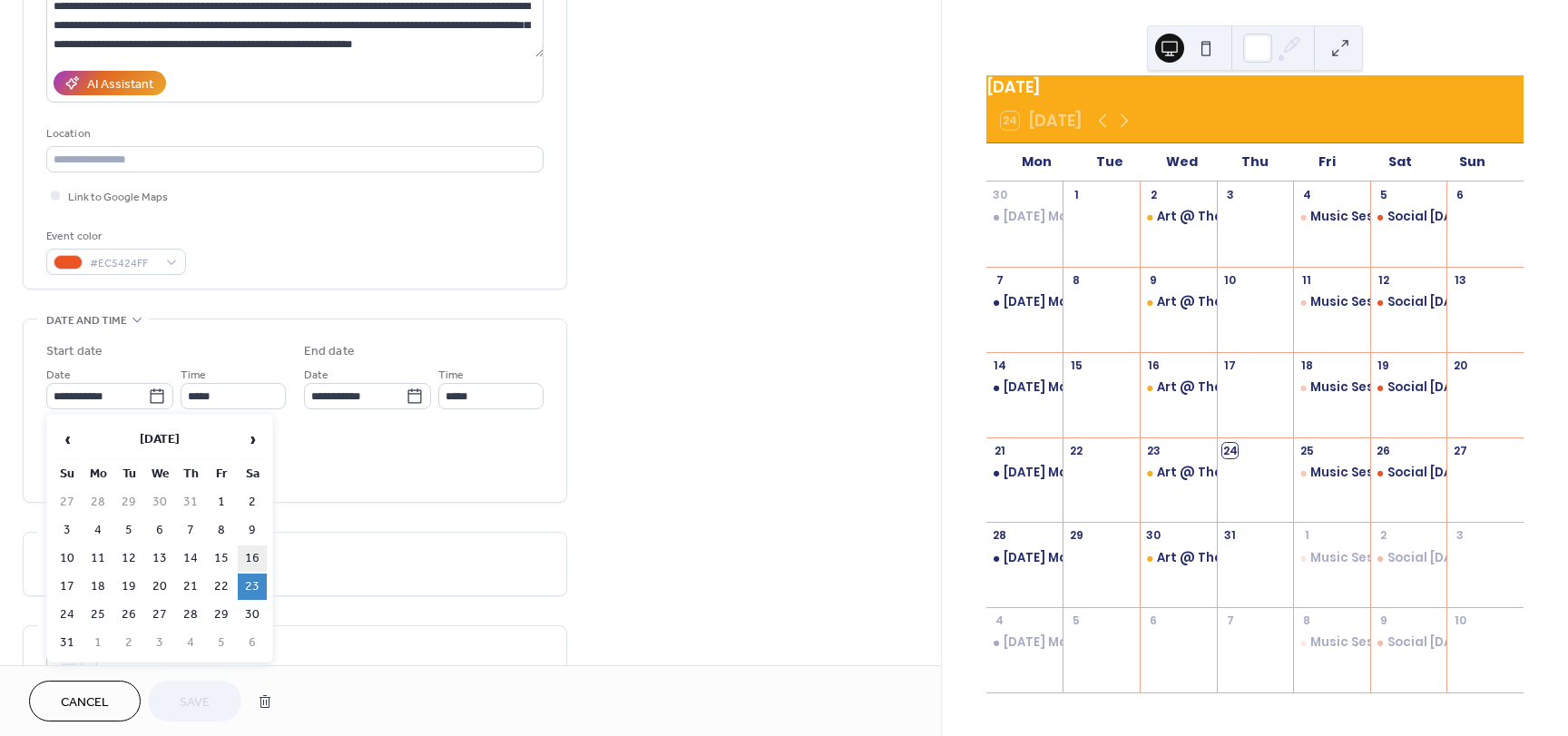 click on "16" at bounding box center (252, 558) 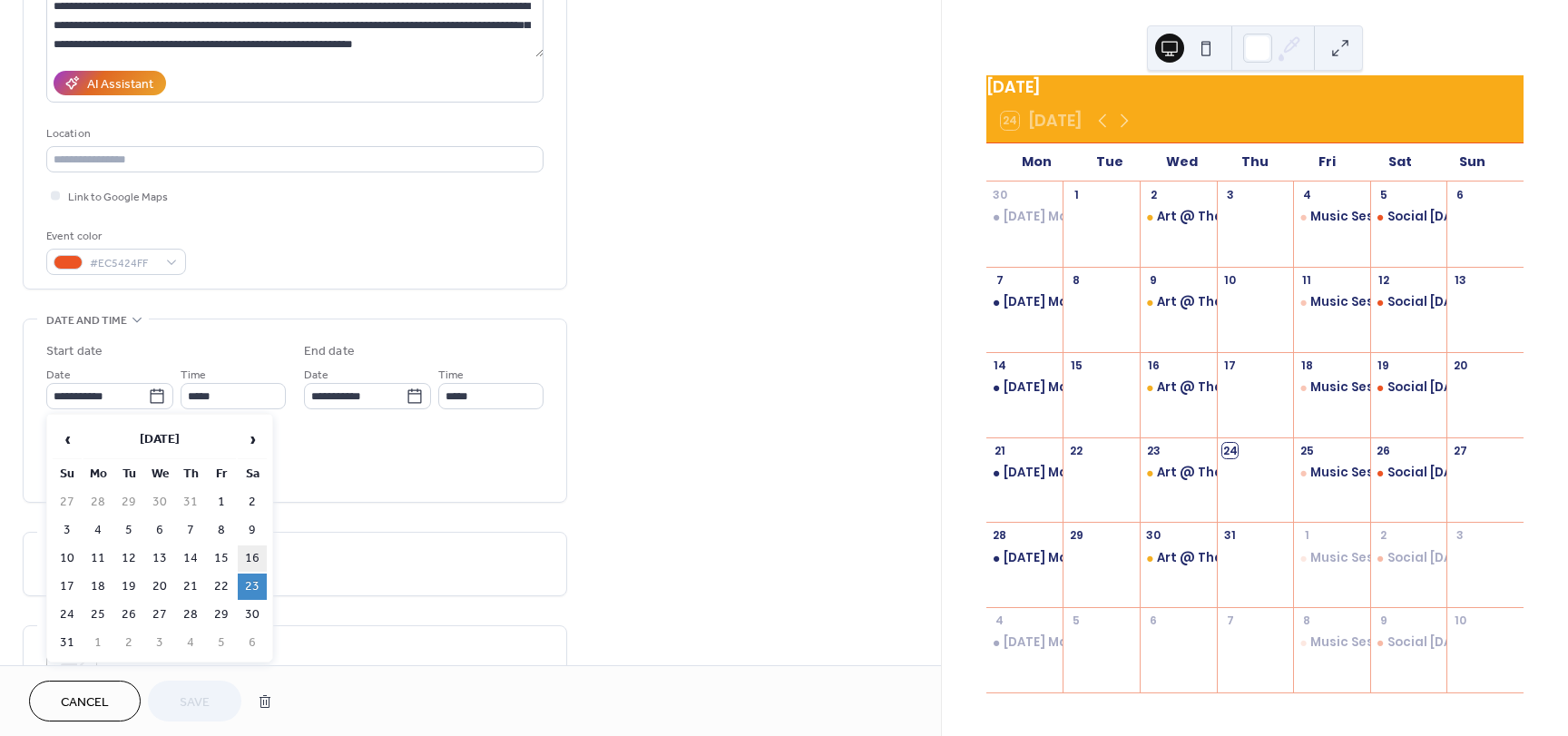 type on "**********" 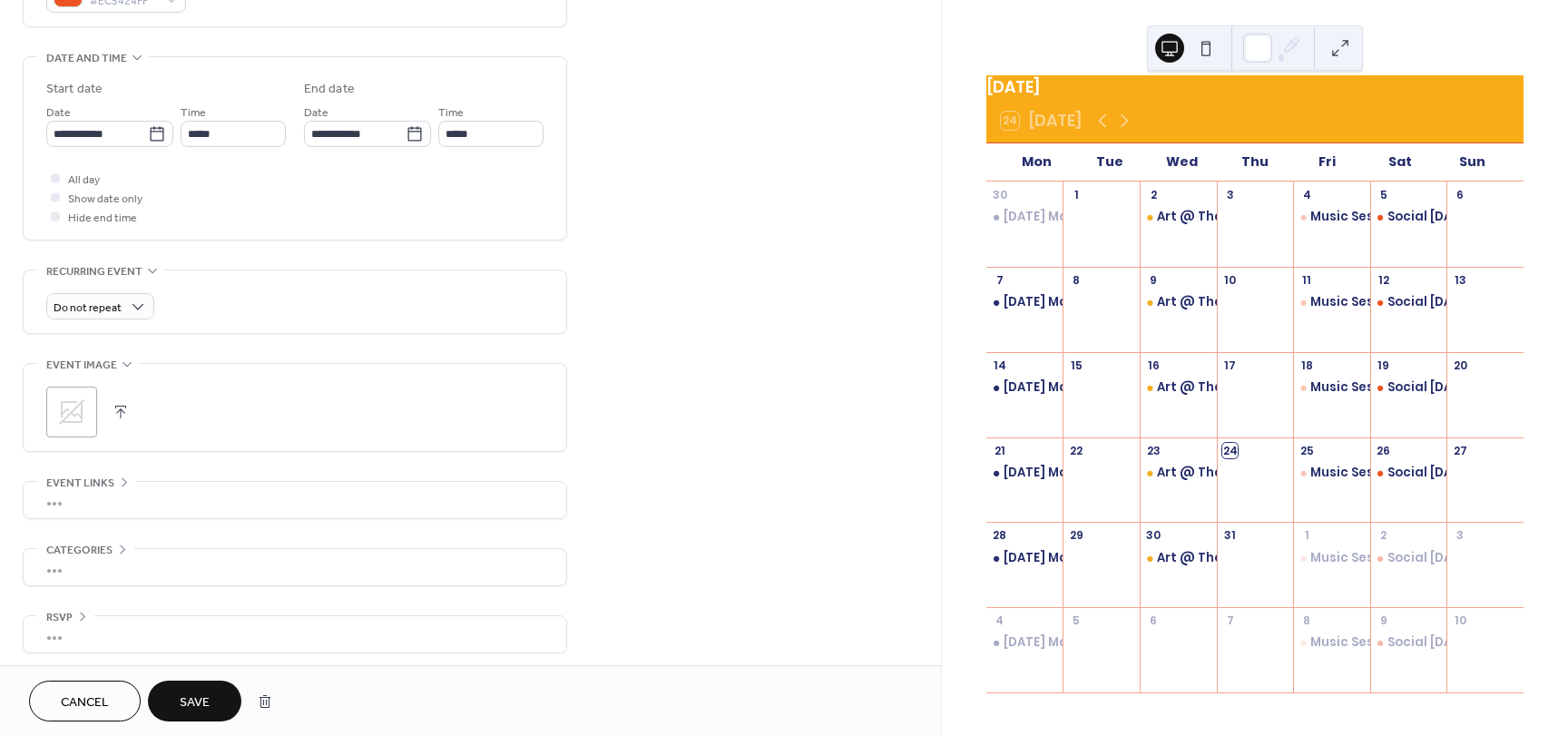 scroll, scrollTop: 541, scrollLeft: 0, axis: vertical 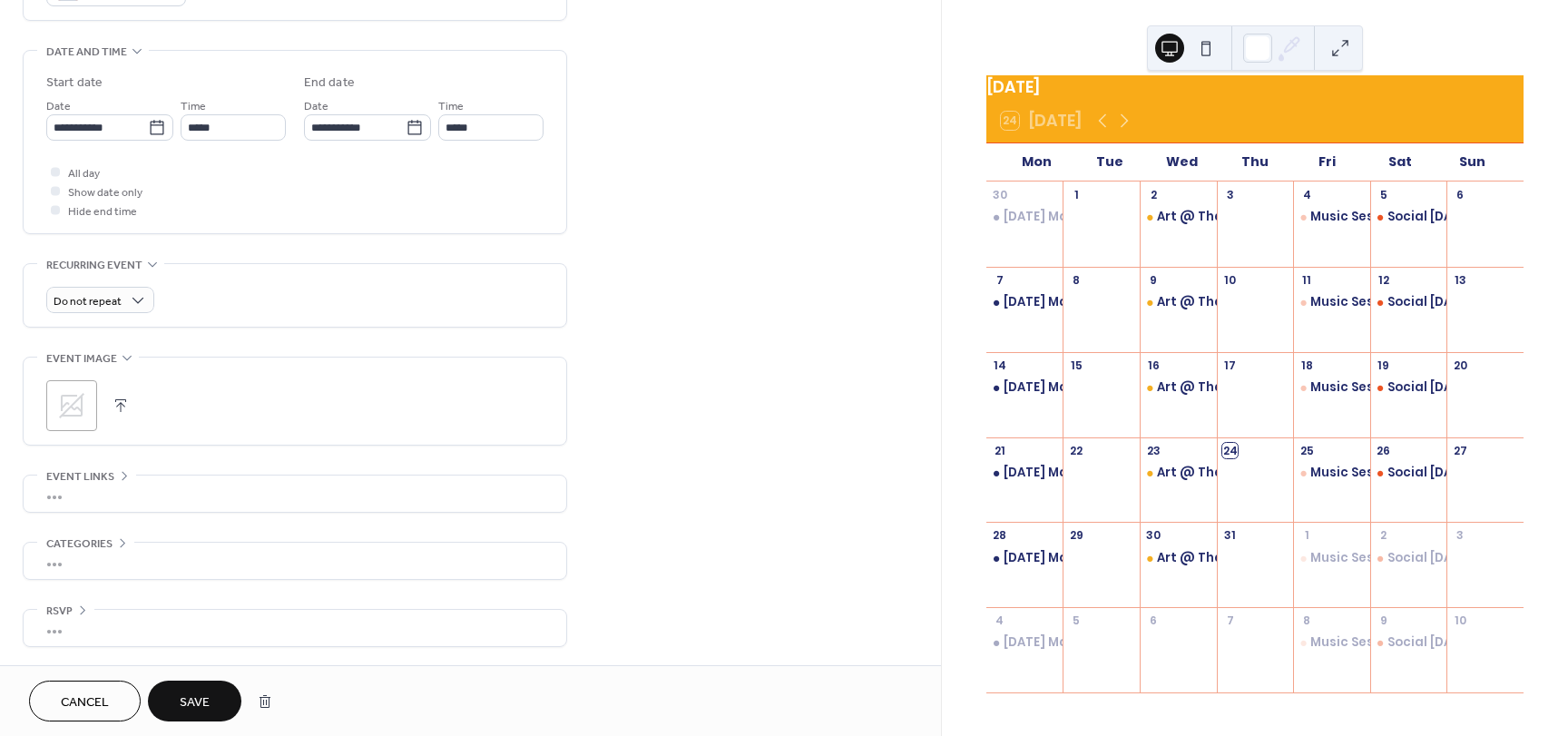 click on "Save" at bounding box center [194, 702] 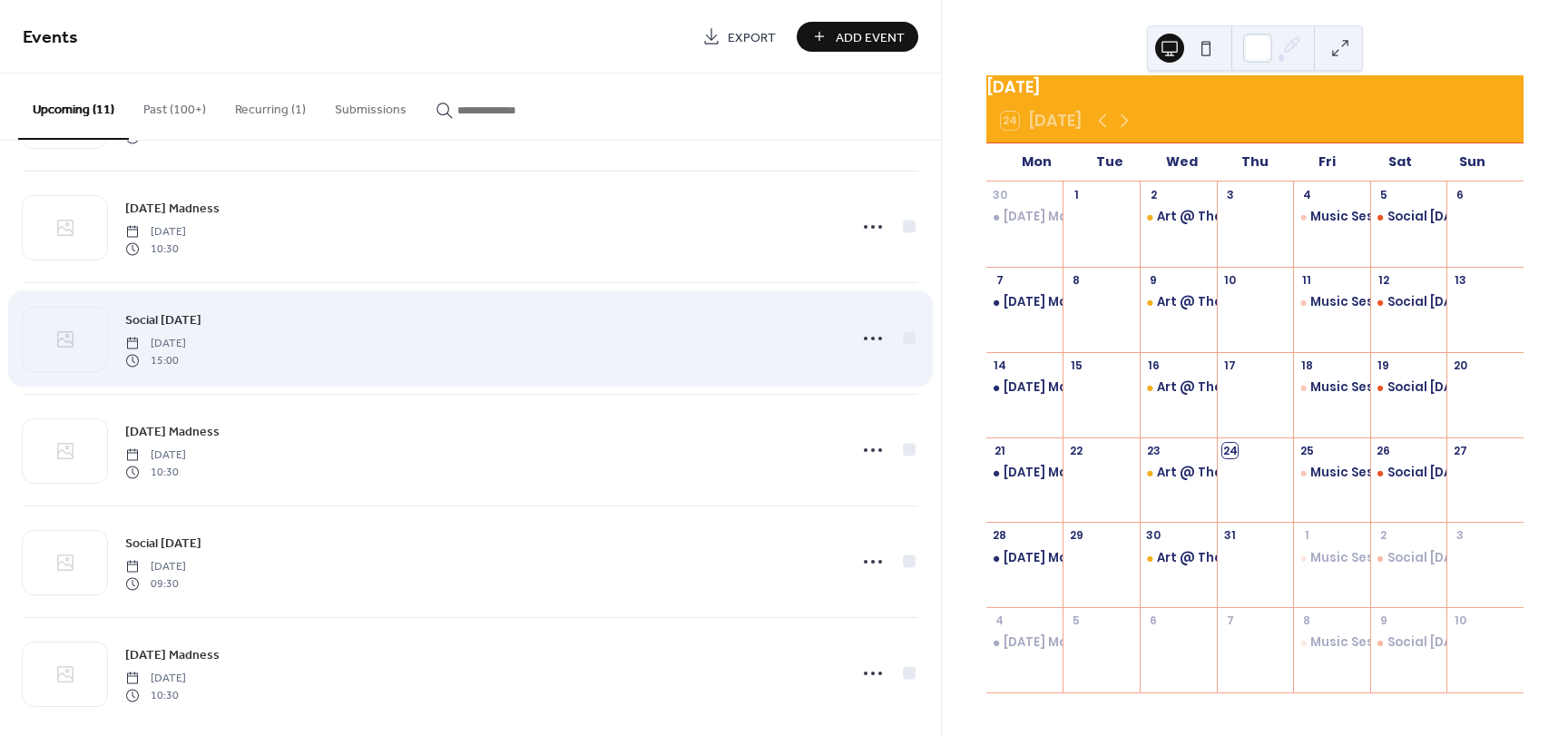 scroll, scrollTop: 686, scrollLeft: 0, axis: vertical 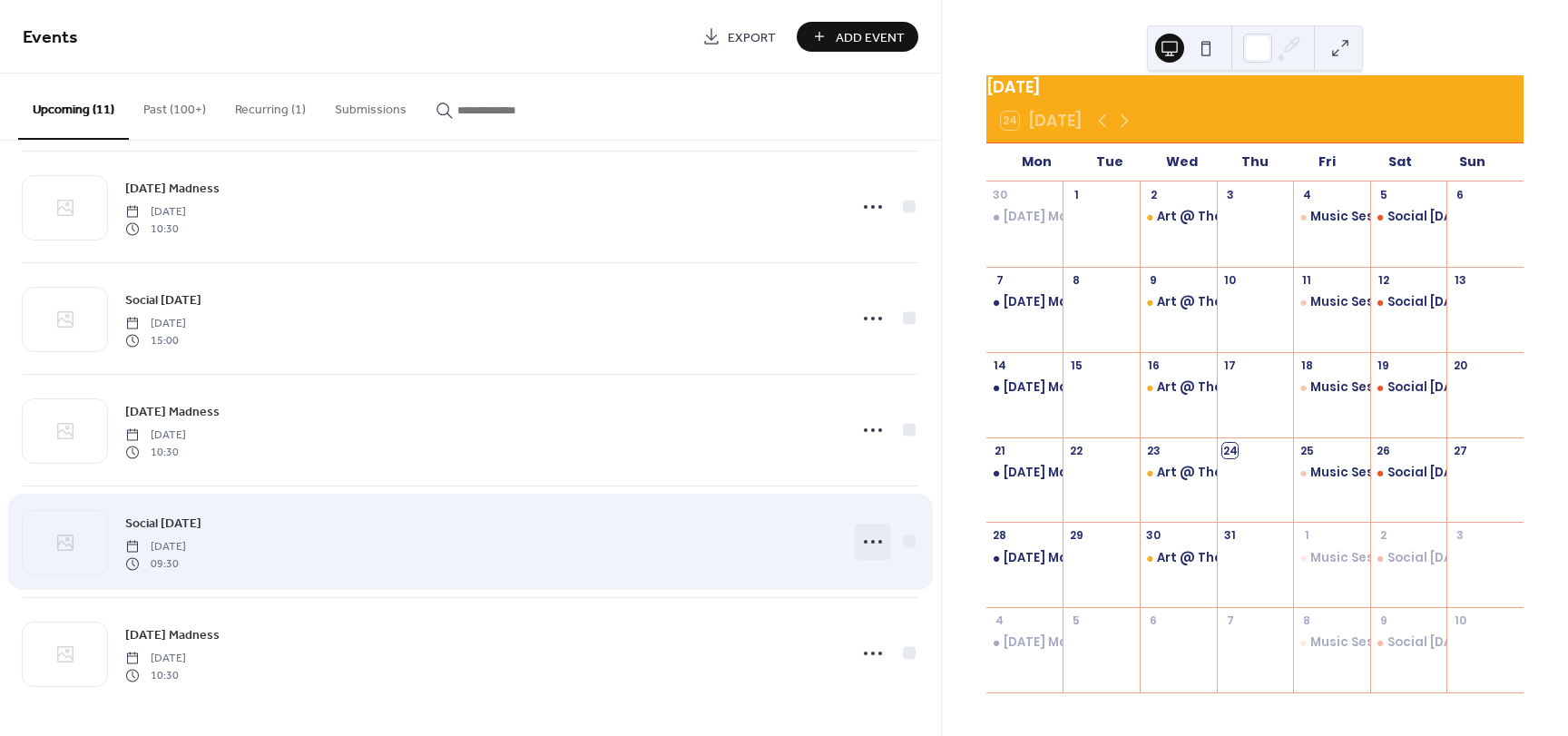 click 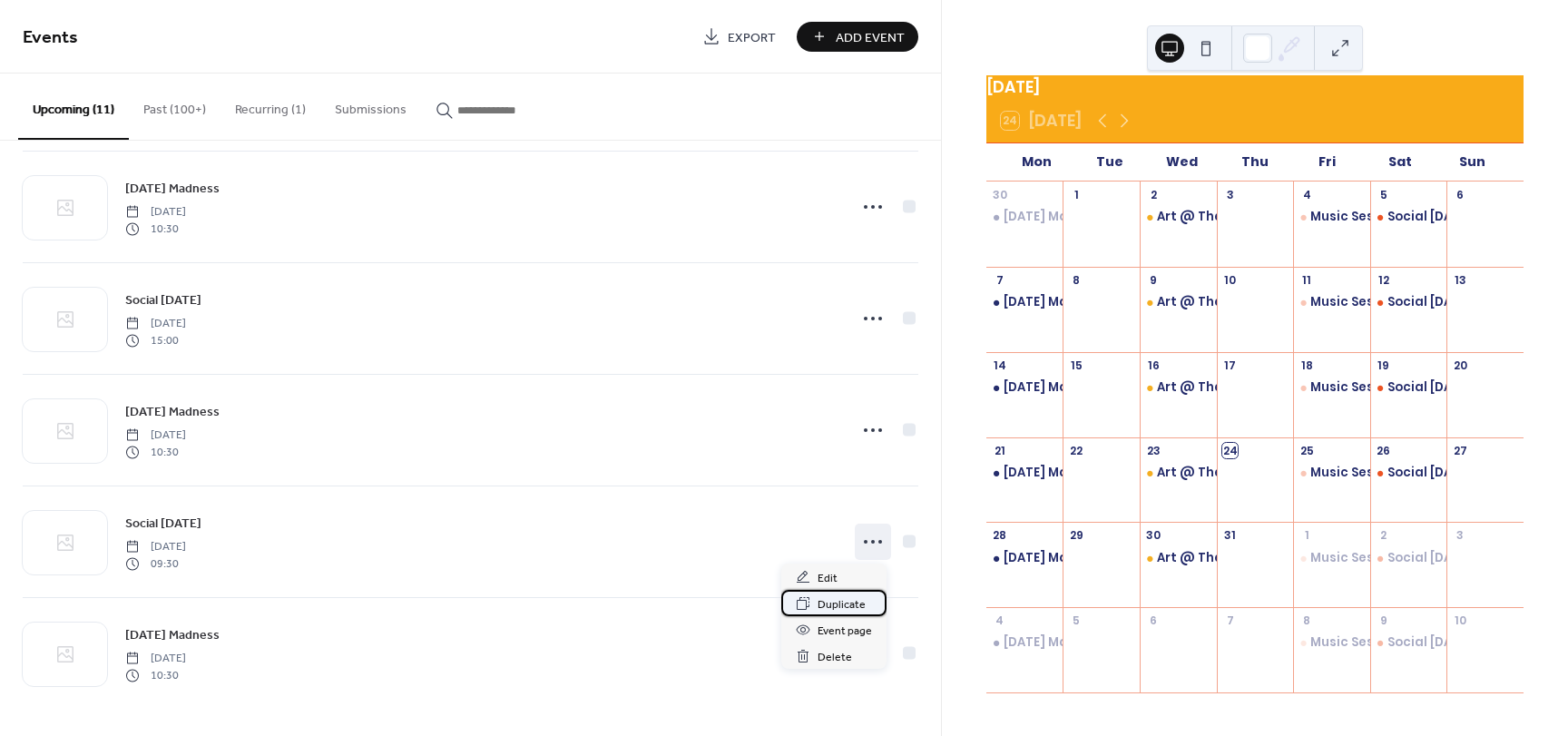 click on "Duplicate" at bounding box center (841, 604) 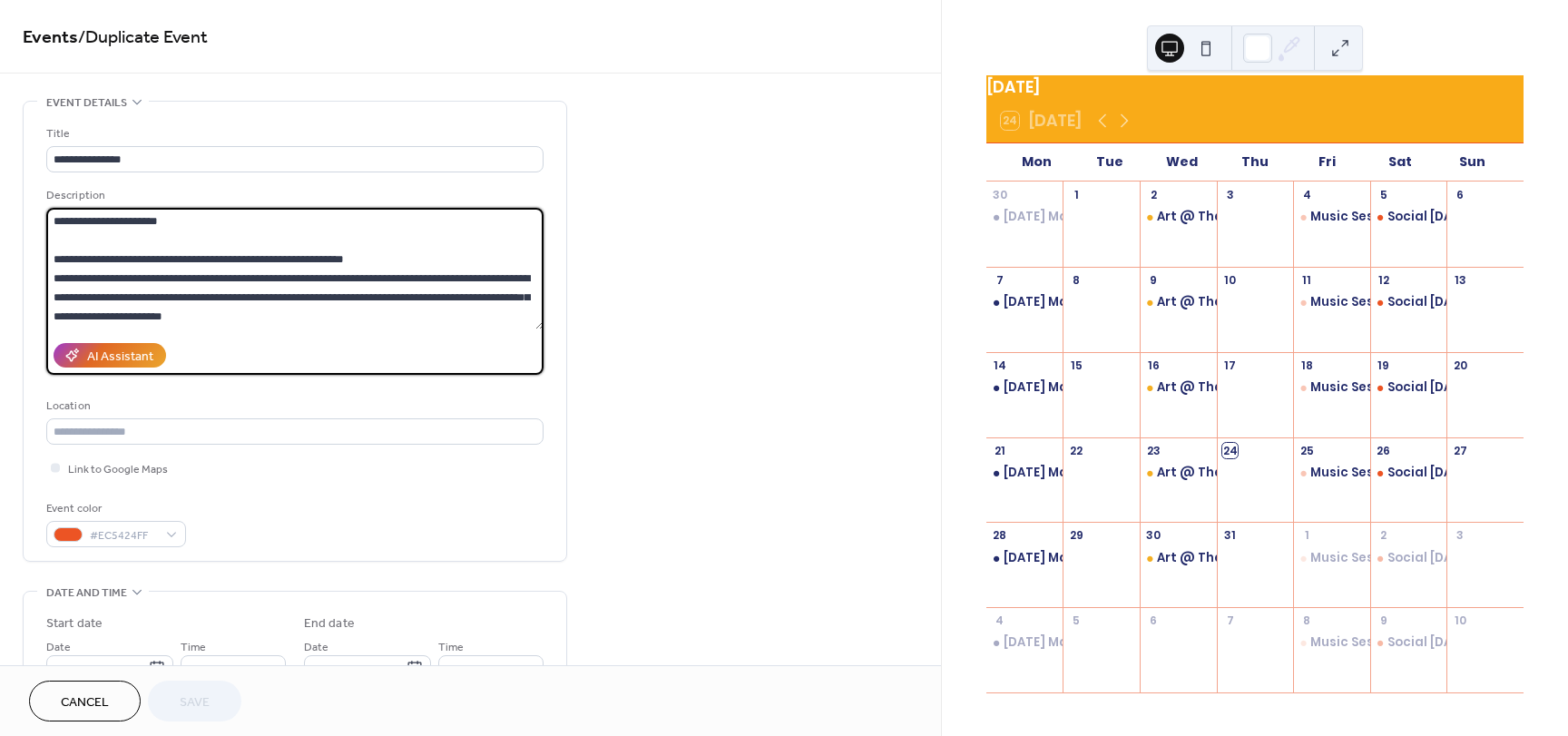 drag, startPoint x: 267, startPoint y: 312, endPoint x: -34, endPoint y: 216, distance: 315.93829 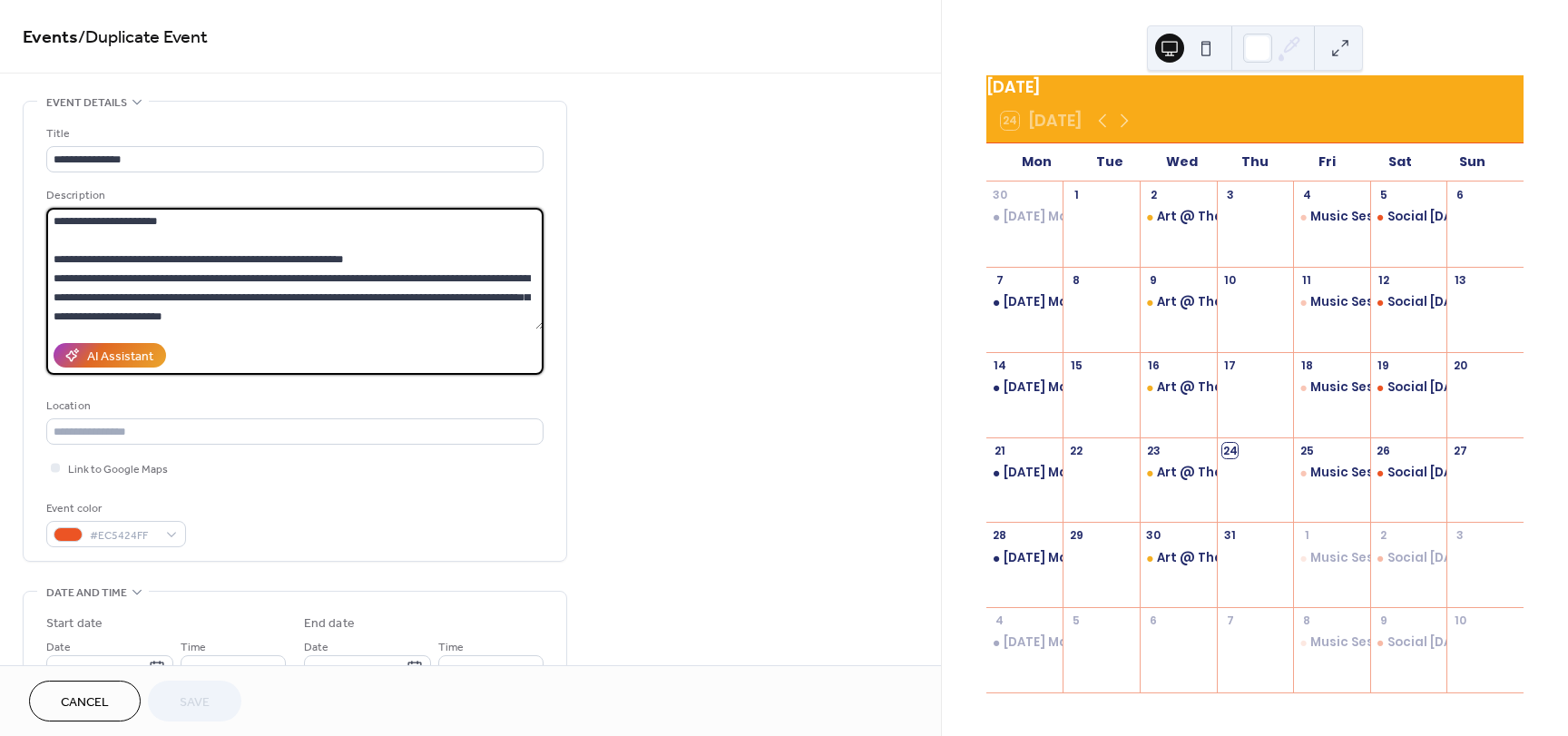 click on "**********" at bounding box center [784, 368] 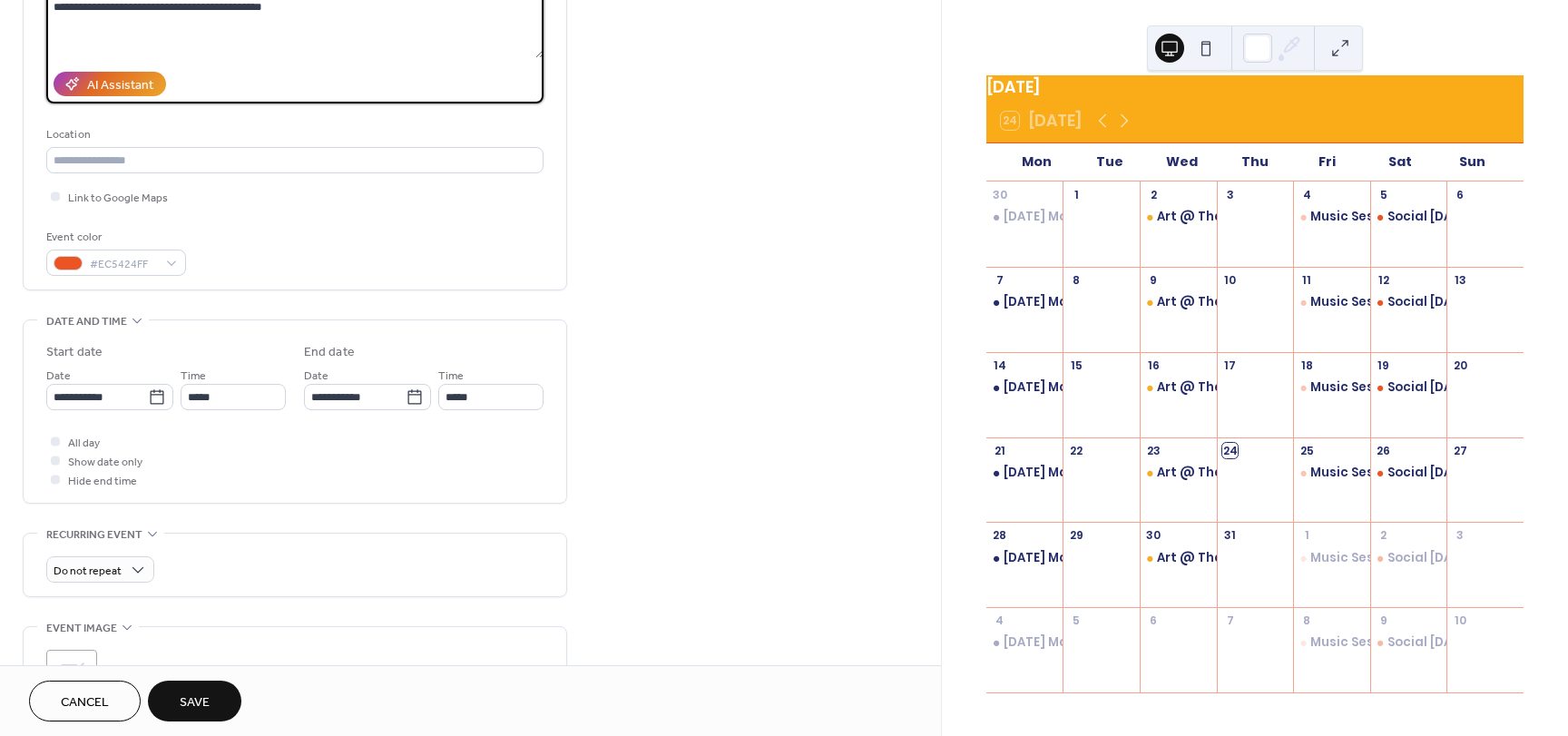 scroll, scrollTop: 272, scrollLeft: 0, axis: vertical 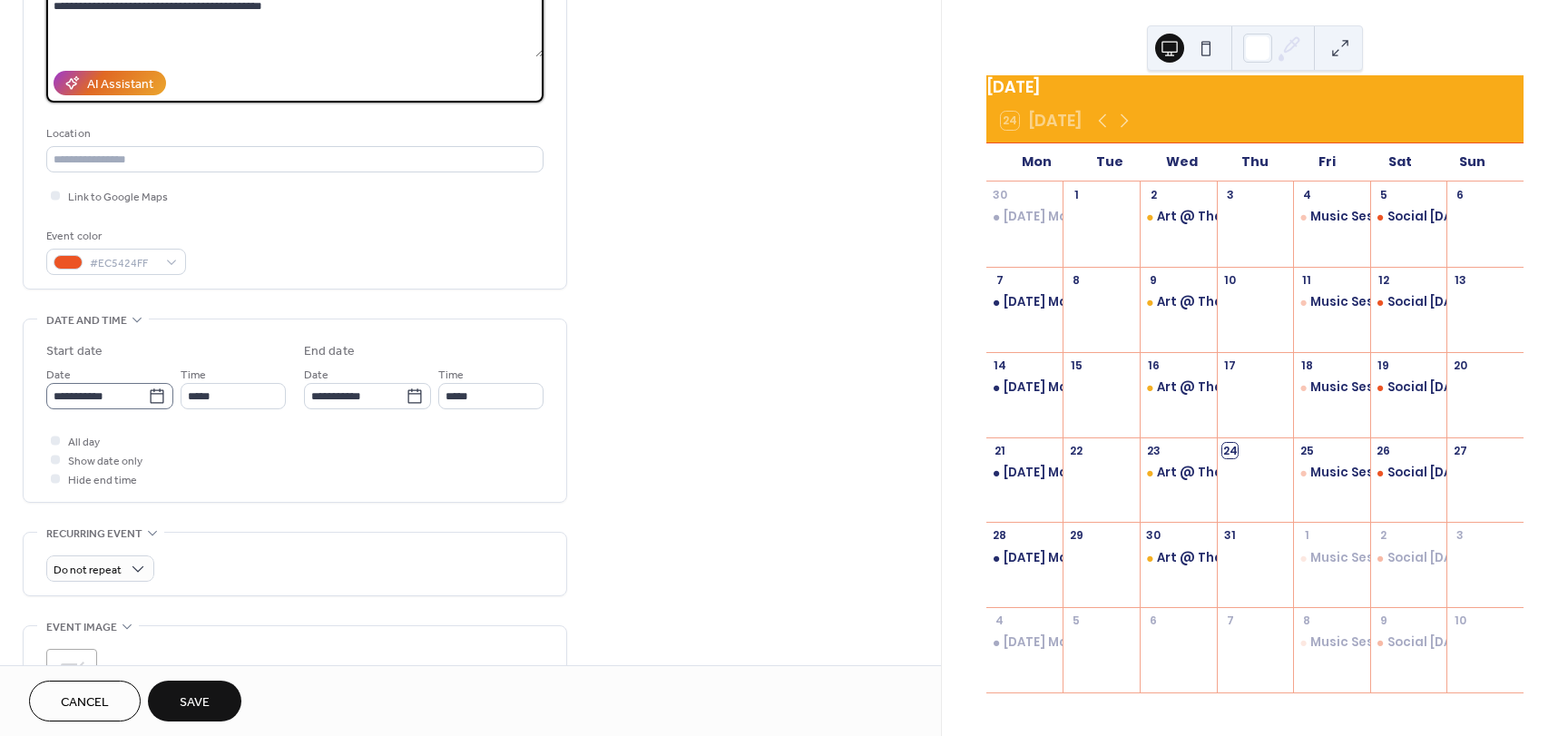 type on "**********" 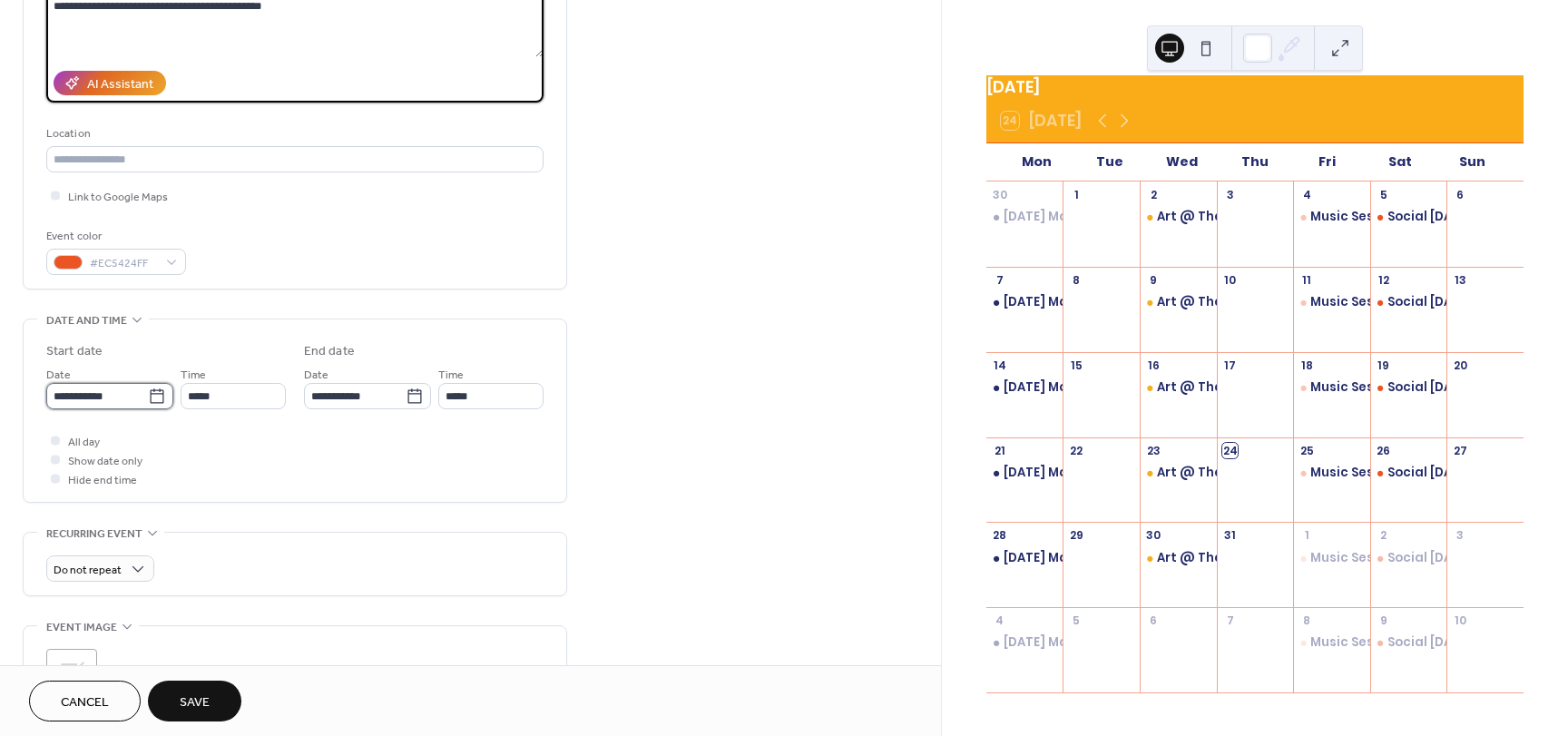 click on "**********" at bounding box center (97, 396) 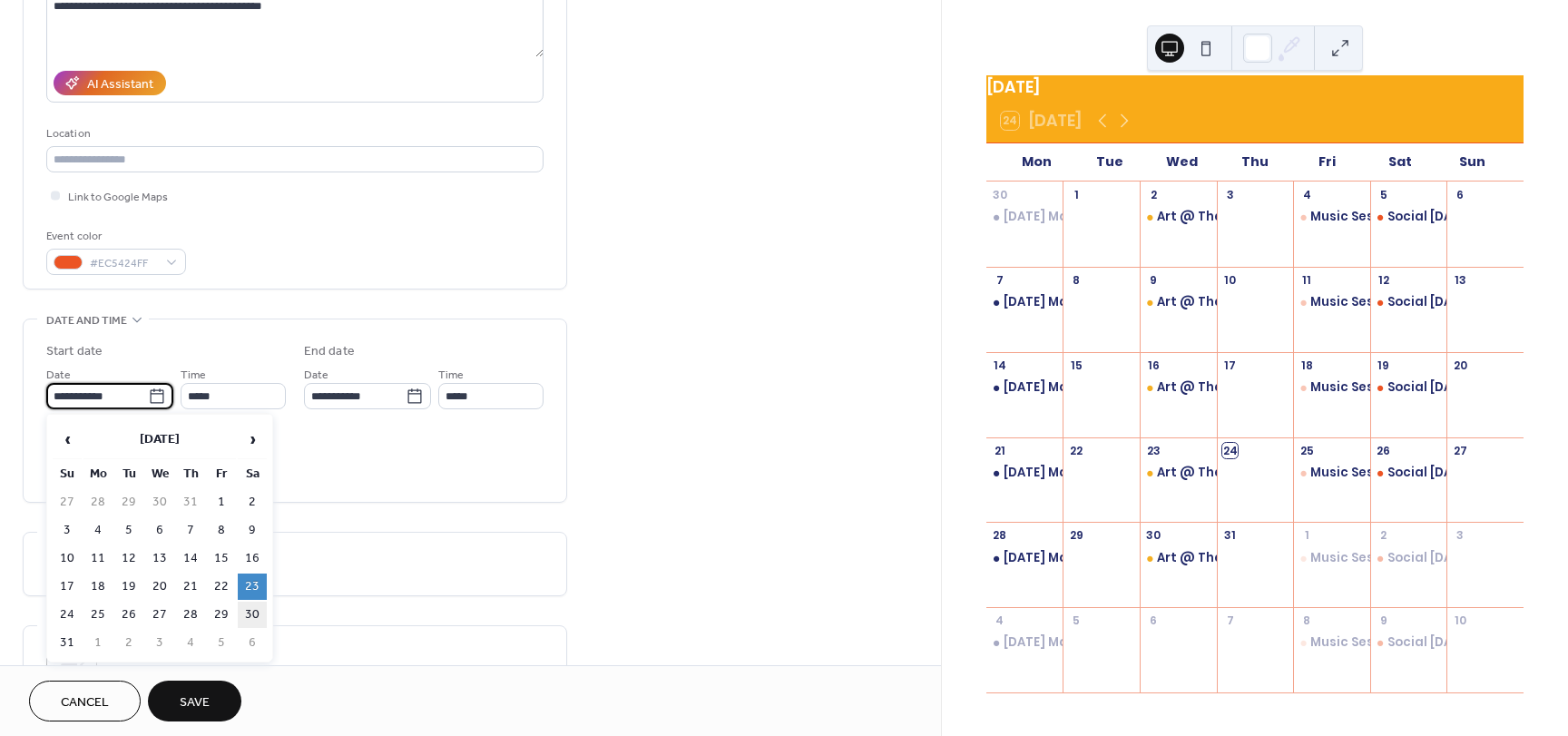 click on "30" at bounding box center [252, 614] 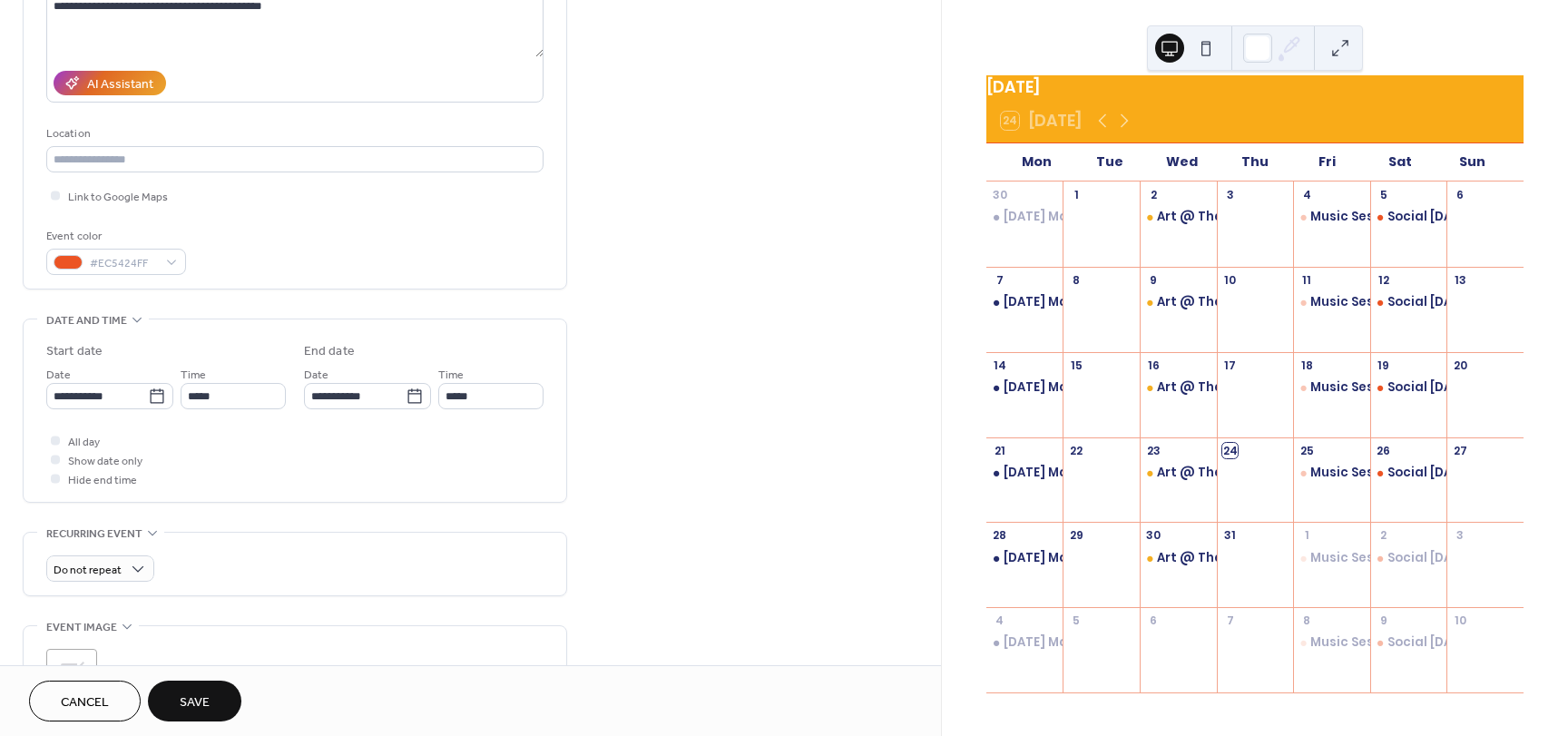 click on "Save" at bounding box center [194, 701] 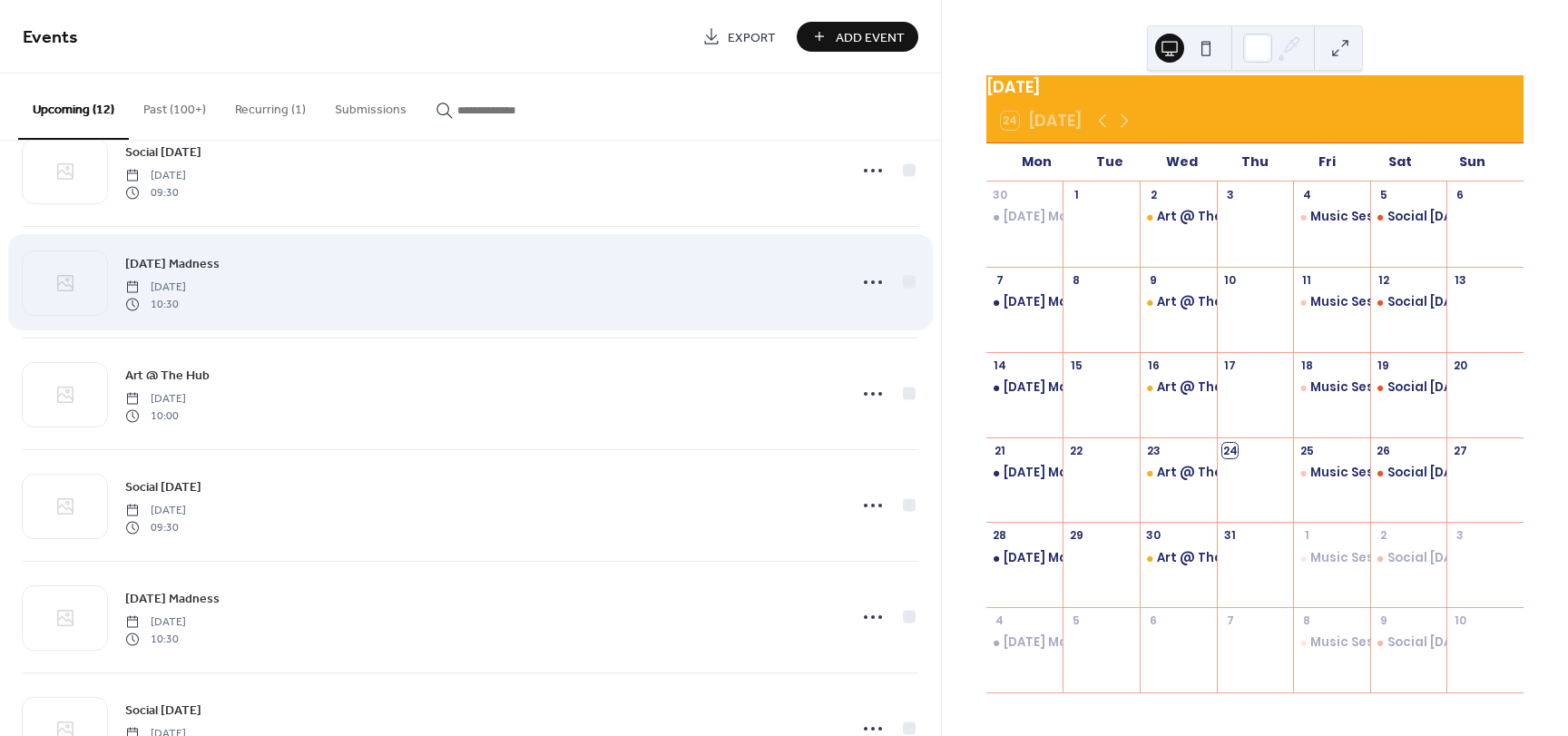 scroll, scrollTop: 0, scrollLeft: 0, axis: both 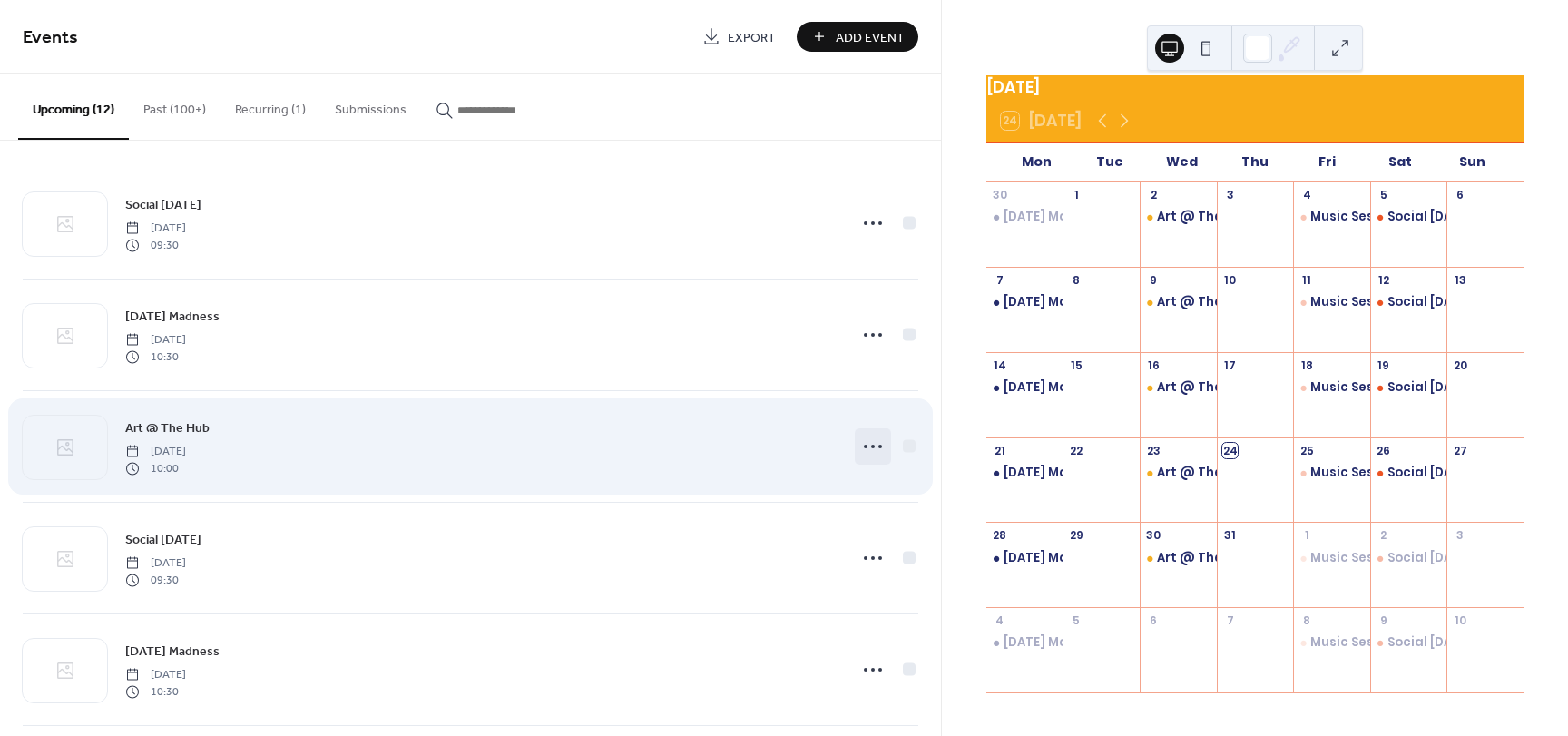 click 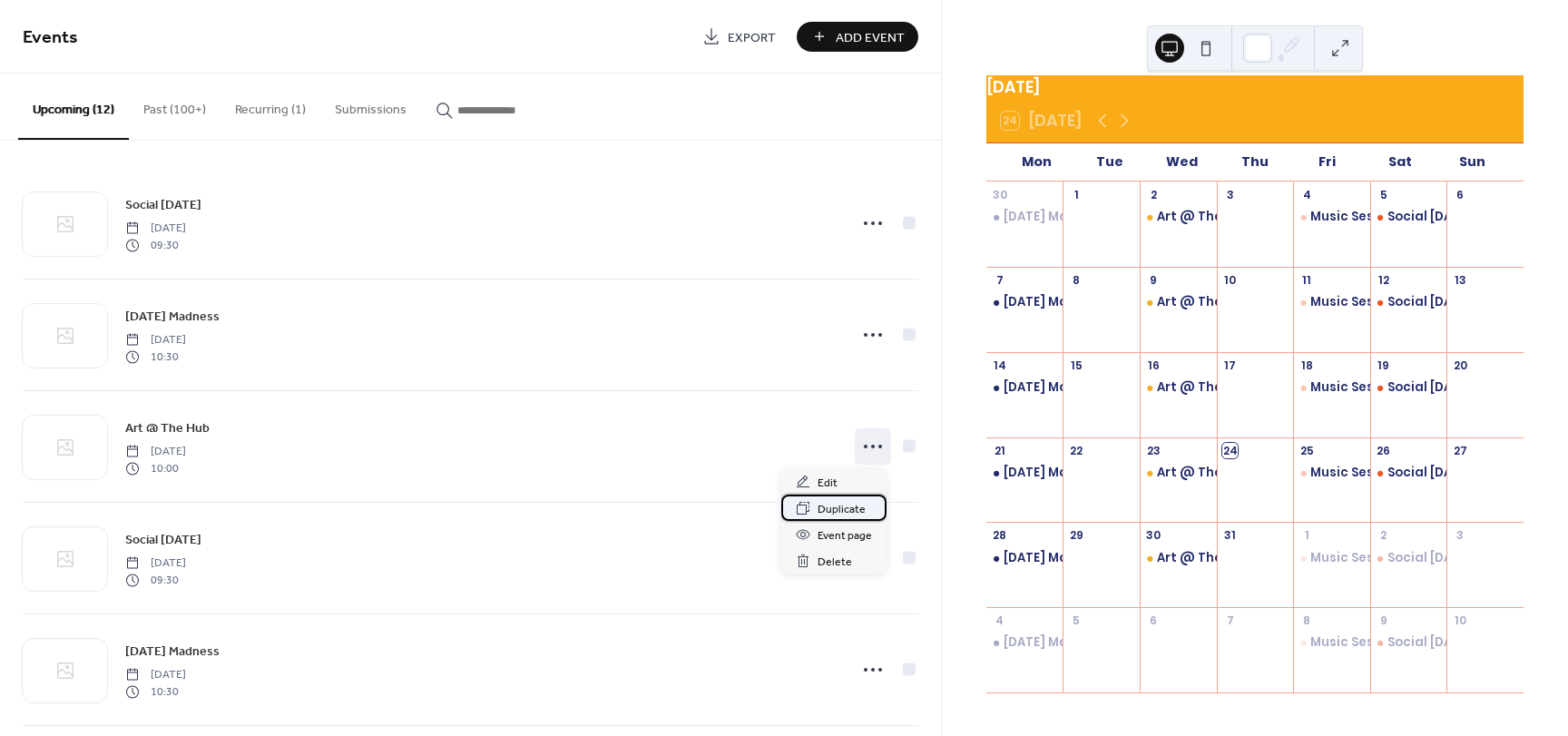 click on "Duplicate" at bounding box center (841, 509) 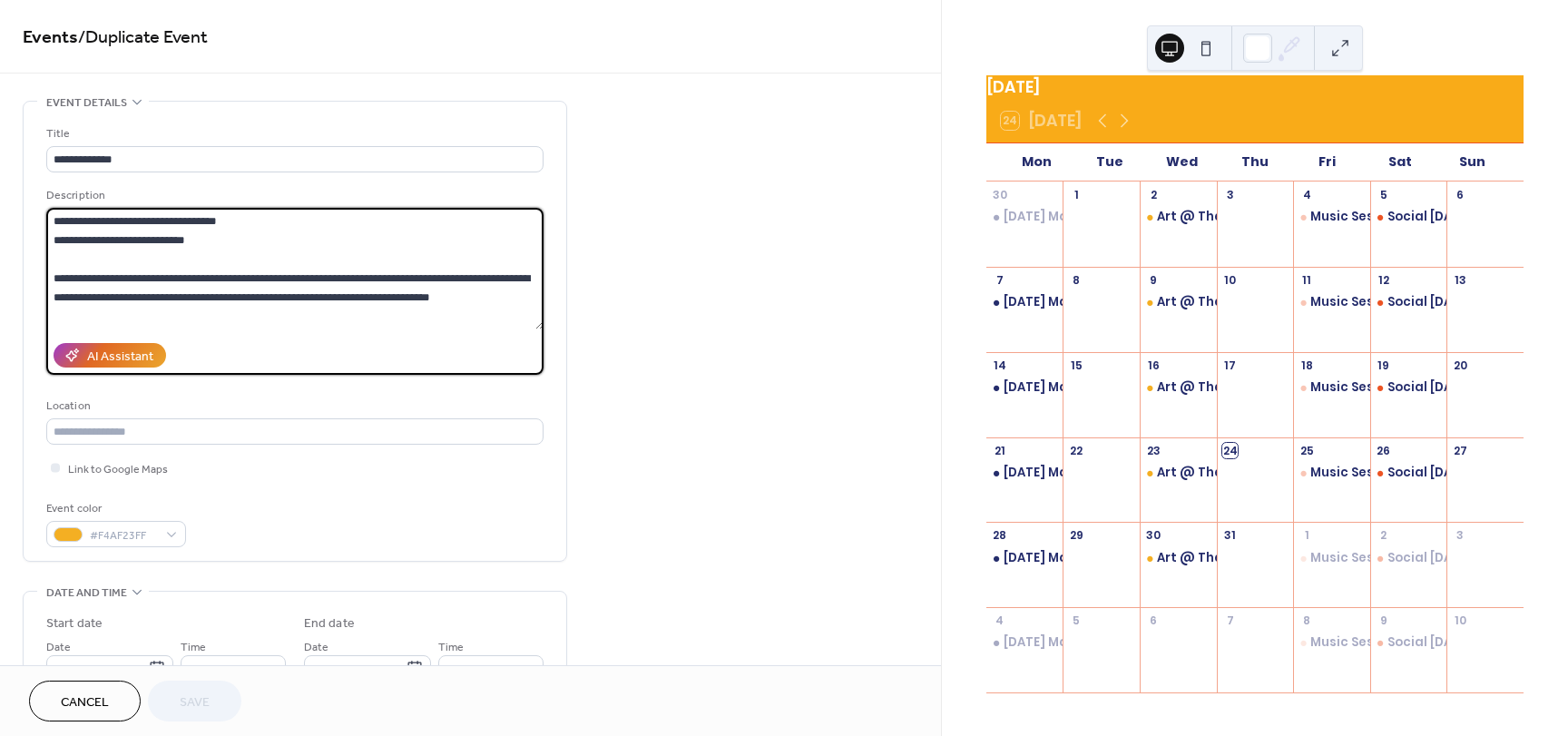 drag, startPoint x: 494, startPoint y: 294, endPoint x: 42, endPoint y: 209, distance: 459.92282 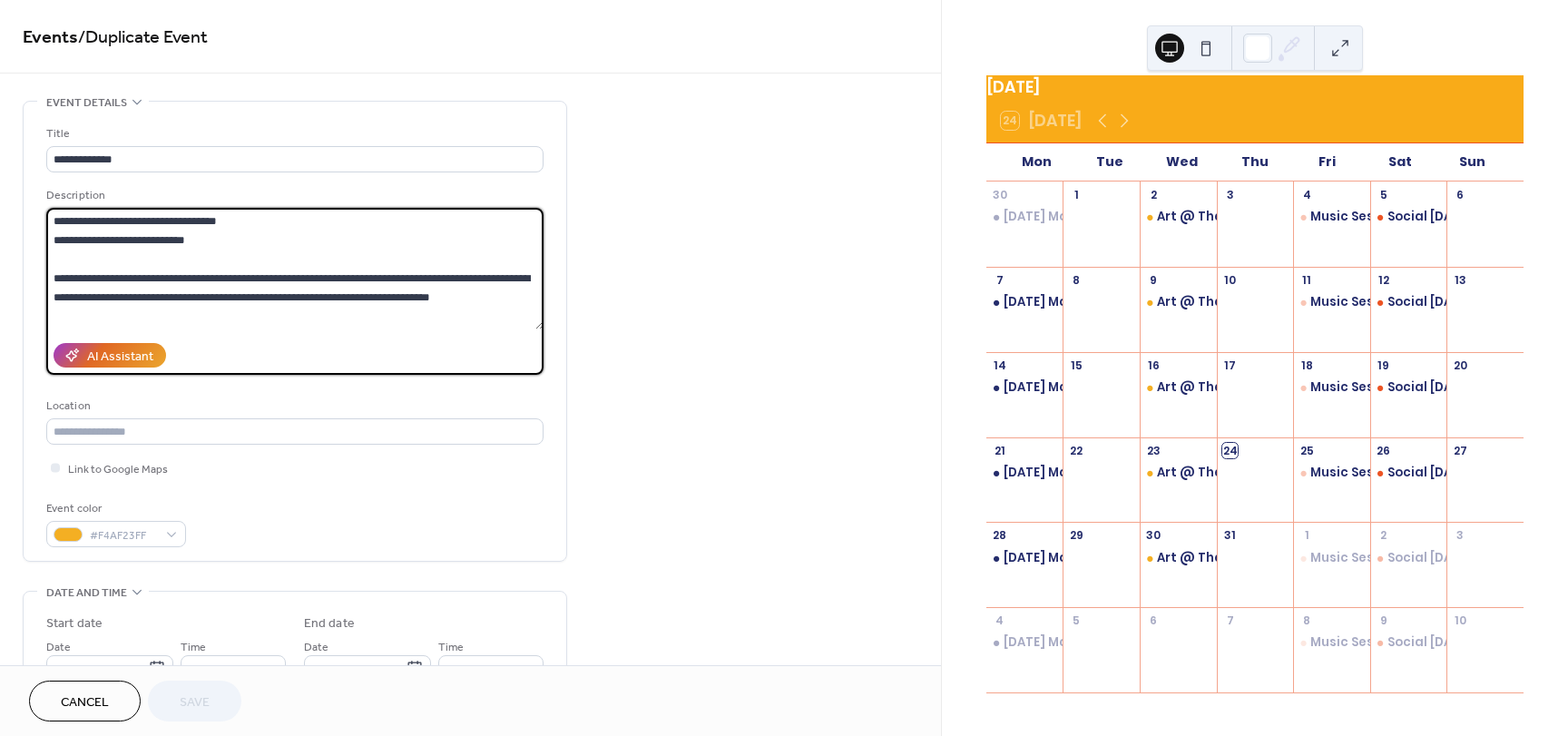 click on "**********" at bounding box center [295, 331] 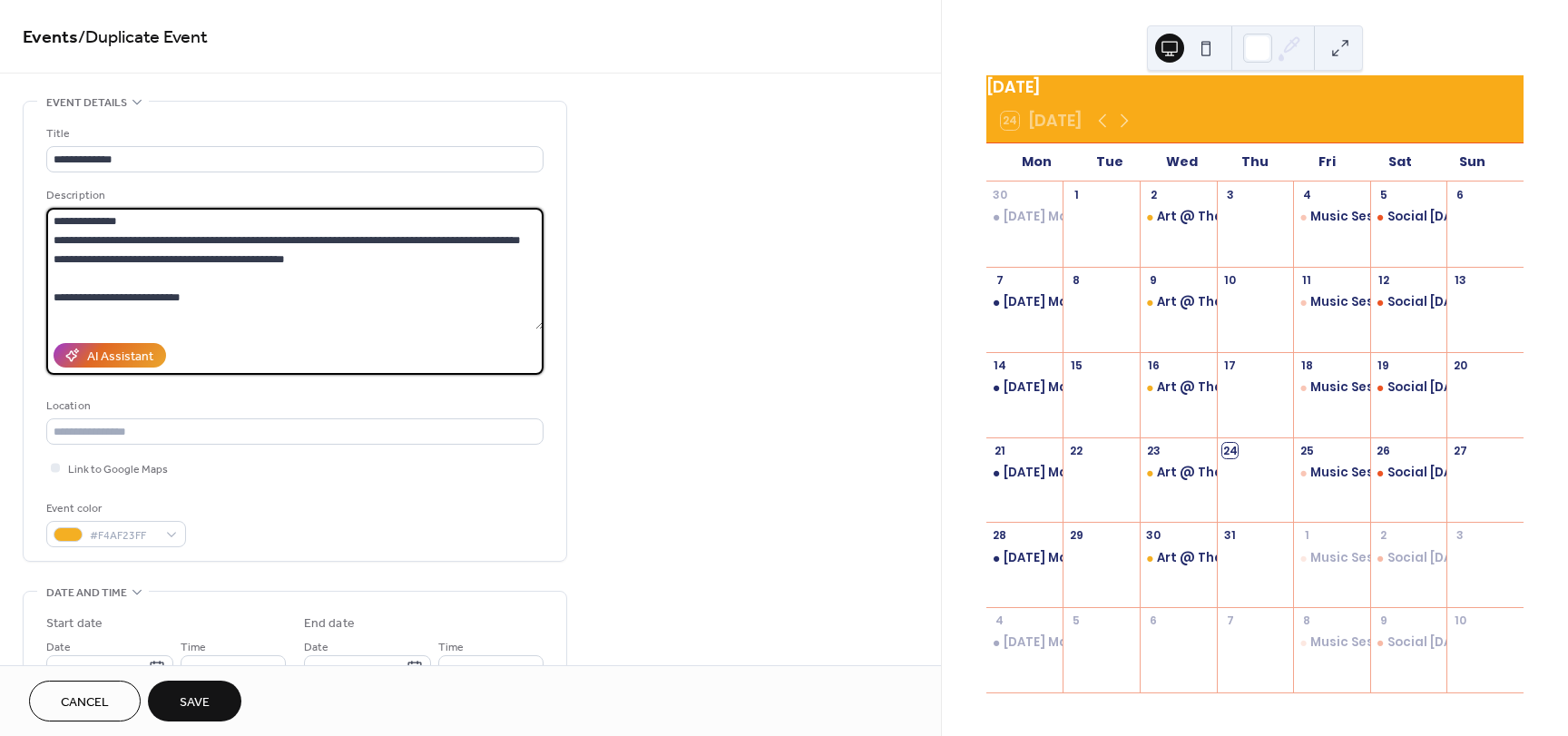 scroll, scrollTop: 19, scrollLeft: 0, axis: vertical 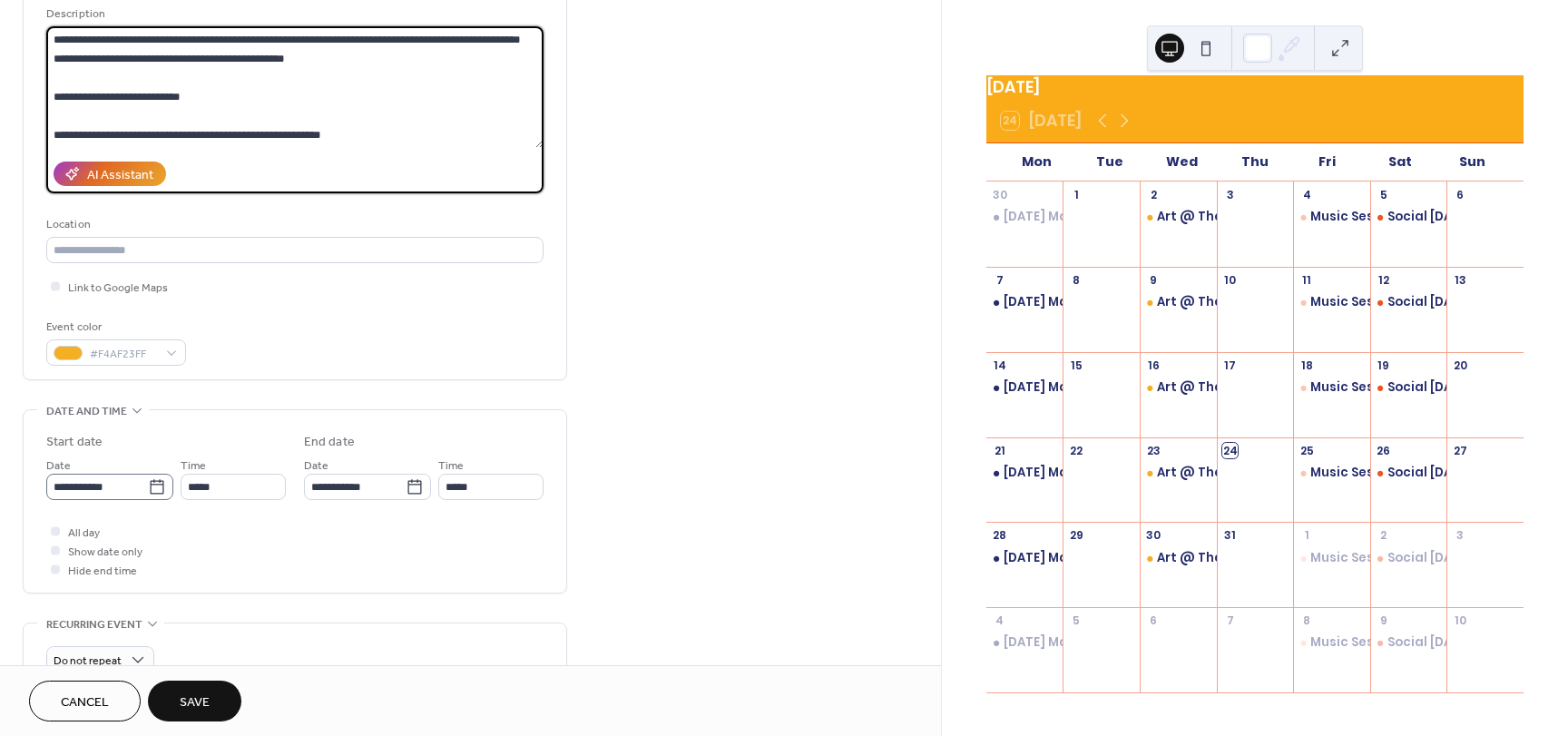 type on "**********" 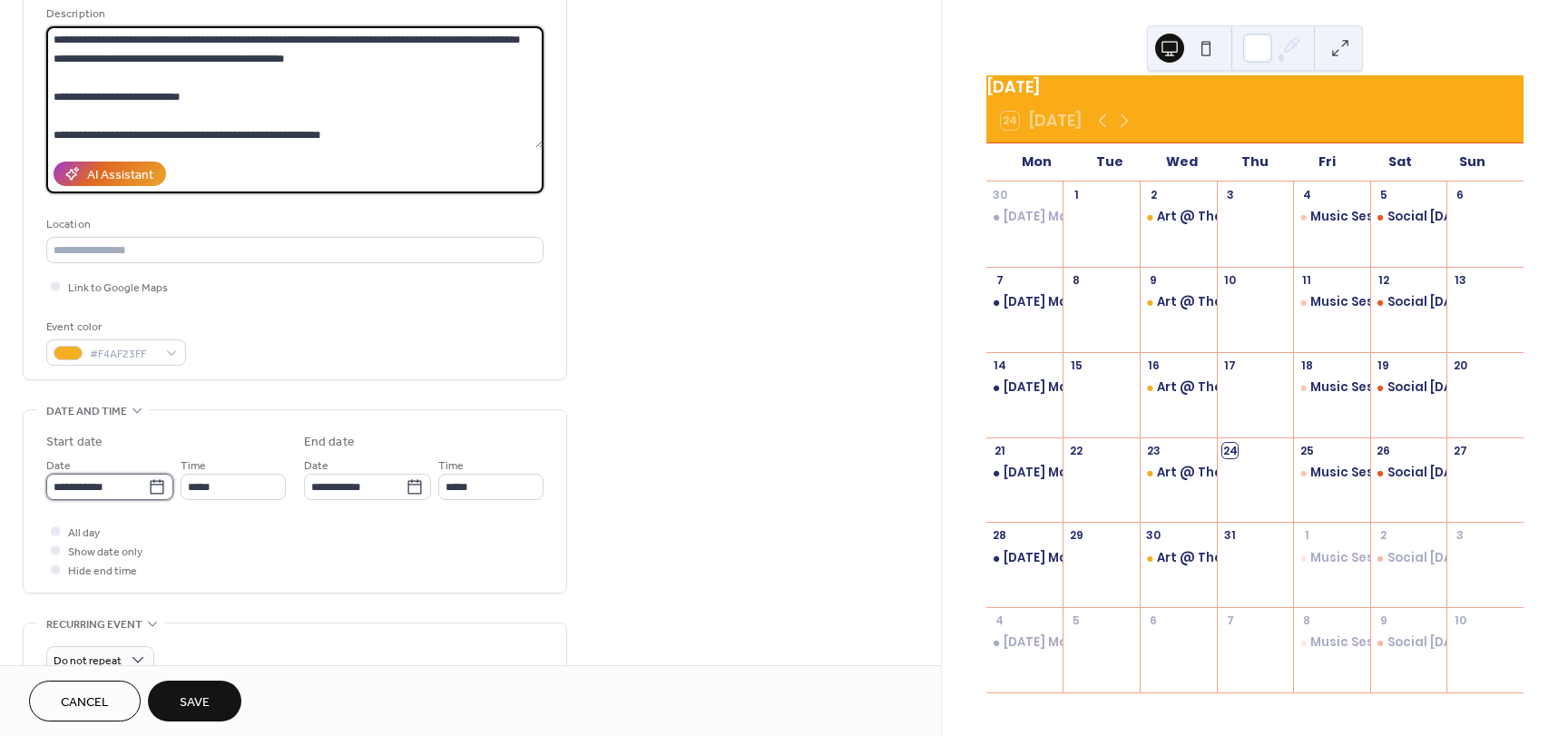 click on "**********" at bounding box center [97, 486] 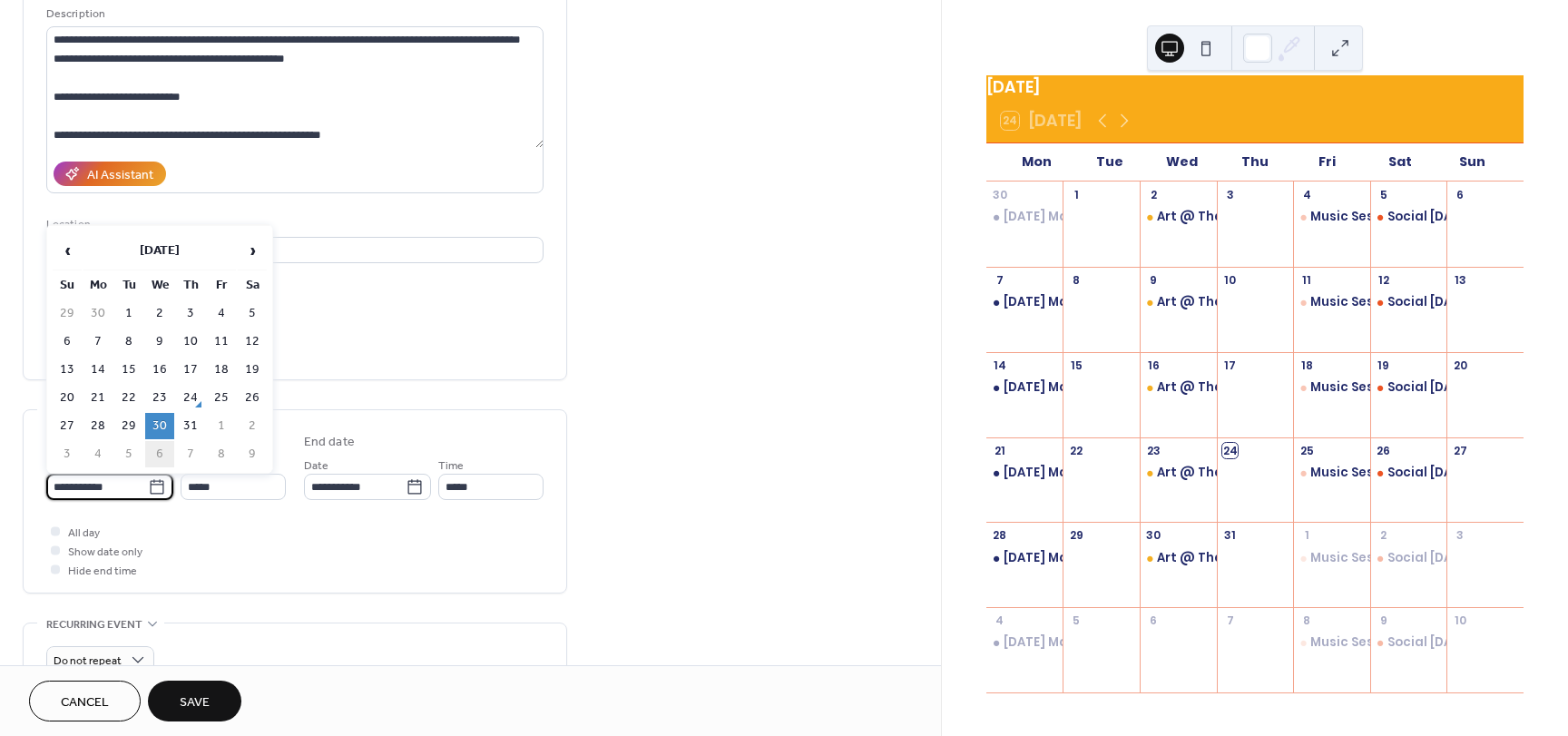 click on "6" at bounding box center [160, 454] 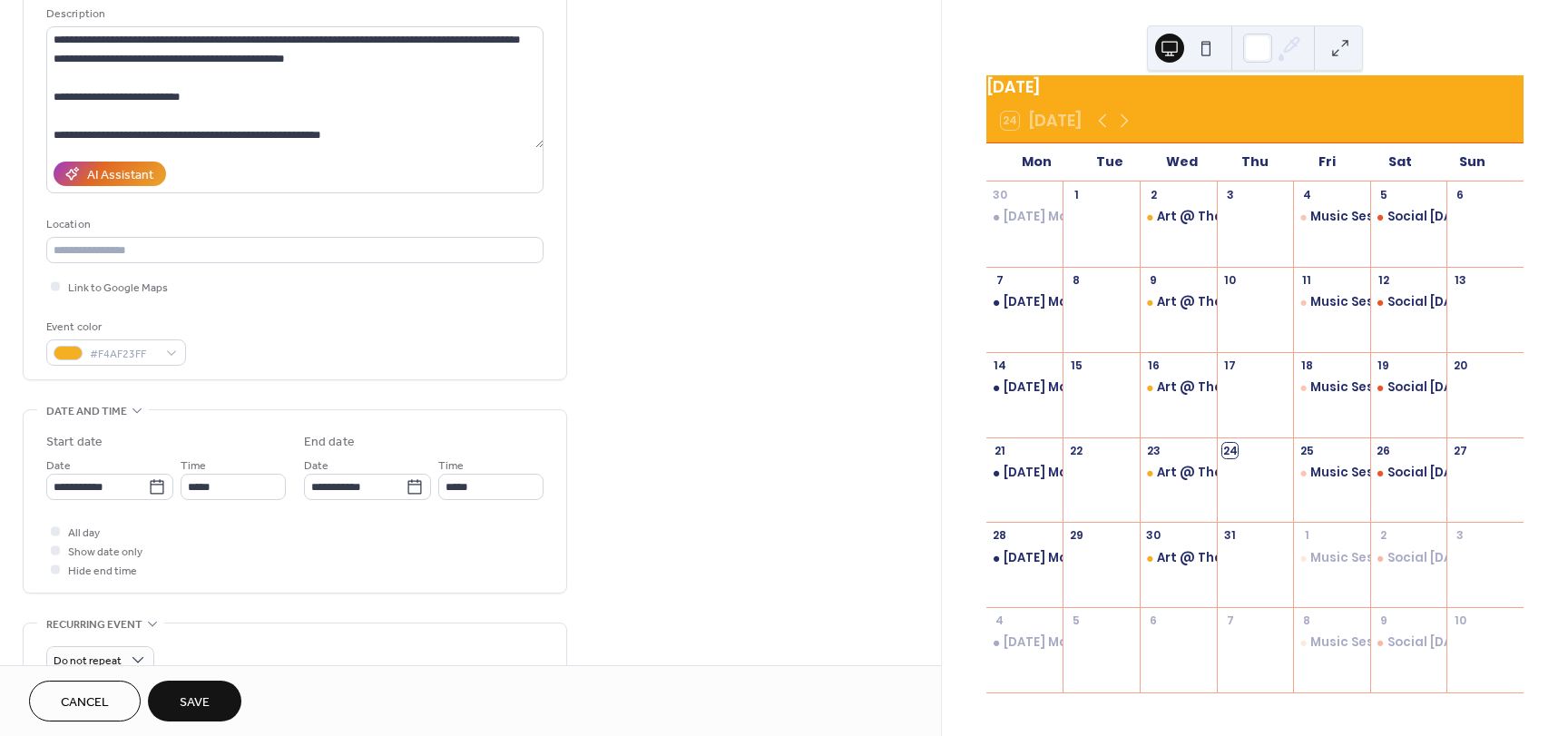 click on "Save" at bounding box center (194, 702) 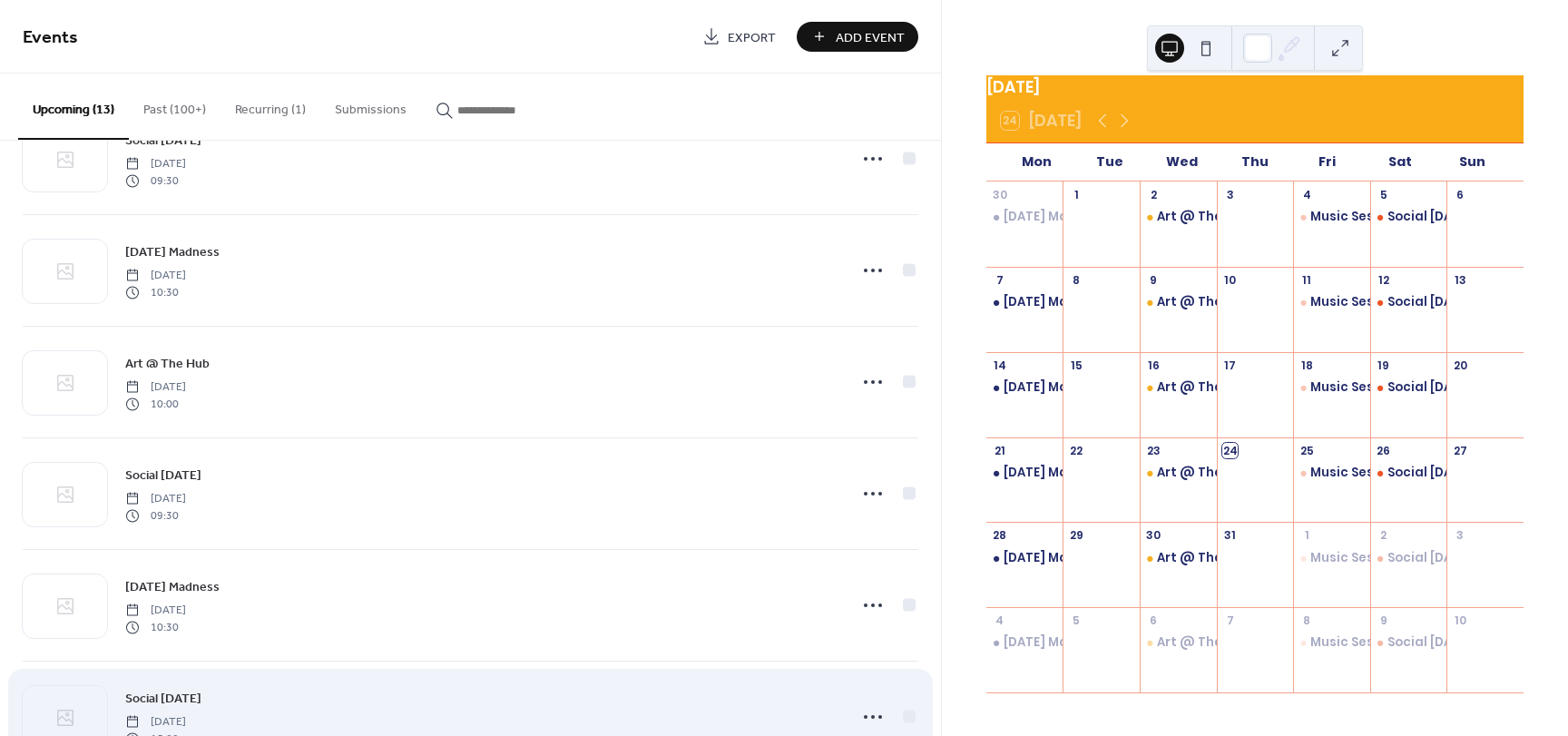 scroll, scrollTop: 365, scrollLeft: 0, axis: vertical 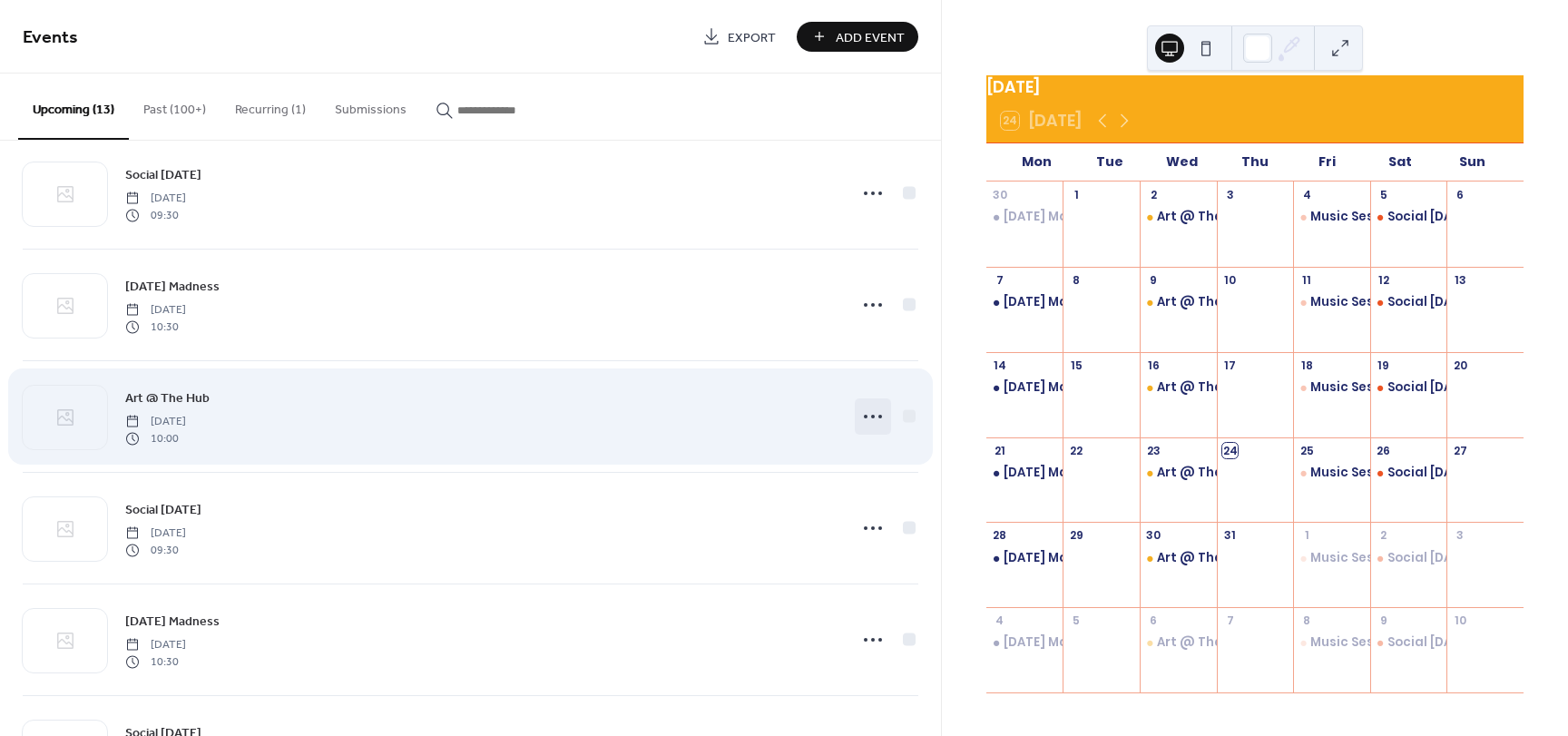 click 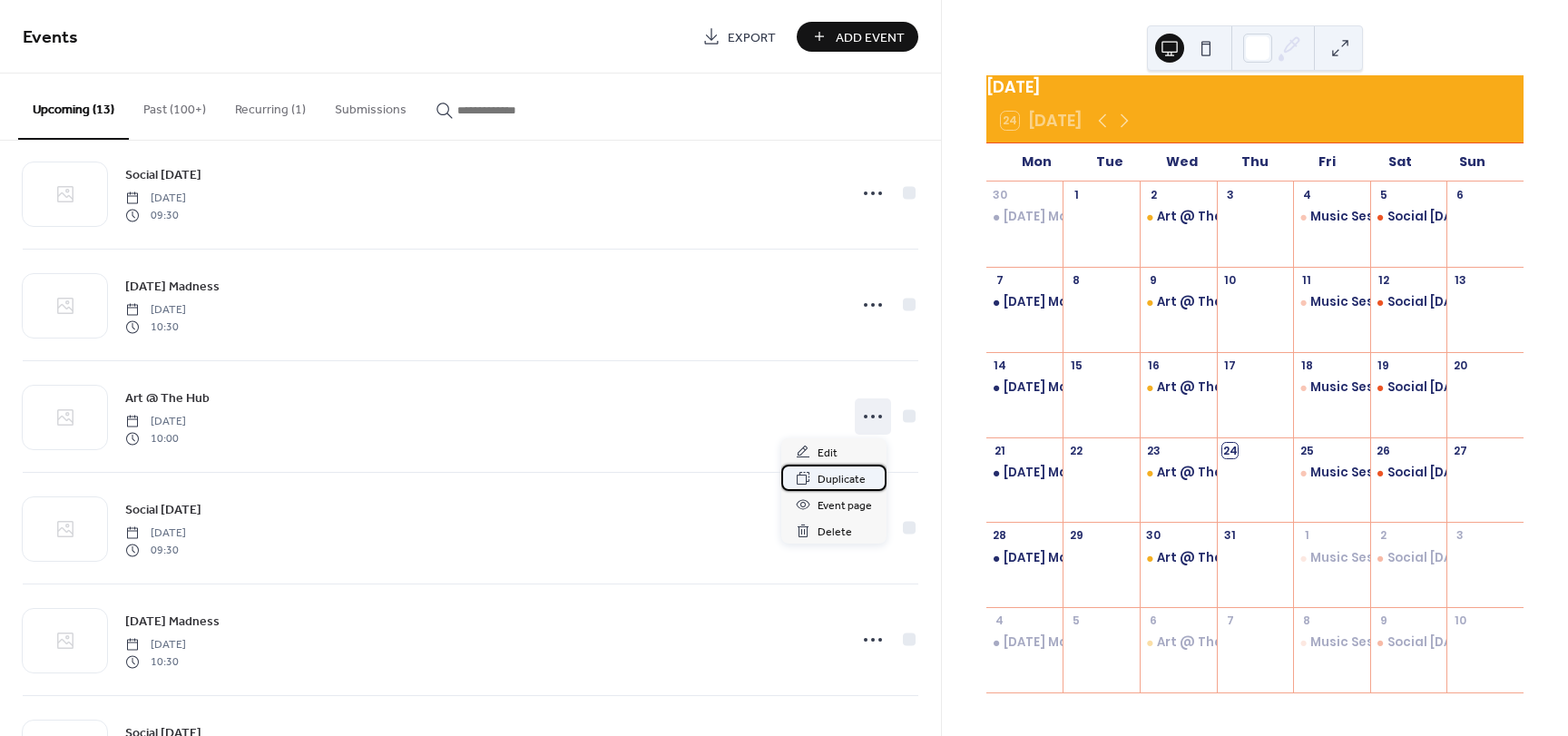 click on "Duplicate" at bounding box center (841, 479) 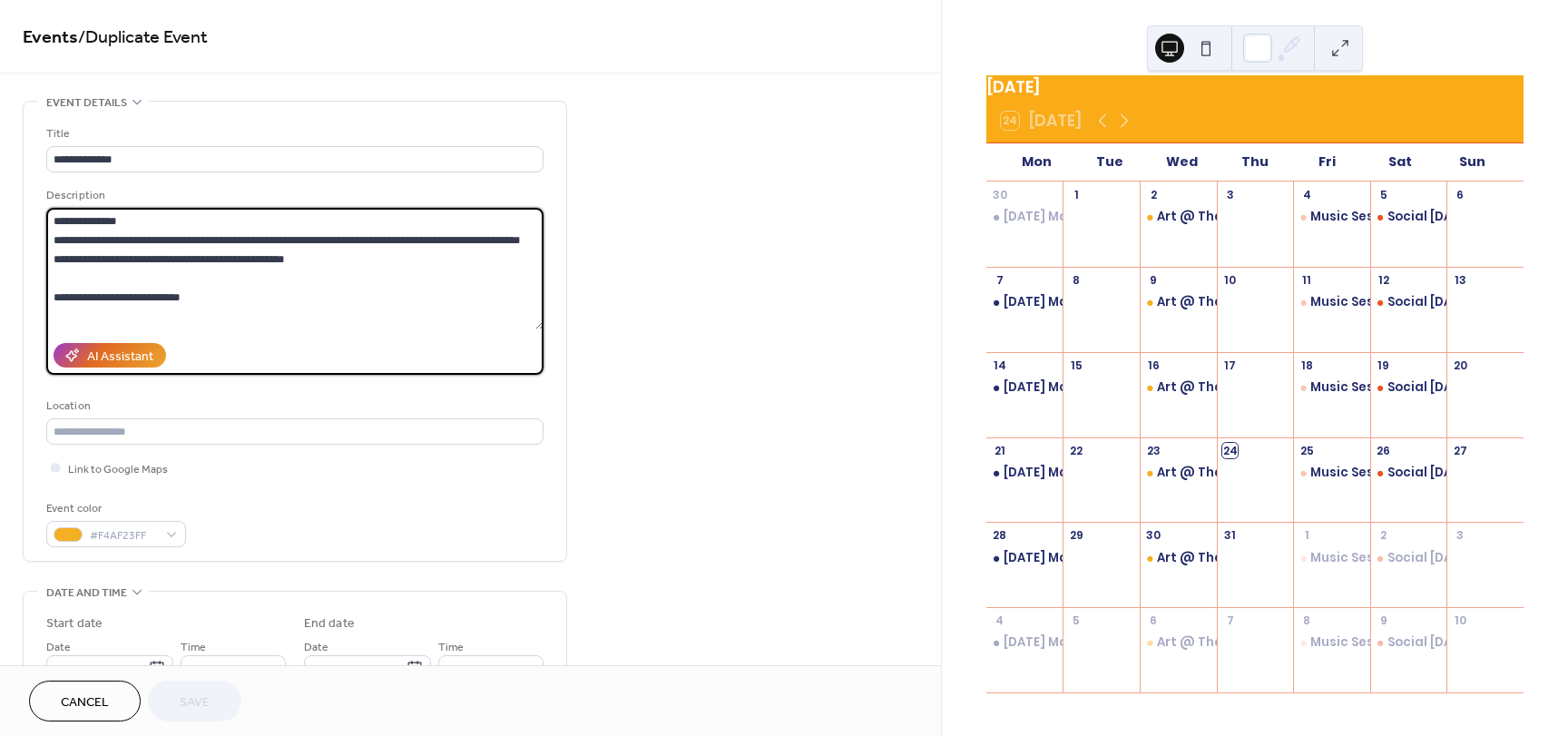 click on "**********" at bounding box center (784, 368) 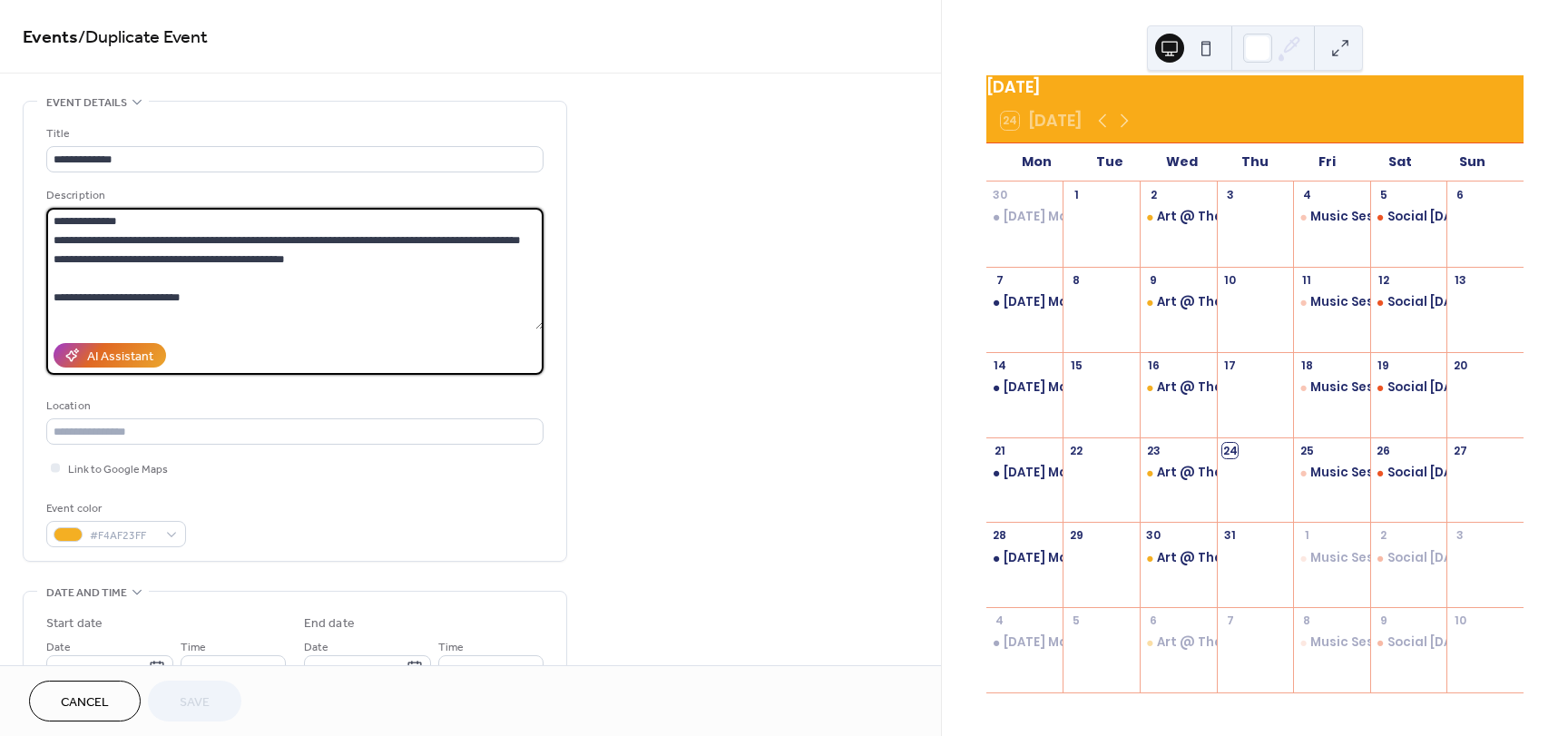 paste on "**********" 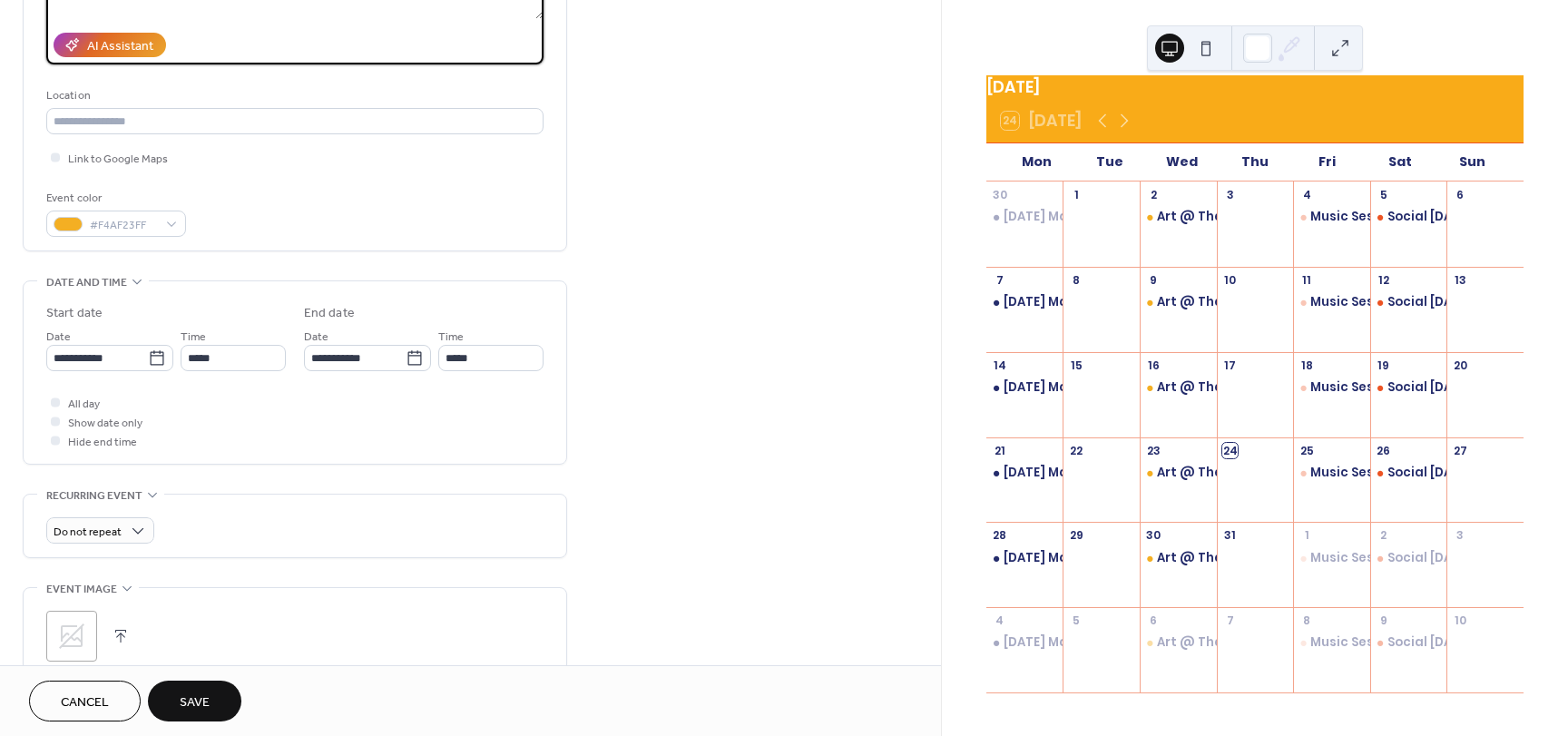 scroll, scrollTop: 363, scrollLeft: 0, axis: vertical 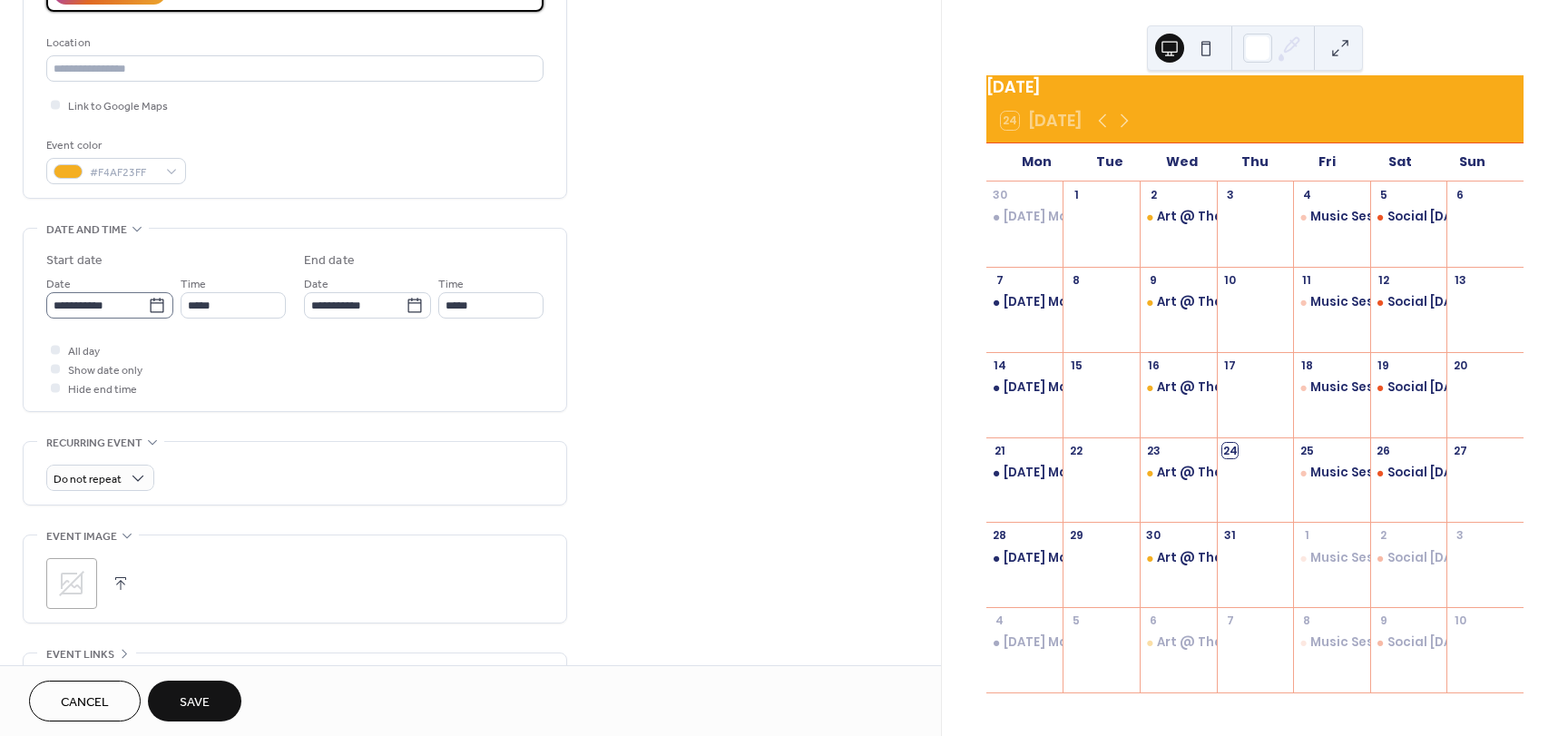 type on "**********" 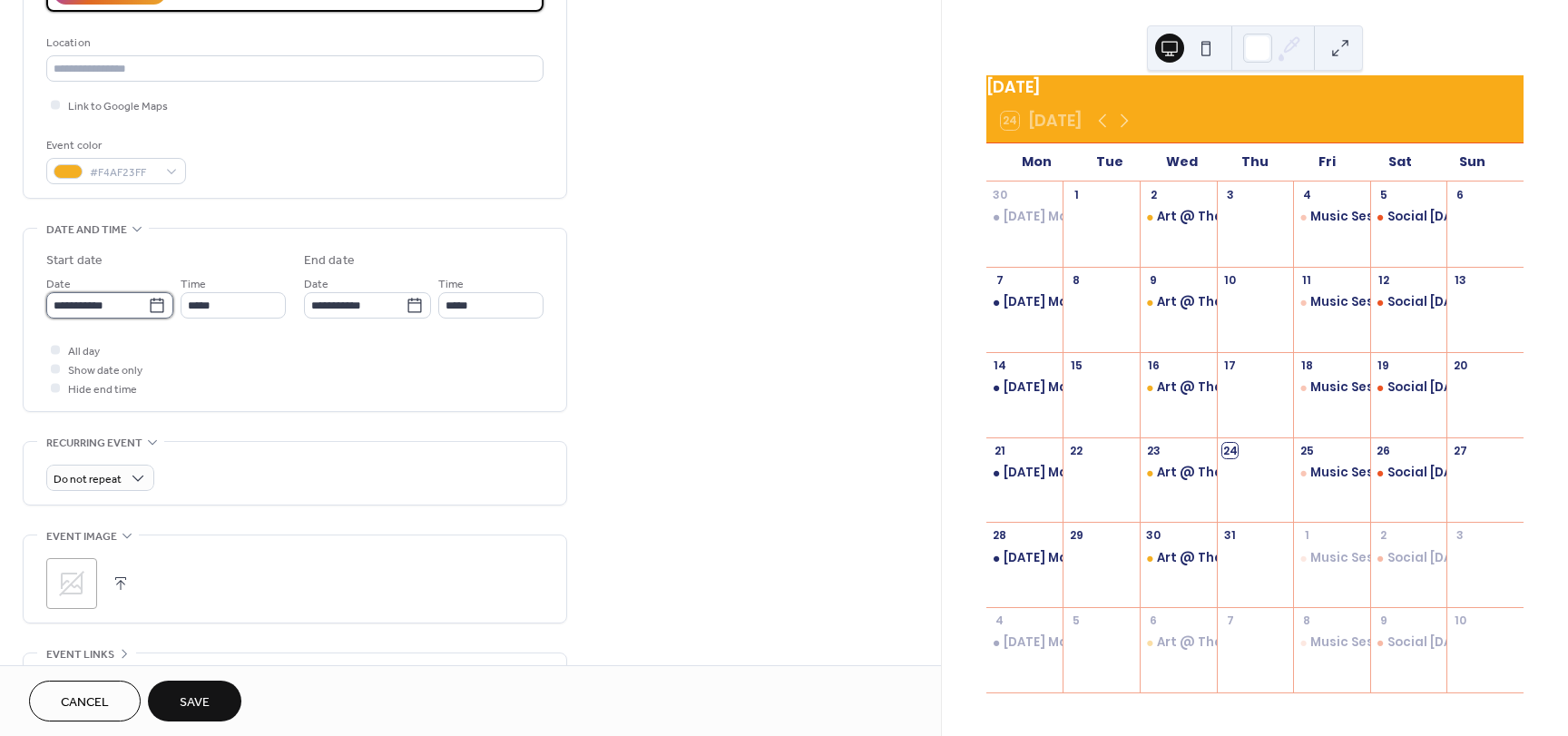 click on "**********" at bounding box center (97, 305) 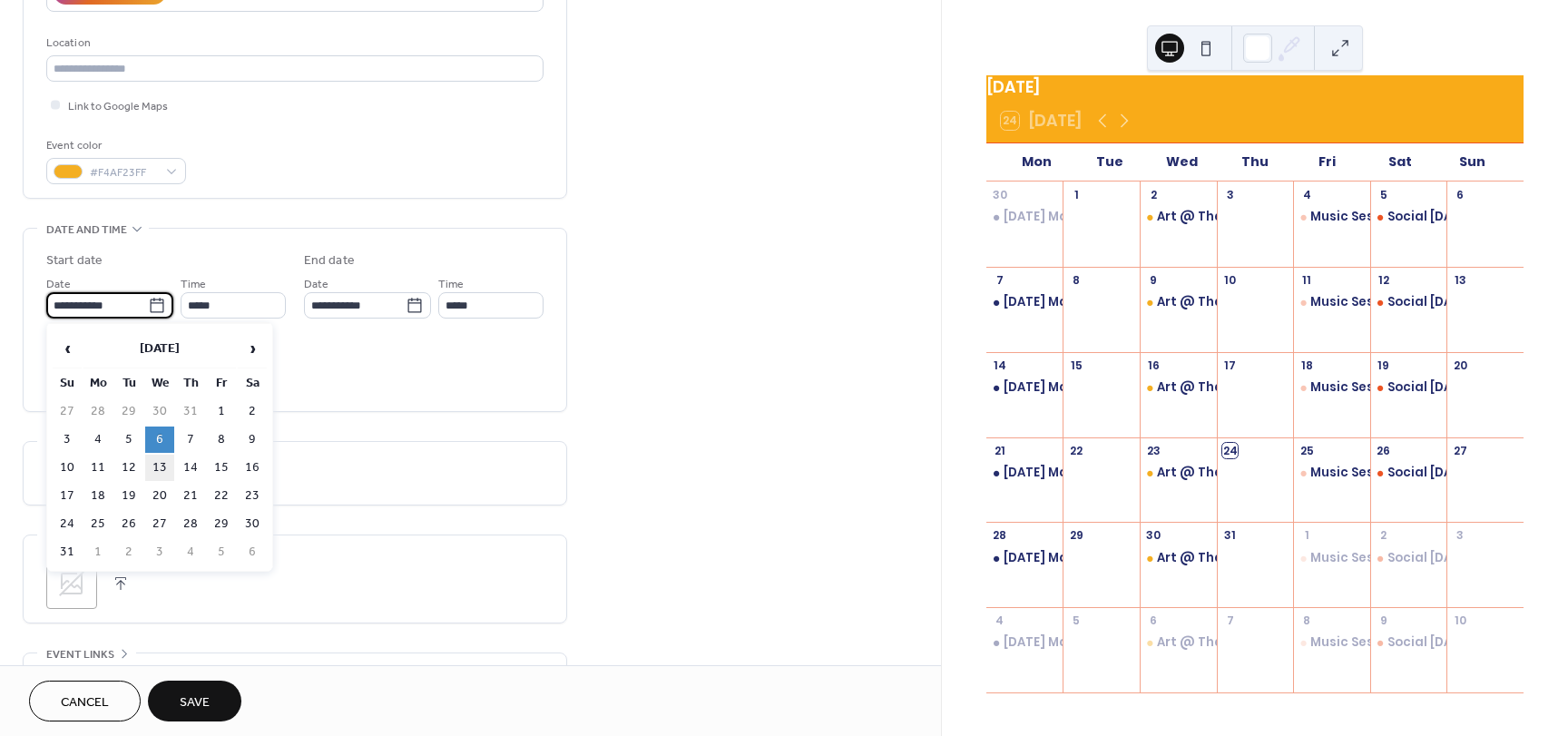 click on "13" at bounding box center [160, 467] 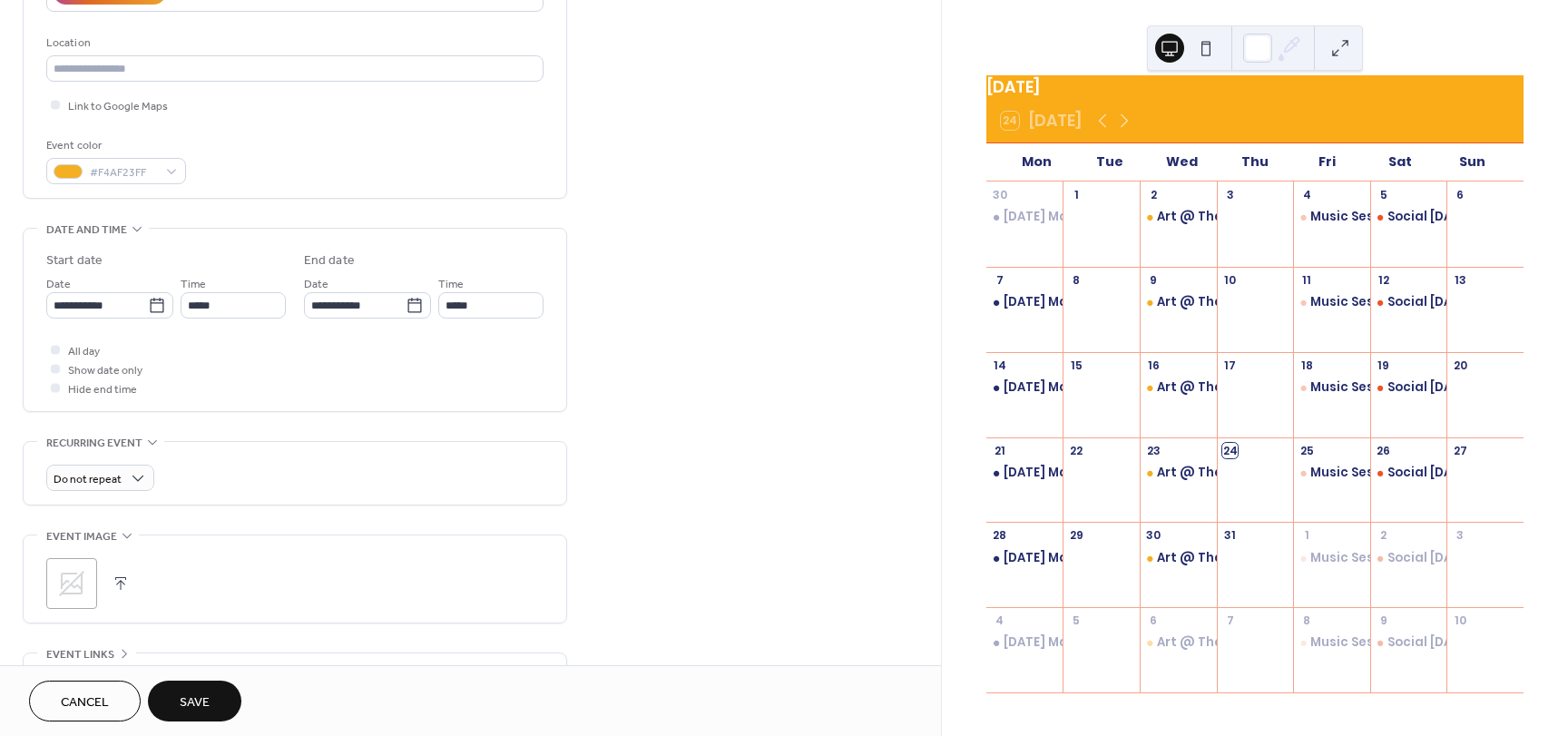 click on "Save" at bounding box center (194, 702) 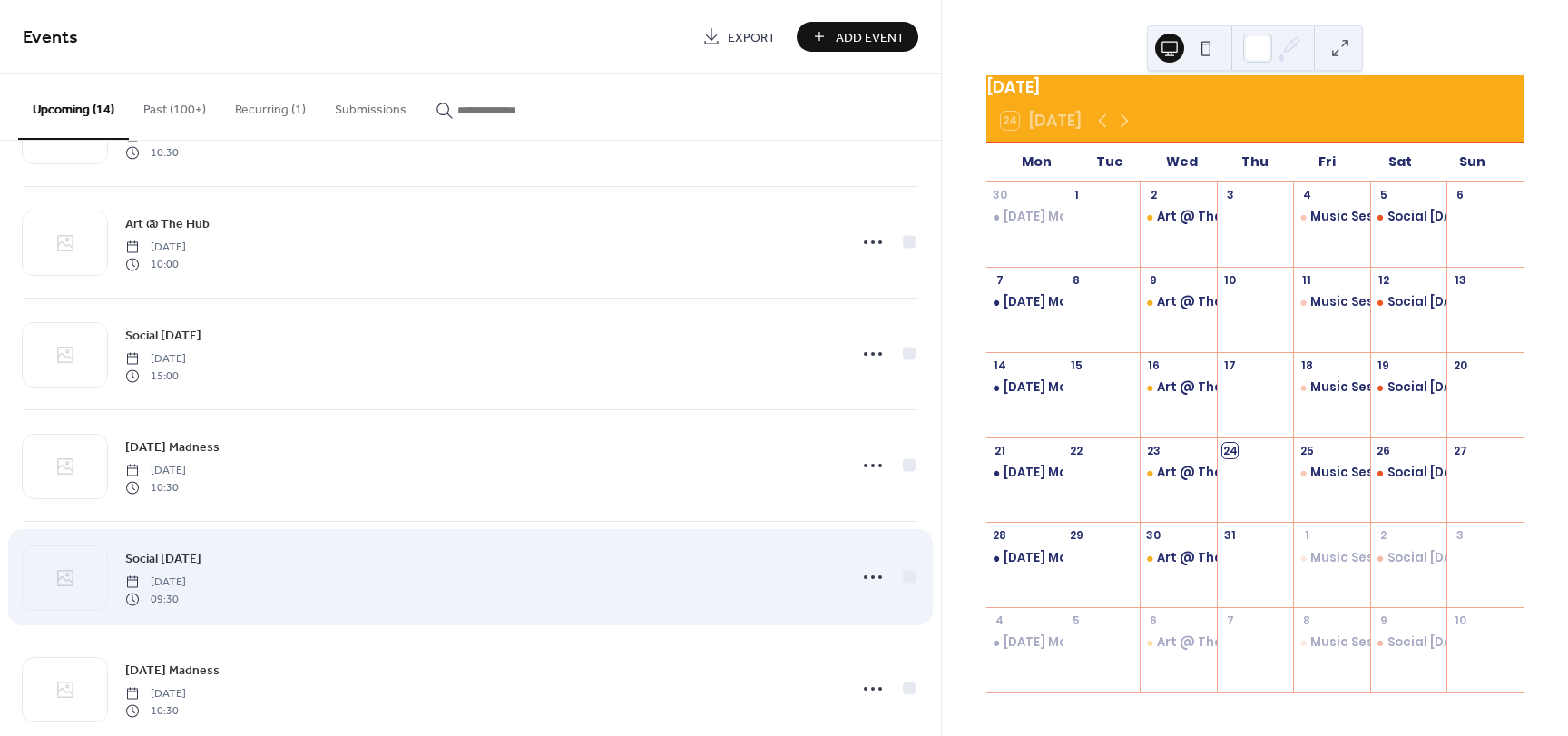scroll, scrollTop: 749, scrollLeft: 0, axis: vertical 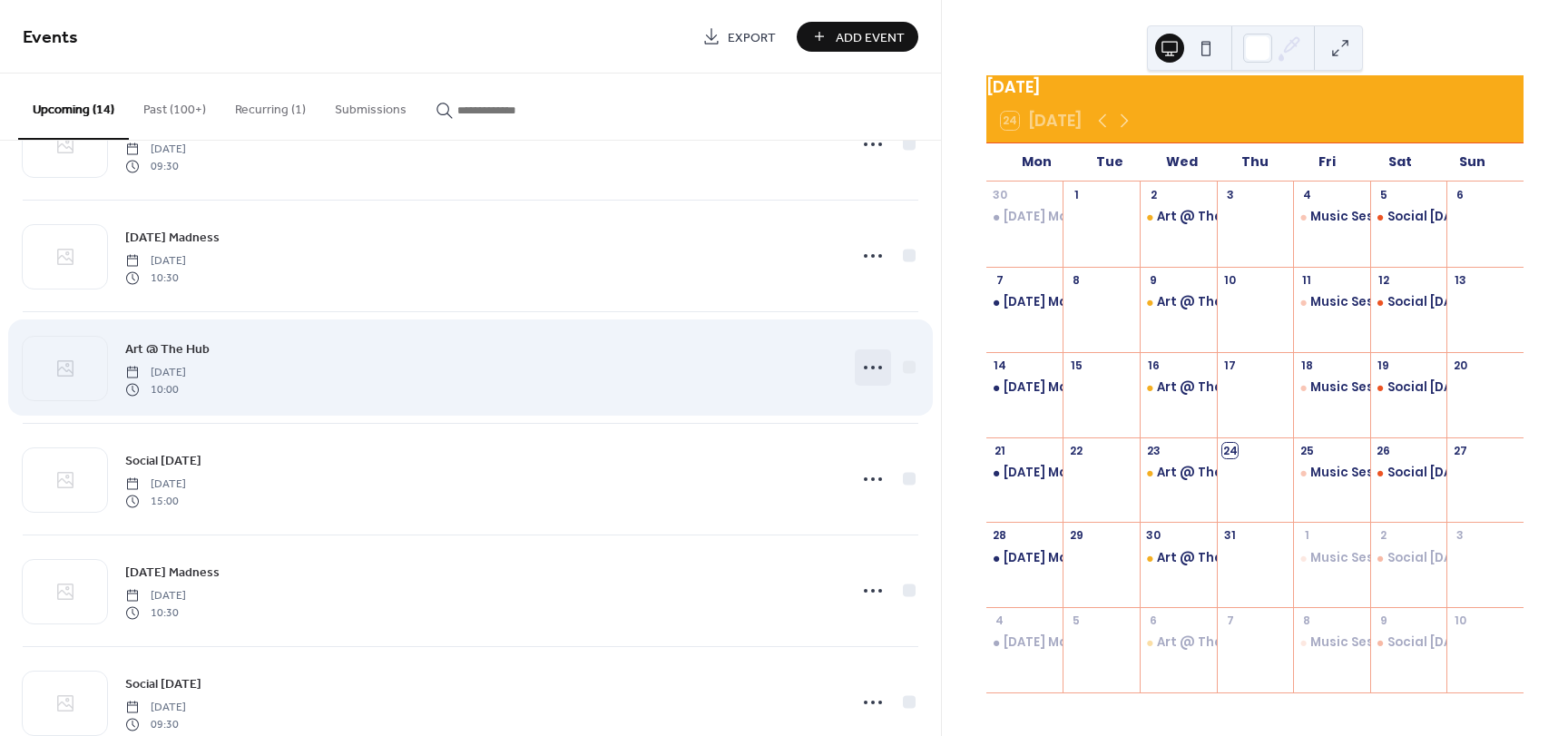 click 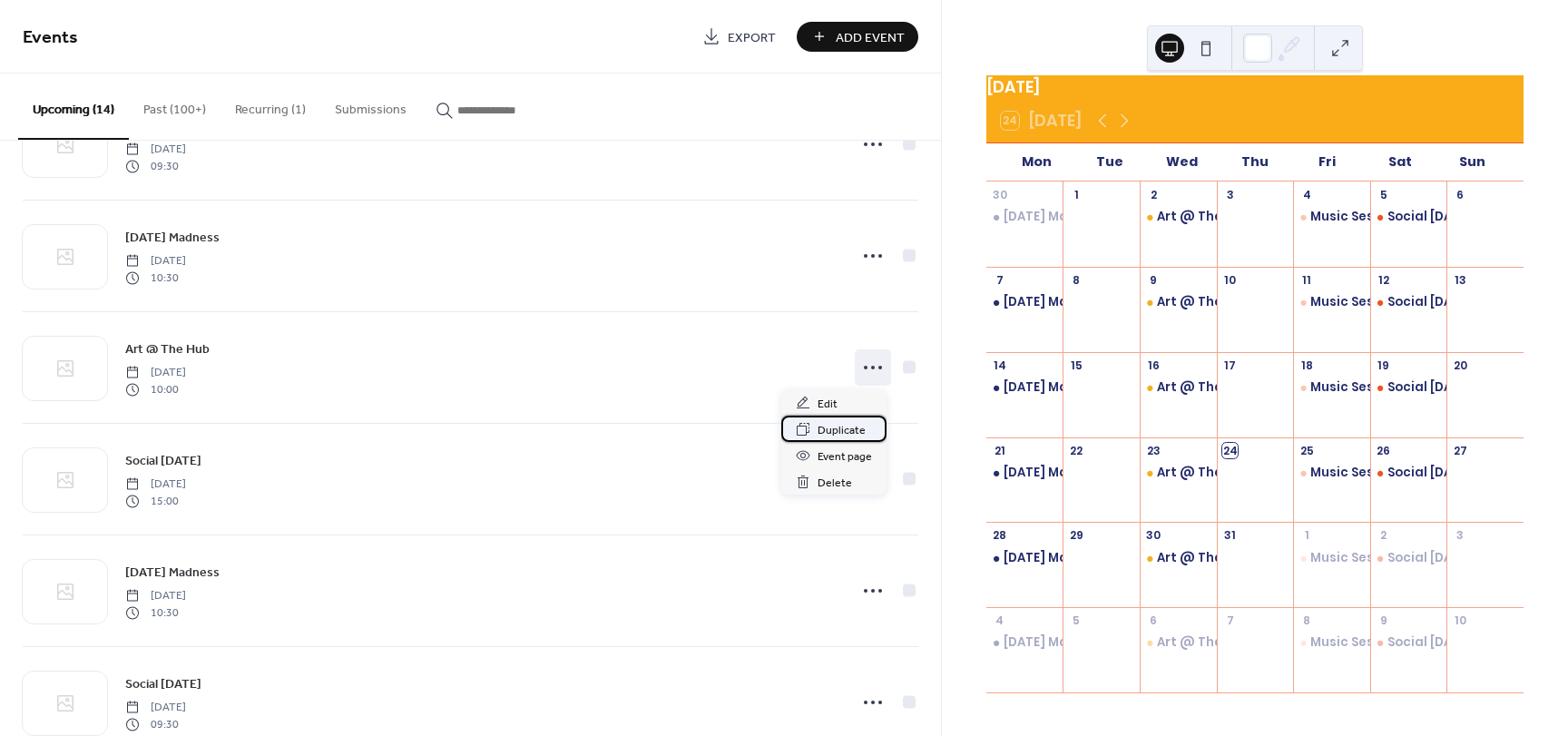 click on "Duplicate" at bounding box center [841, 430] 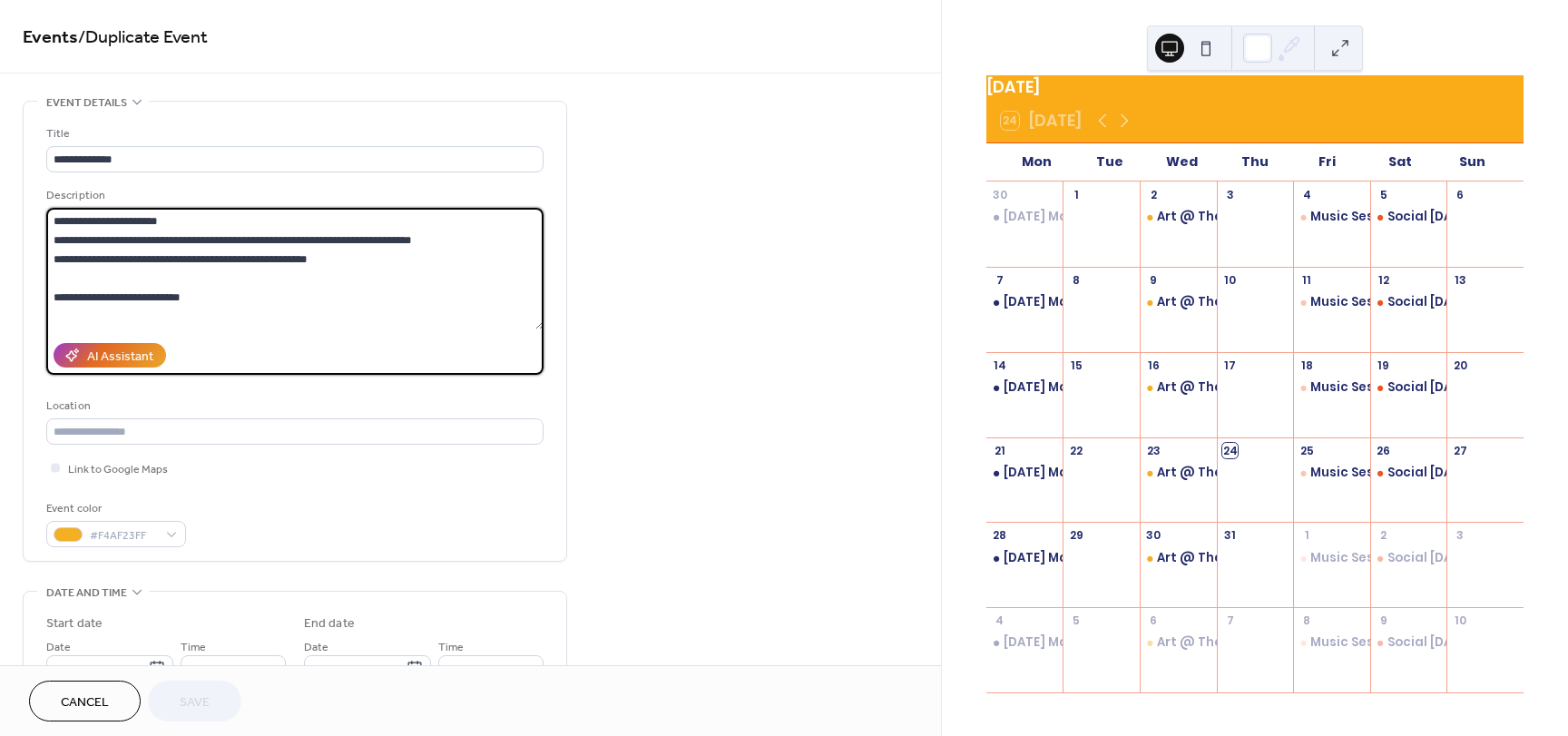 drag, startPoint x: 346, startPoint y: 256, endPoint x: 54, endPoint y: 216, distance: 294.72699 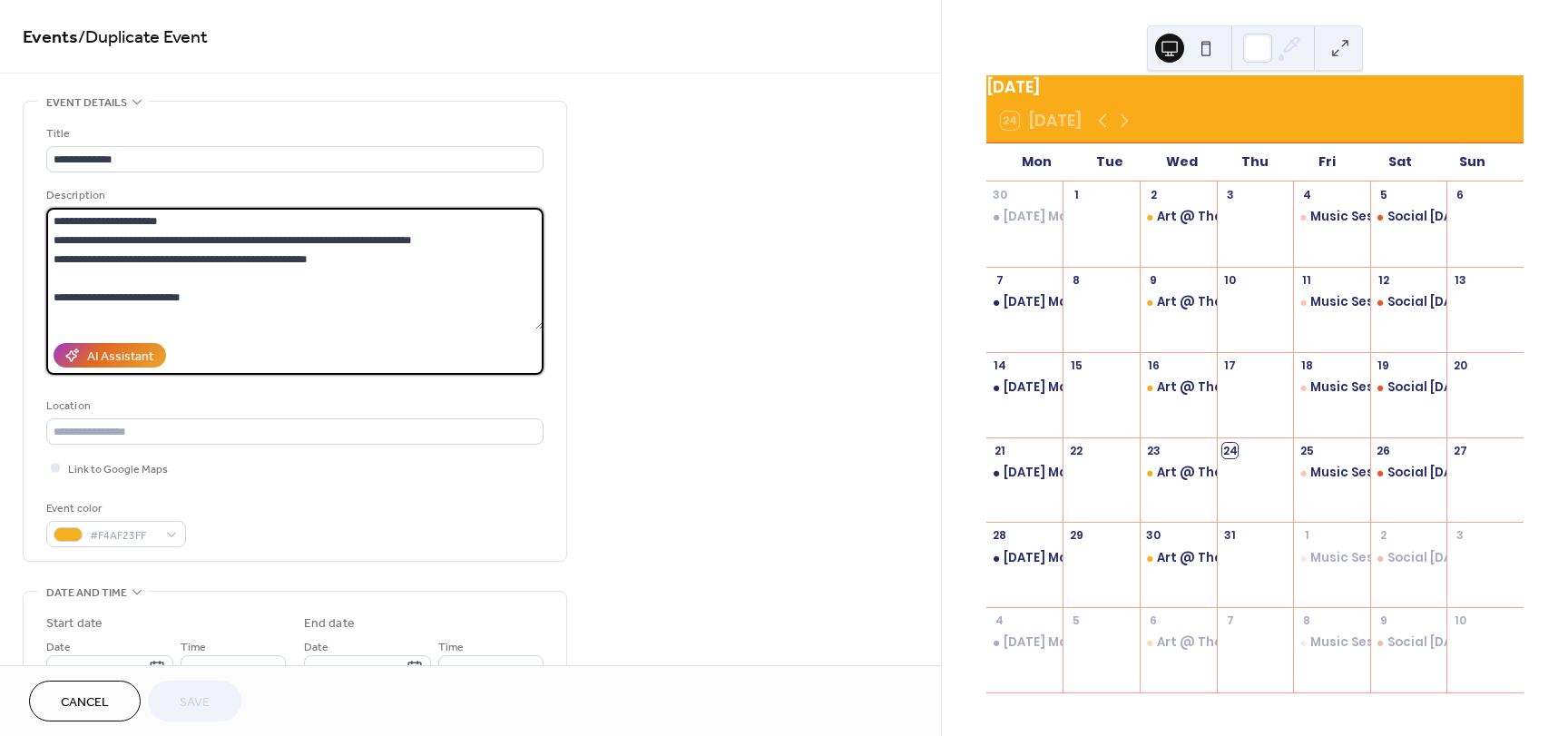 click on "**********" at bounding box center [295, 269] 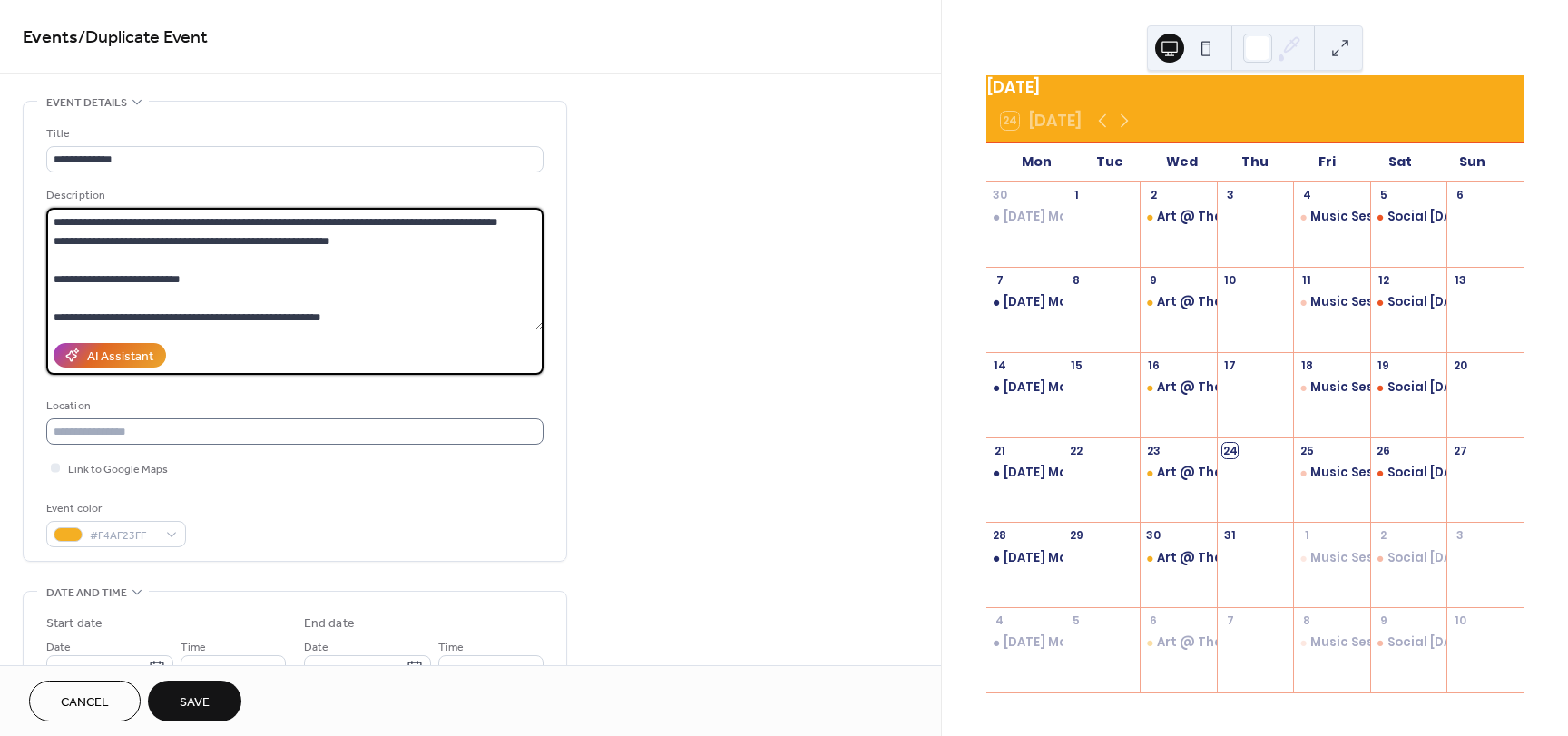 scroll, scrollTop: 19, scrollLeft: 0, axis: vertical 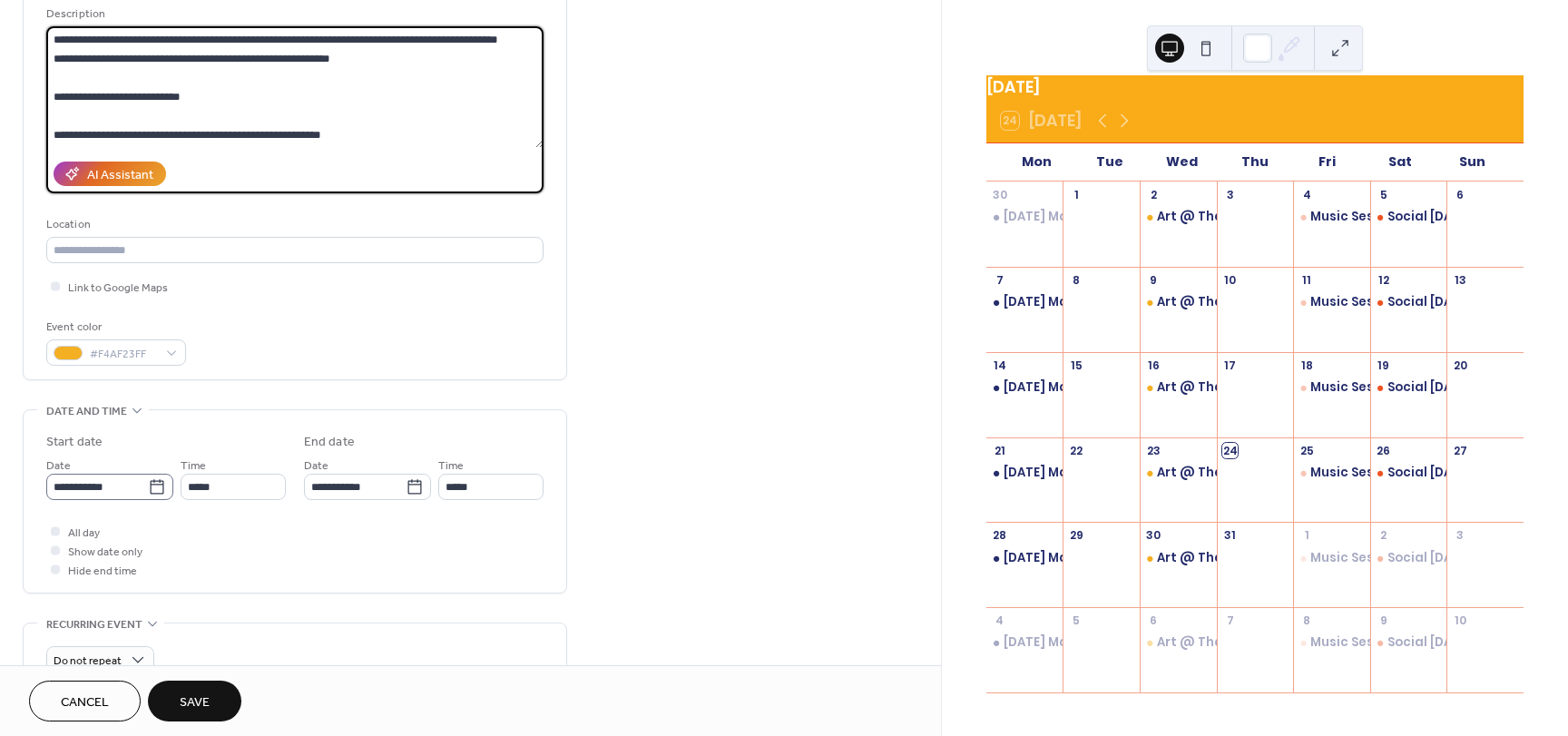 type on "**********" 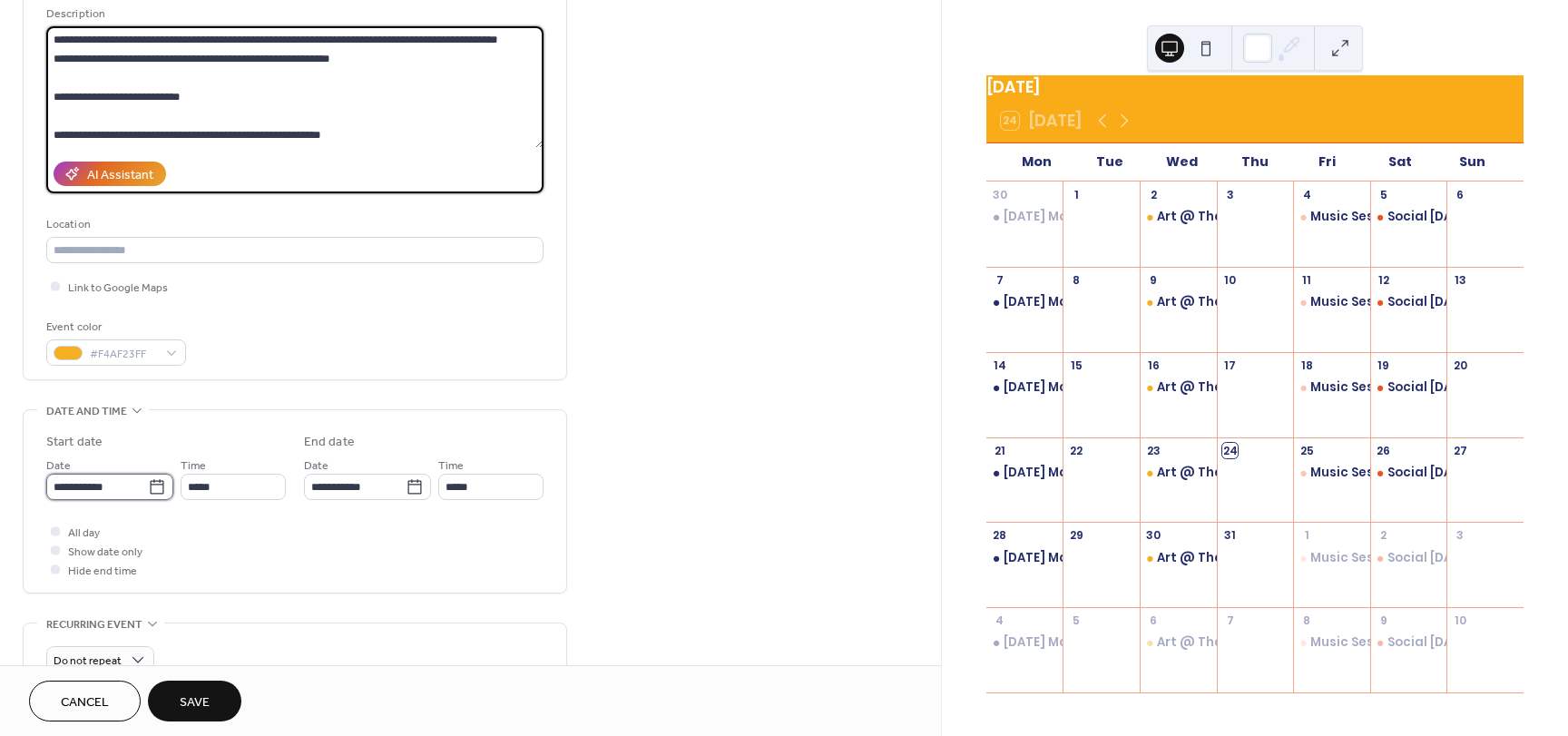 click on "**********" at bounding box center [97, 486] 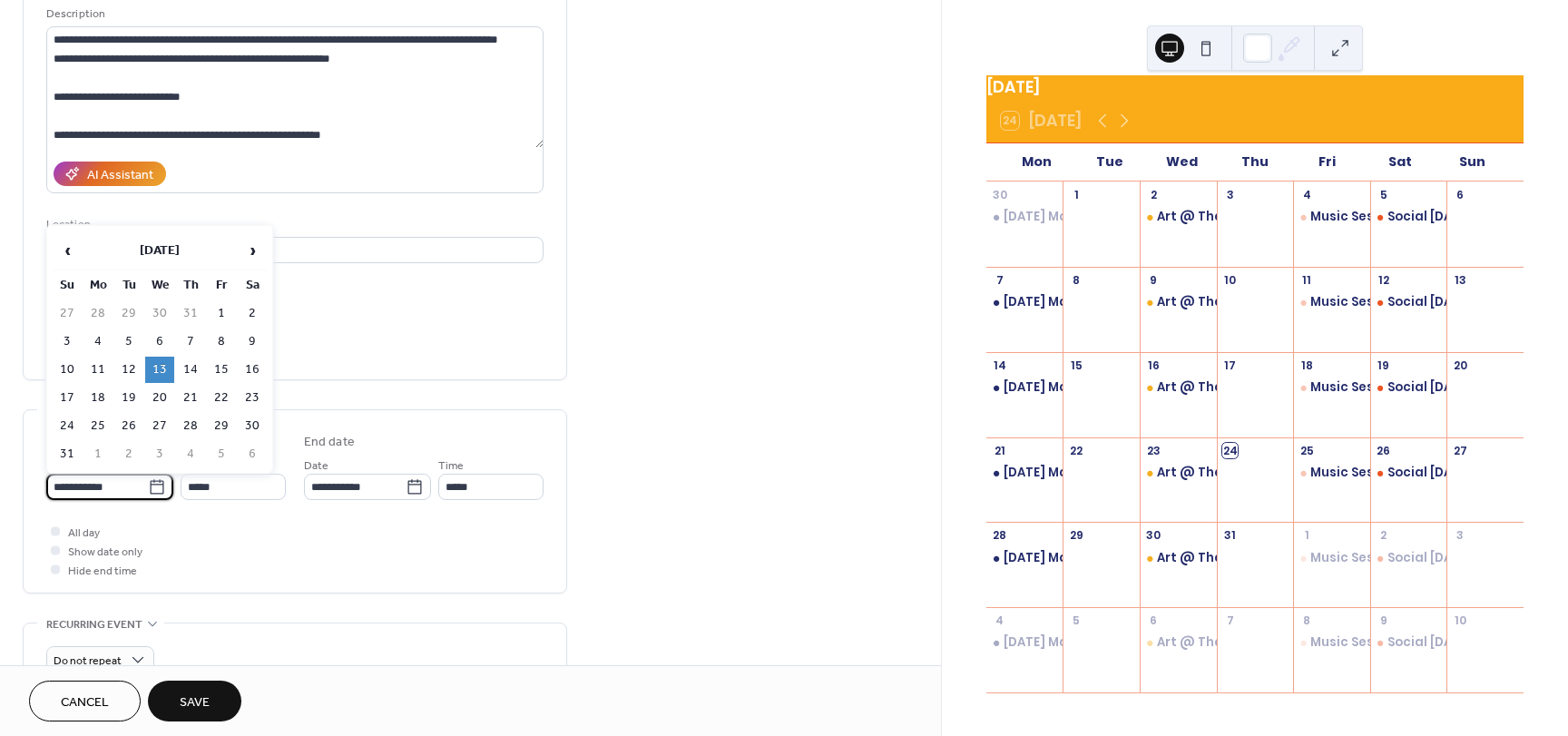 click on "20" at bounding box center [160, 397] 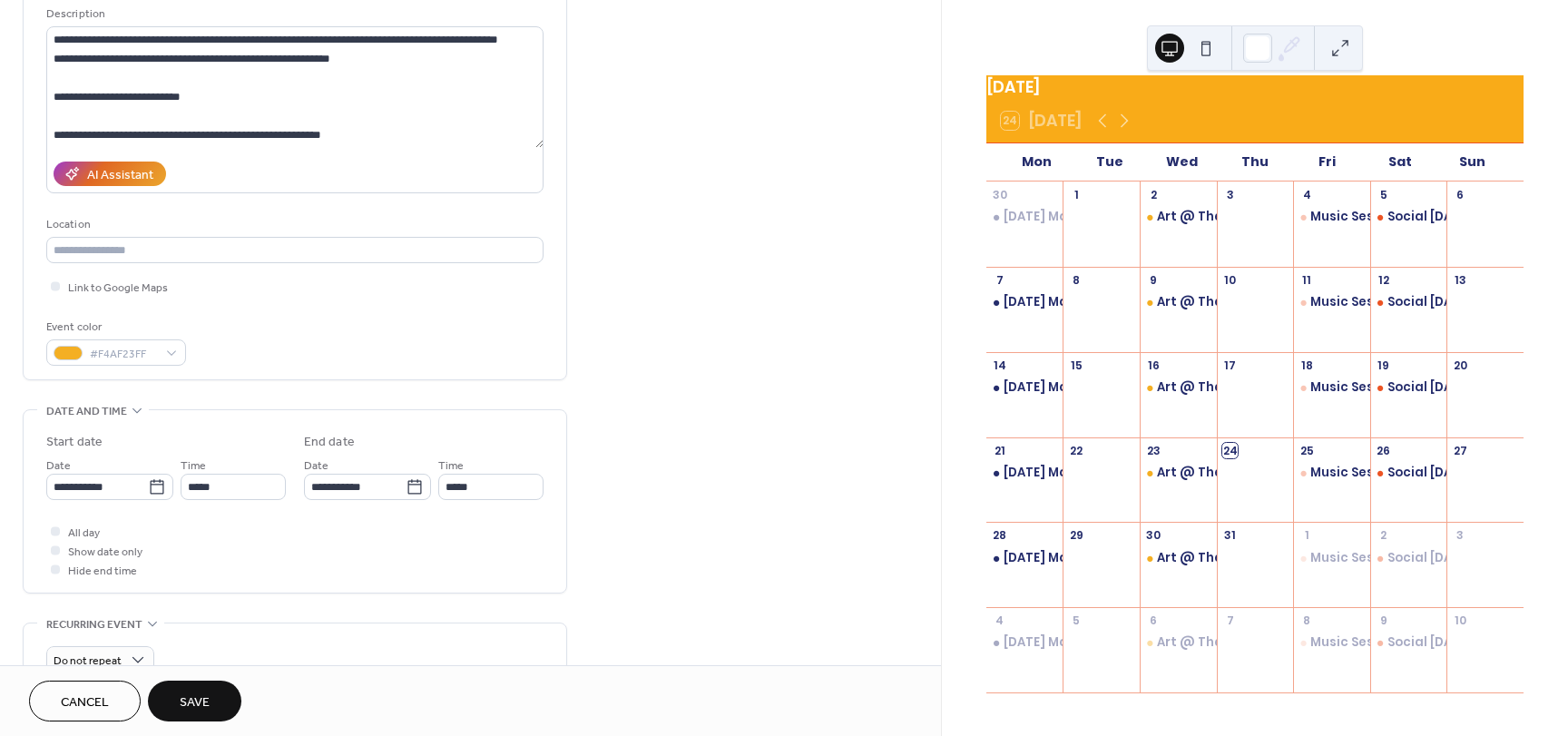 click on "Save" at bounding box center (194, 702) 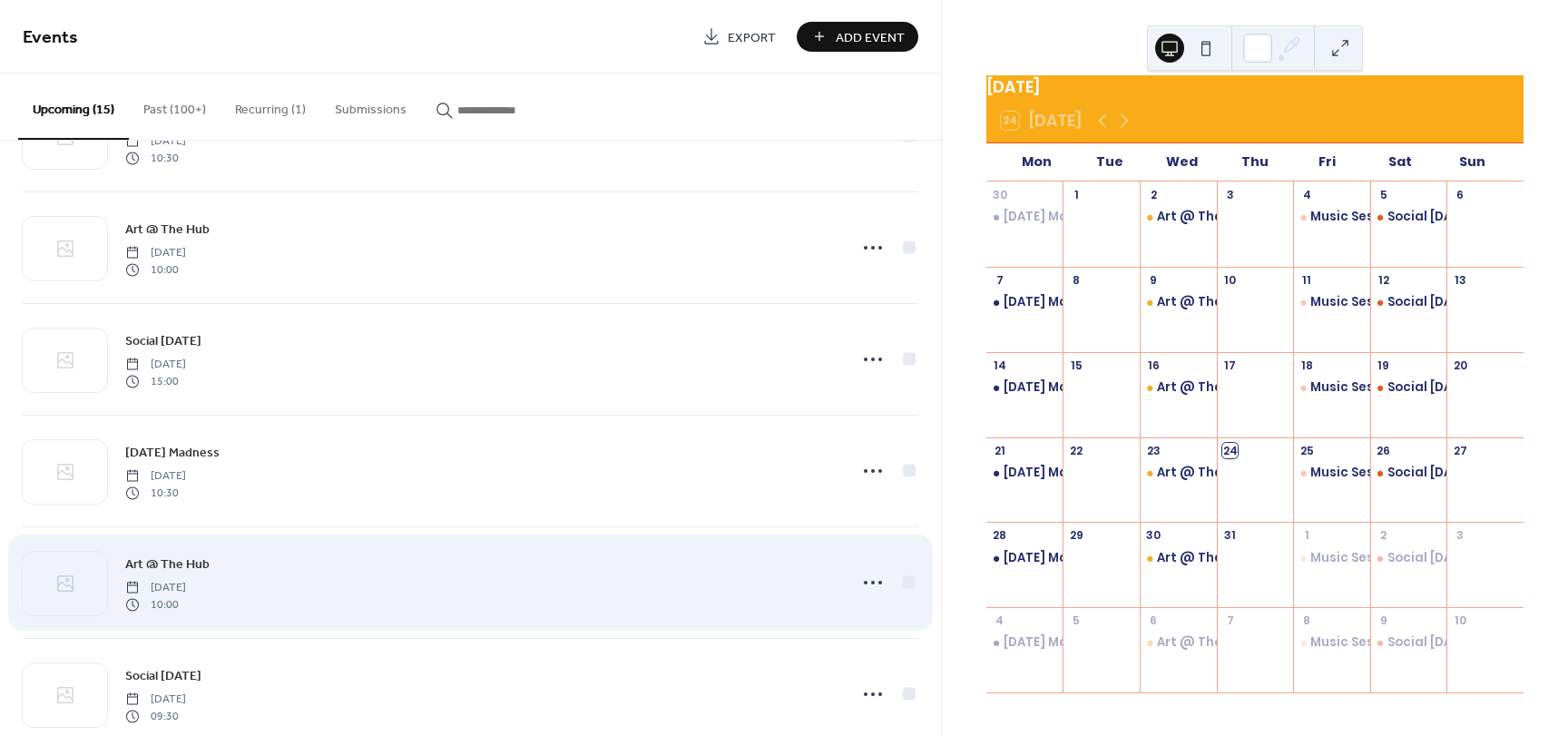 scroll, scrollTop: 1133, scrollLeft: 0, axis: vertical 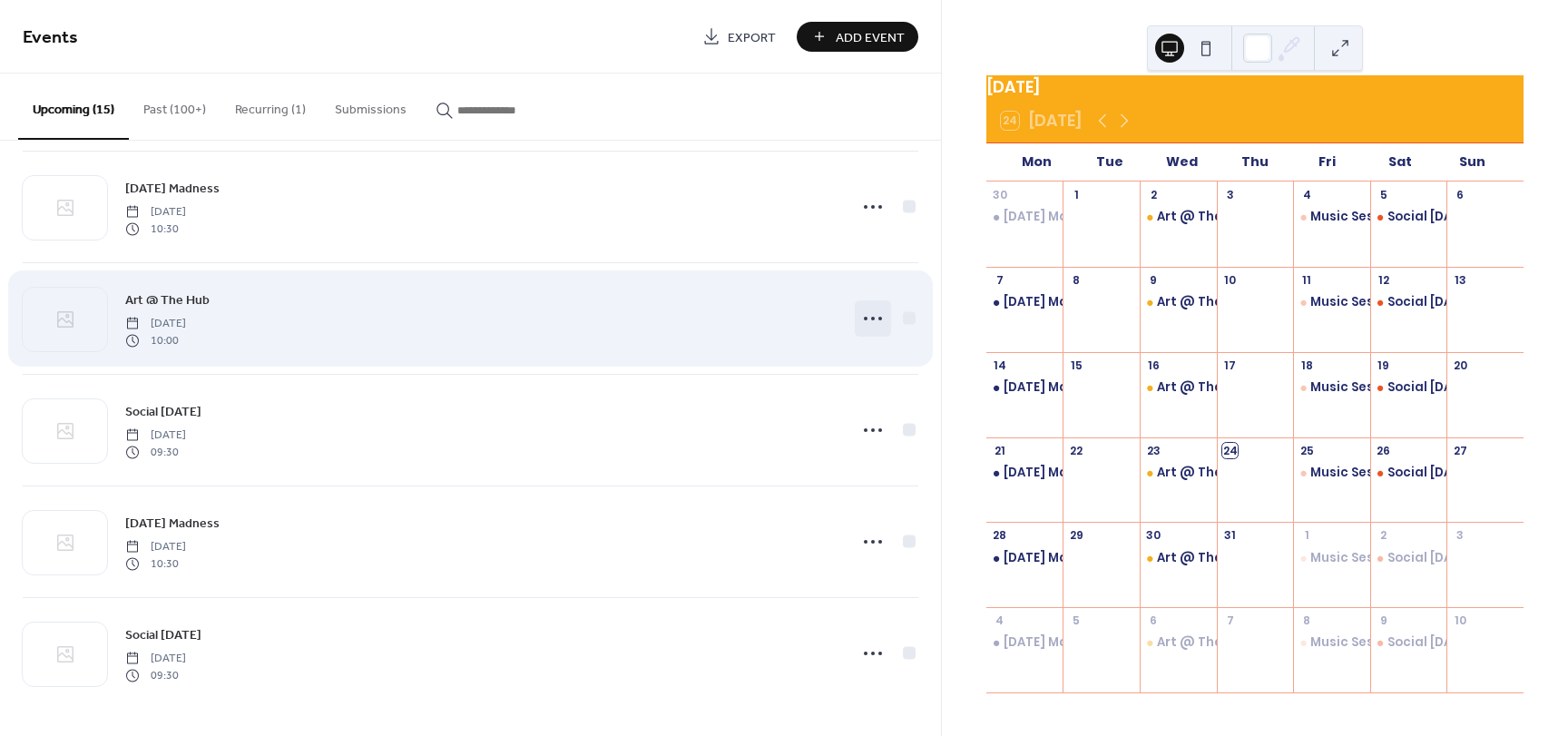 click 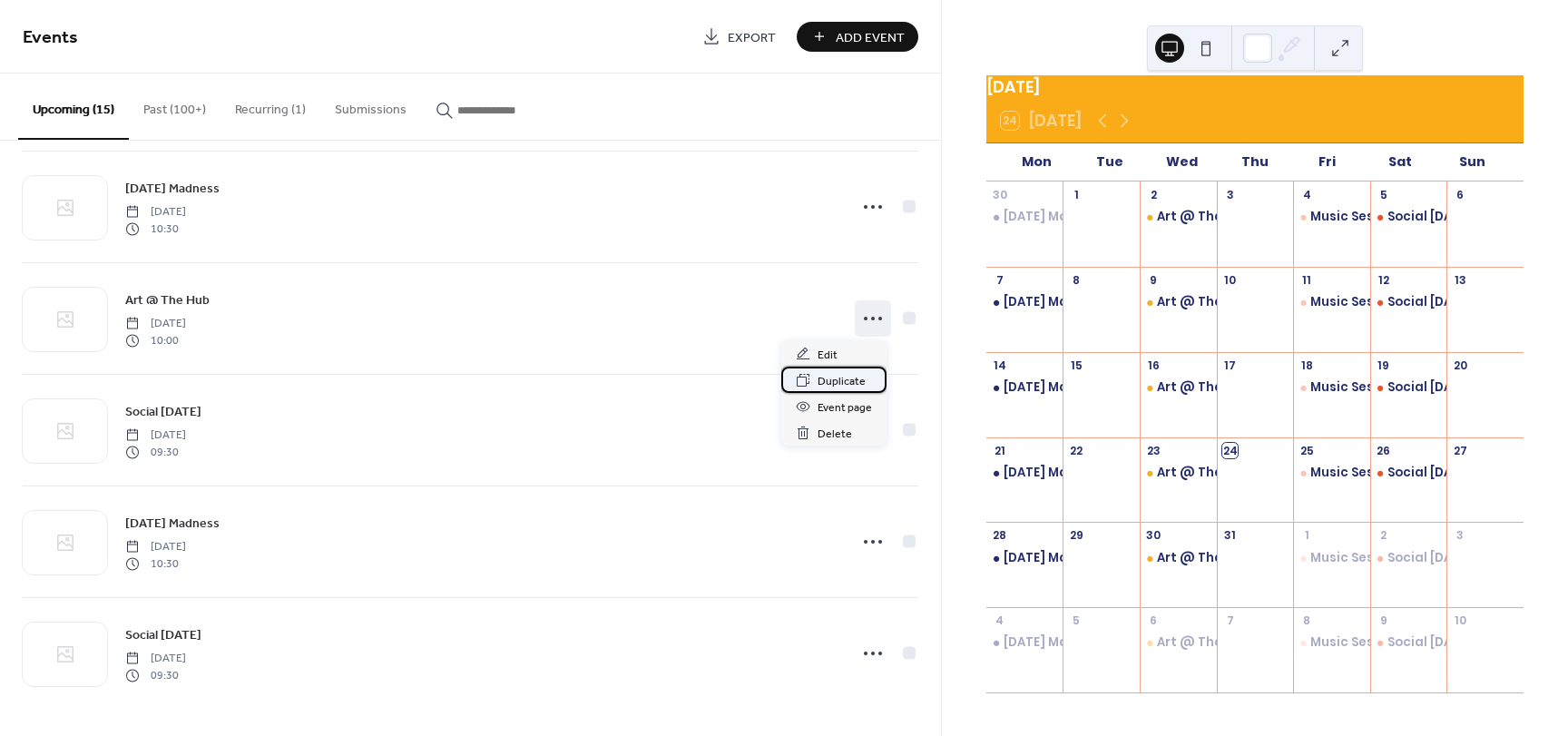 click on "Duplicate" at bounding box center (841, 381) 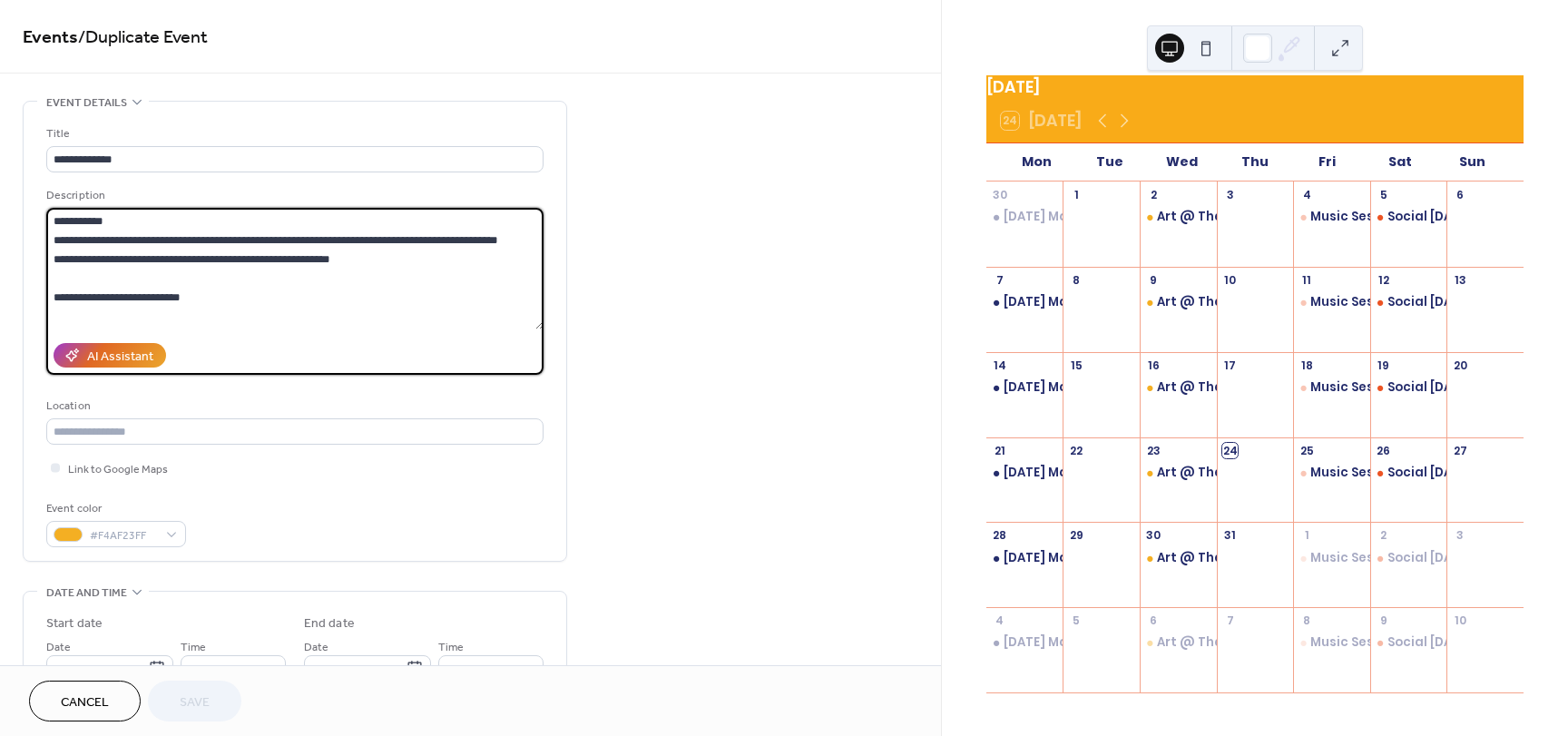 drag, startPoint x: 353, startPoint y: 256, endPoint x: -172, endPoint y: 182, distance: 530.19 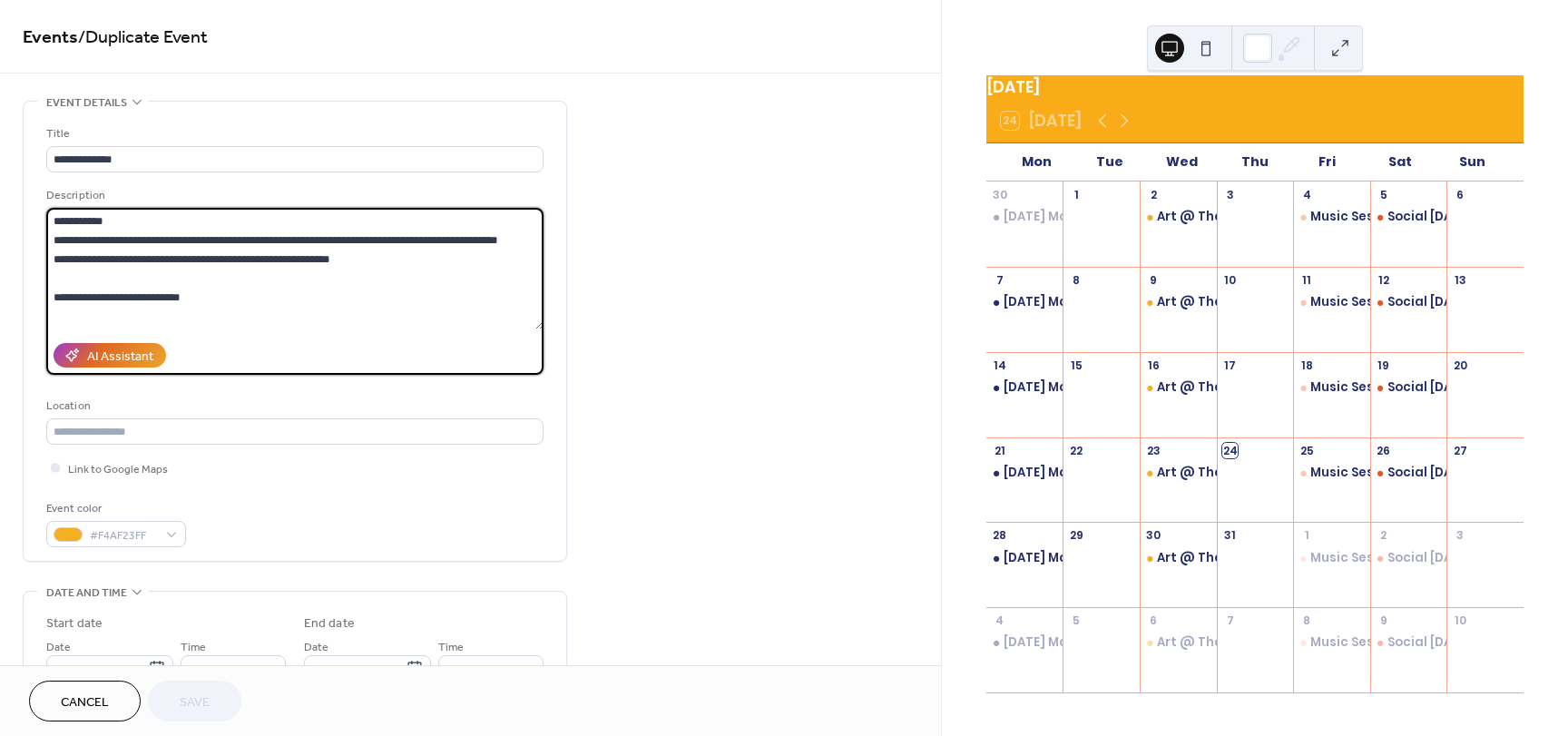 click on "**********" at bounding box center [784, 368] 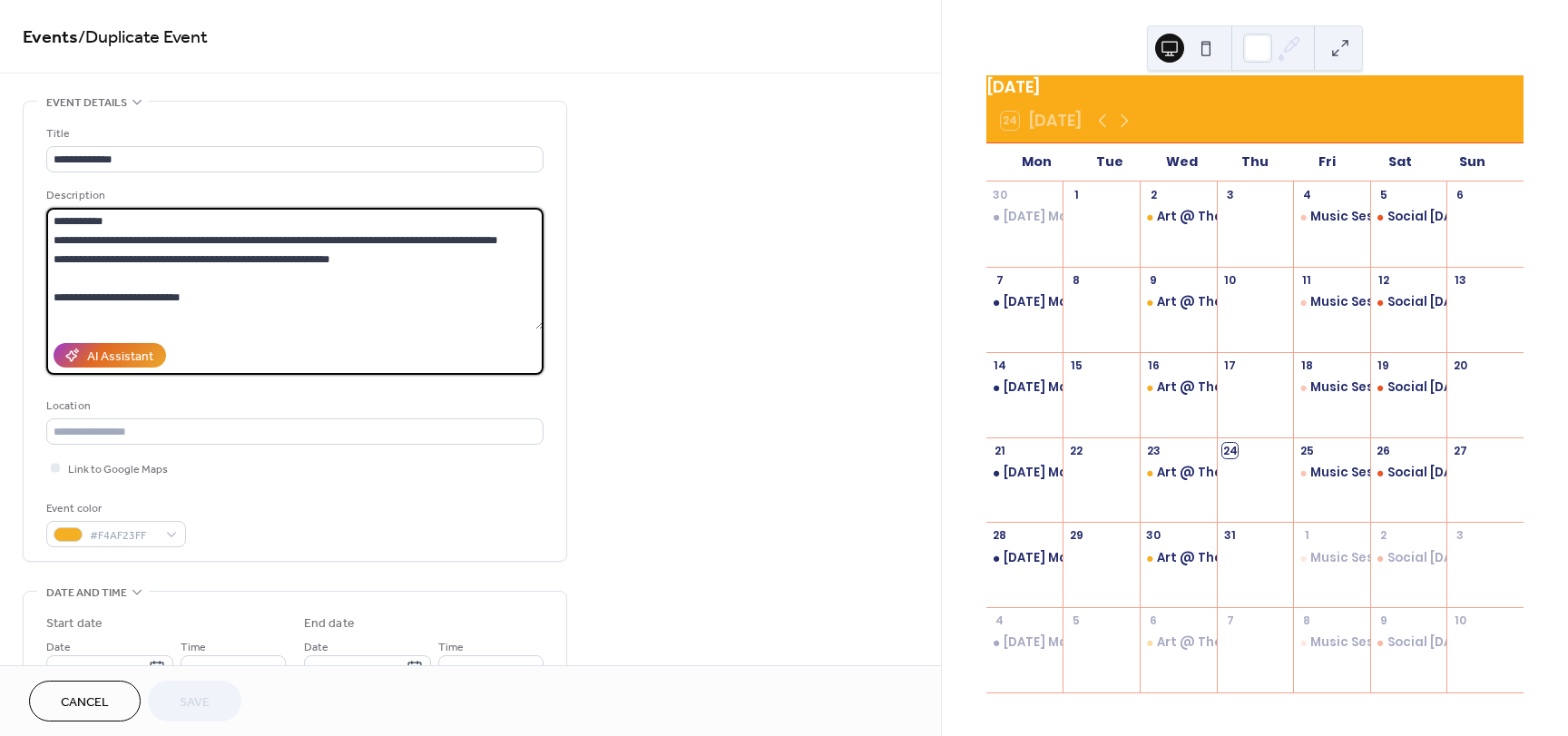 paste on "**********" 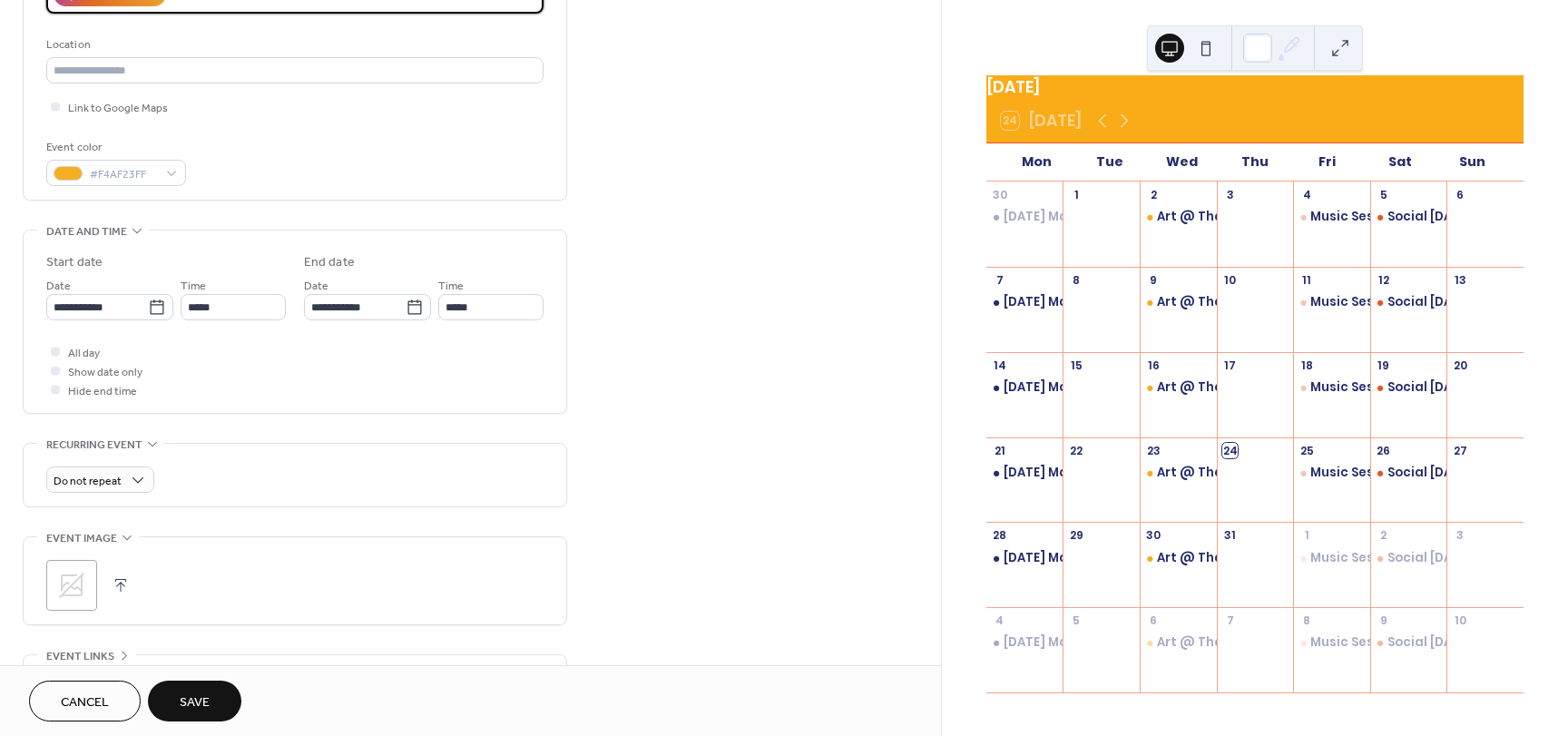 scroll, scrollTop: 363, scrollLeft: 0, axis: vertical 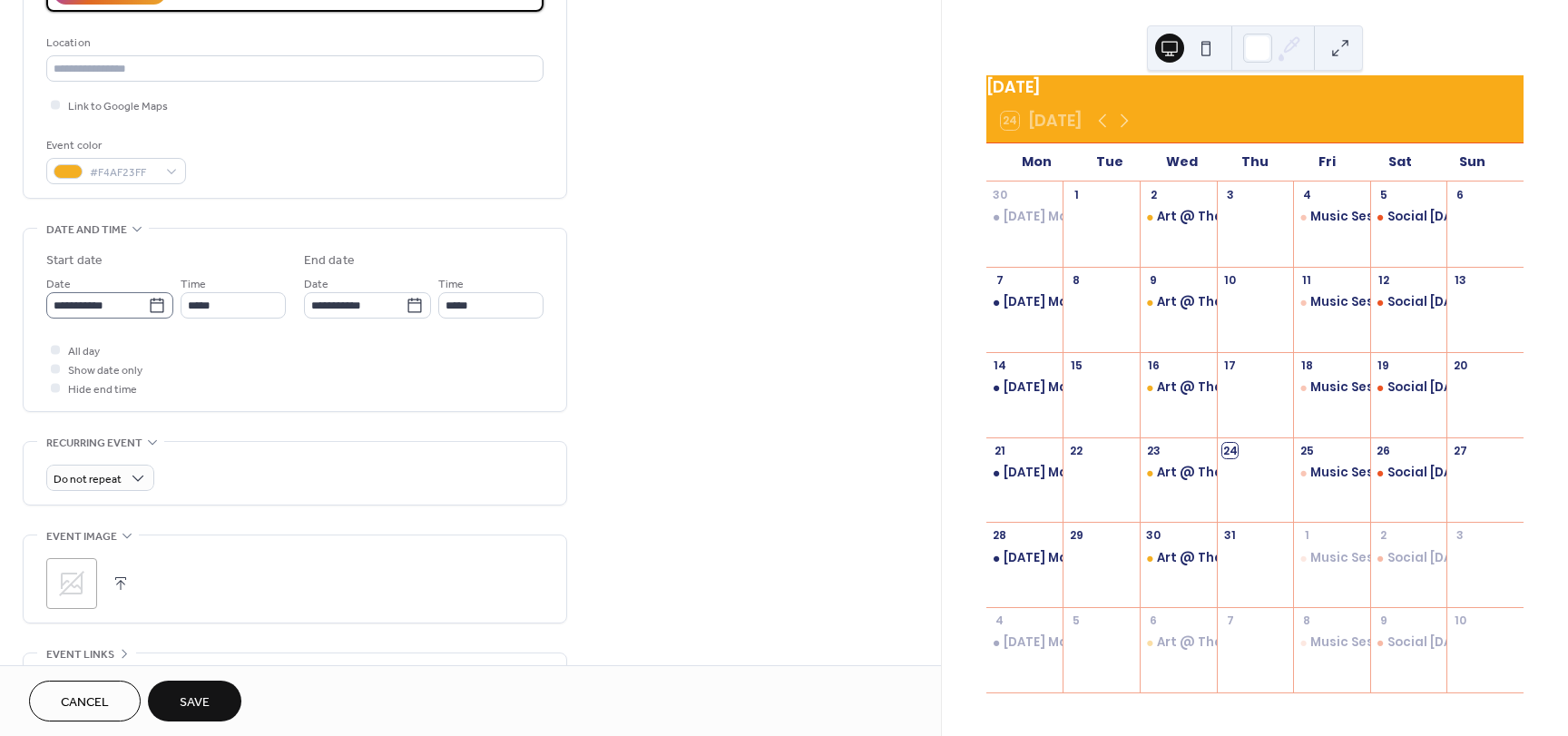 type on "**********" 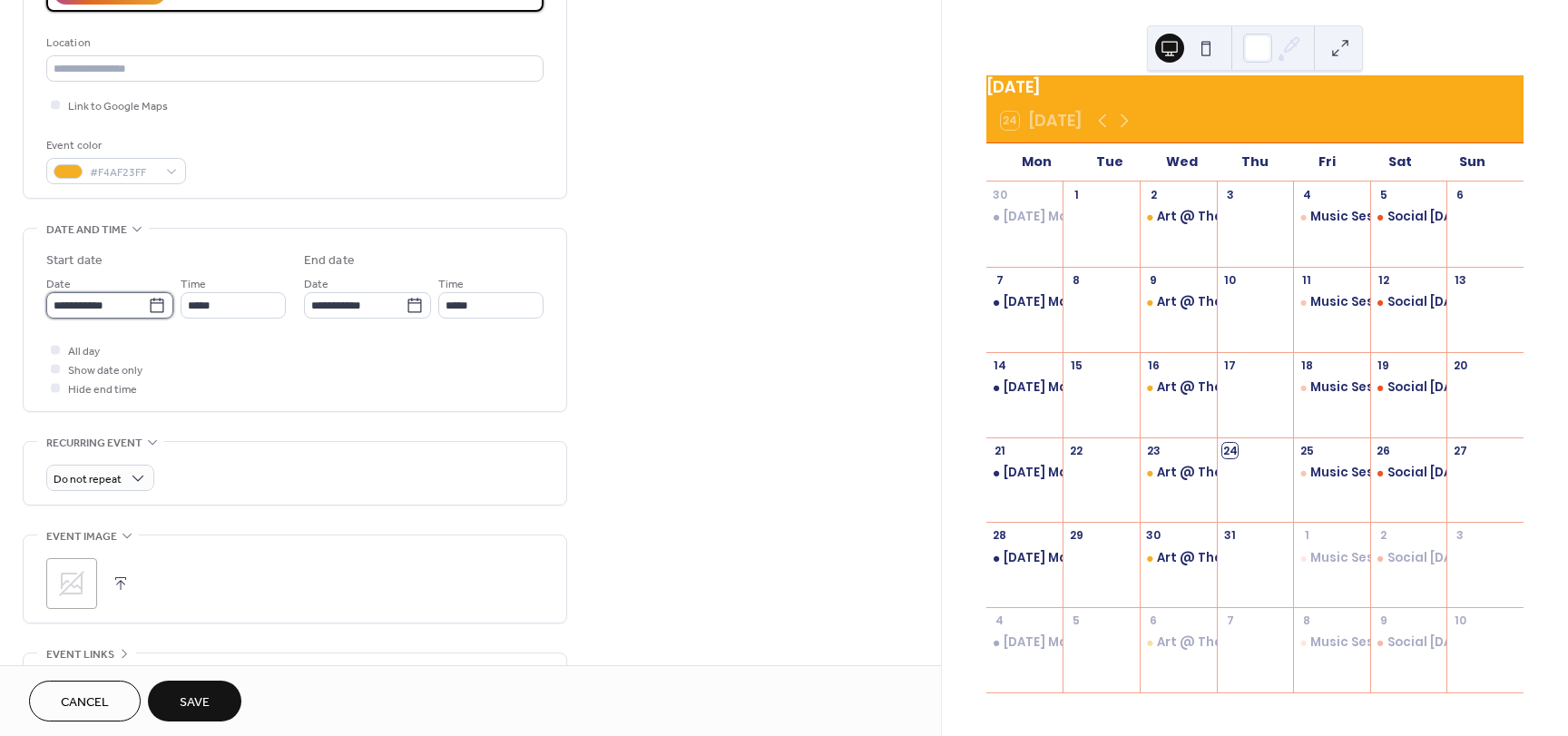 click on "**********" at bounding box center [97, 305] 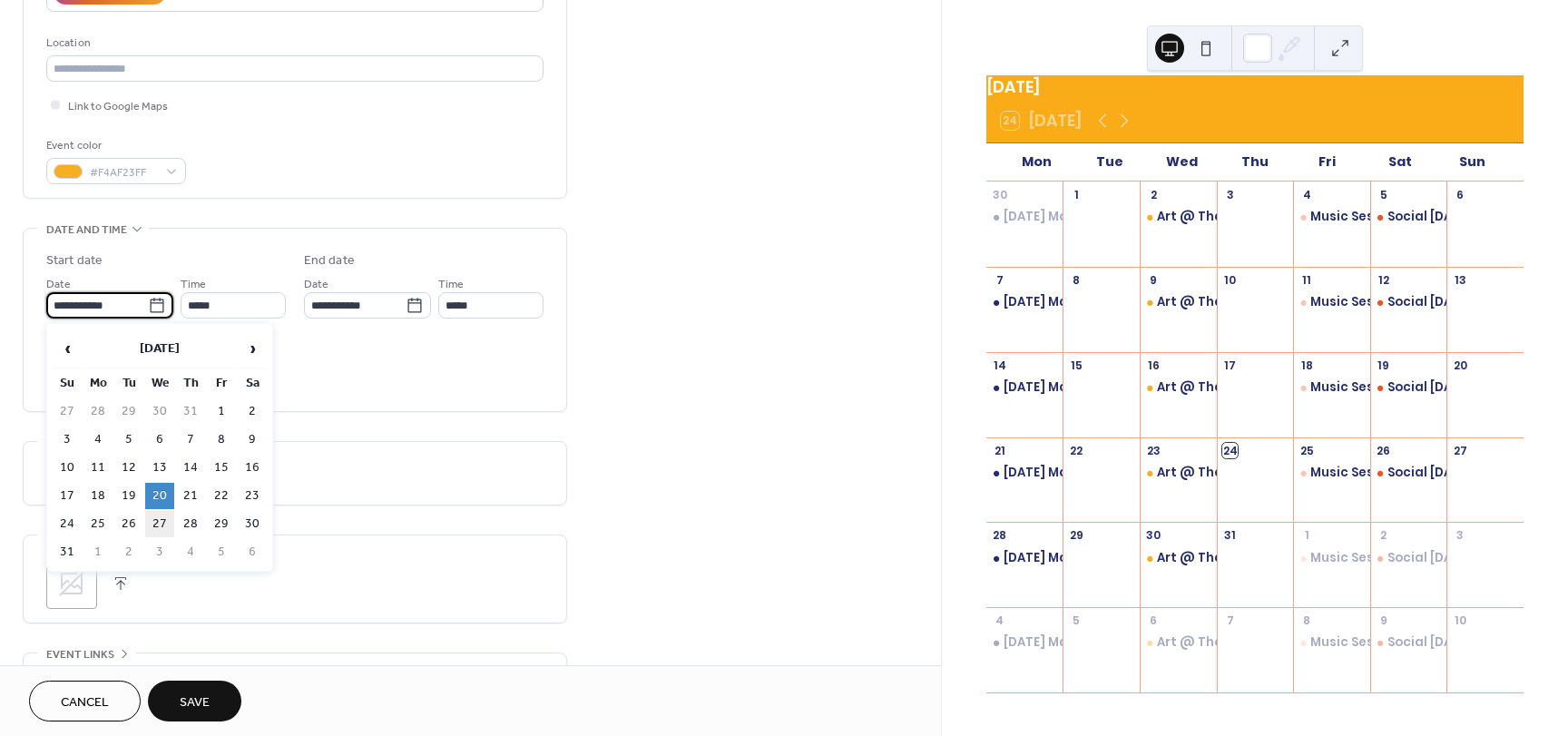 click on "27" at bounding box center [160, 524] 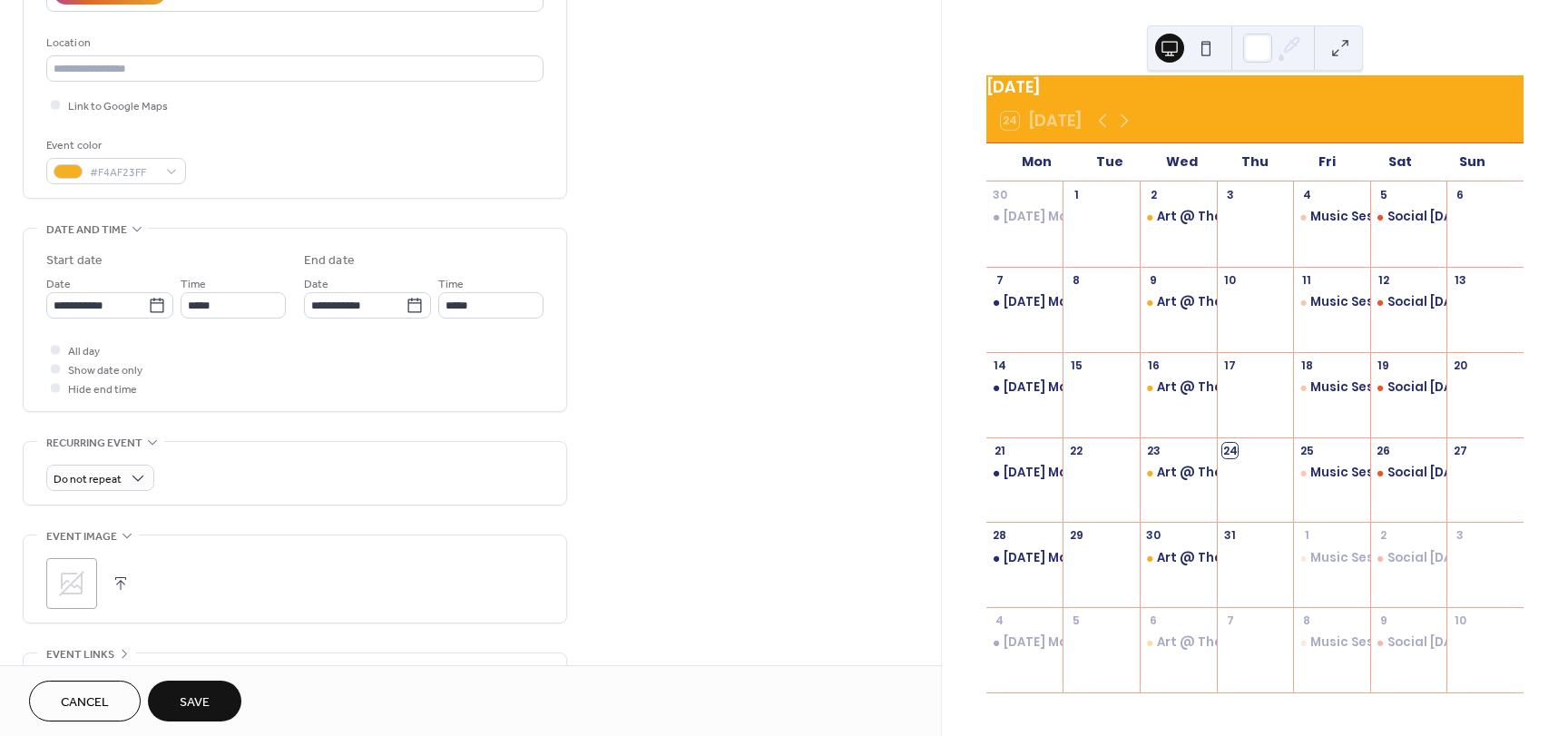 type on "**********" 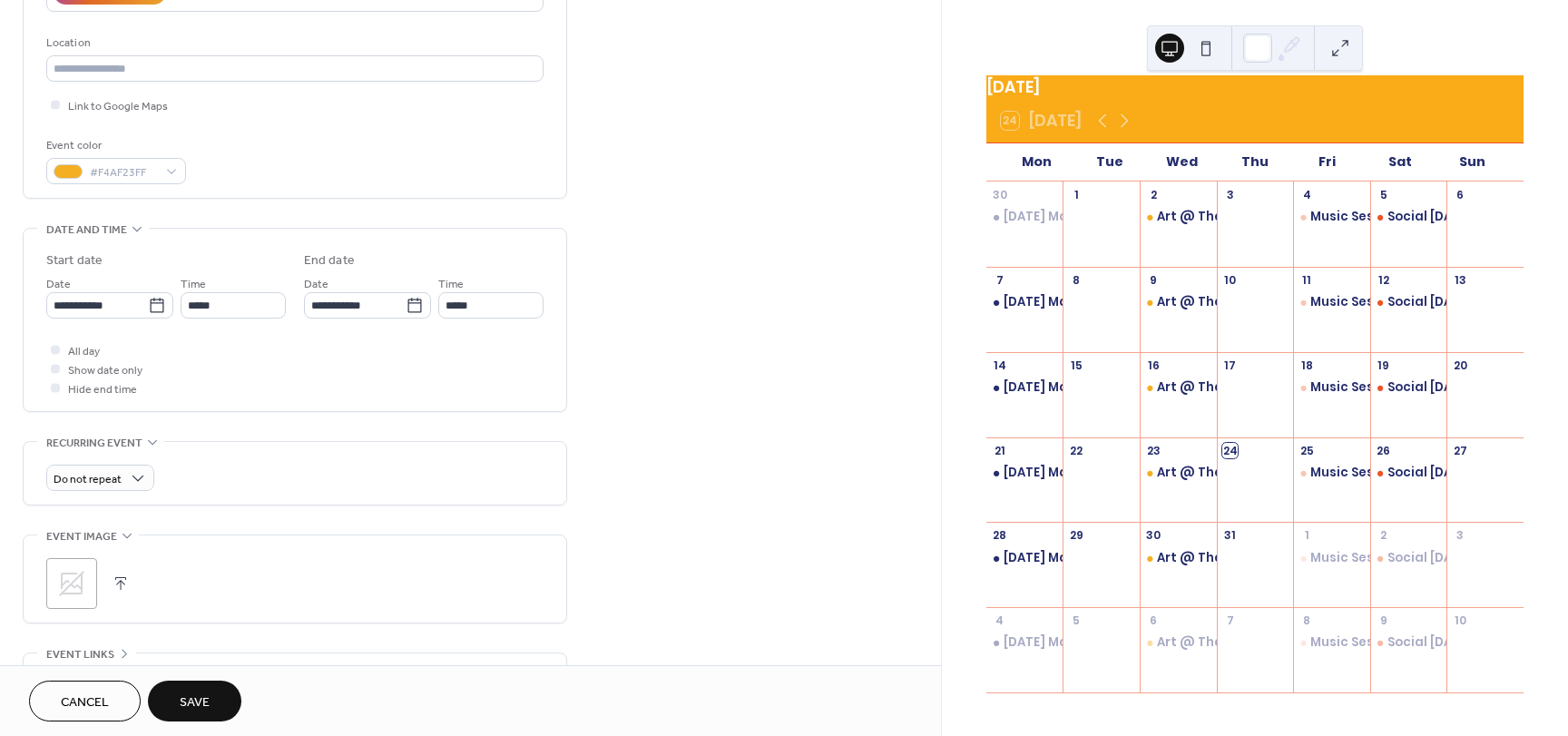 type on "**********" 